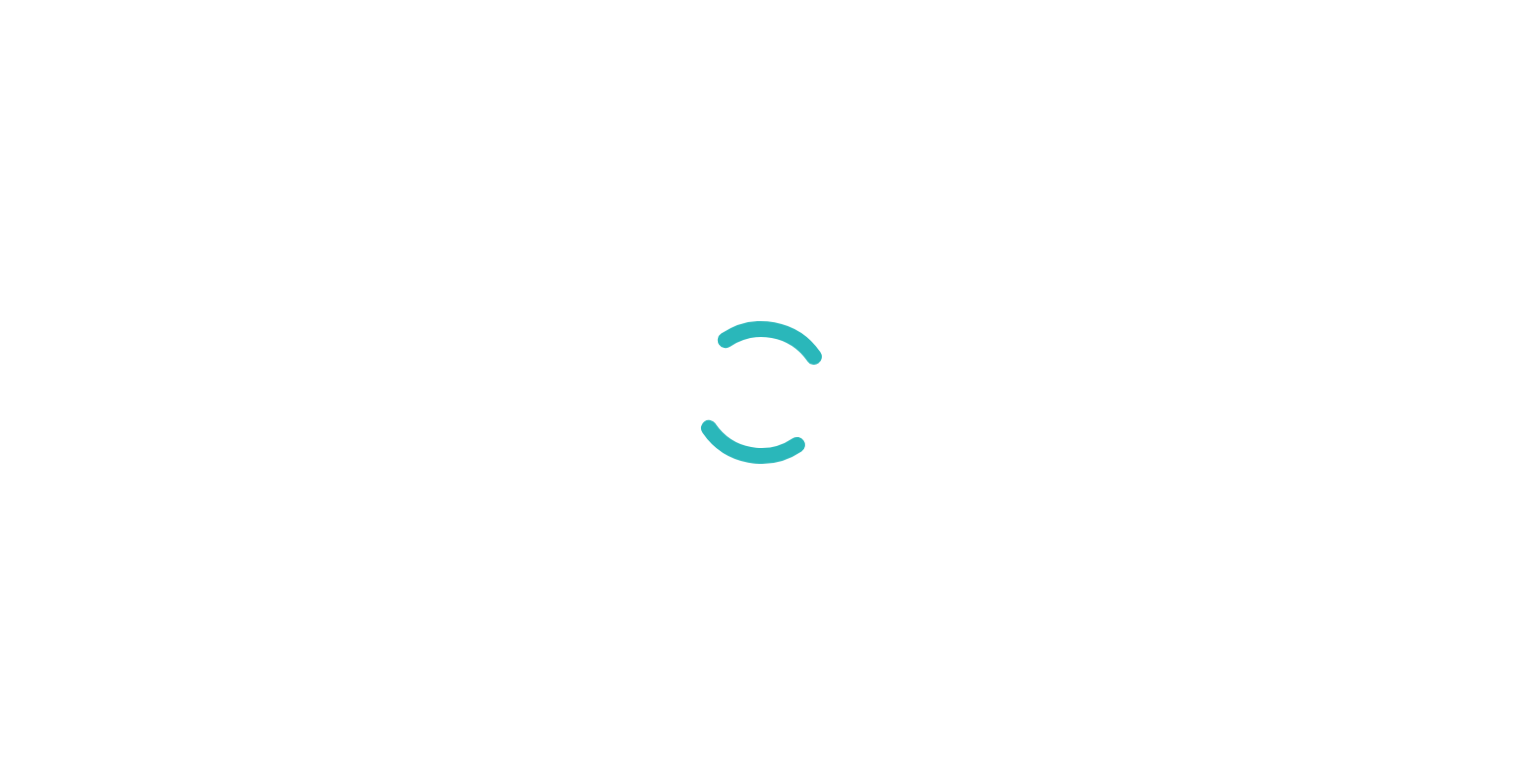 scroll, scrollTop: 0, scrollLeft: 0, axis: both 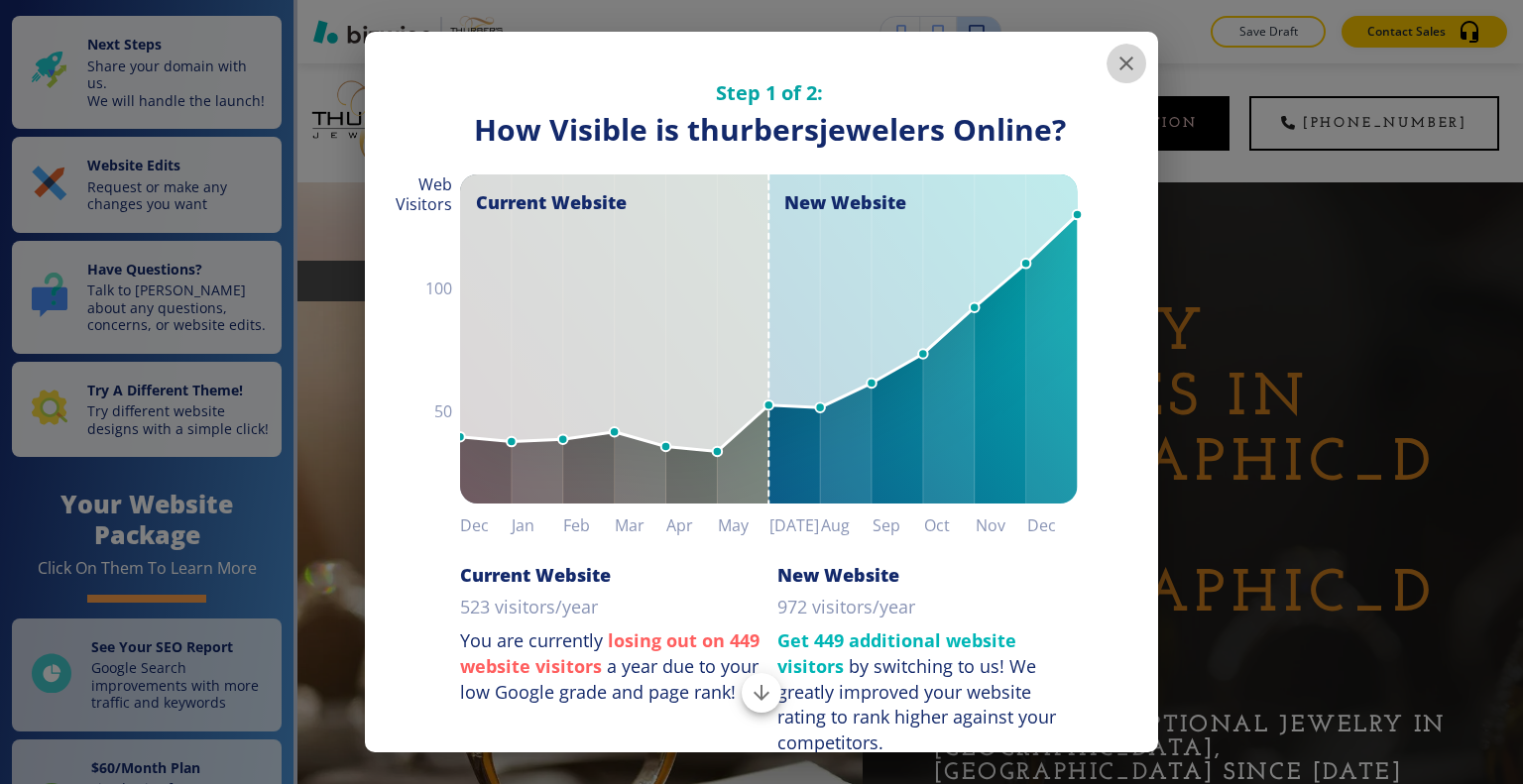 click 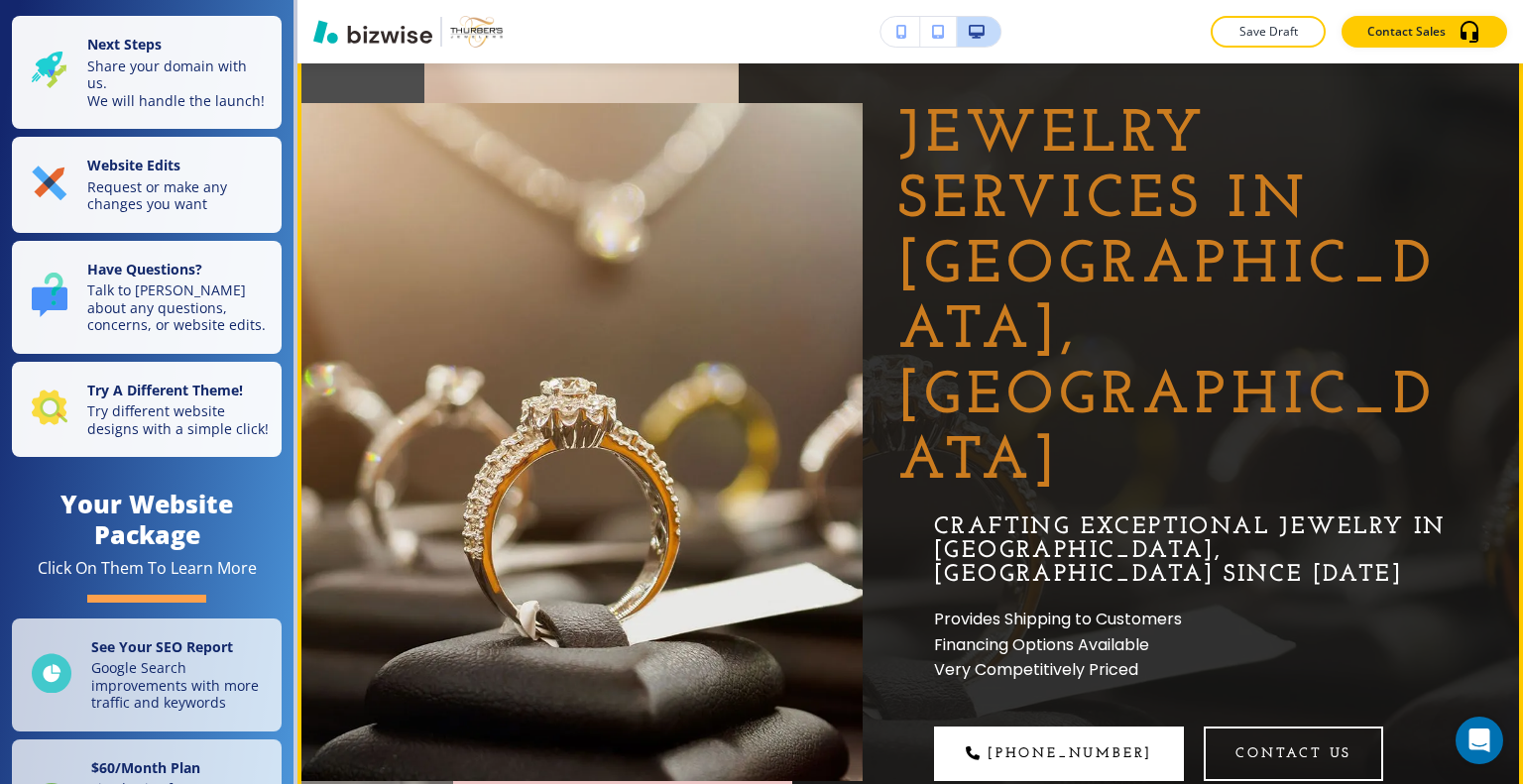 scroll, scrollTop: 0, scrollLeft: 0, axis: both 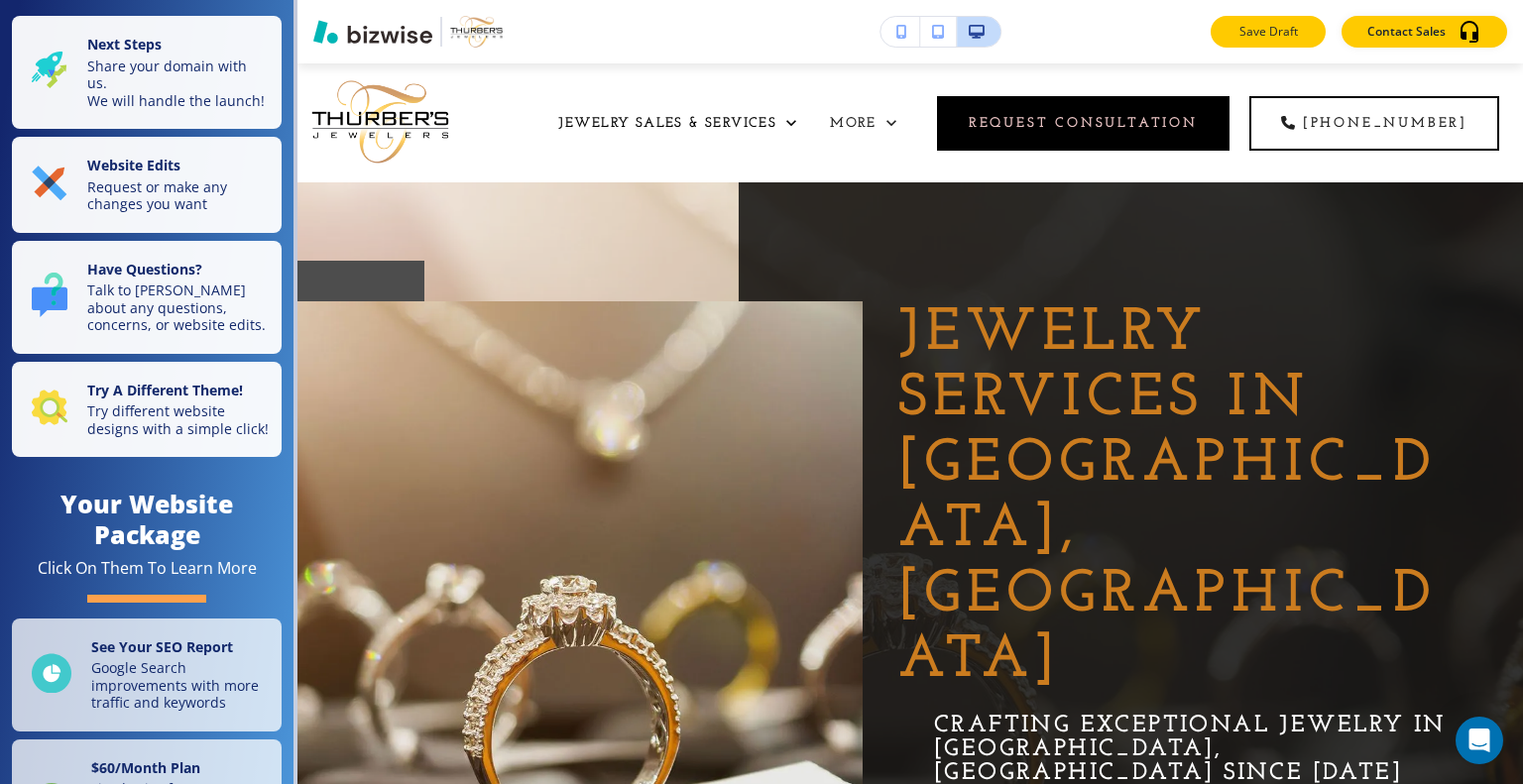 click on "Save Draft" at bounding box center (1268, 32) 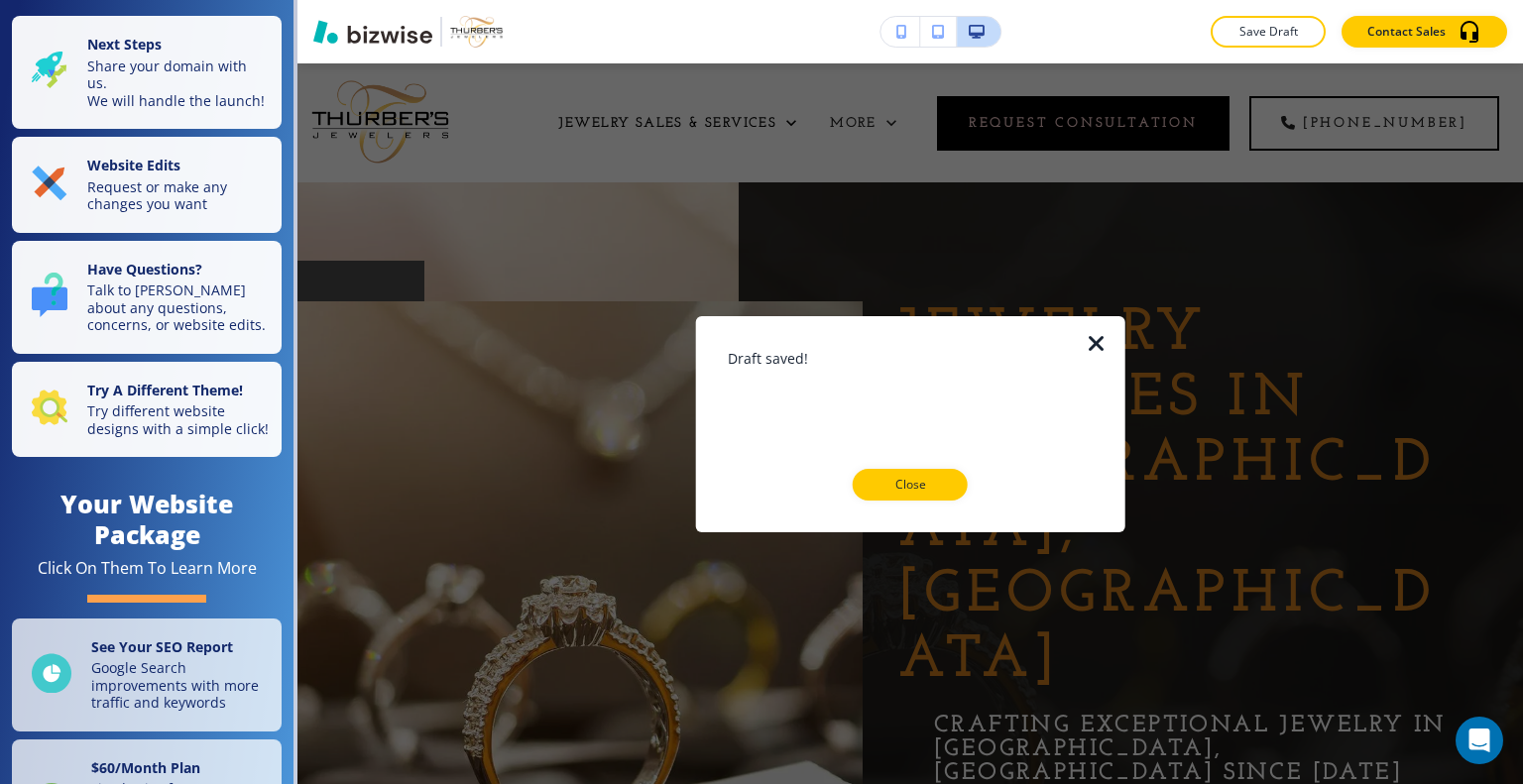click on "Close" at bounding box center (910, 485) 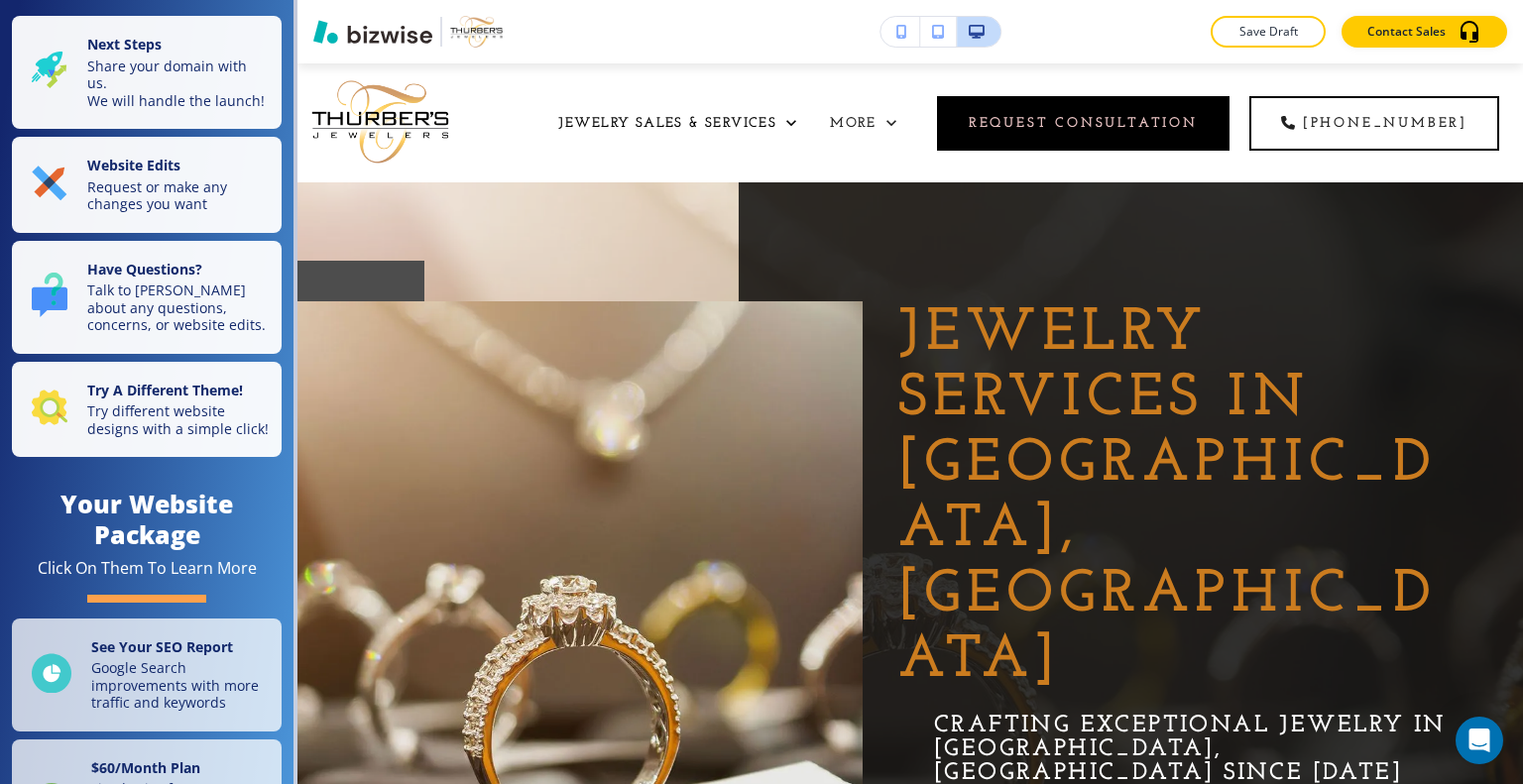 click at bounding box center [762, 0] 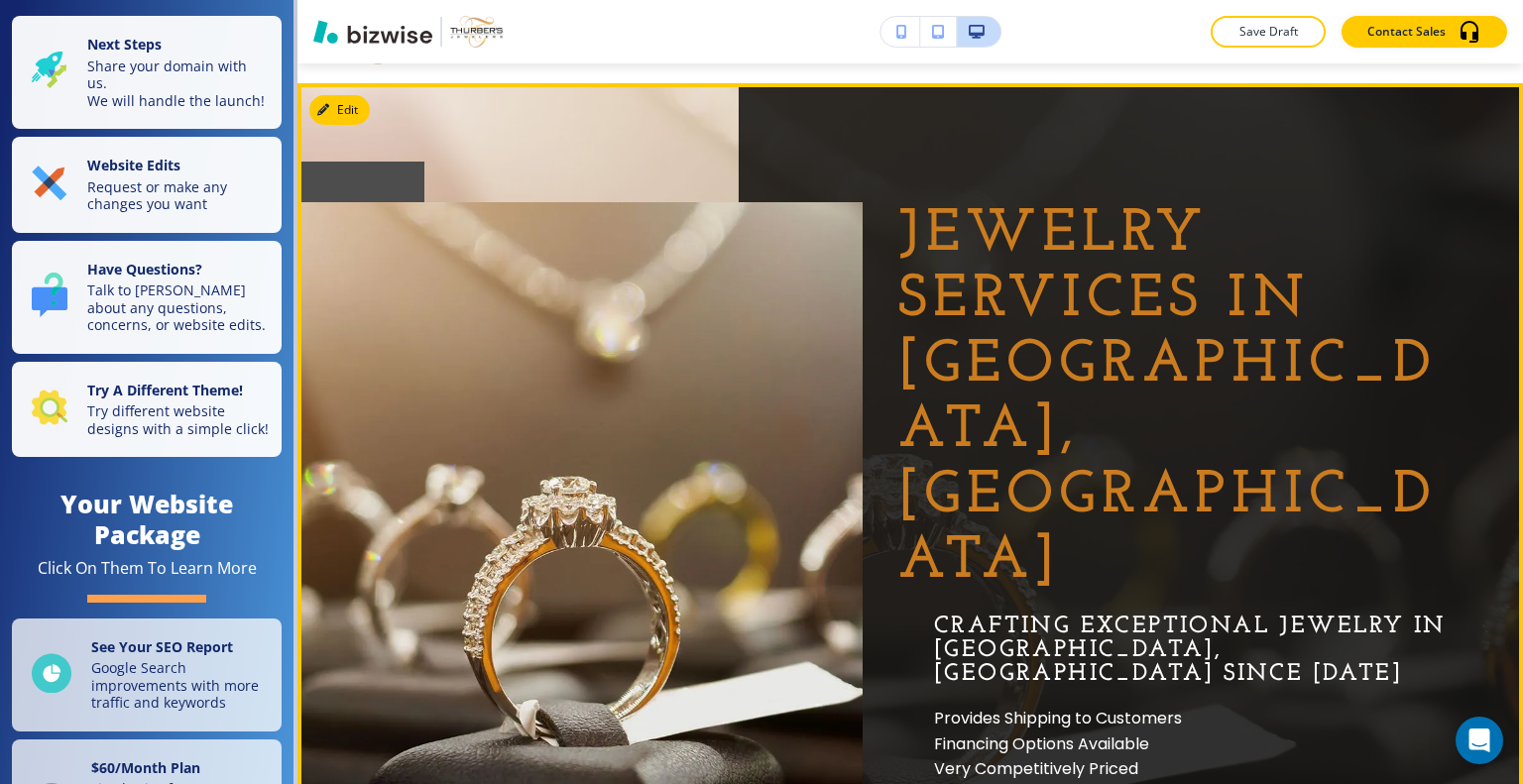 scroll, scrollTop: 0, scrollLeft: 0, axis: both 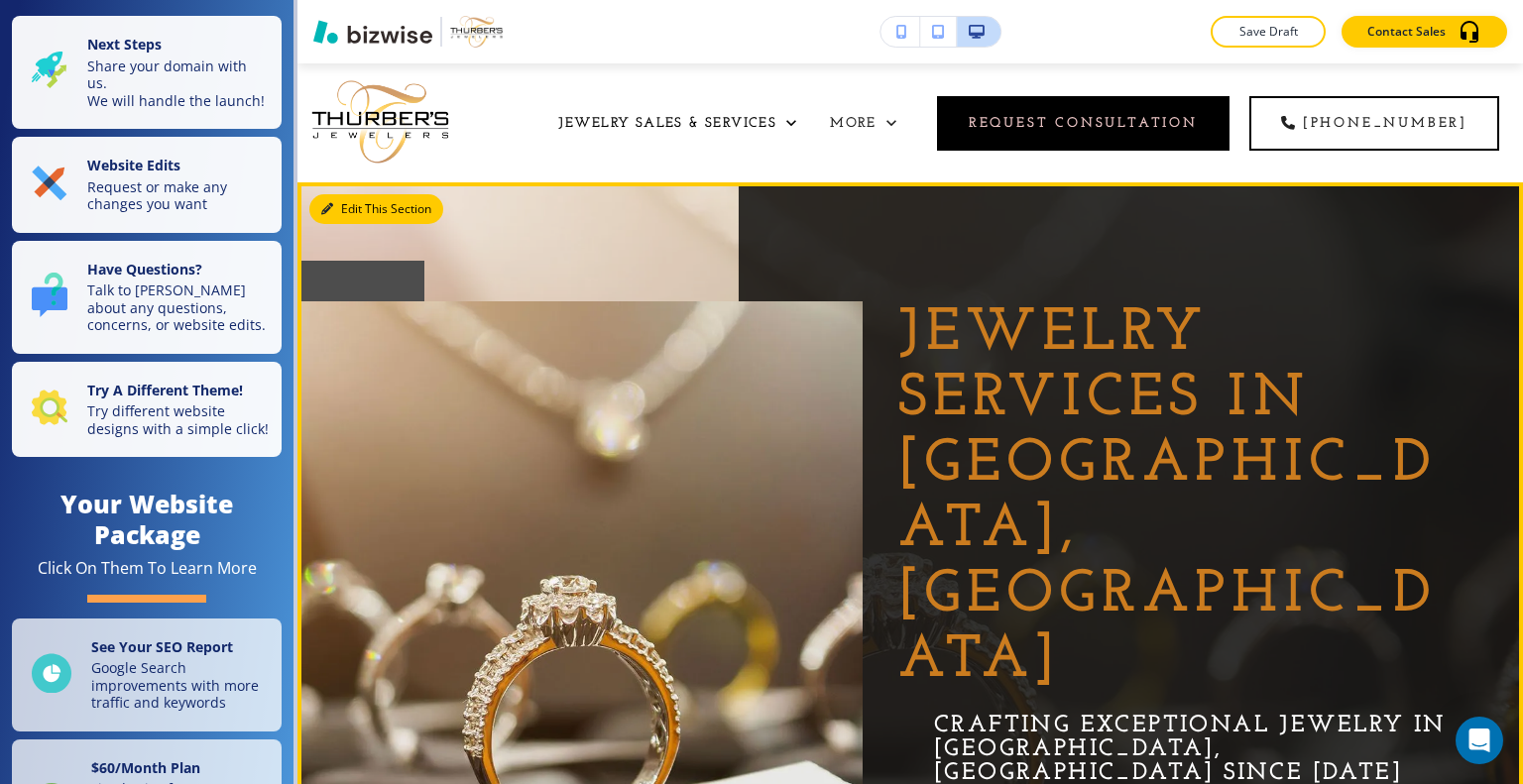 click on "Edit This Section" at bounding box center (376, 209) 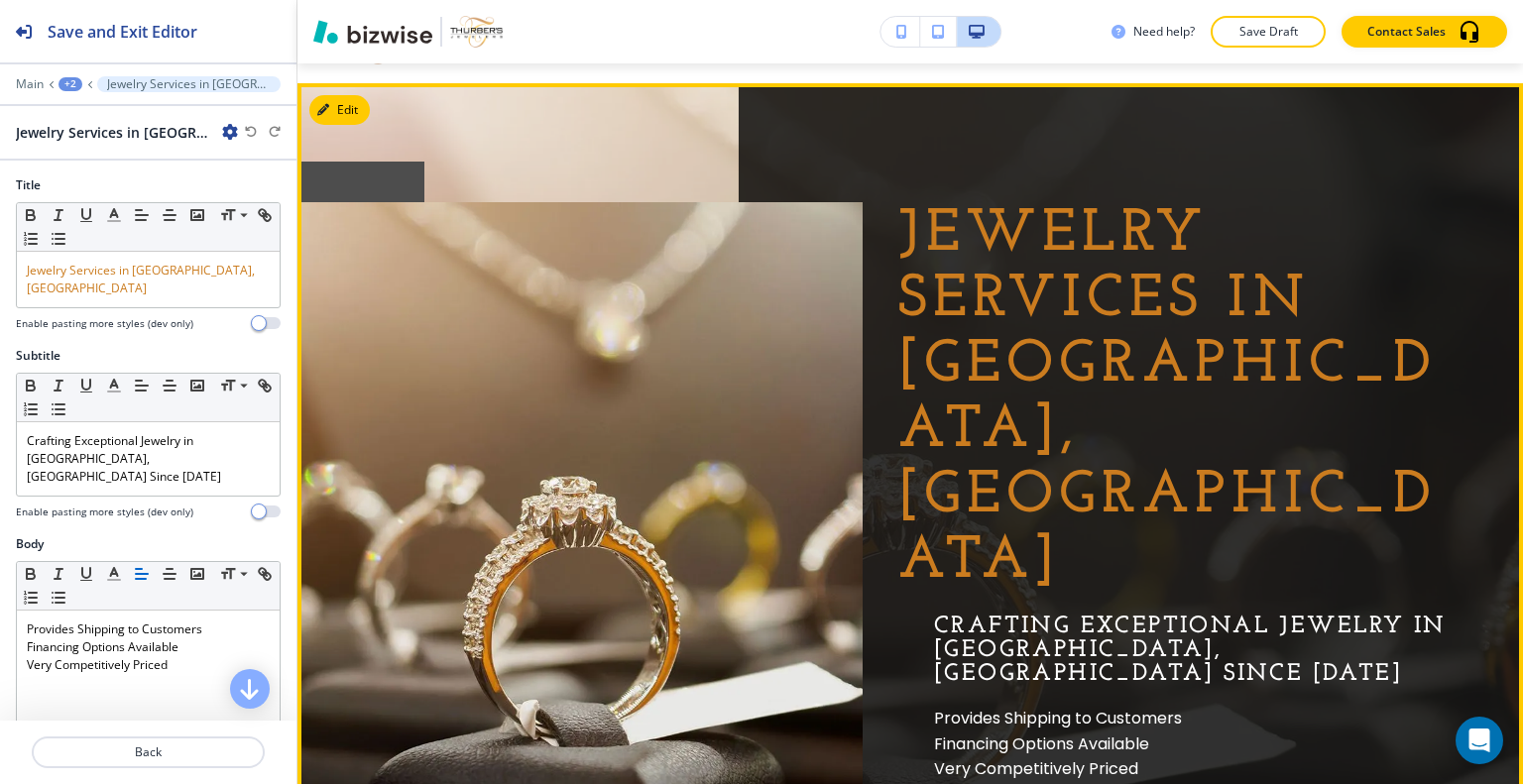 scroll, scrollTop: 0, scrollLeft: 0, axis: both 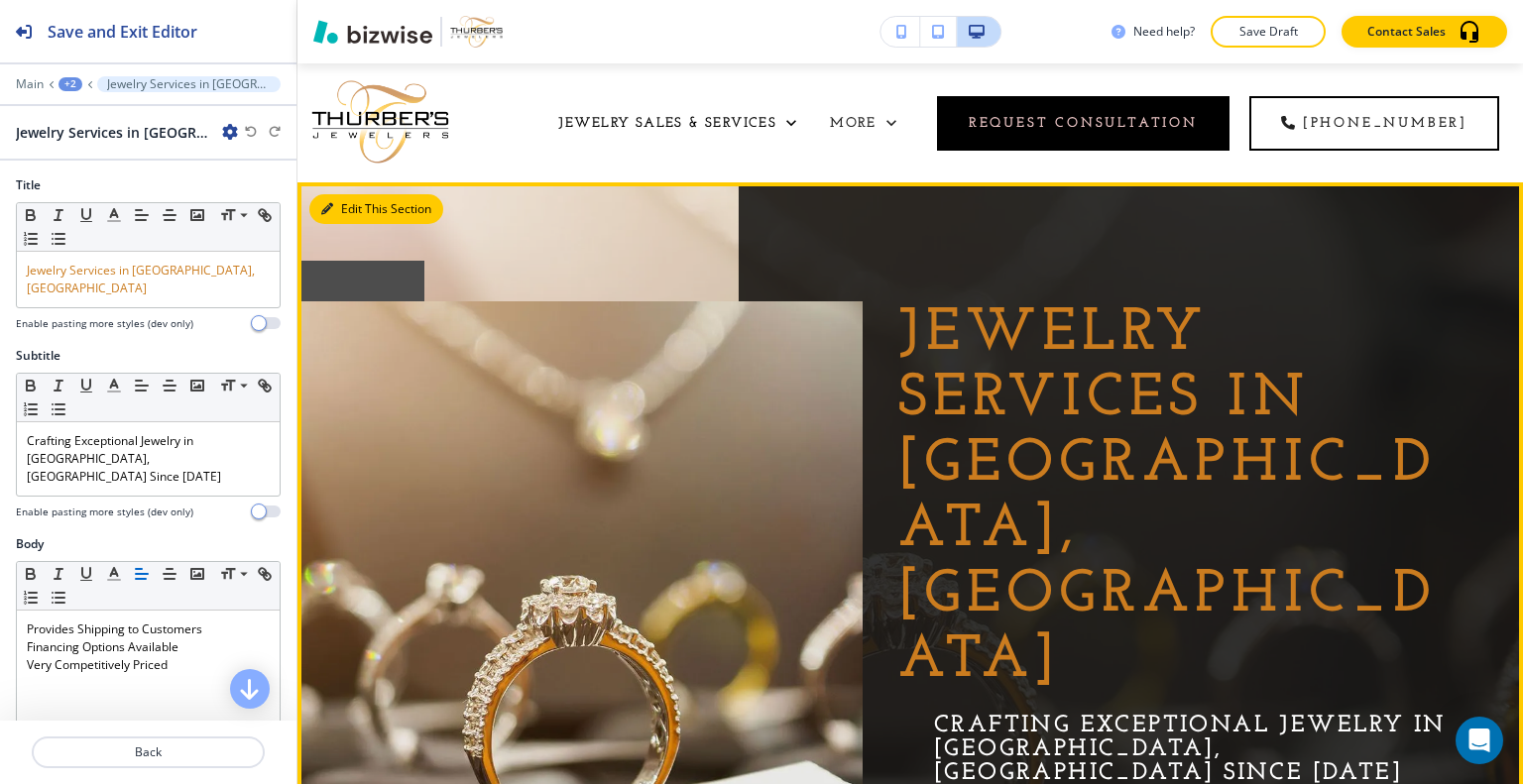 click on "Edit This Section" at bounding box center [376, 209] 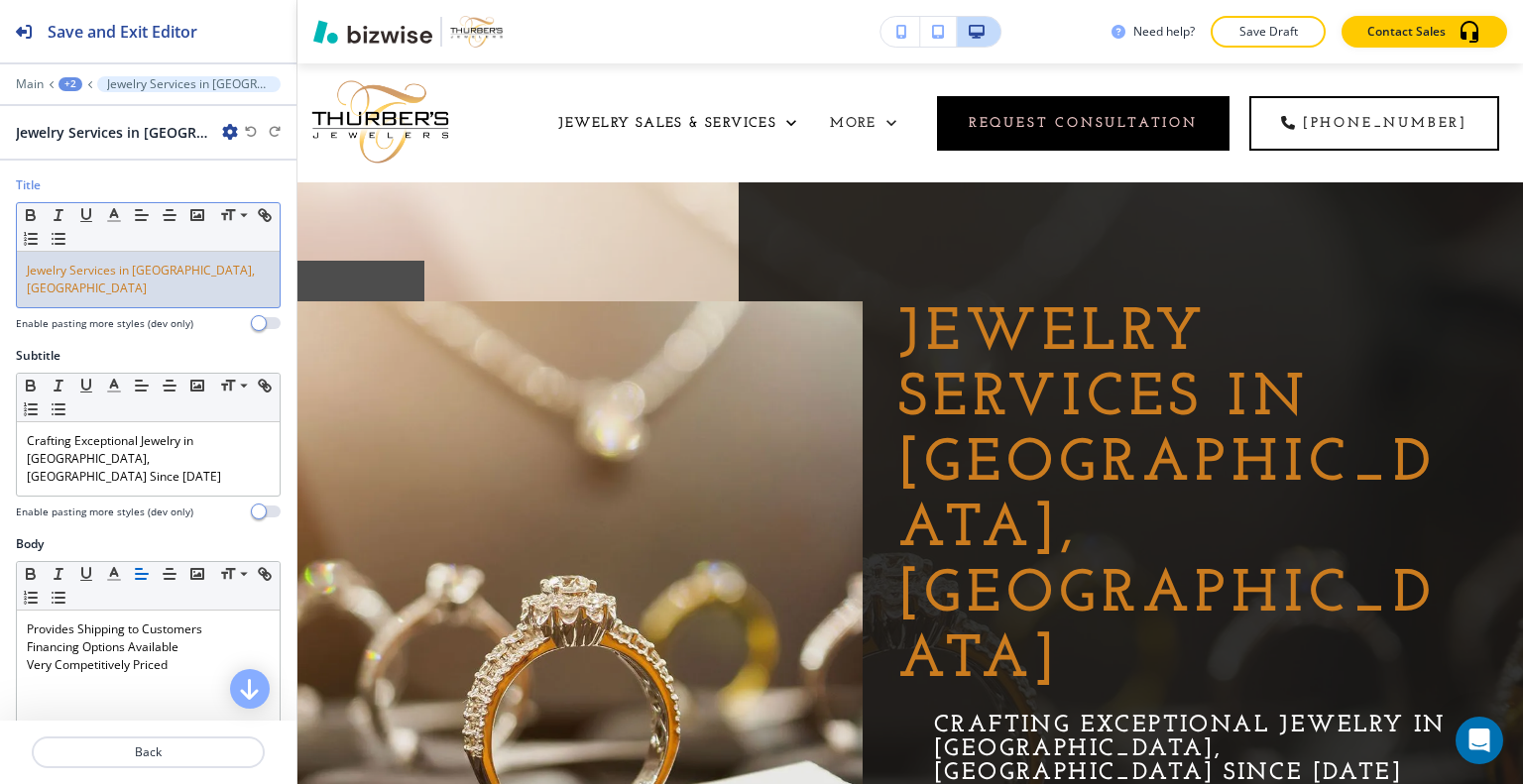 click on "Jewelry Services in [GEOGRAPHIC_DATA], [GEOGRAPHIC_DATA]" at bounding box center (148, 280) 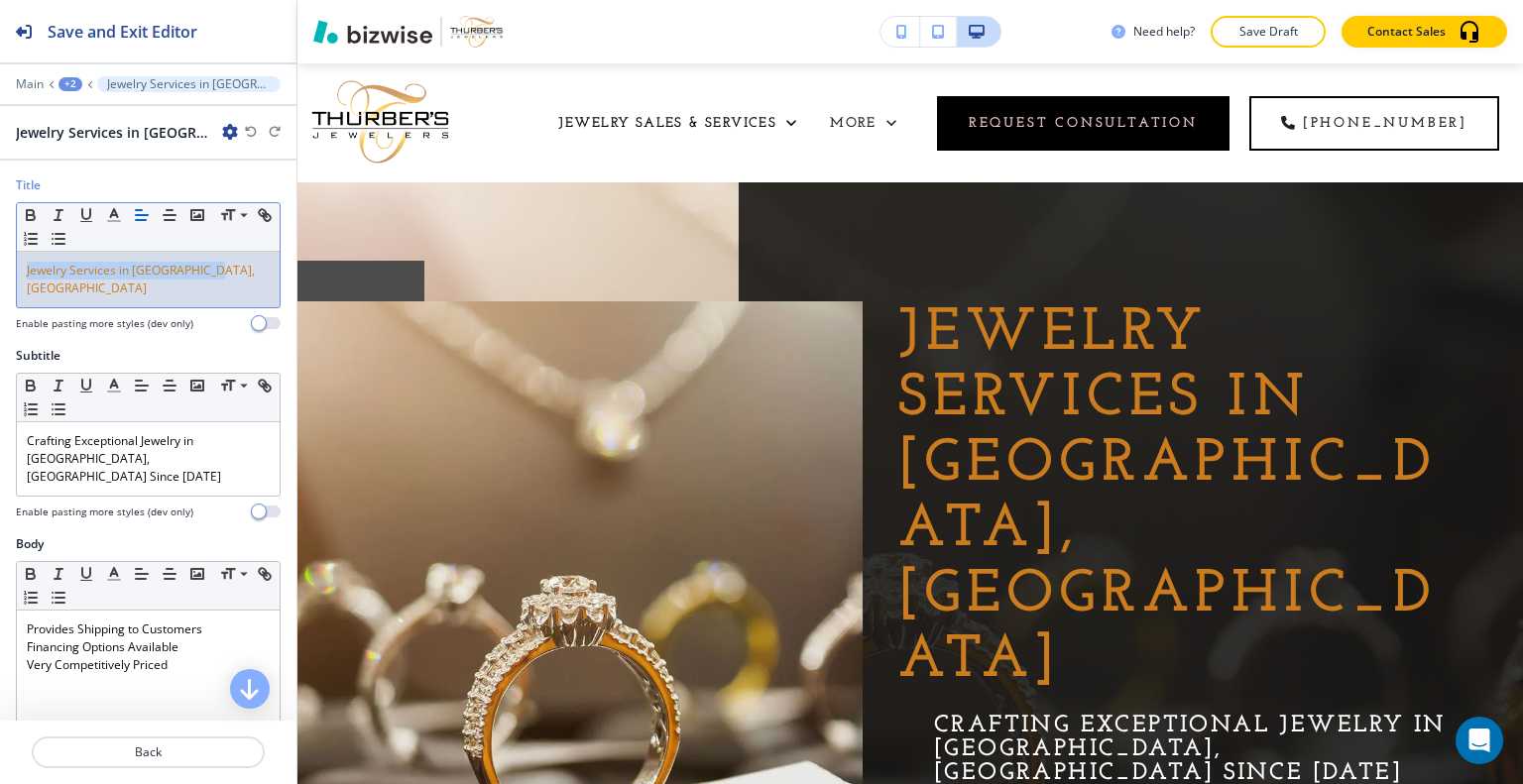 drag, startPoint x: 229, startPoint y: 270, endPoint x: 0, endPoint y: 271, distance: 229.00218 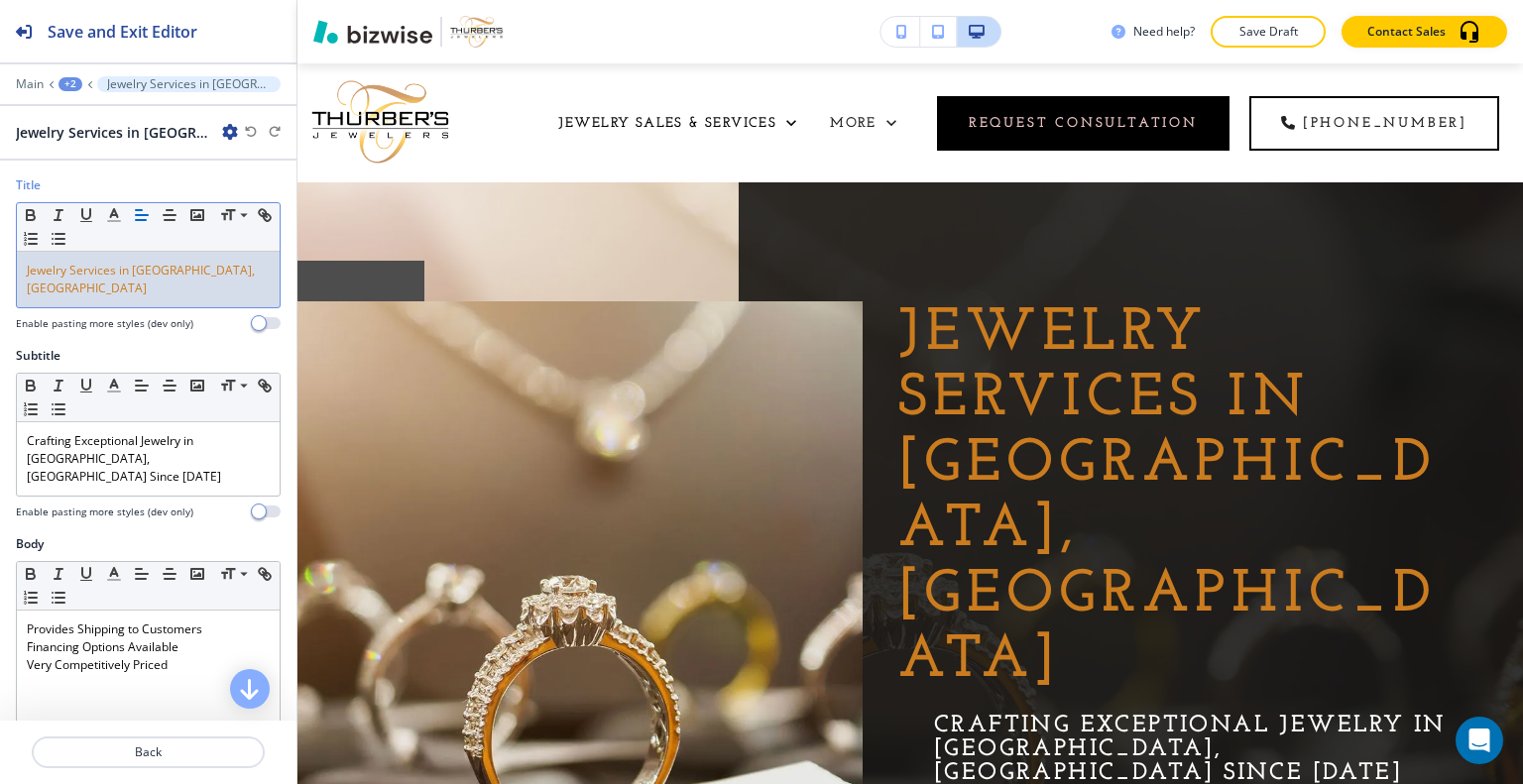 drag, startPoint x: 41, startPoint y: 273, endPoint x: 837, endPoint y: 261, distance: 796.09045 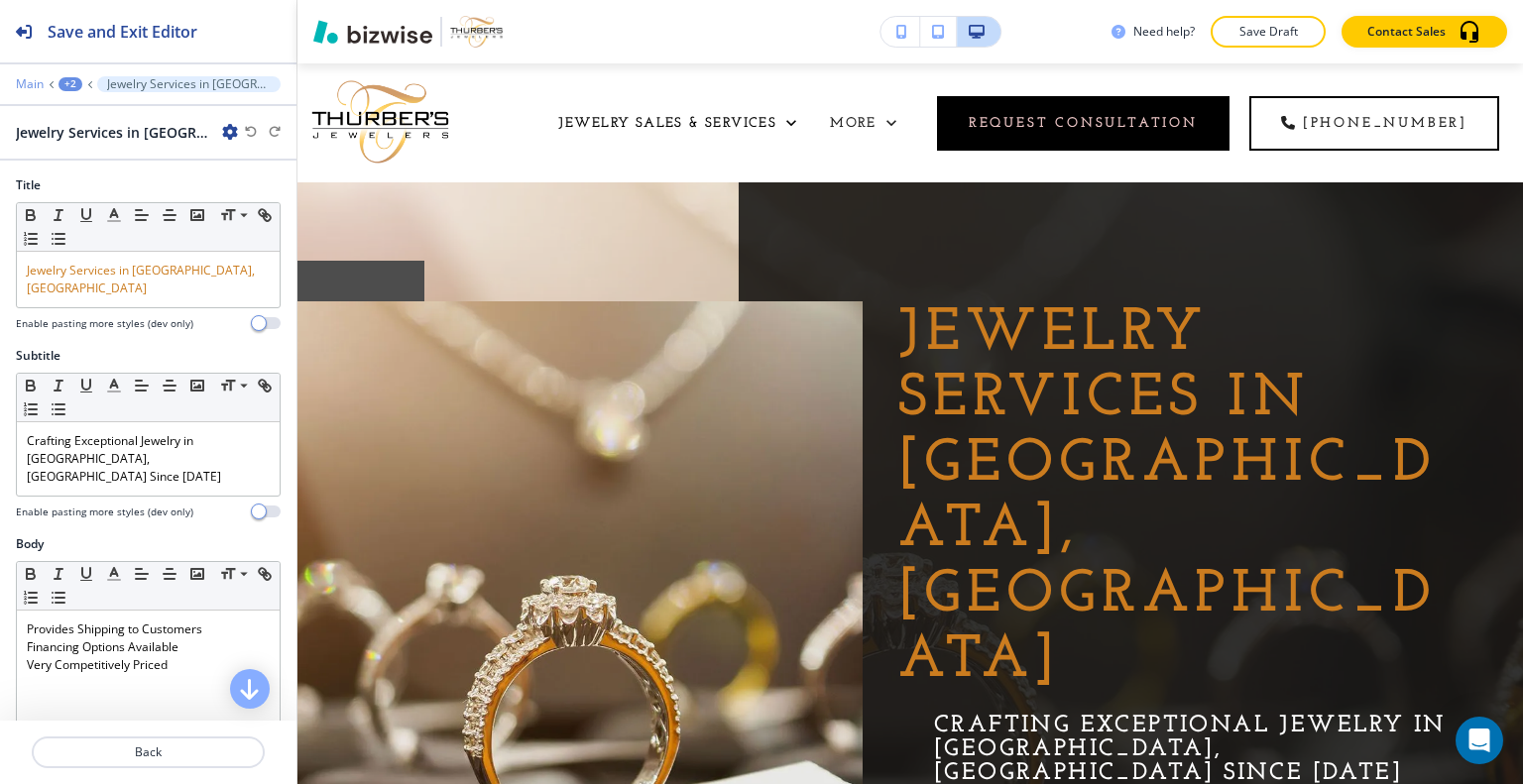 click on "Main" at bounding box center (30, 84) 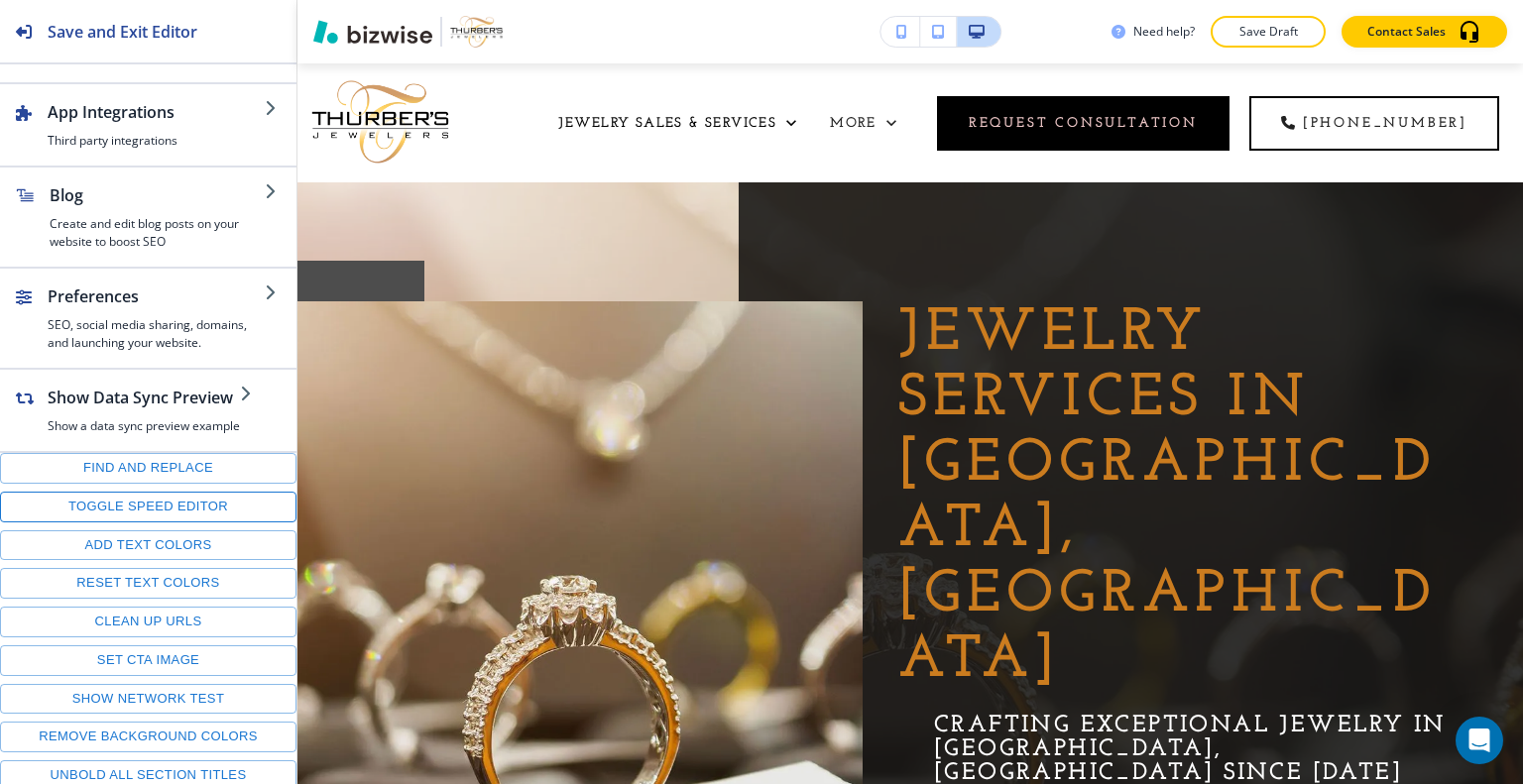 scroll, scrollTop: 0, scrollLeft: 0, axis: both 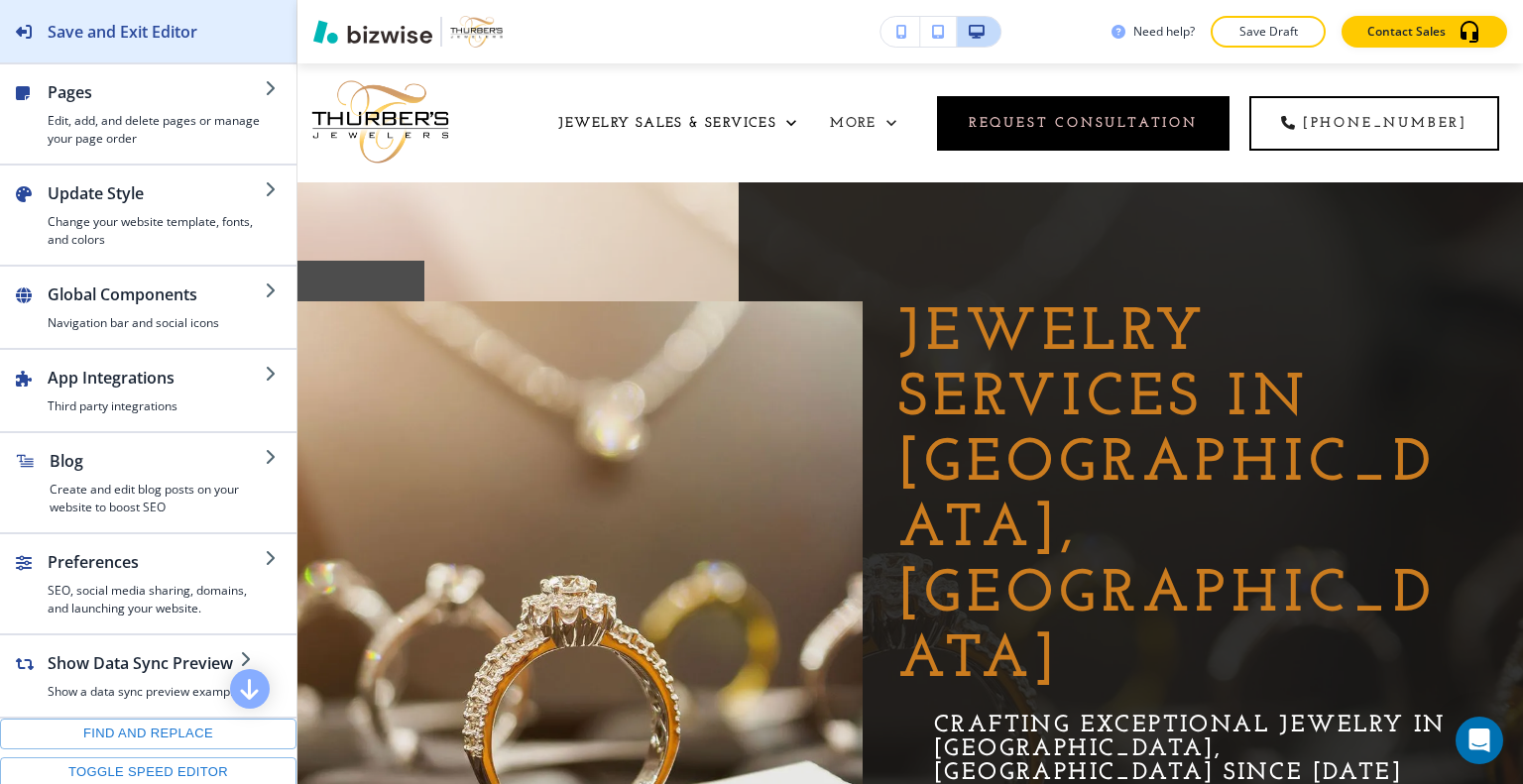 click on "Save and Exit Editor" at bounding box center [122, 32] 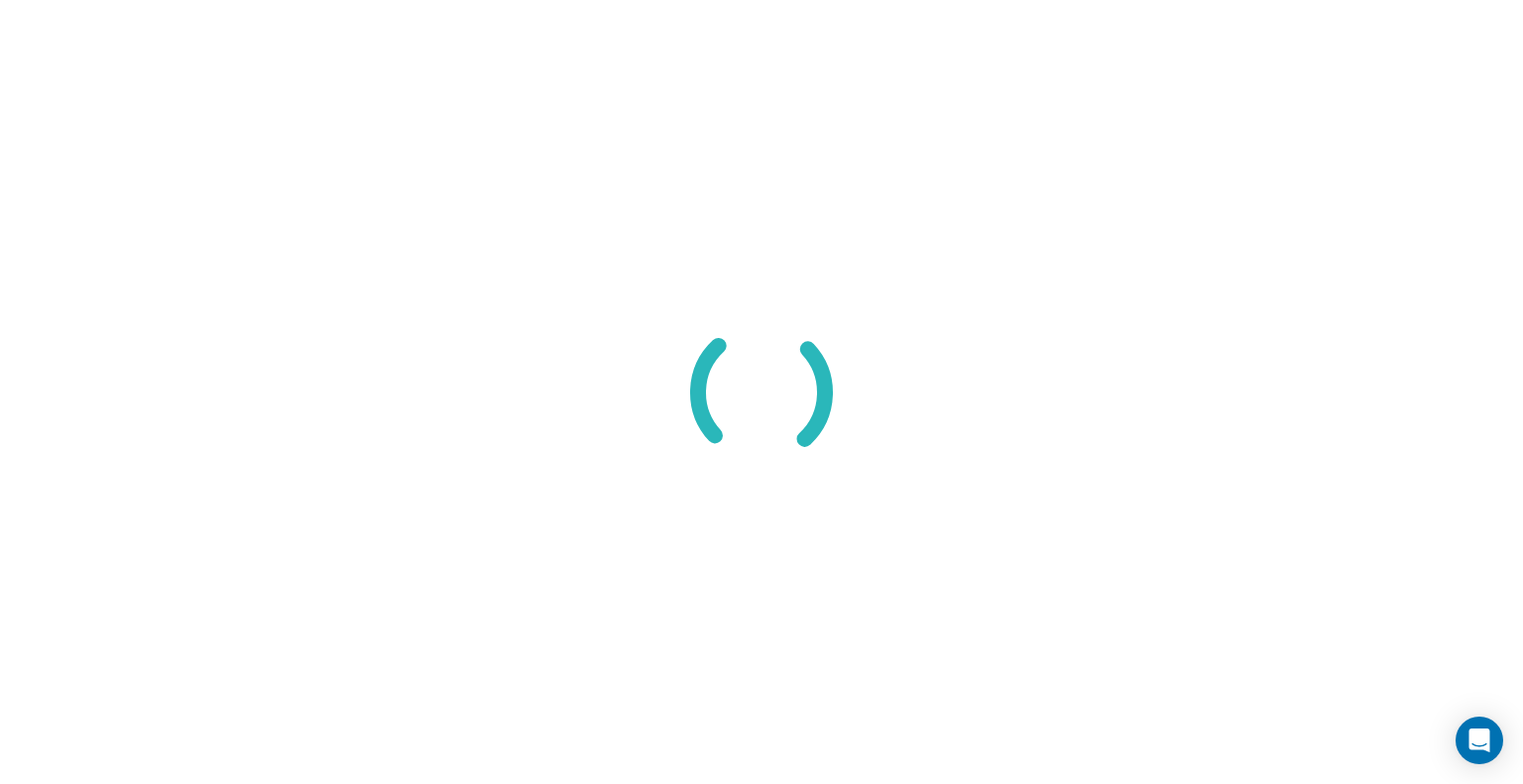 scroll, scrollTop: 0, scrollLeft: 0, axis: both 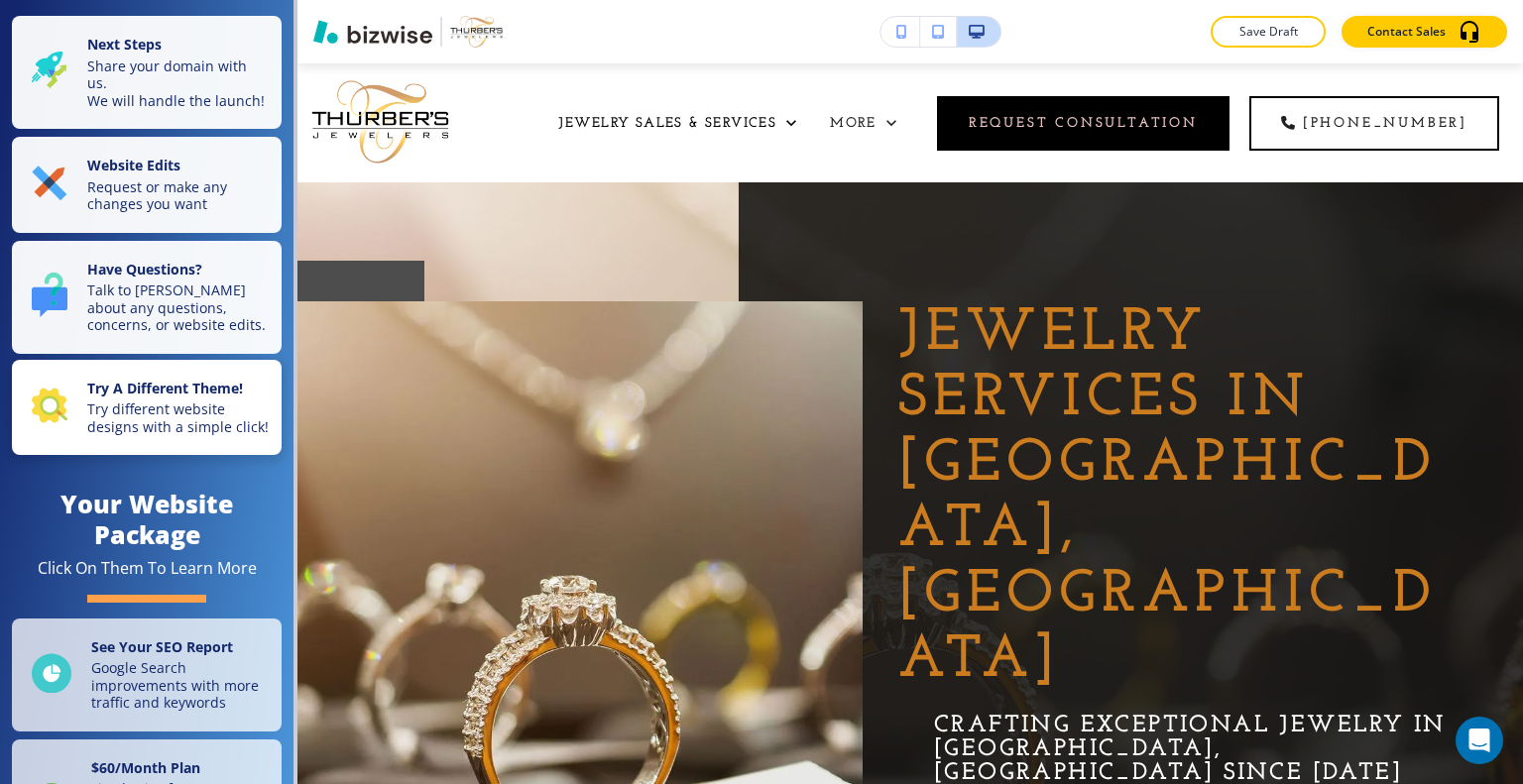 click on "Try different website designs with a simple click!" at bounding box center (178, 417) 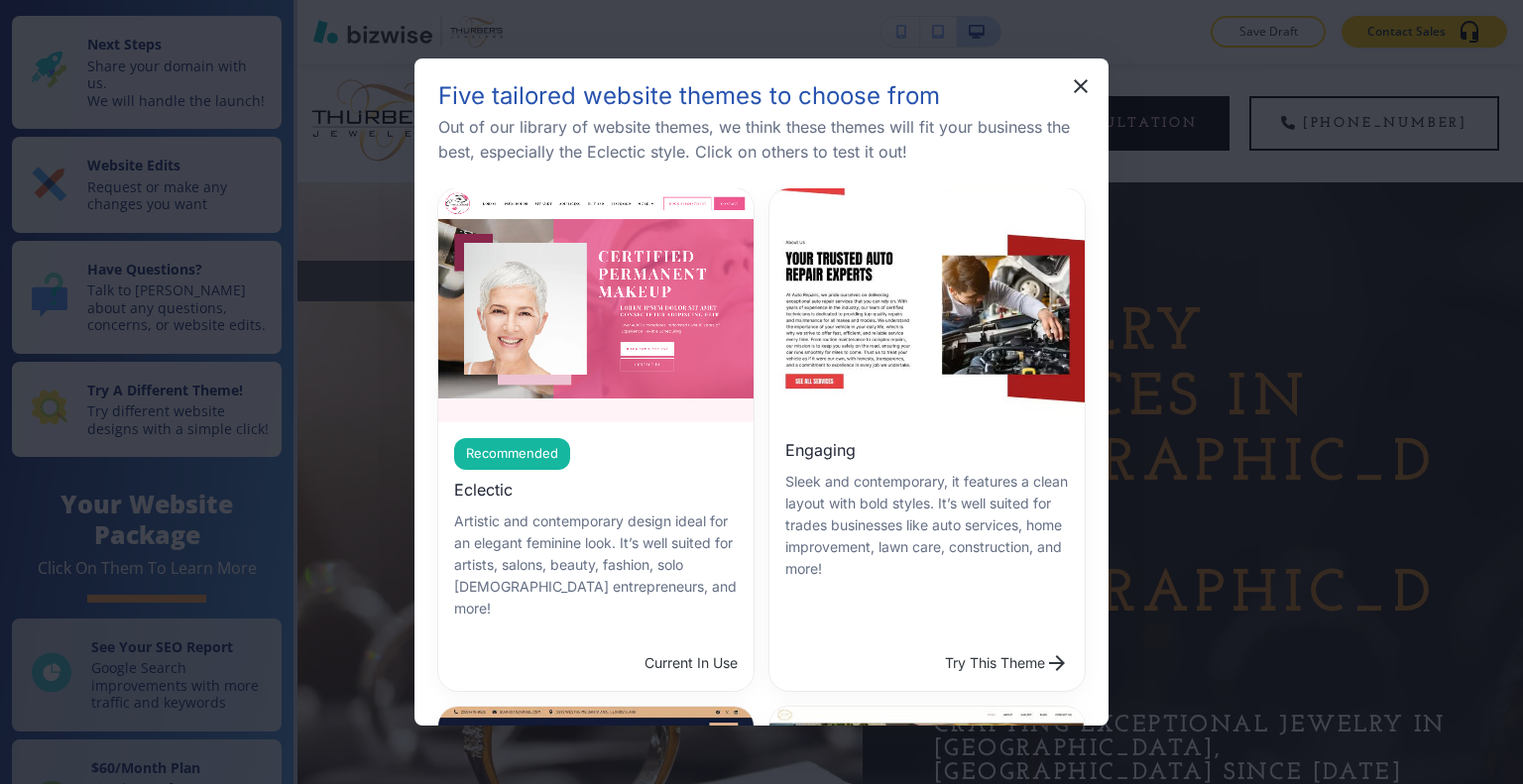 scroll, scrollTop: 793, scrollLeft: 0, axis: vertical 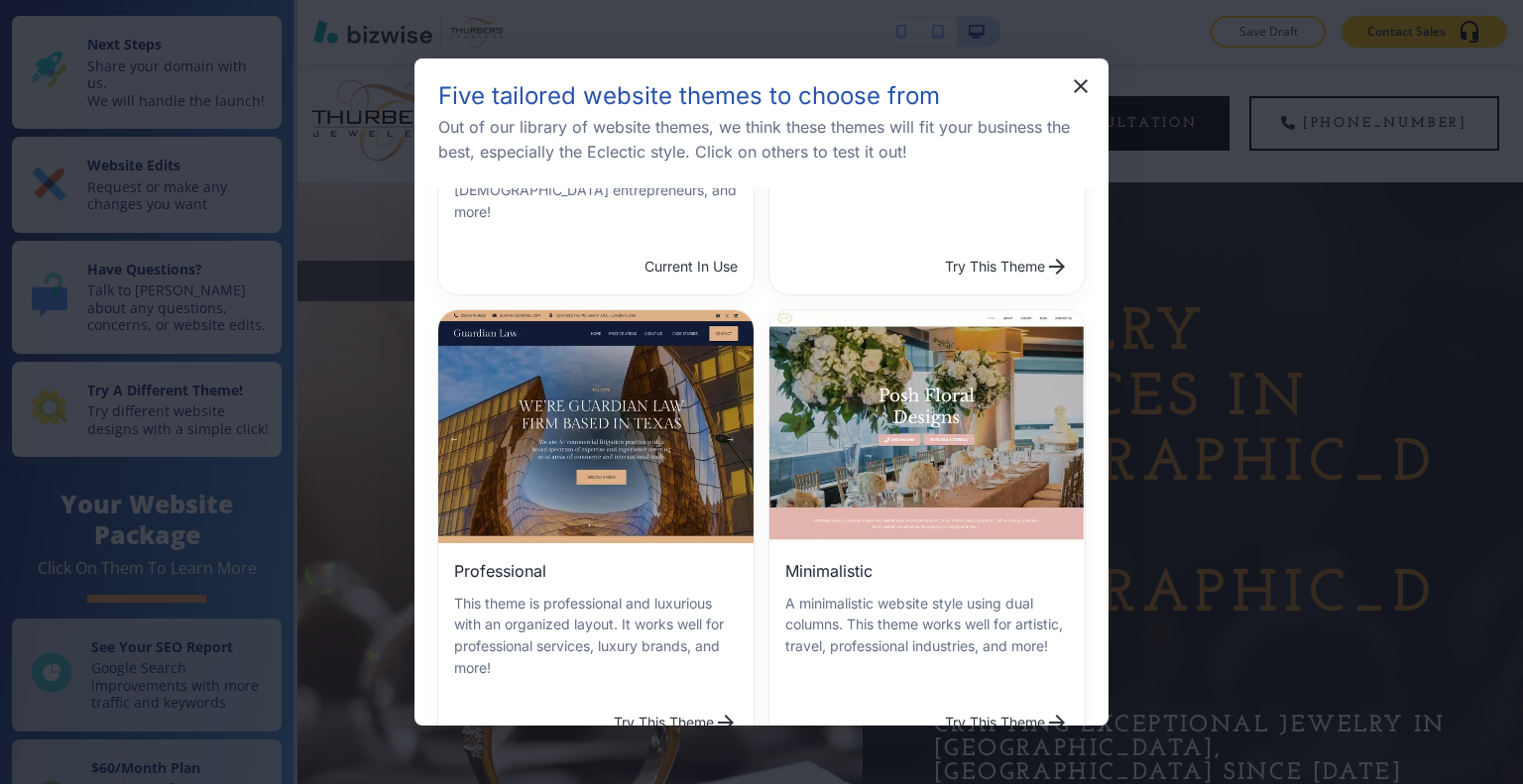 click at bounding box center (596, 2113) 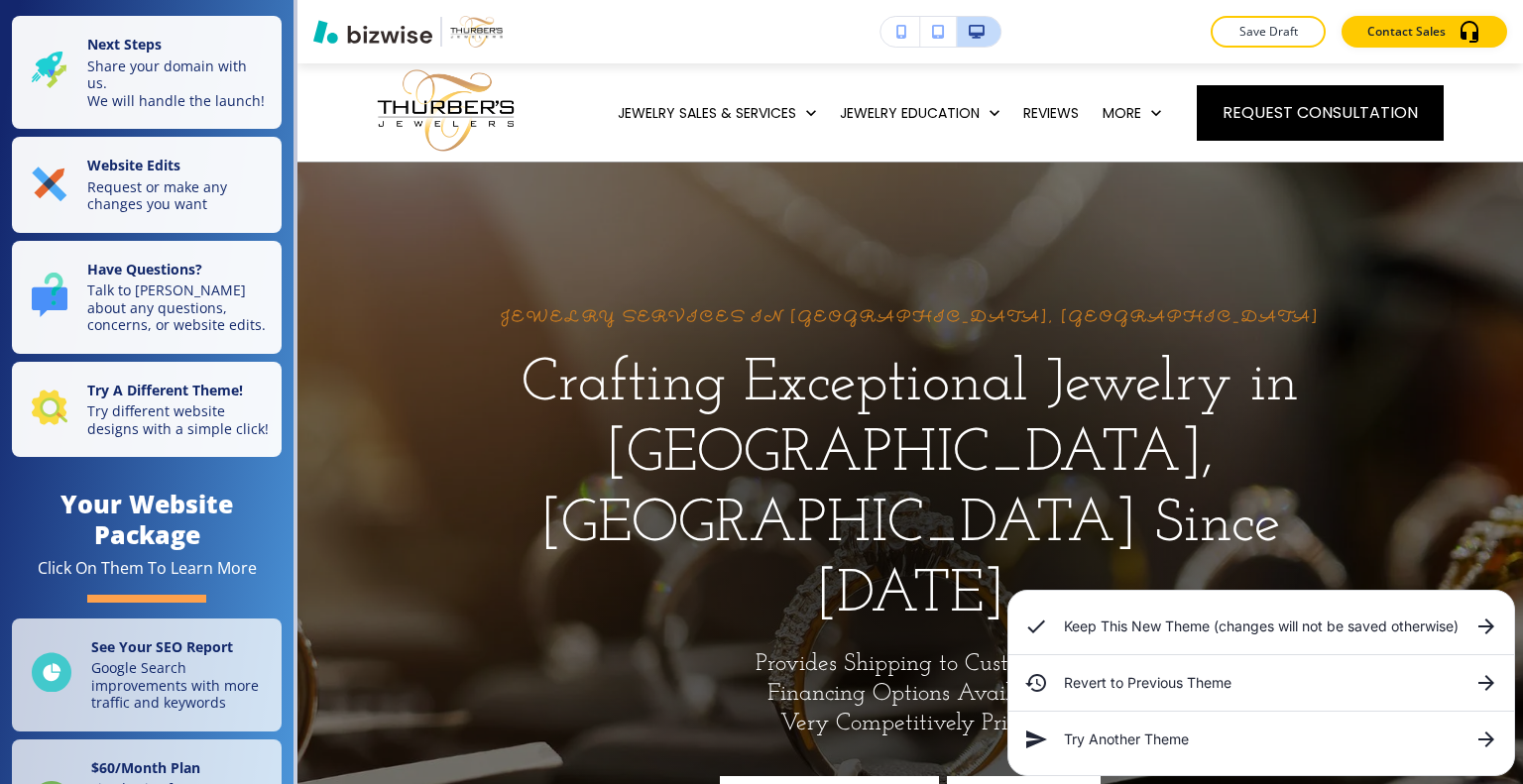click on "Keep This New Theme (changes will not be saved otherwise)" at bounding box center (1261, 626) 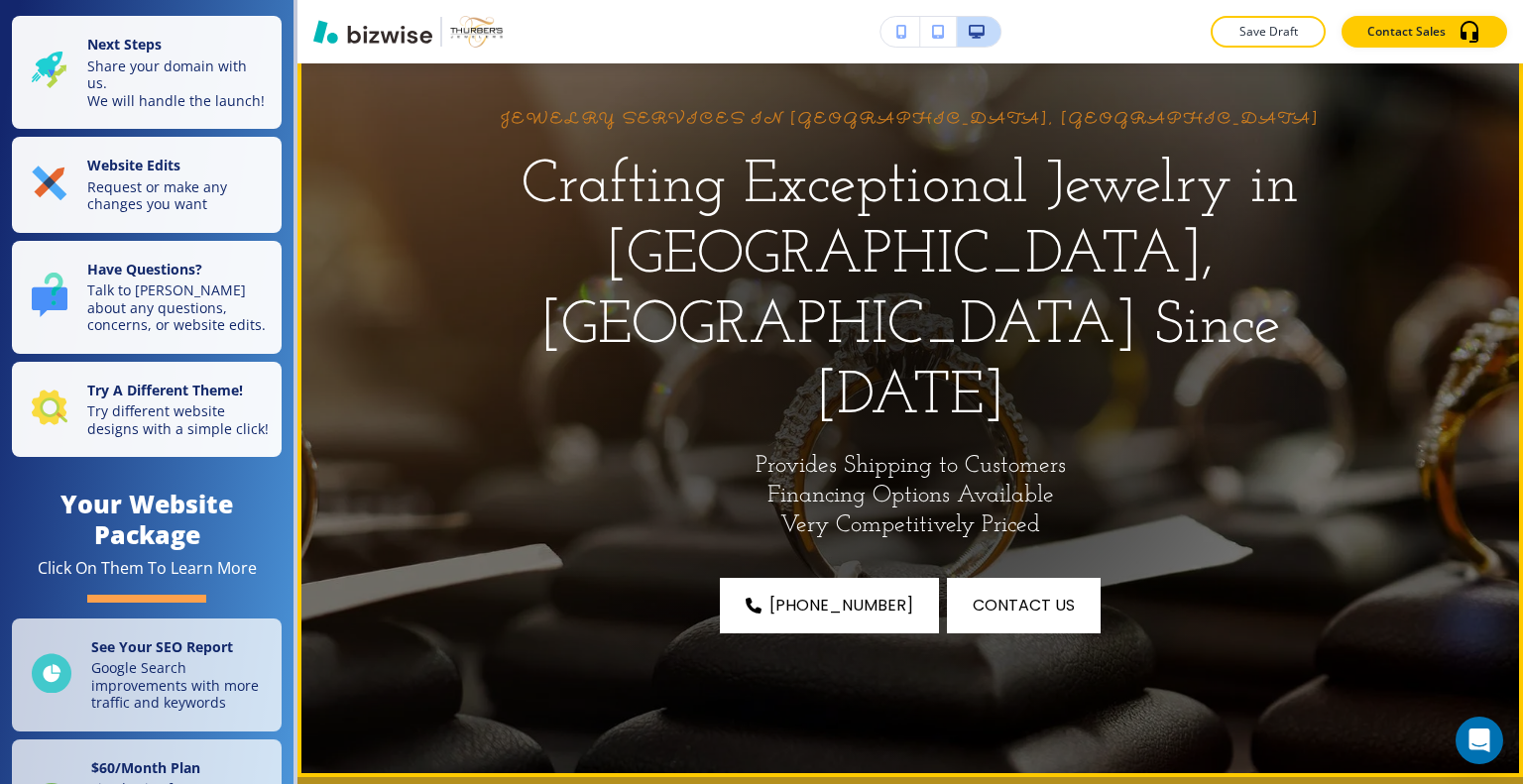 scroll, scrollTop: 99, scrollLeft: 0, axis: vertical 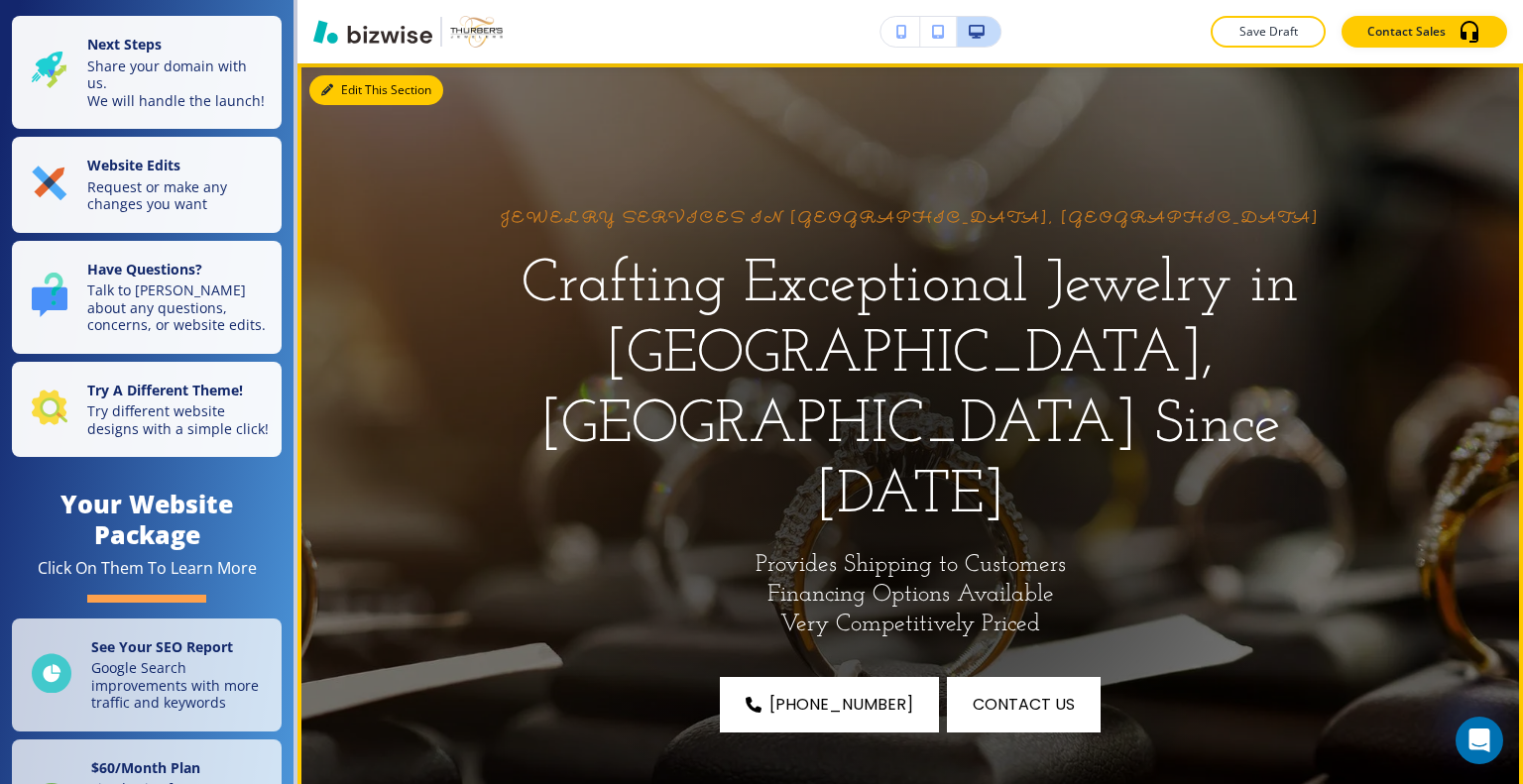 click on "Edit This Section" at bounding box center (376, 90) 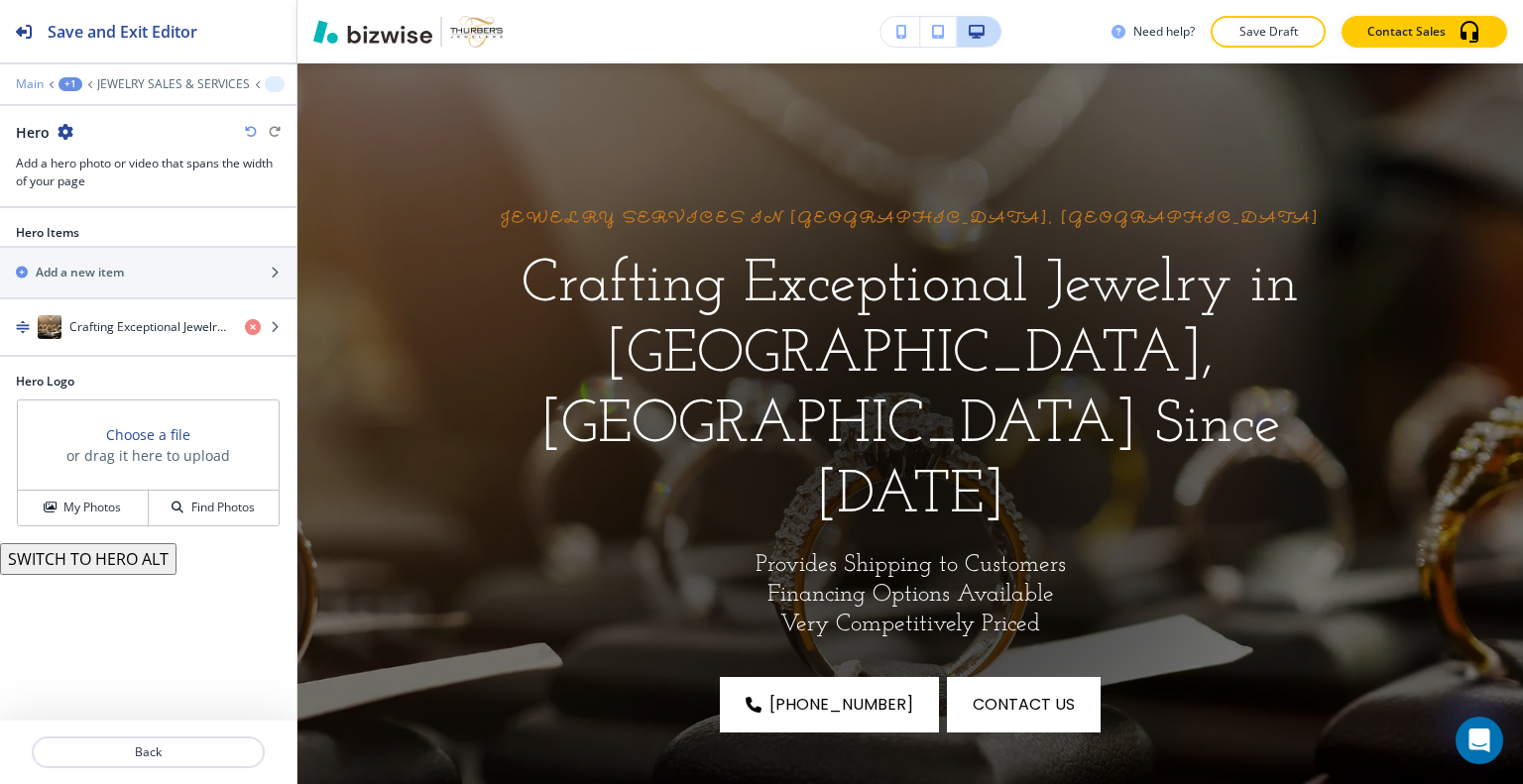 click on "Main" at bounding box center [30, 84] 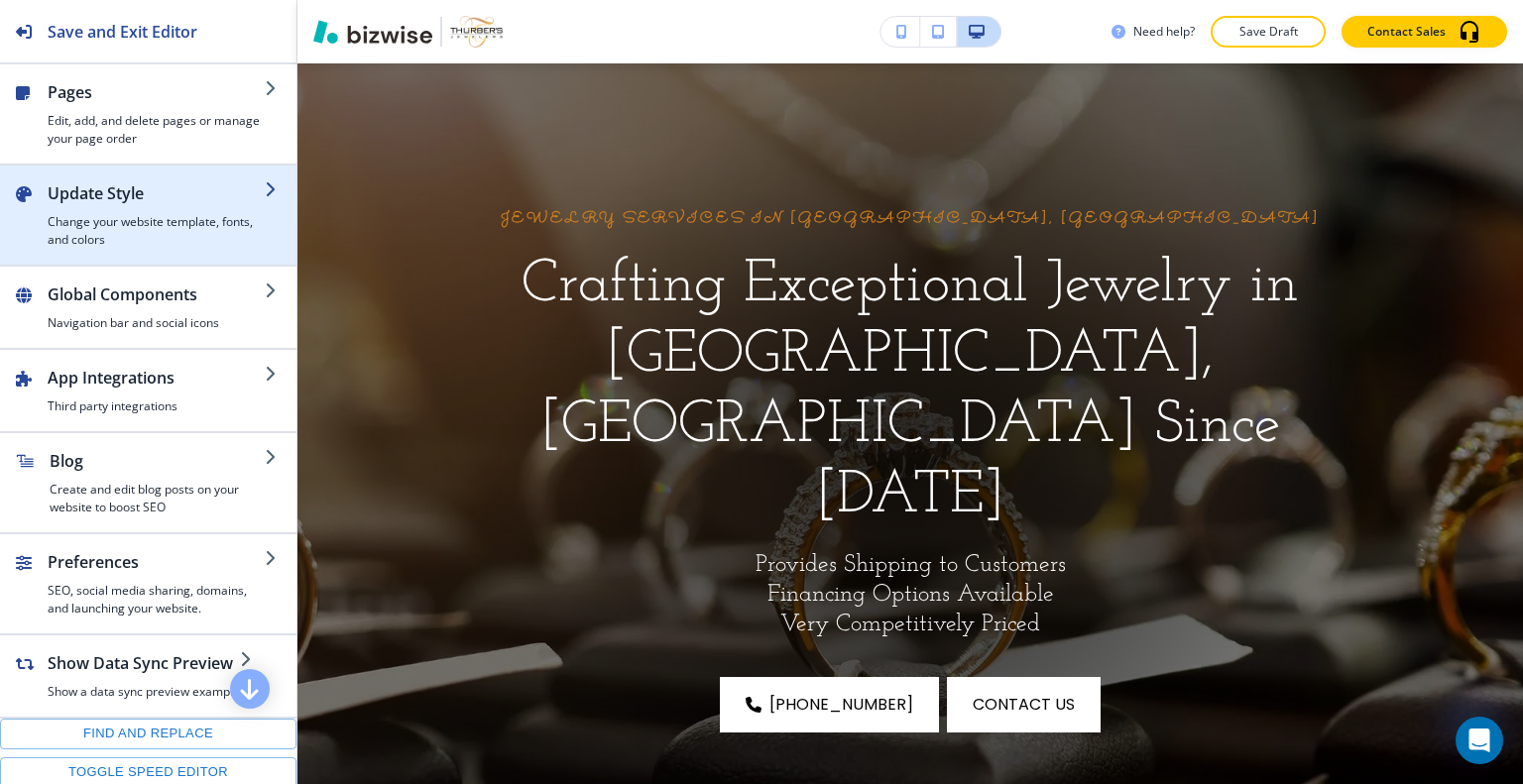 click on "Update Style" at bounding box center (156, 193) 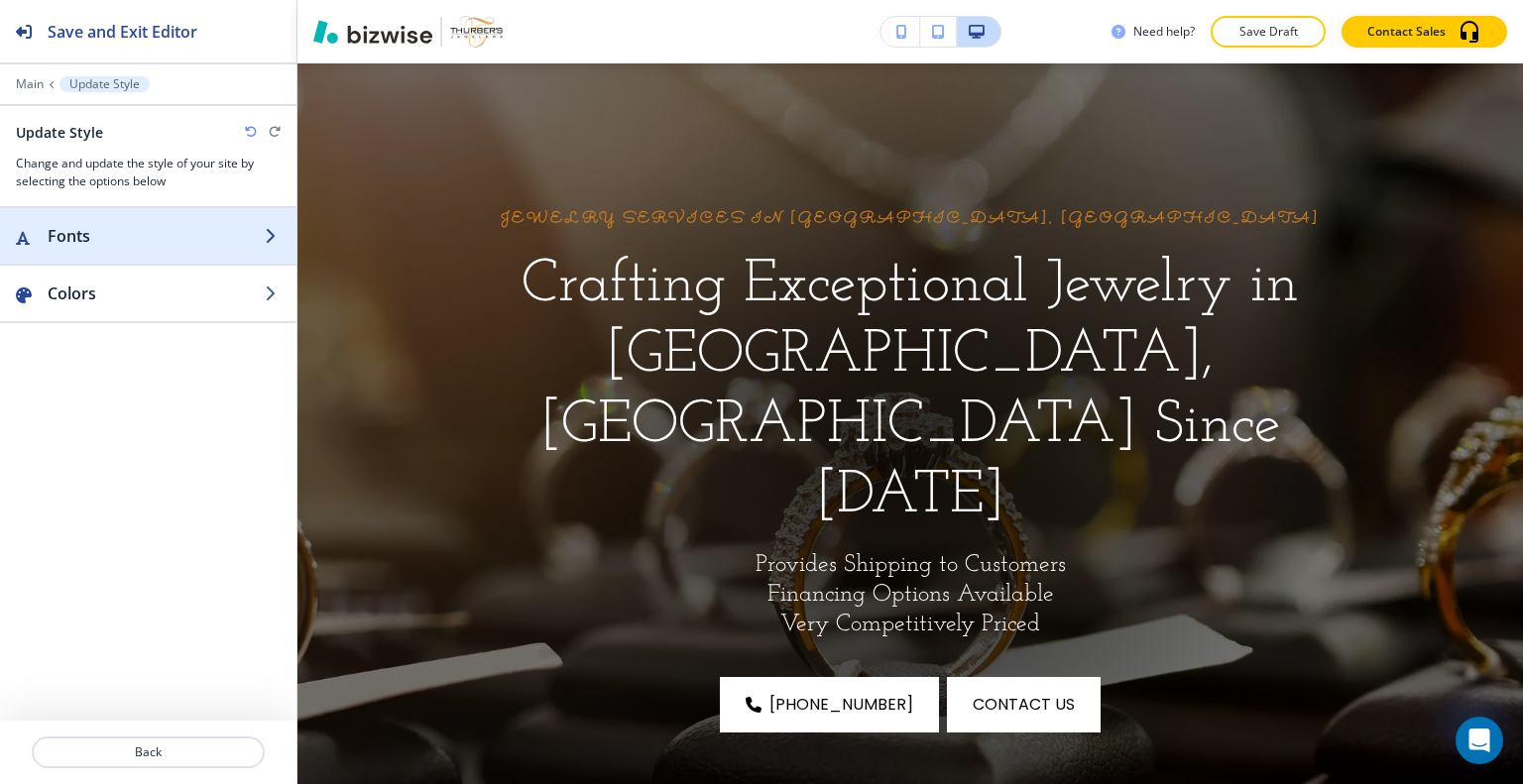 click at bounding box center [148, 256] 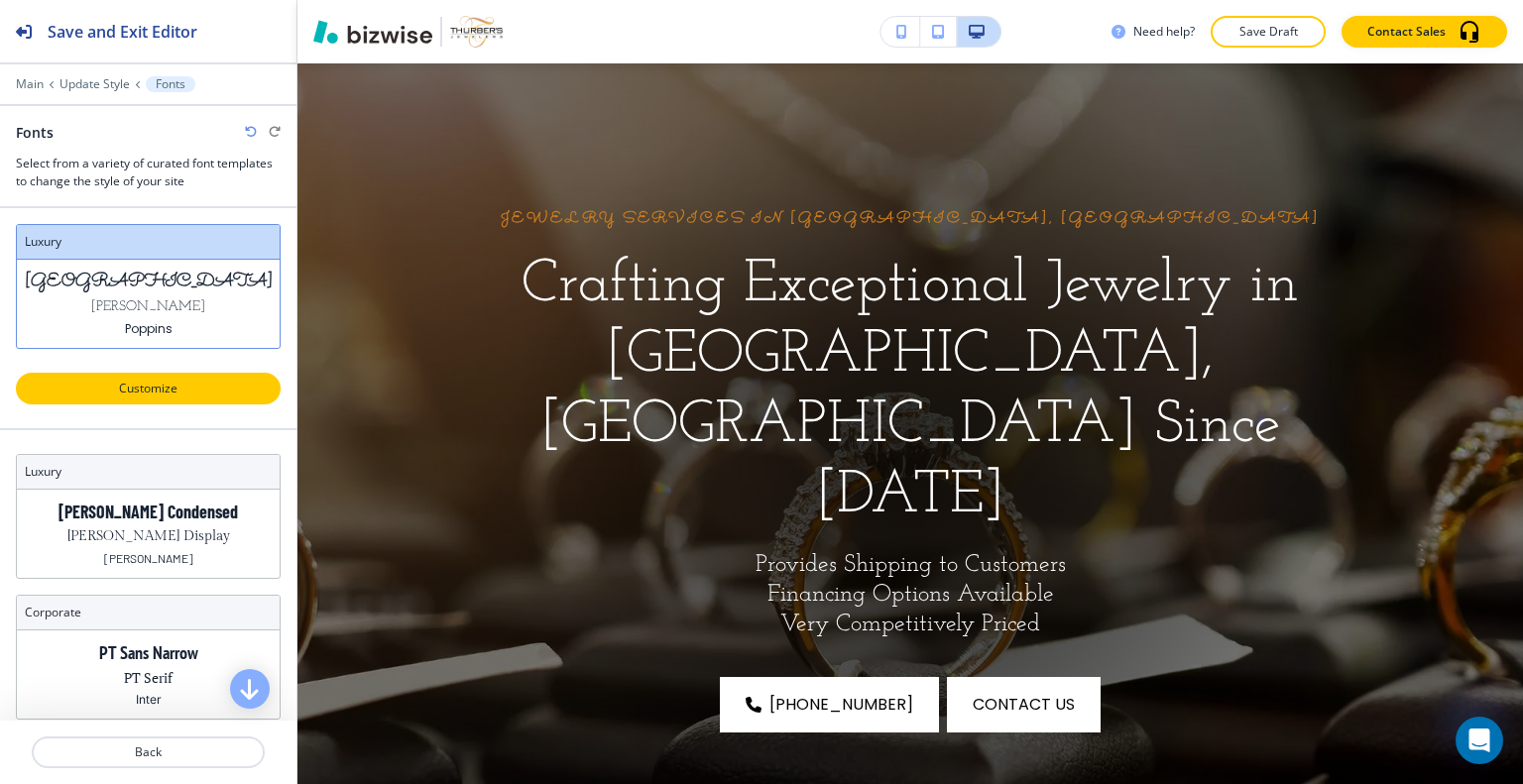 click on "Customize" at bounding box center (148, 389) 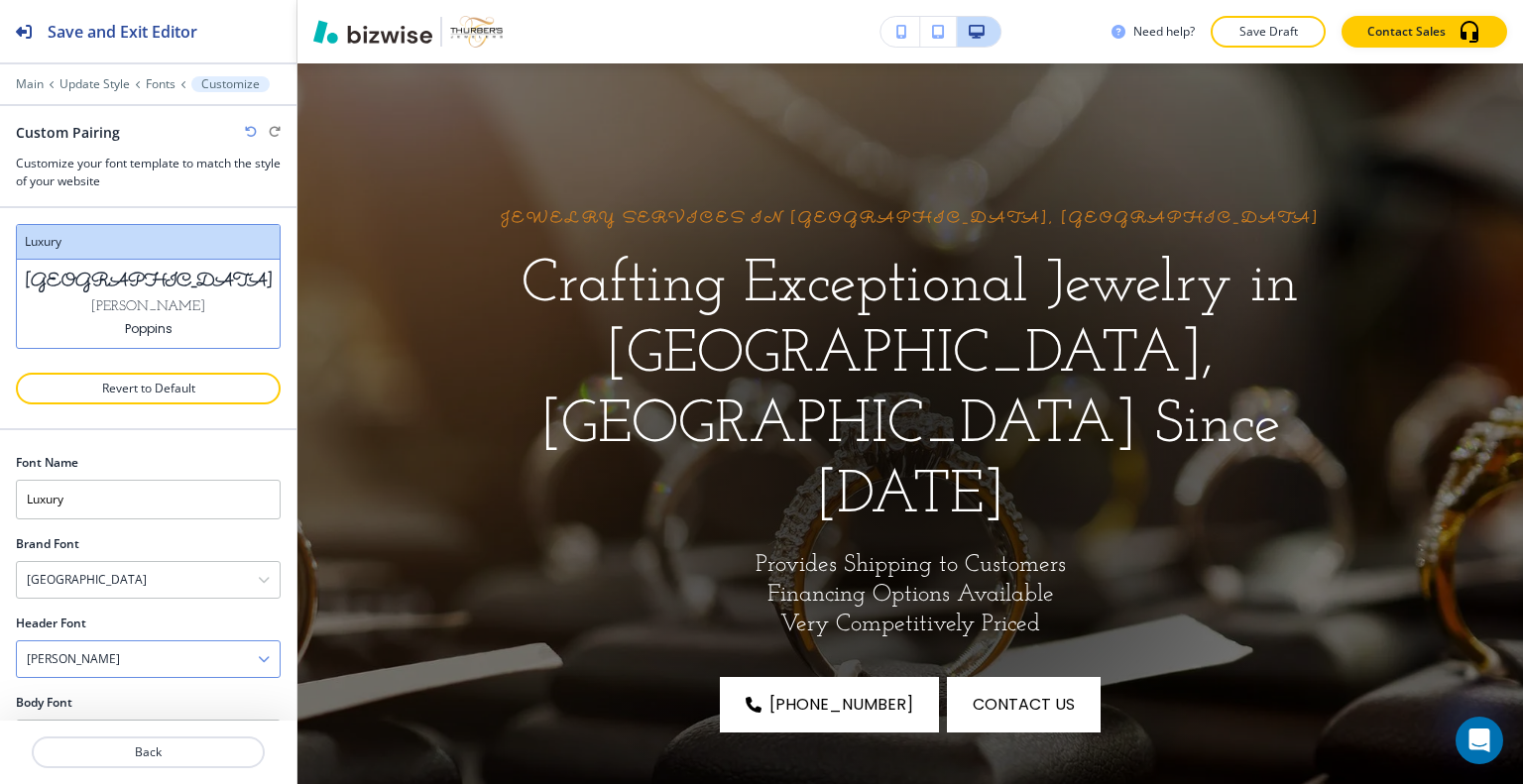 scroll, scrollTop: 56, scrollLeft: 0, axis: vertical 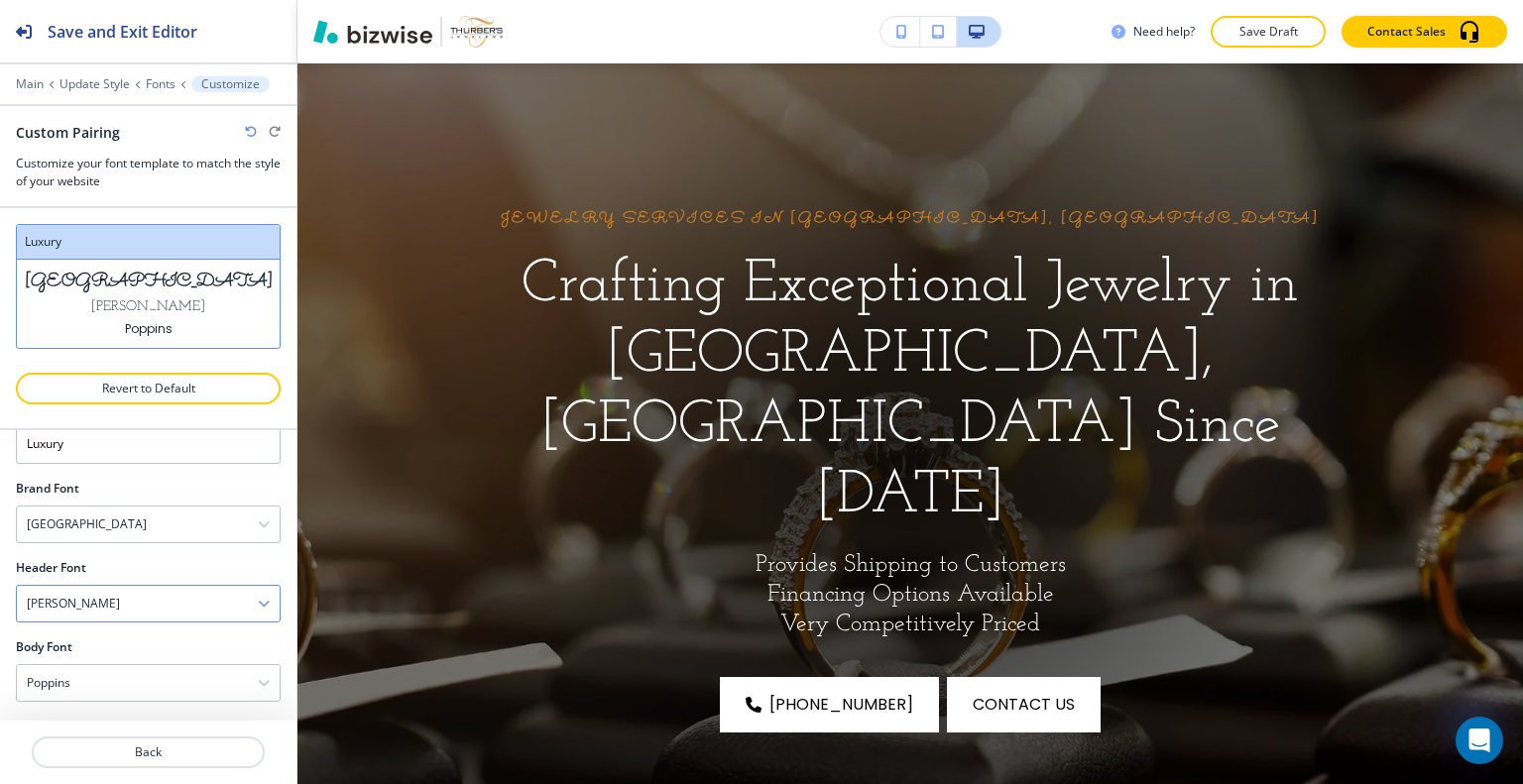 click on "[PERSON_NAME]" at bounding box center (148, 604) 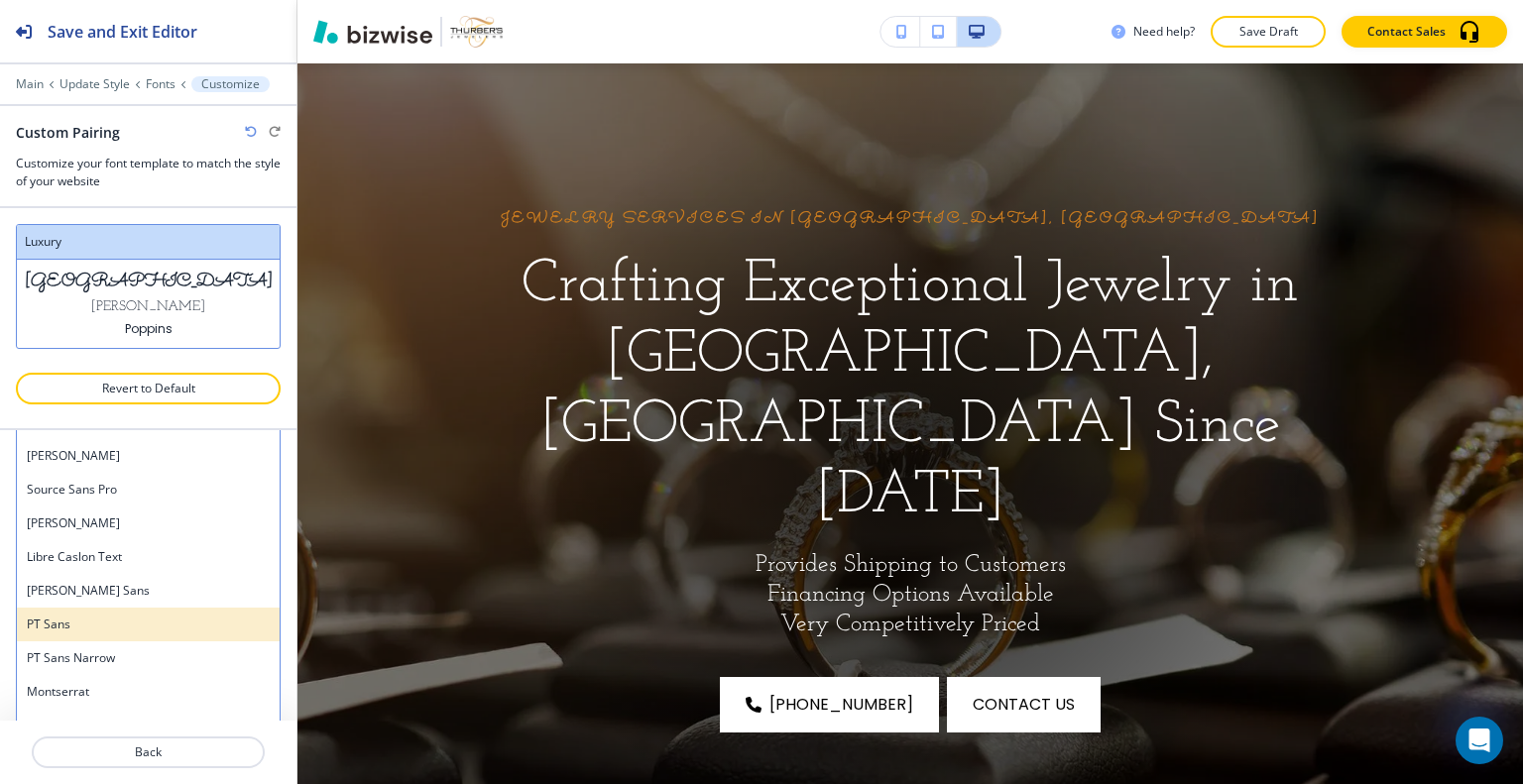 scroll, scrollTop: 963, scrollLeft: 0, axis: vertical 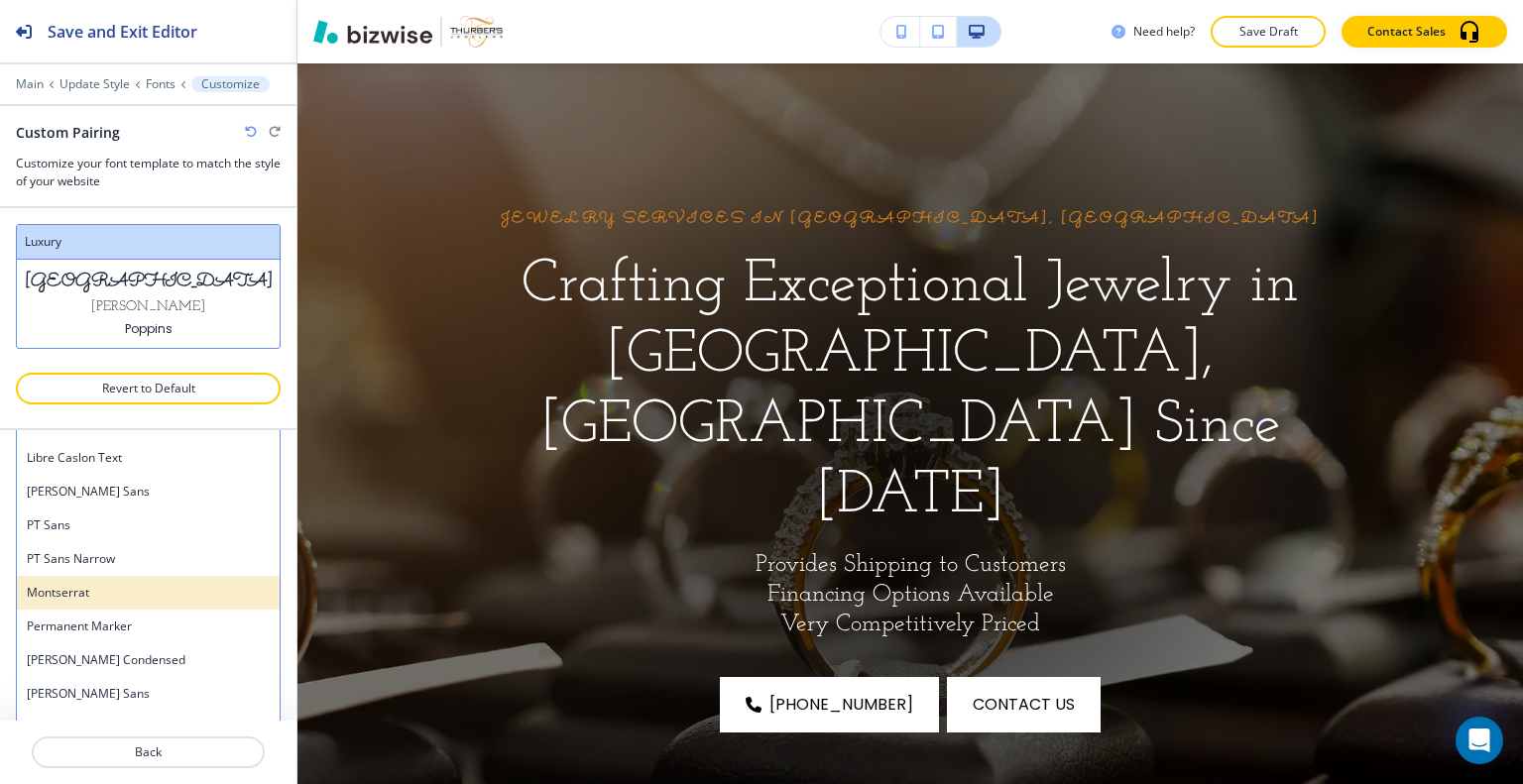 click on "Montserrat" at bounding box center (148, 593) 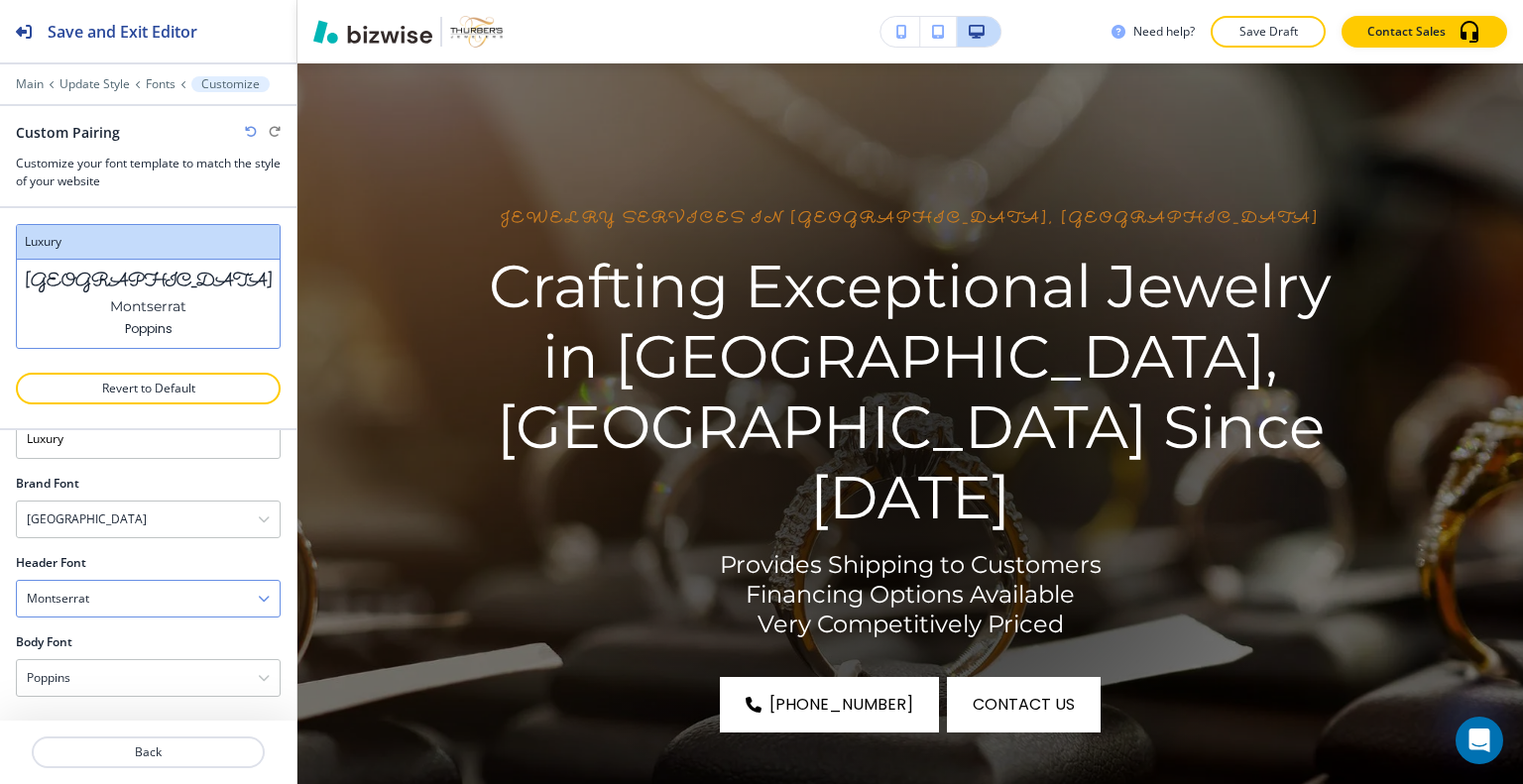 scroll, scrollTop: 56, scrollLeft: 0, axis: vertical 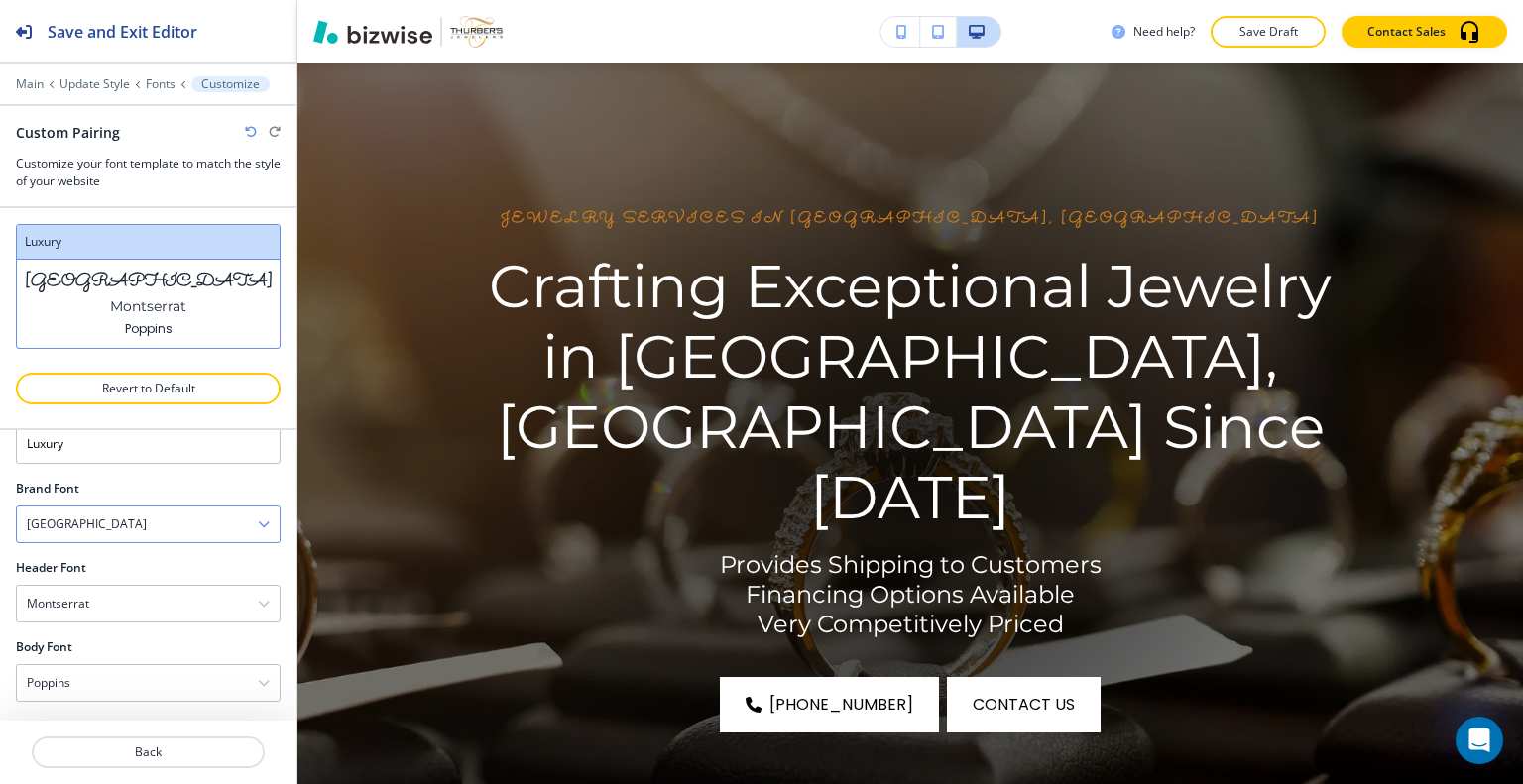 click on "[GEOGRAPHIC_DATA]" at bounding box center (148, 524) 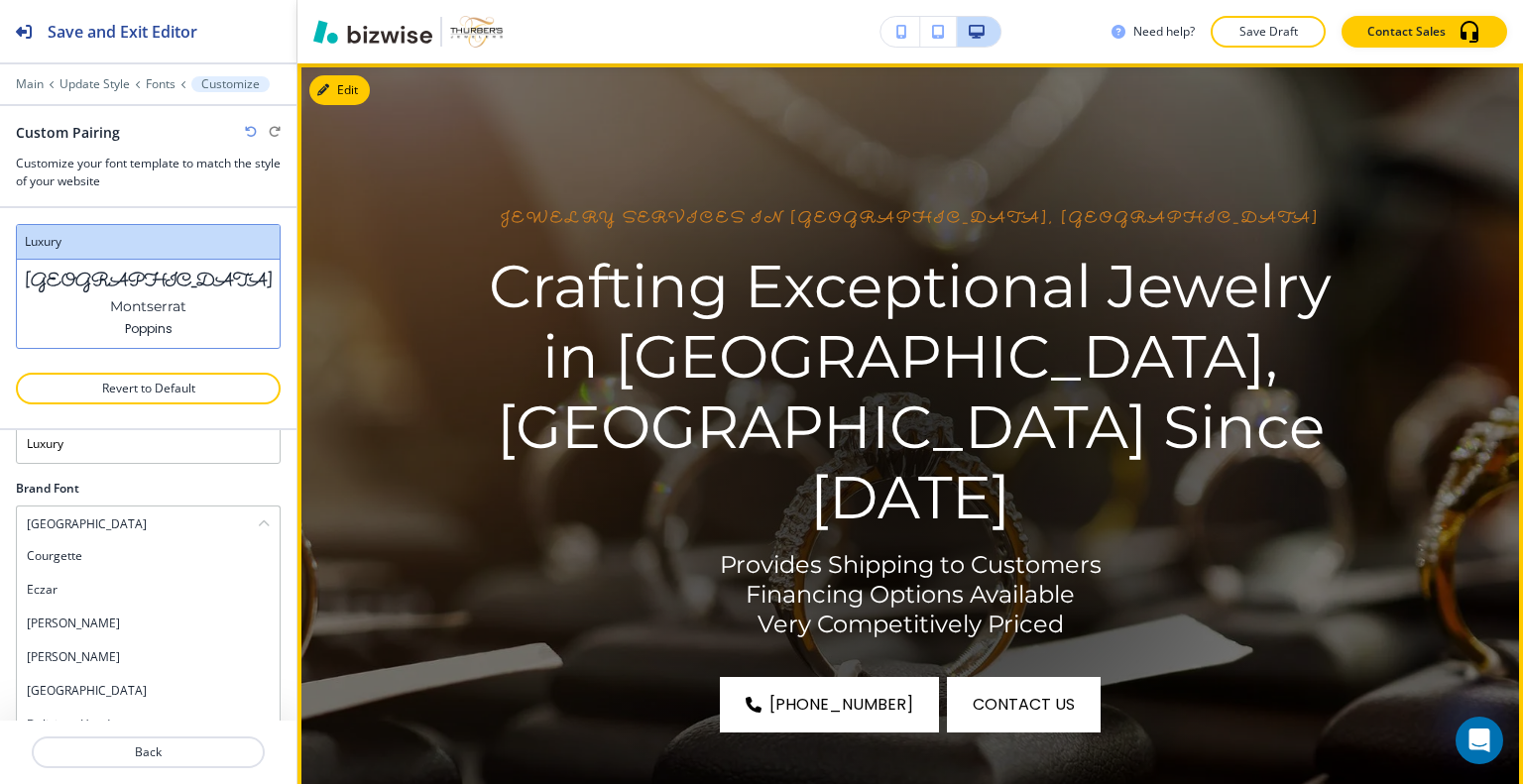 scroll, scrollTop: 694, scrollLeft: 0, axis: vertical 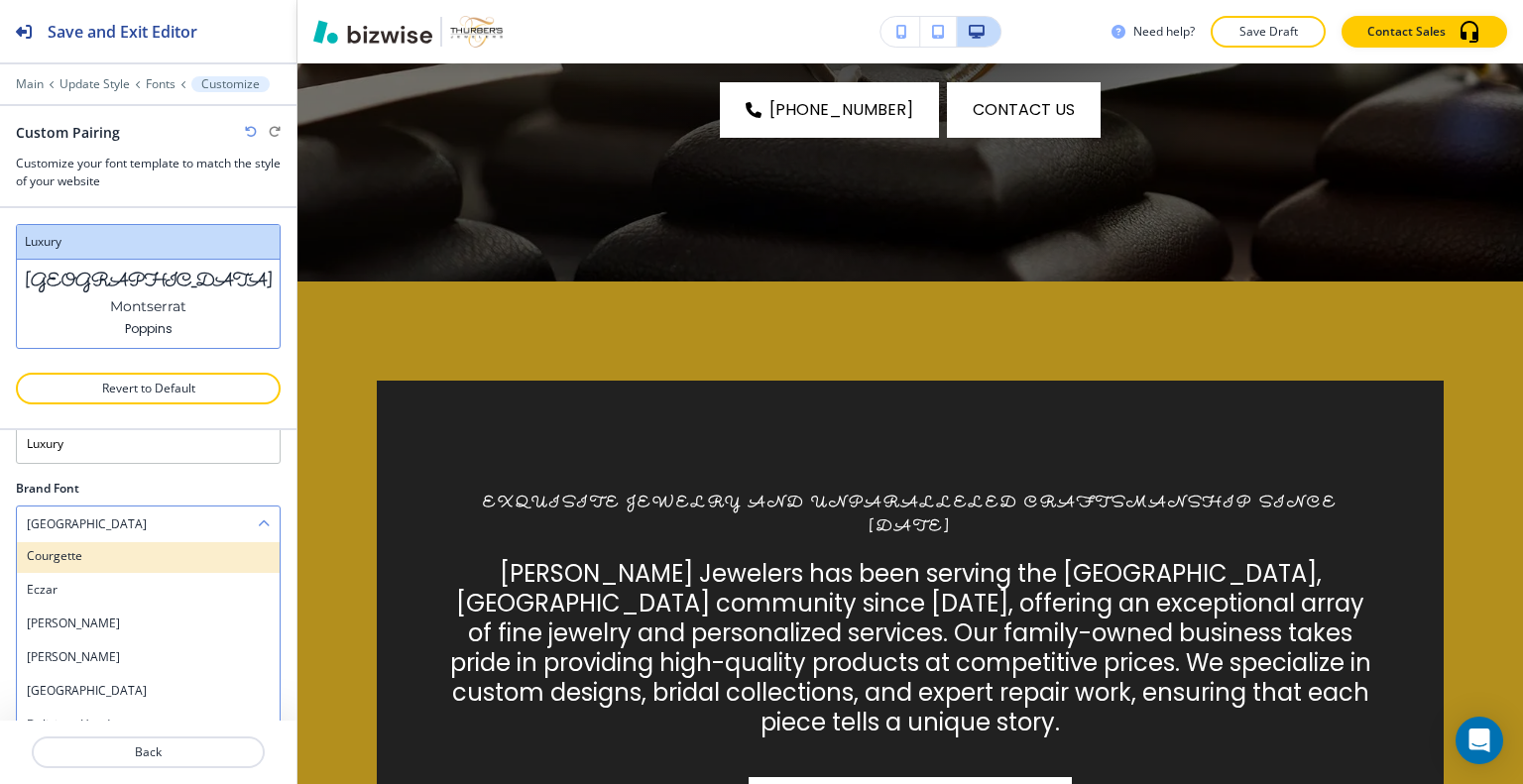 click on "Courgette" at bounding box center [148, 556] 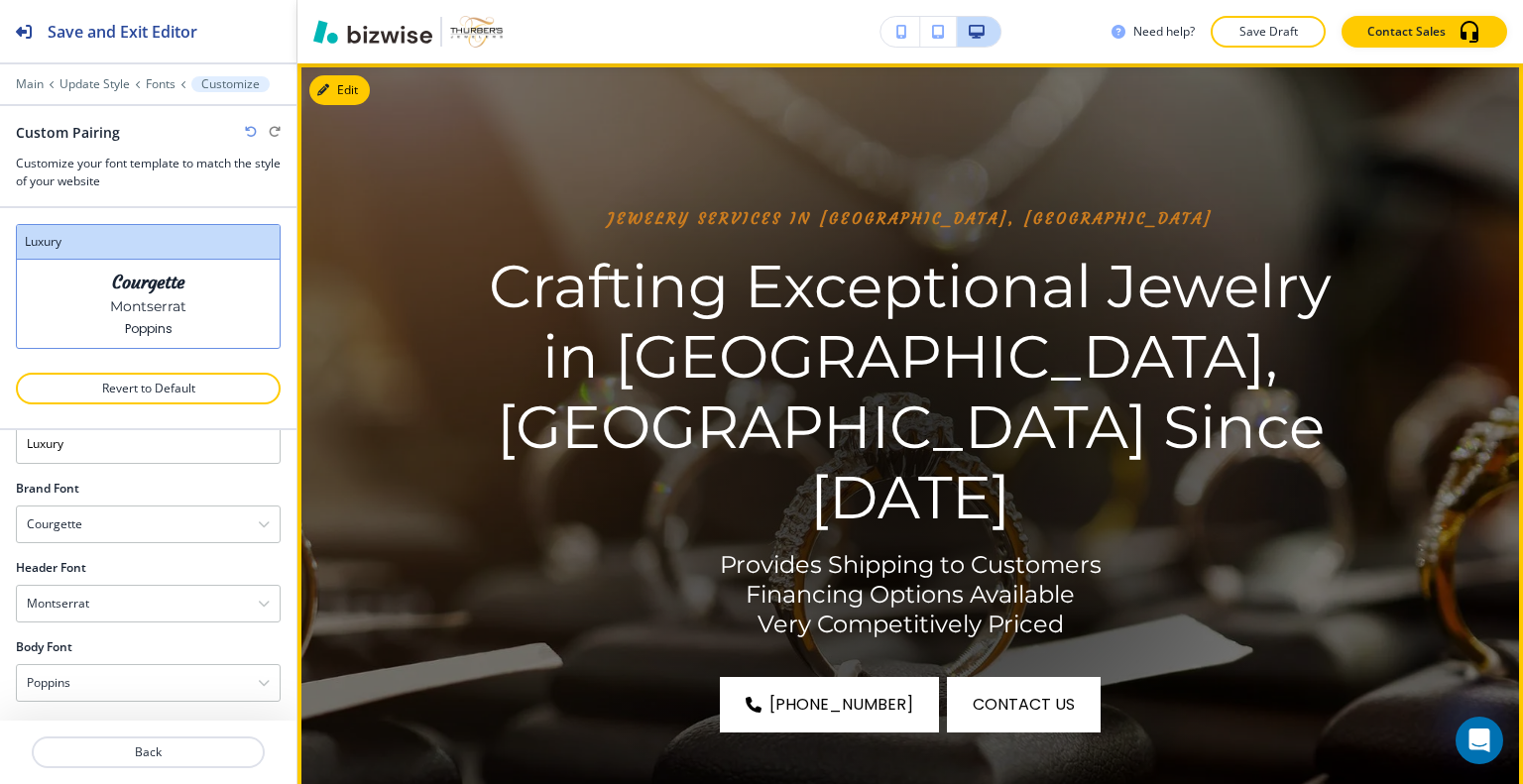 scroll, scrollTop: 198, scrollLeft: 0, axis: vertical 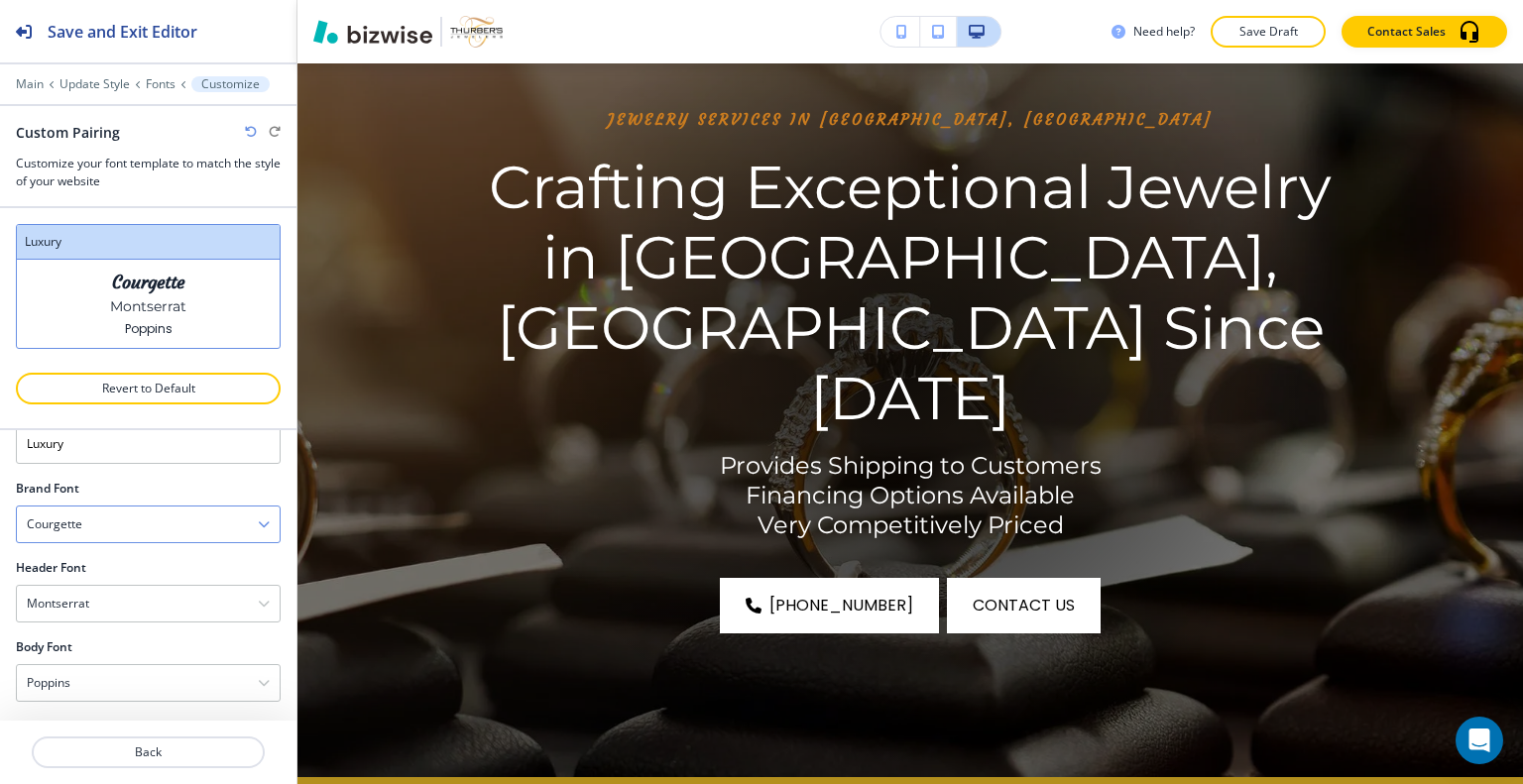 click on "Courgette" at bounding box center [148, 524] 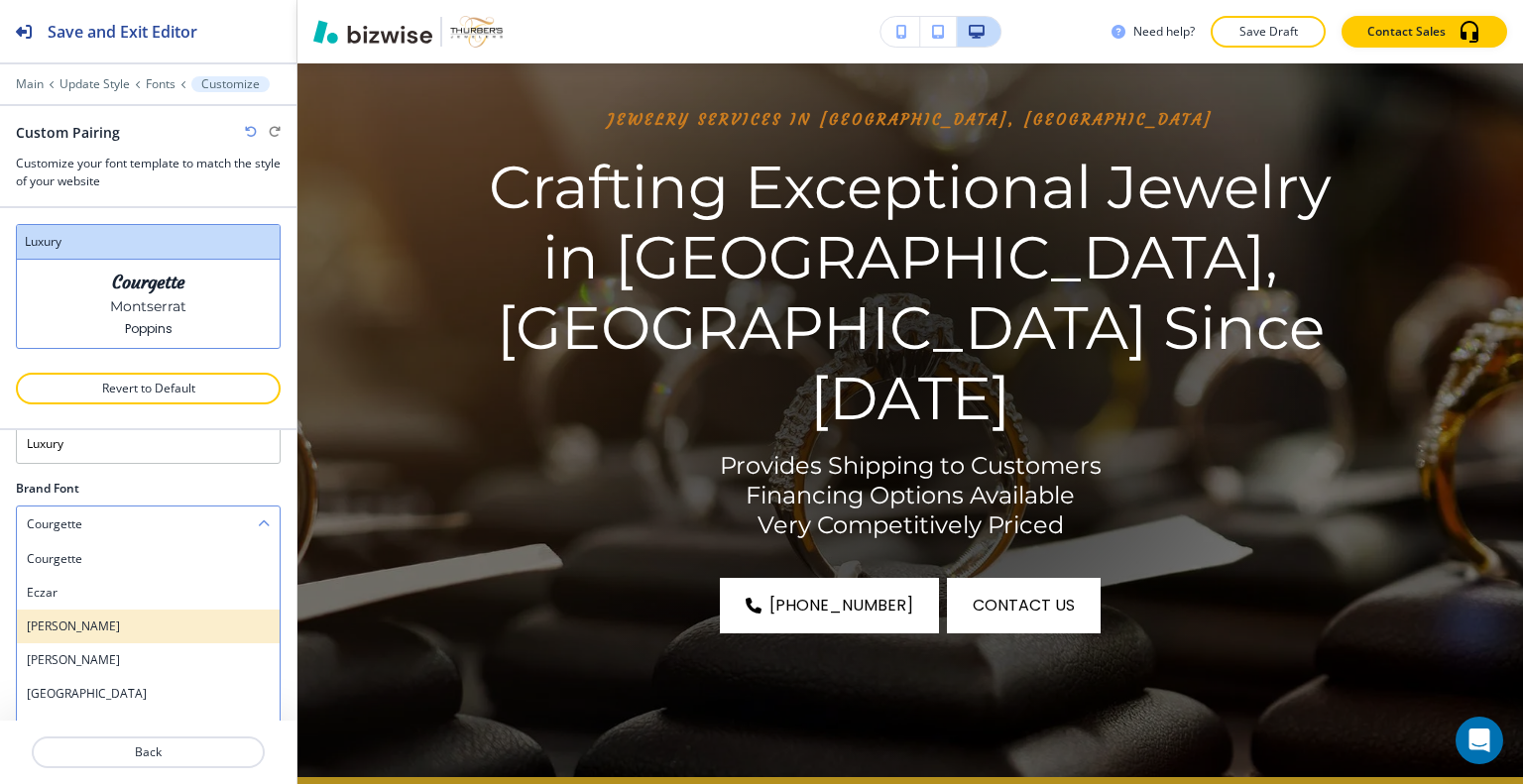click on "[PERSON_NAME]" at bounding box center (148, 626) 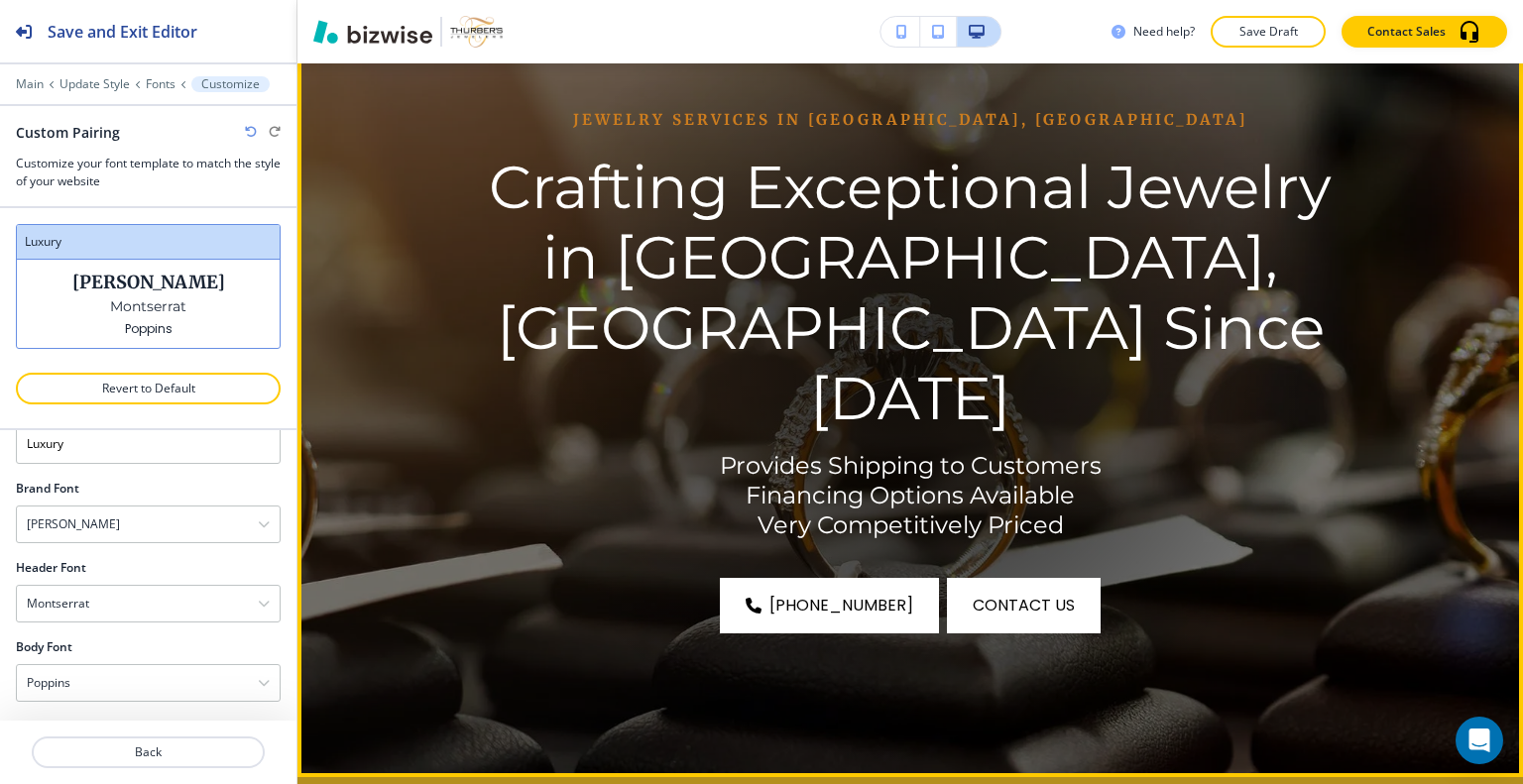 click at bounding box center [910, 371] 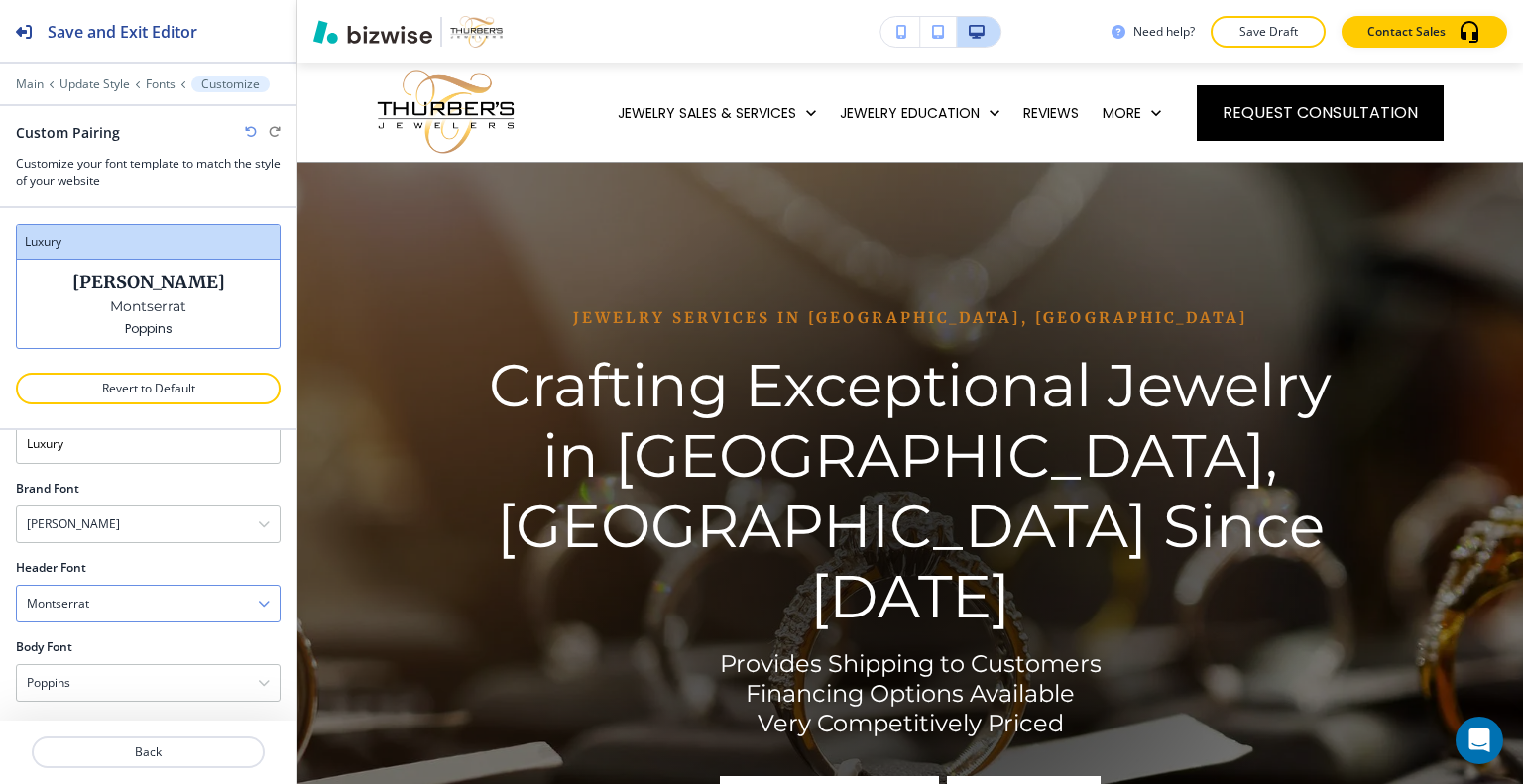 click on "Montserrat" at bounding box center [148, 604] 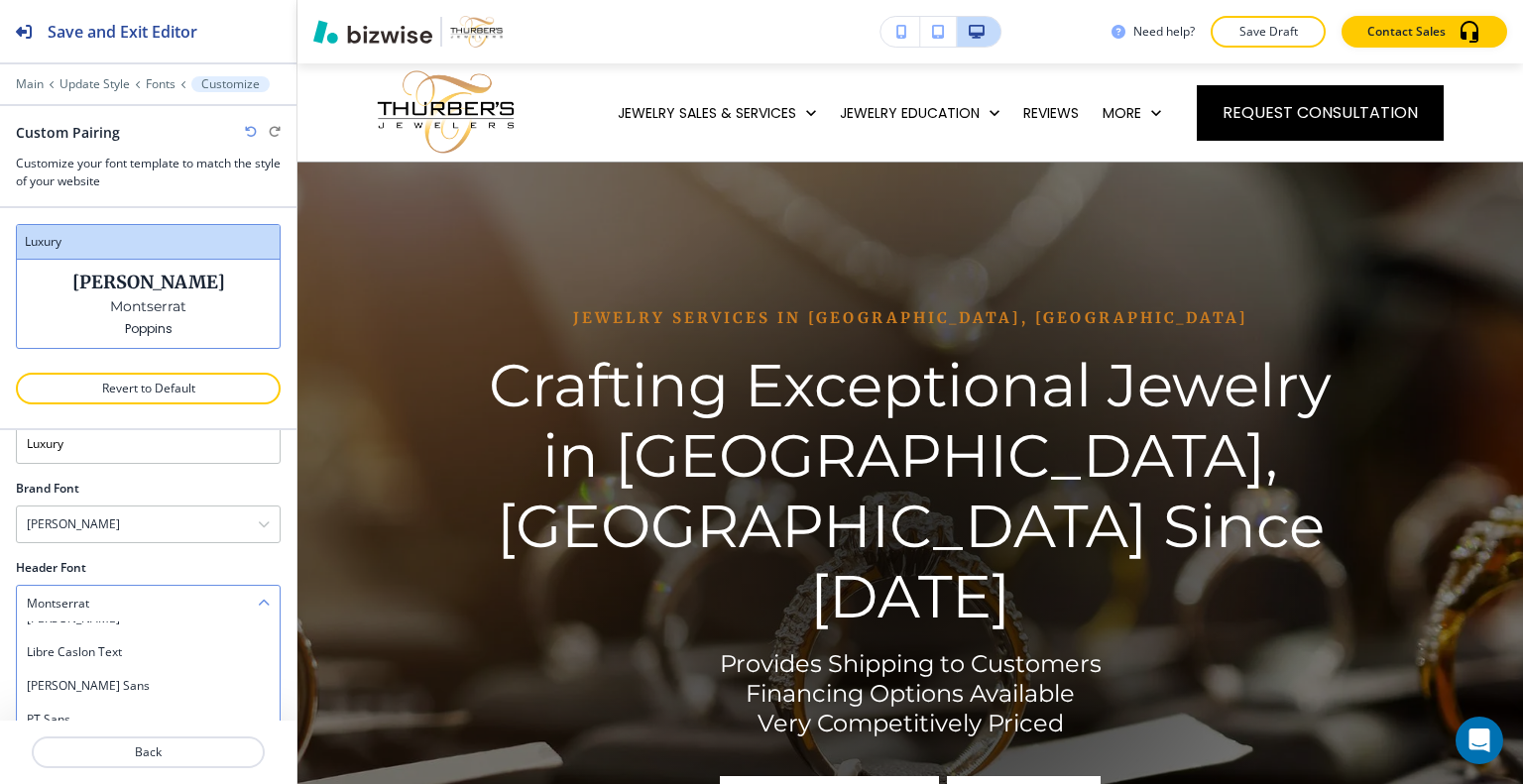 scroll, scrollTop: 250, scrollLeft: 0, axis: vertical 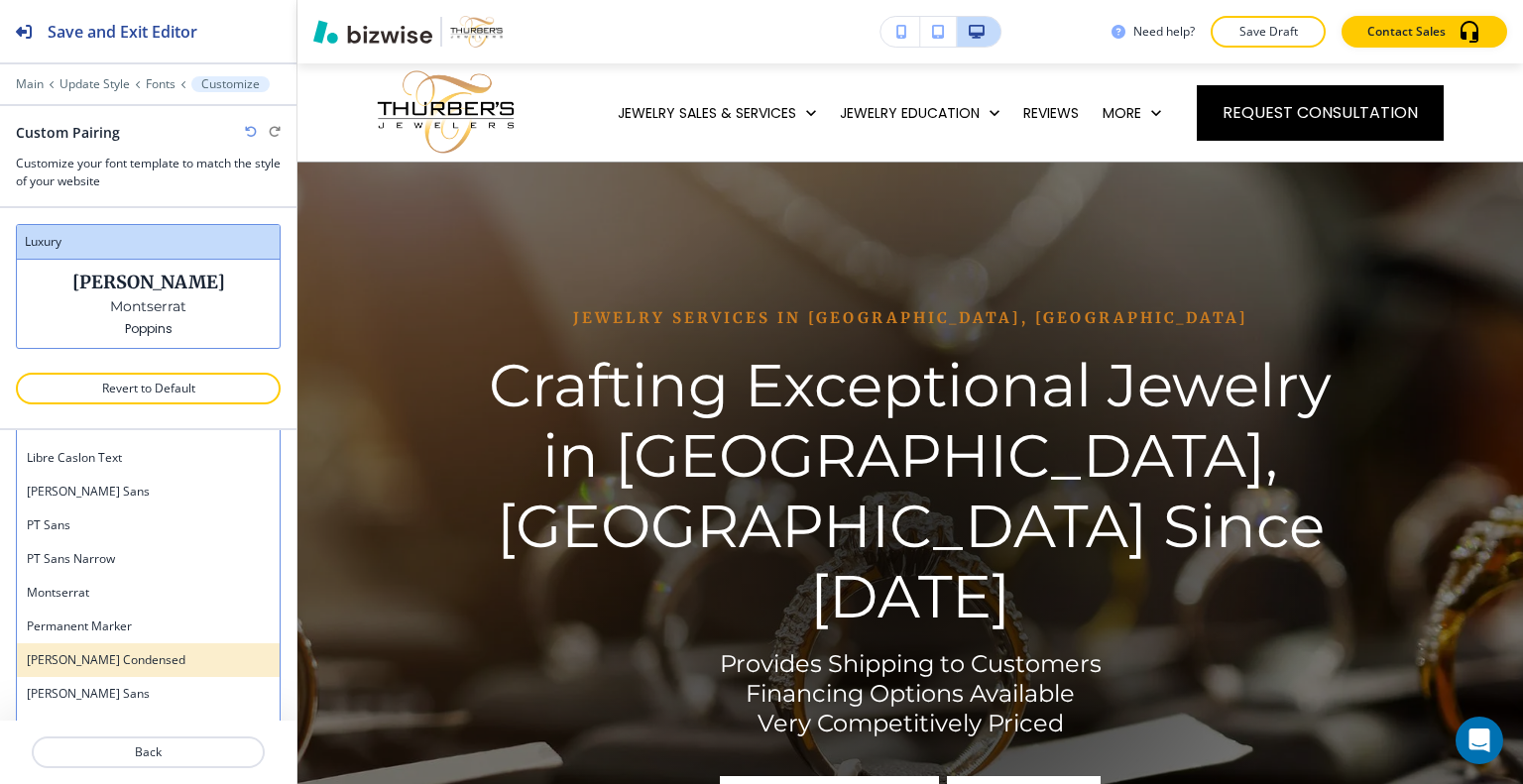 click on "[PERSON_NAME] Condensed" at bounding box center [148, 660] 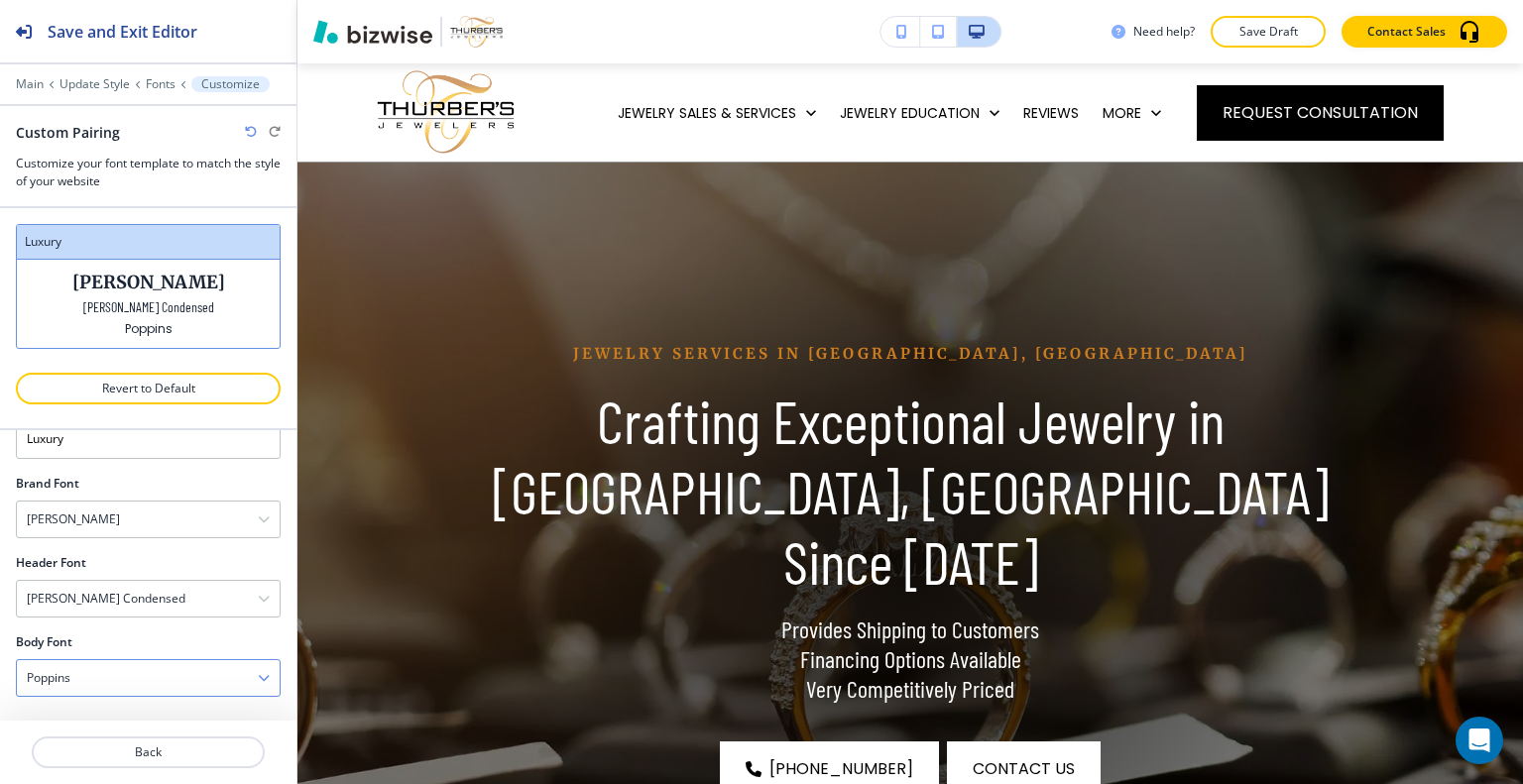 scroll, scrollTop: 56, scrollLeft: 0, axis: vertical 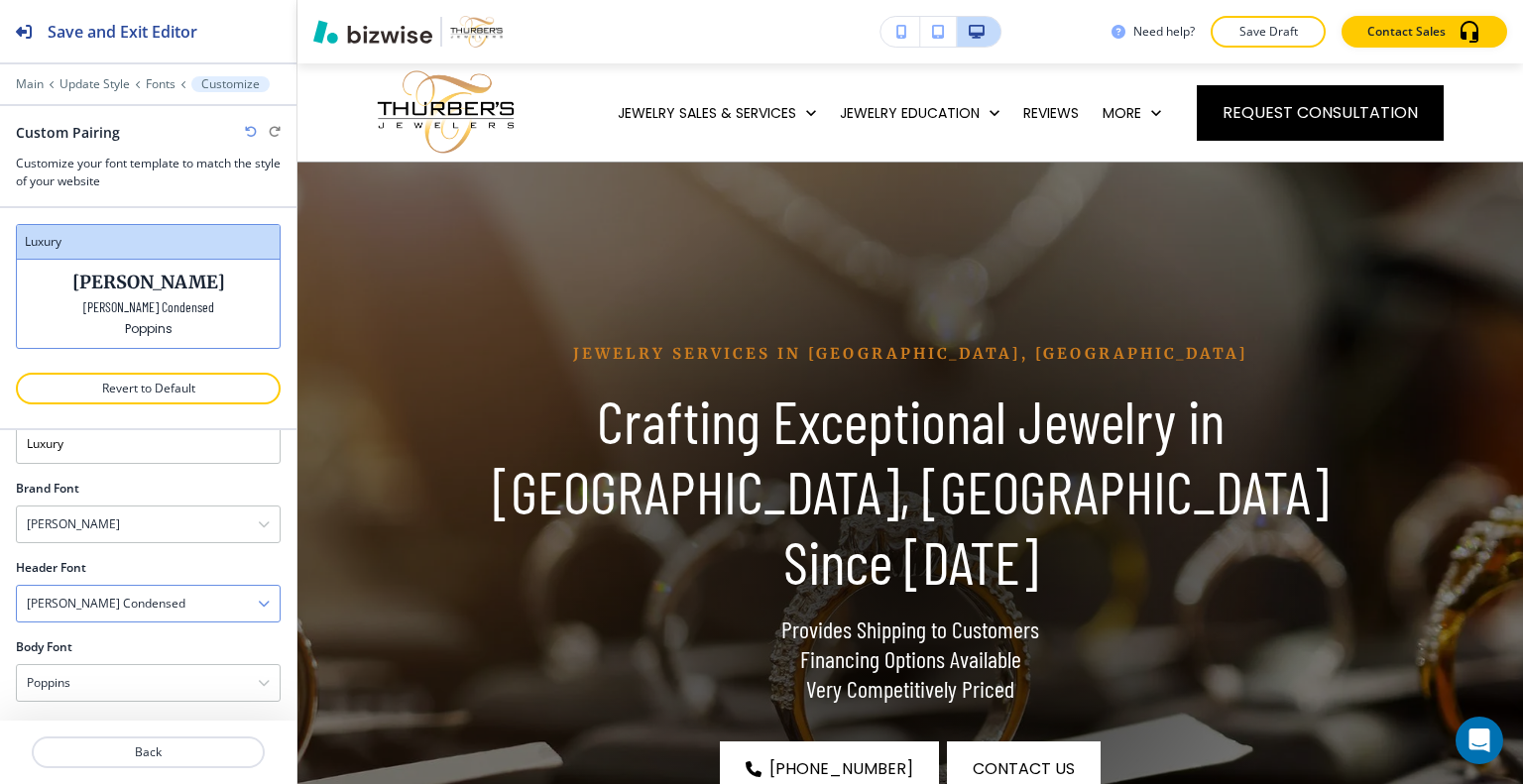 click on "[PERSON_NAME] Condensed" at bounding box center (148, 604) 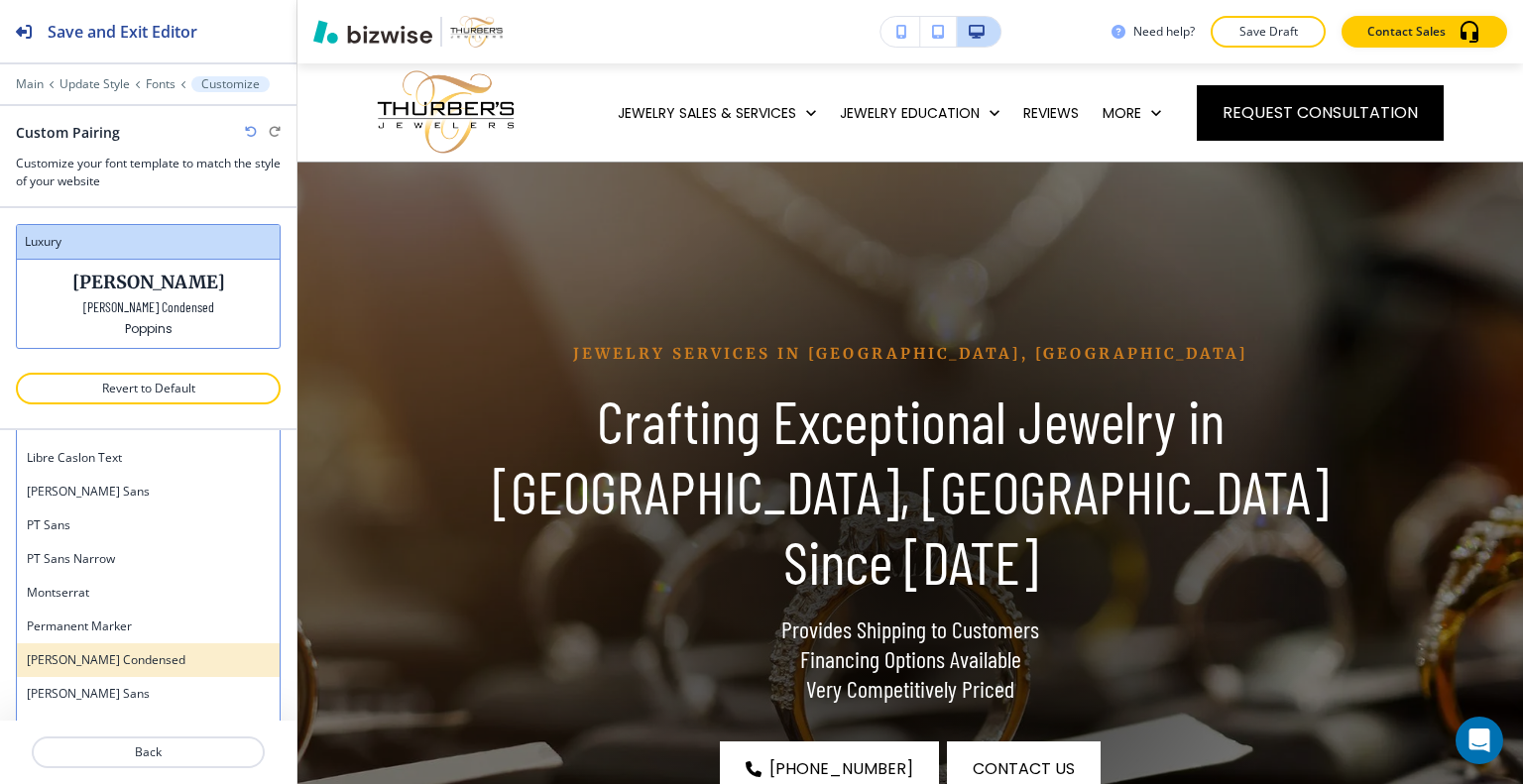 click on "[PERSON_NAME] Condensed" at bounding box center (148, 660) 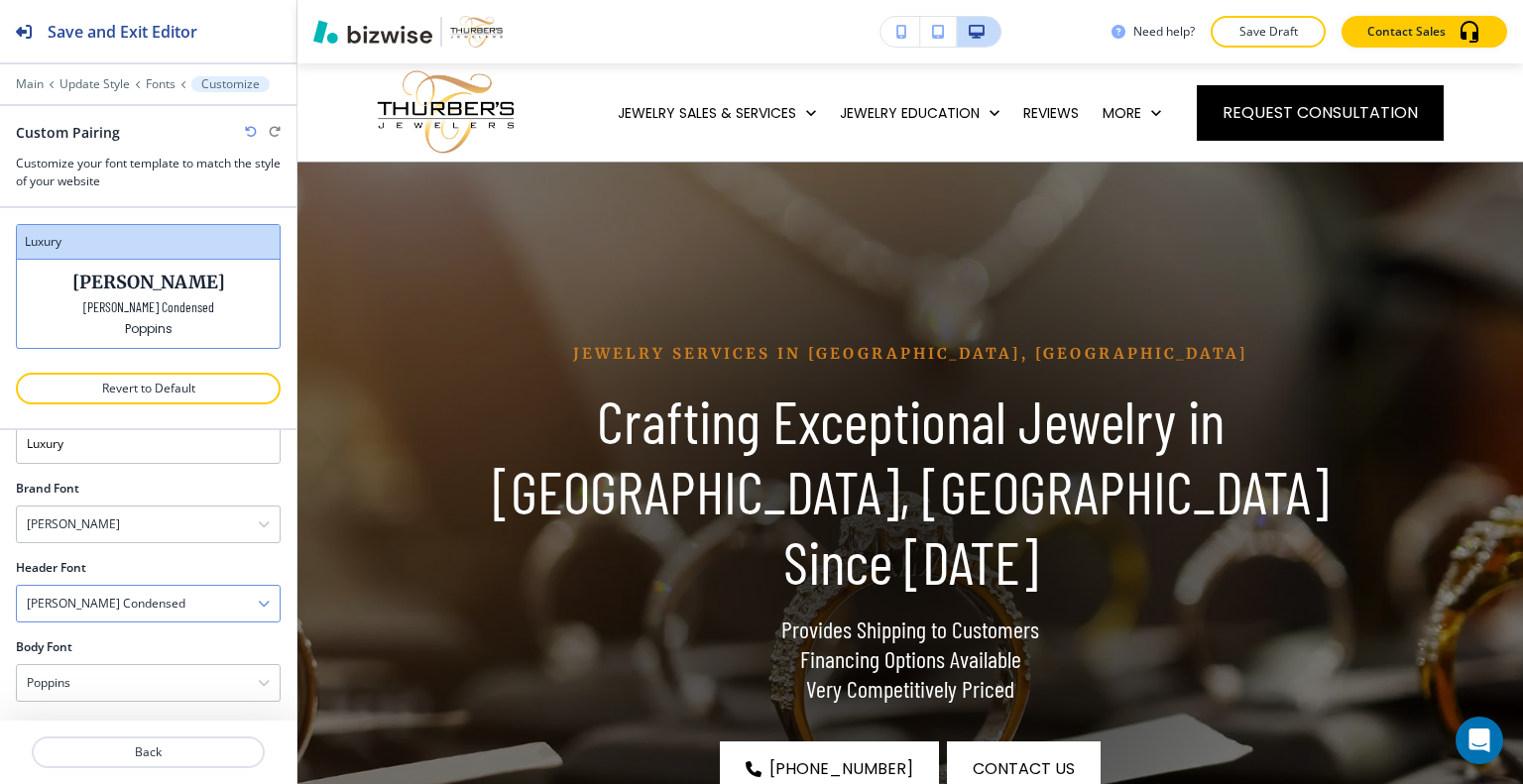 click on "[PERSON_NAME] Condensed" at bounding box center (148, 604) 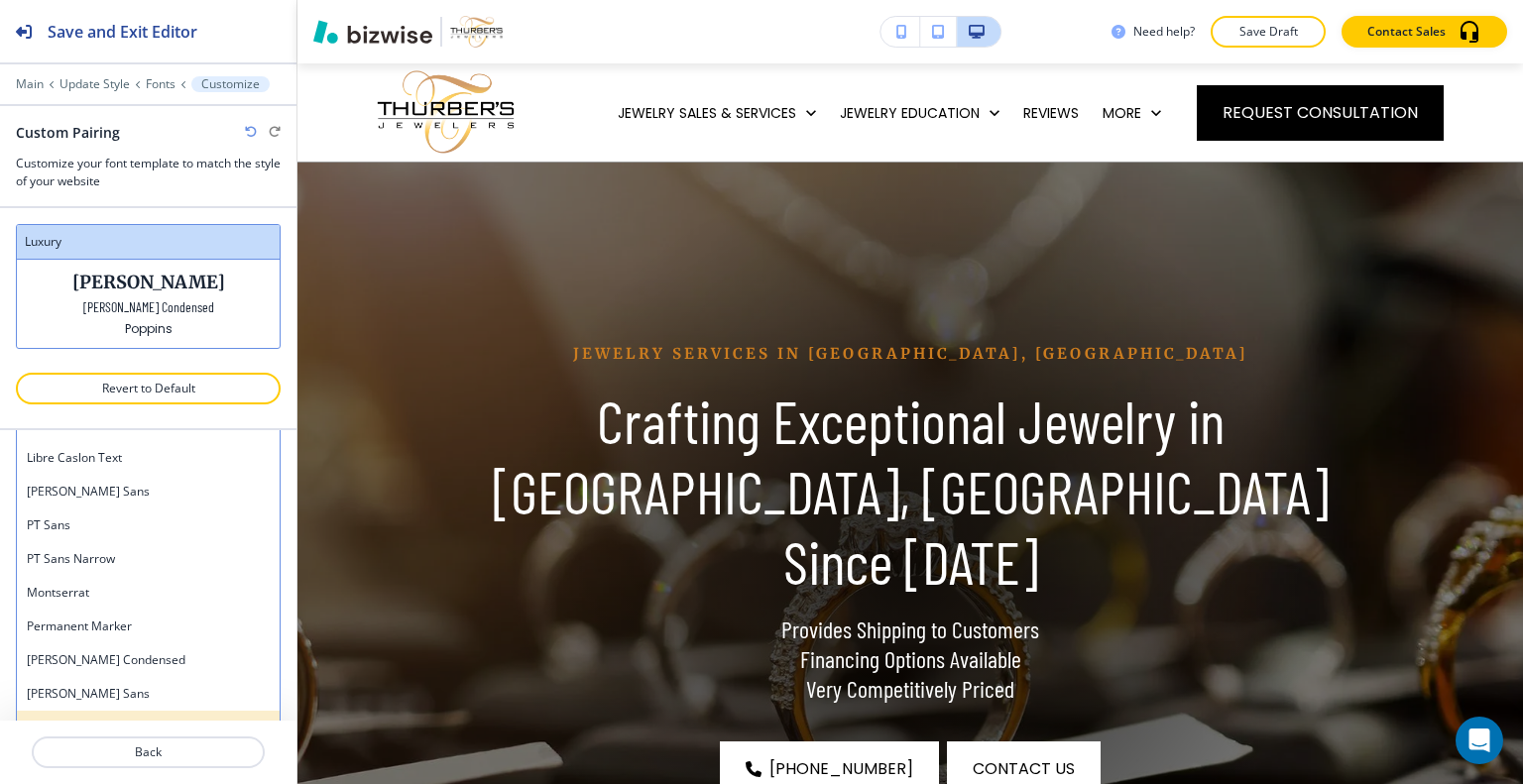 scroll, scrollTop: 1063, scrollLeft: 0, axis: vertical 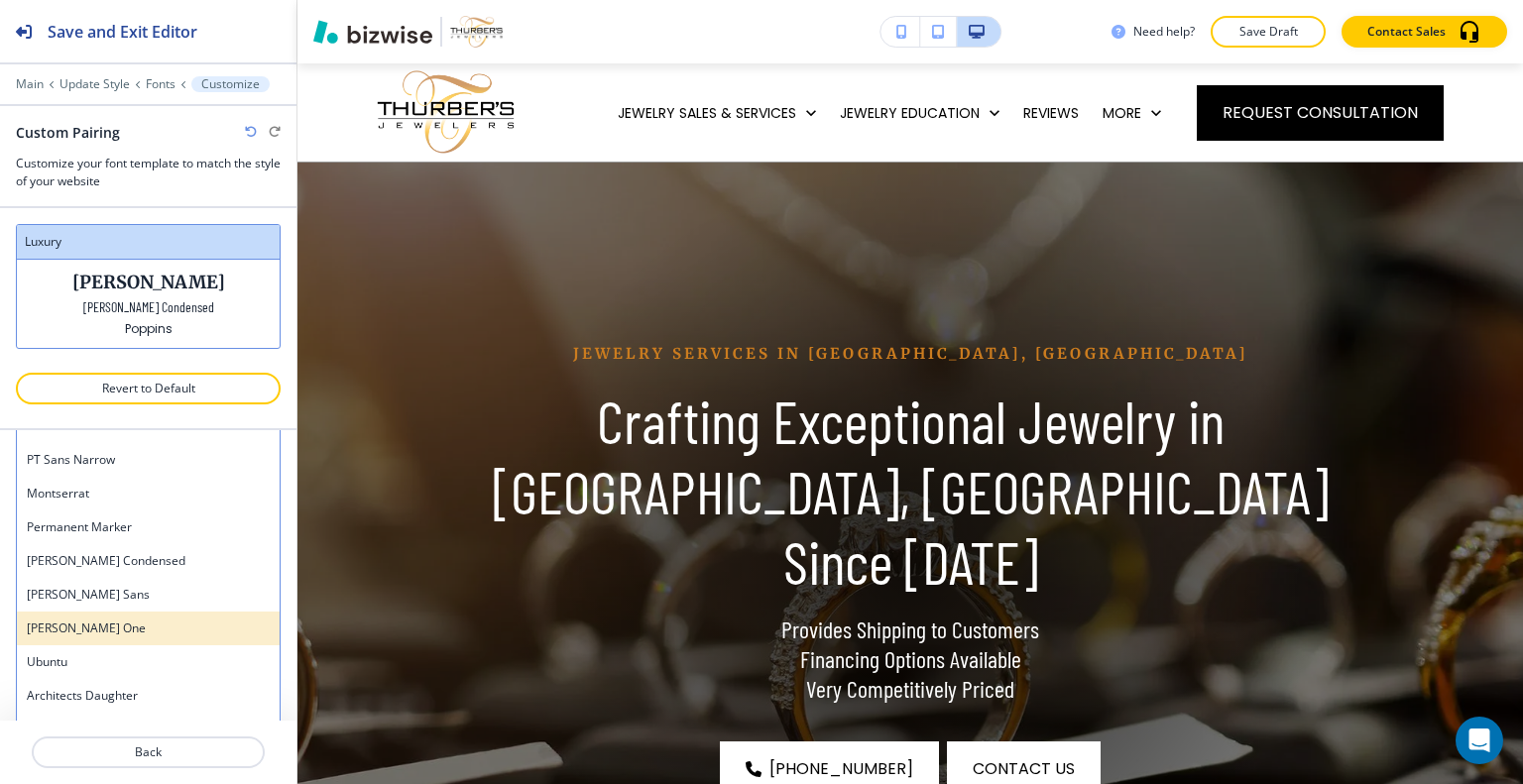 click on "[PERSON_NAME] One" at bounding box center [148, 628] 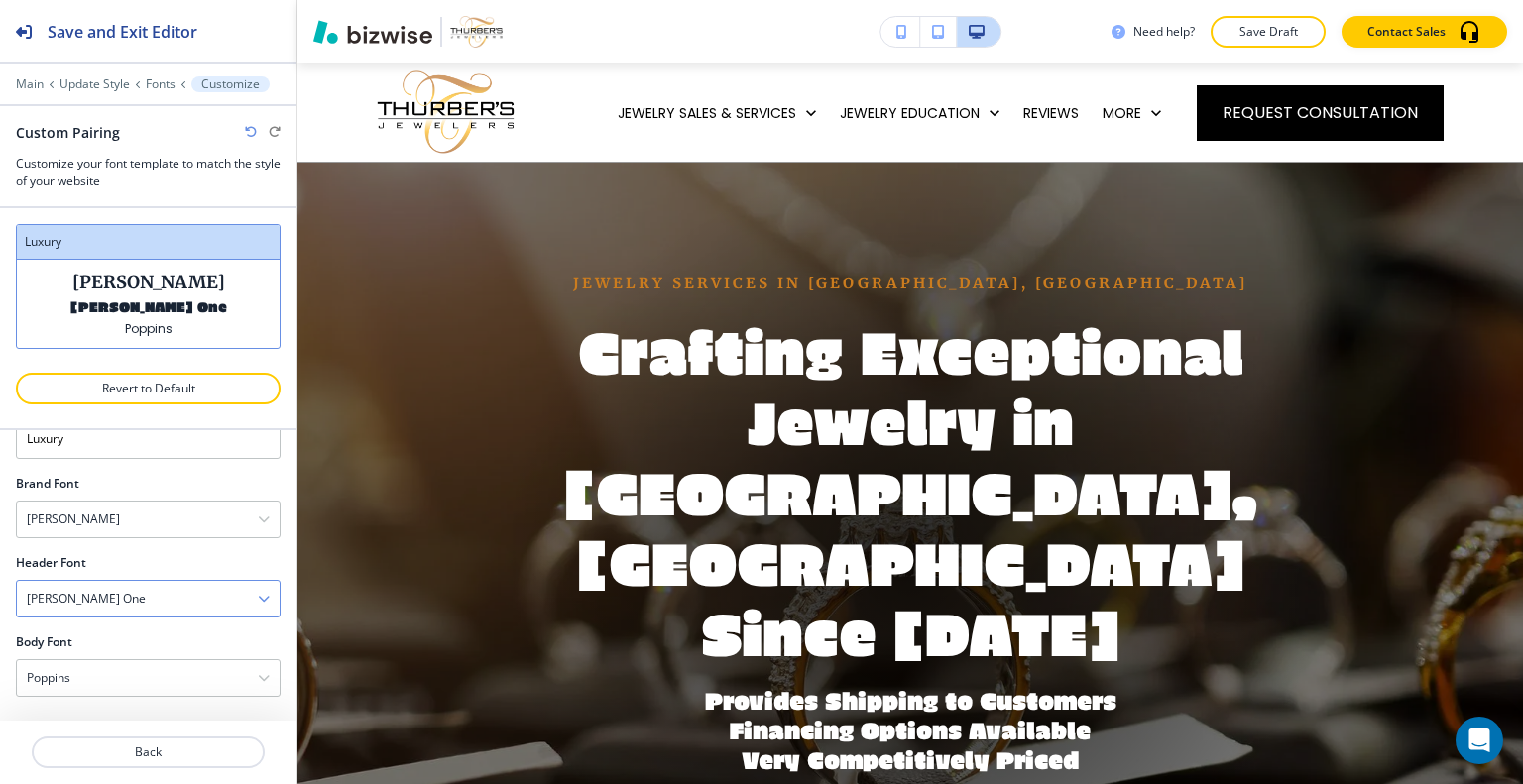 scroll, scrollTop: 56, scrollLeft: 0, axis: vertical 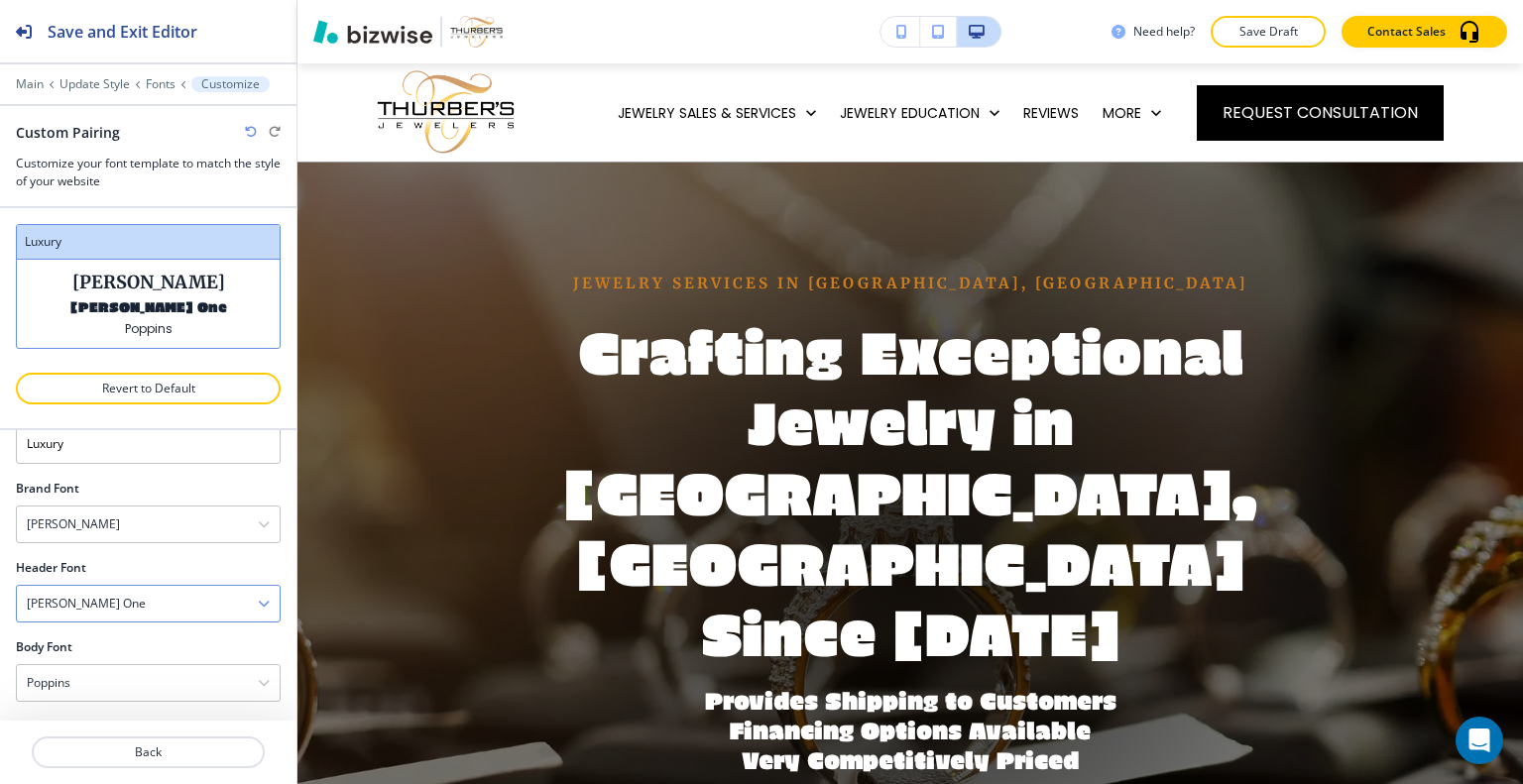 click on "[PERSON_NAME] One" at bounding box center (148, 604) 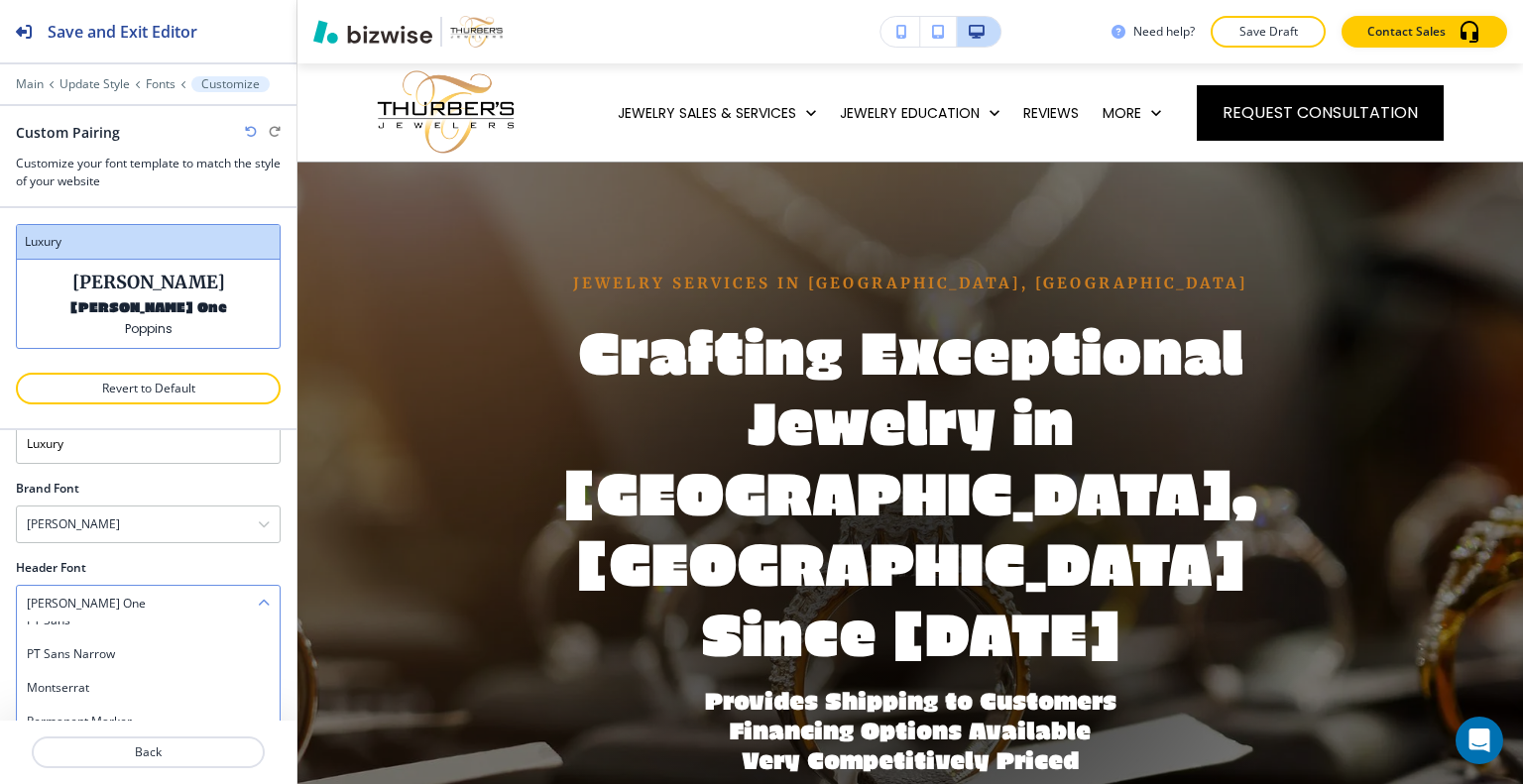 scroll, scrollTop: 250, scrollLeft: 0, axis: vertical 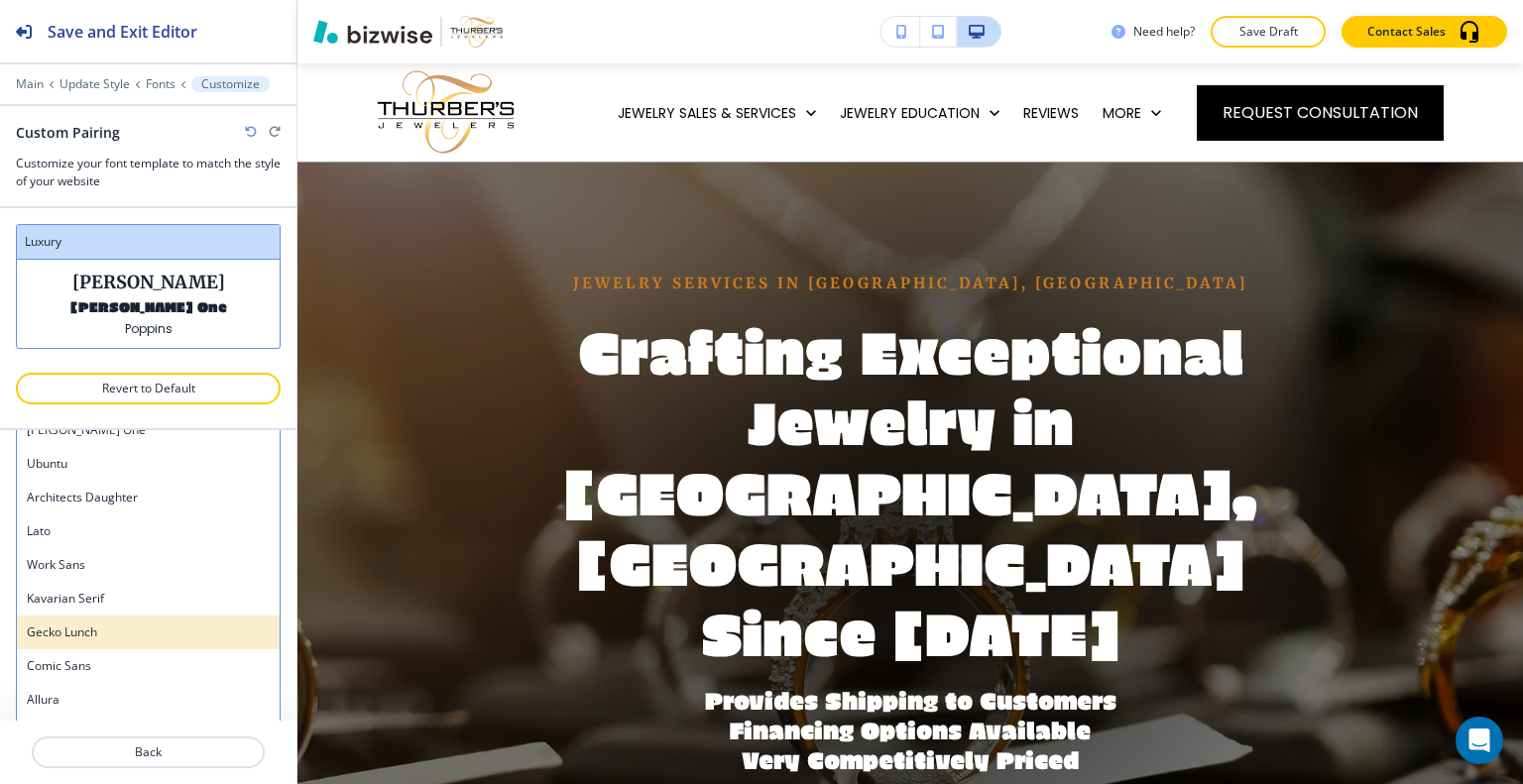 click on "Gecko Lunch" at bounding box center (148, 632) 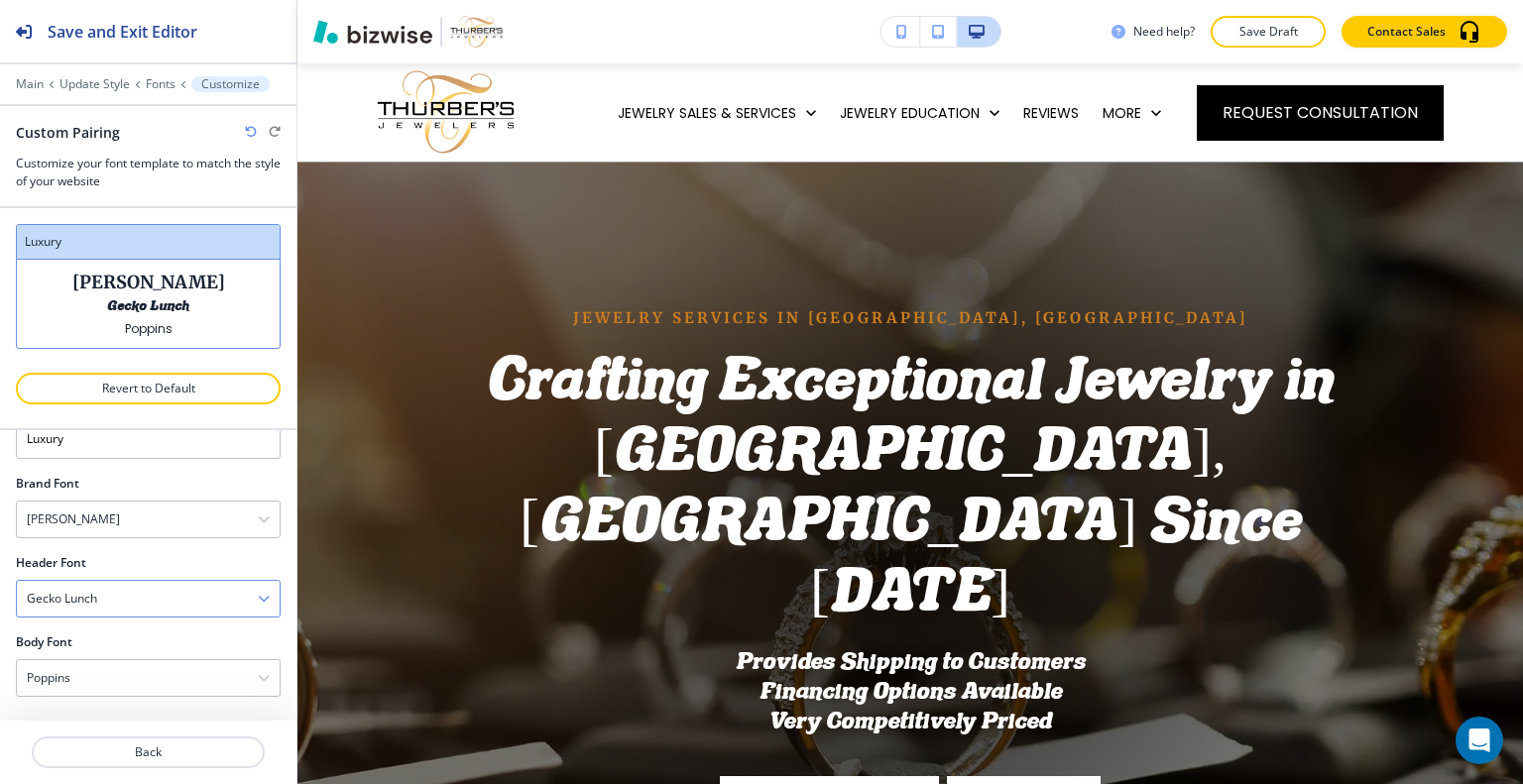 scroll, scrollTop: 56, scrollLeft: 0, axis: vertical 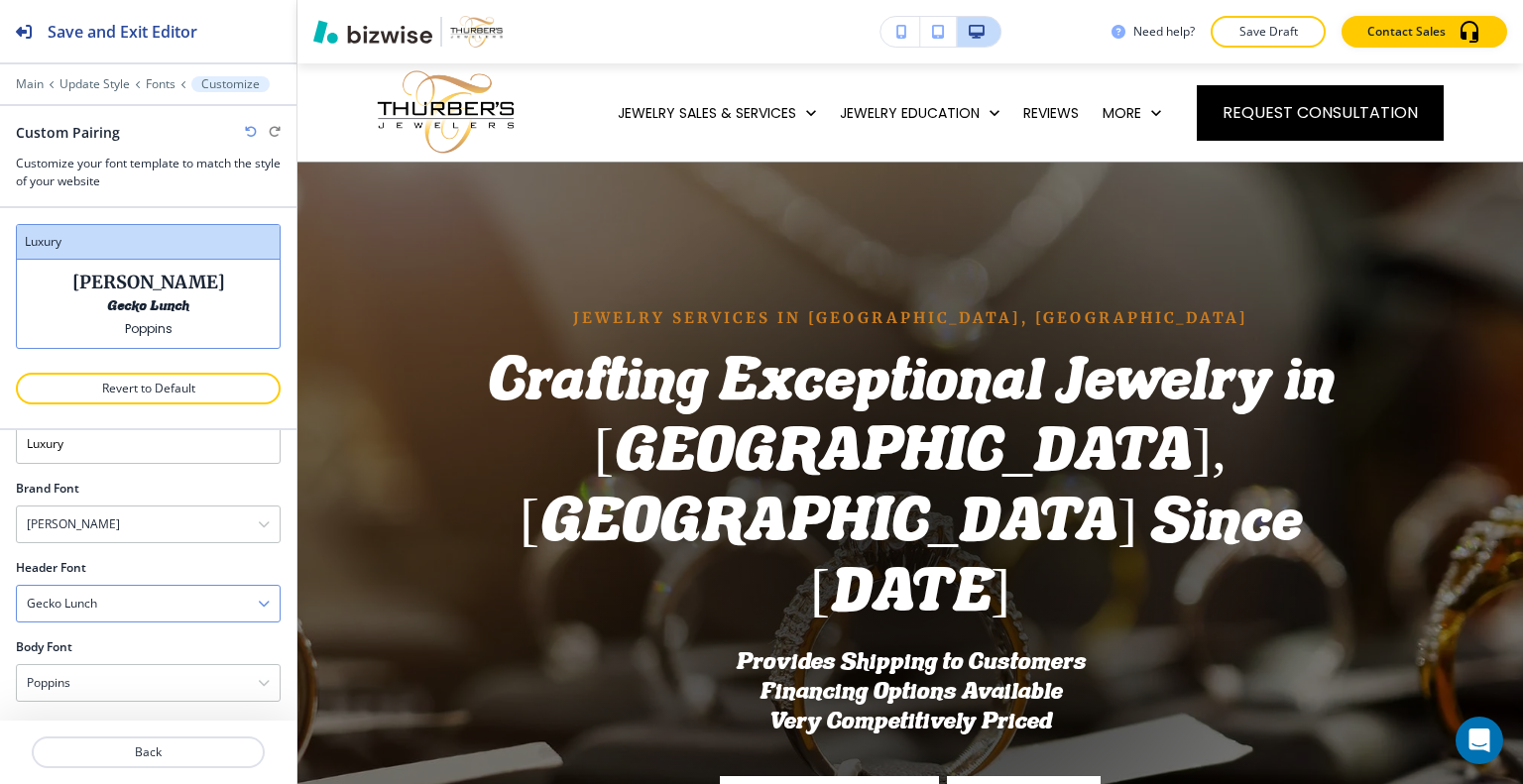 click on "Gecko Lunch" at bounding box center [148, 604] 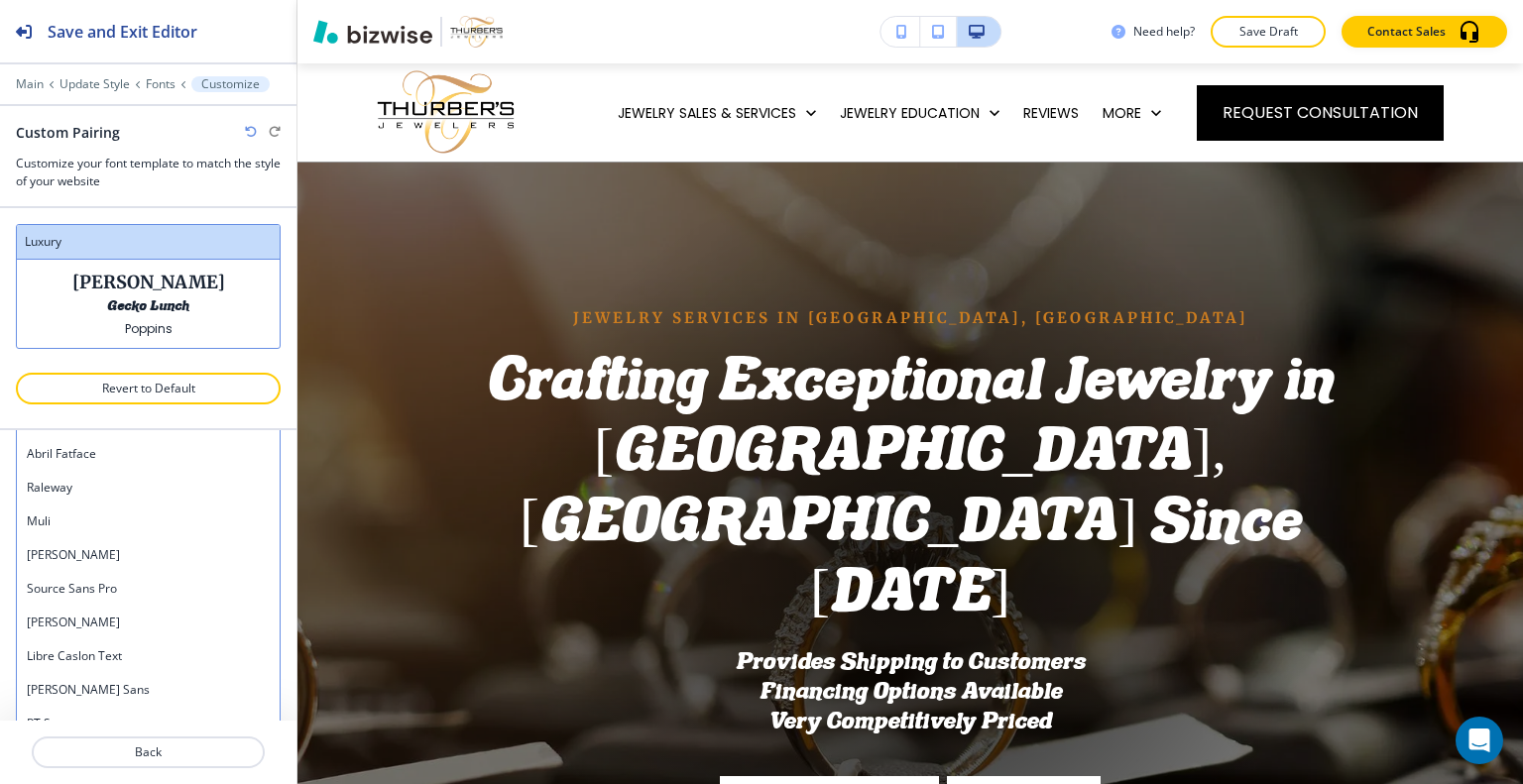 scroll, scrollTop: 170, scrollLeft: 0, axis: vertical 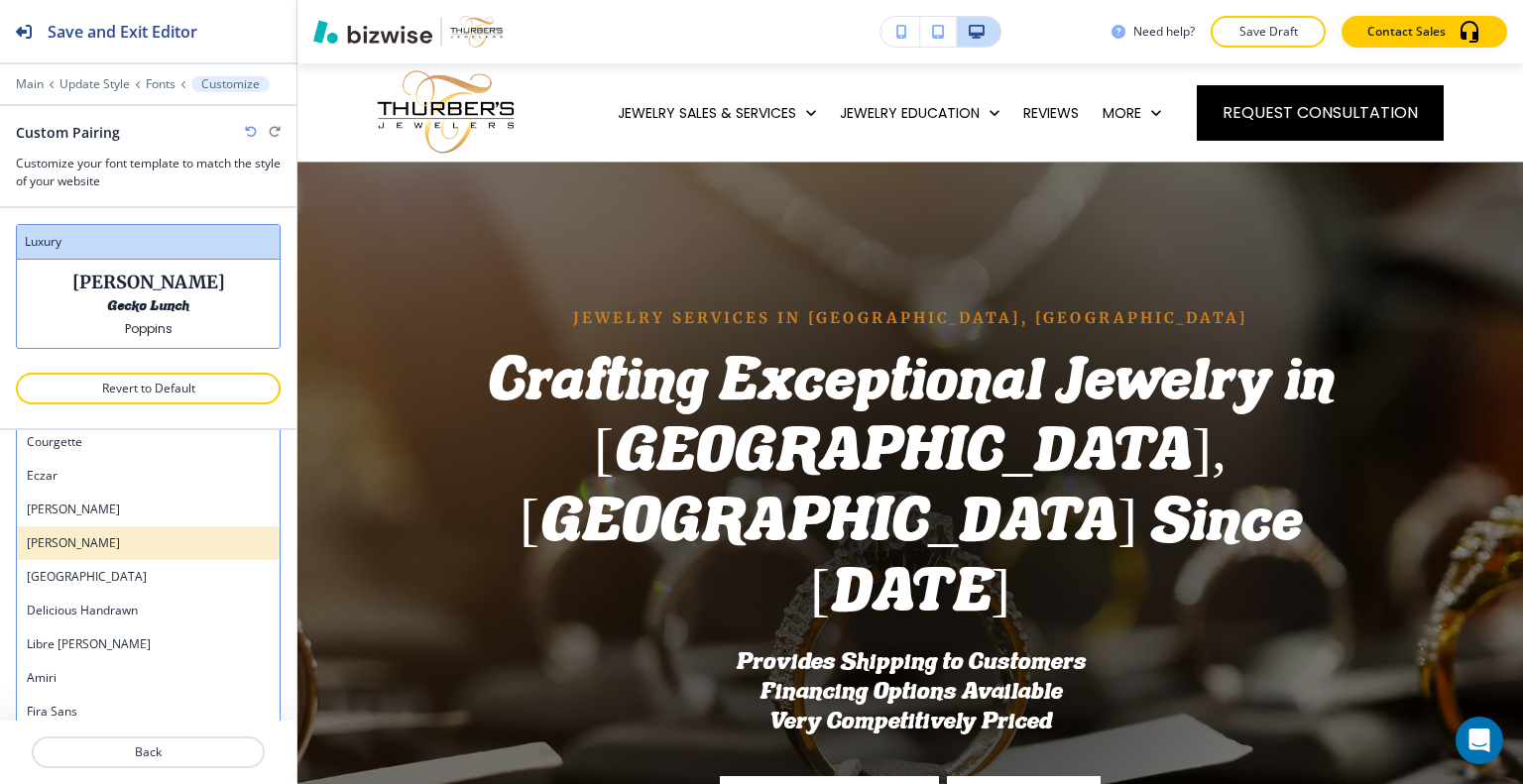 click on "[PERSON_NAME]" at bounding box center (148, 543) 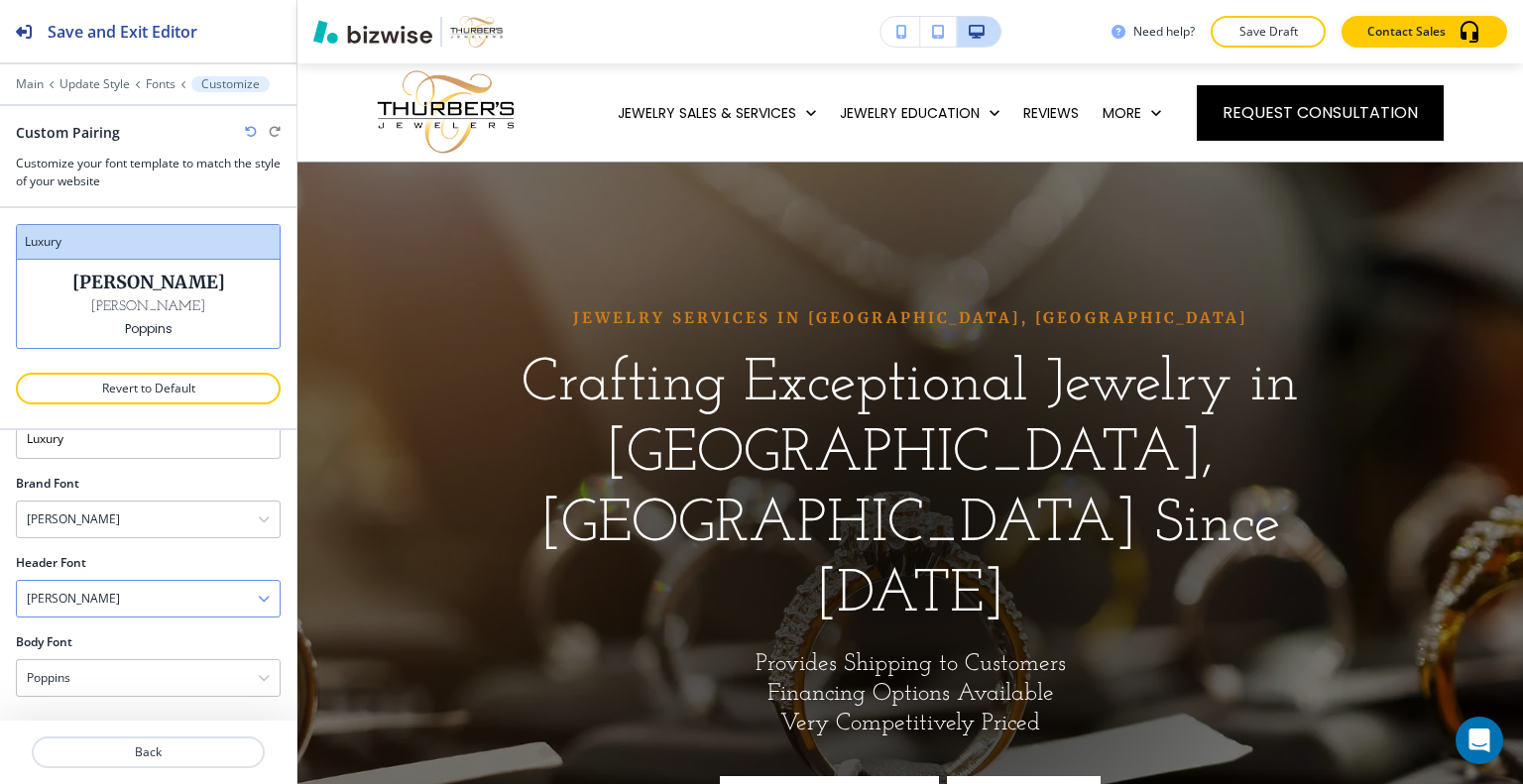 scroll, scrollTop: 56, scrollLeft: 0, axis: vertical 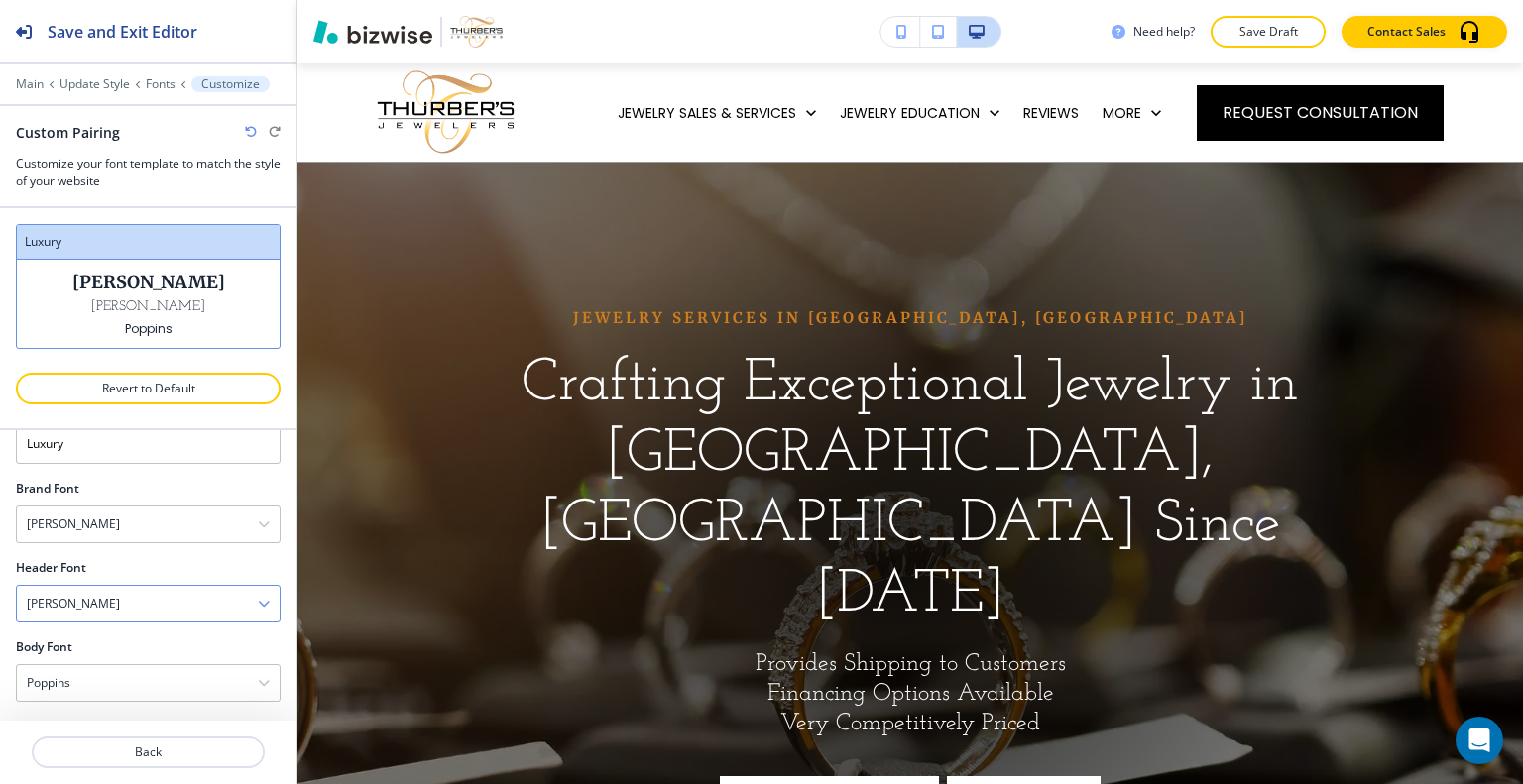 click on "[PERSON_NAME]" at bounding box center (148, 604) 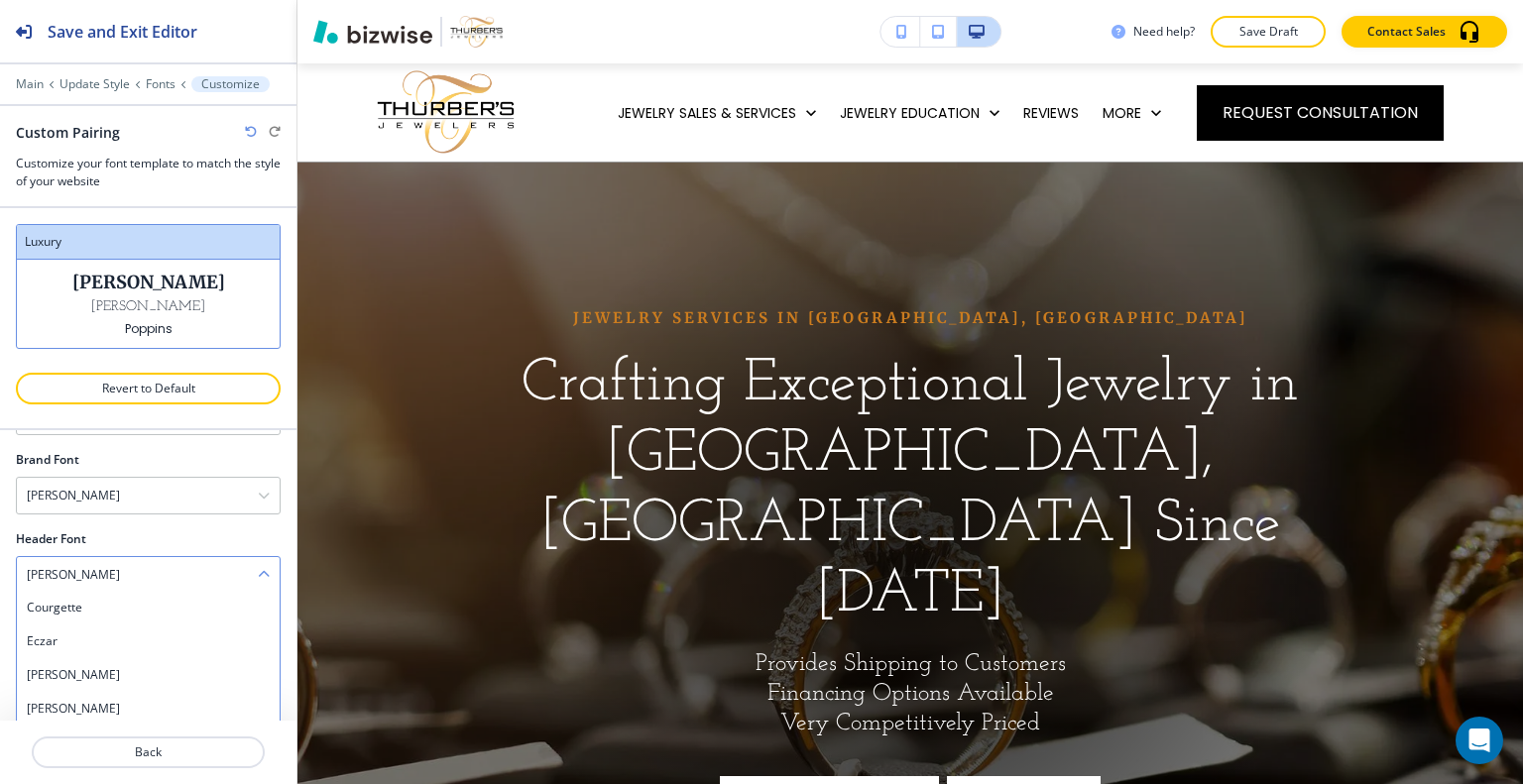 scroll, scrollTop: 0, scrollLeft: 0, axis: both 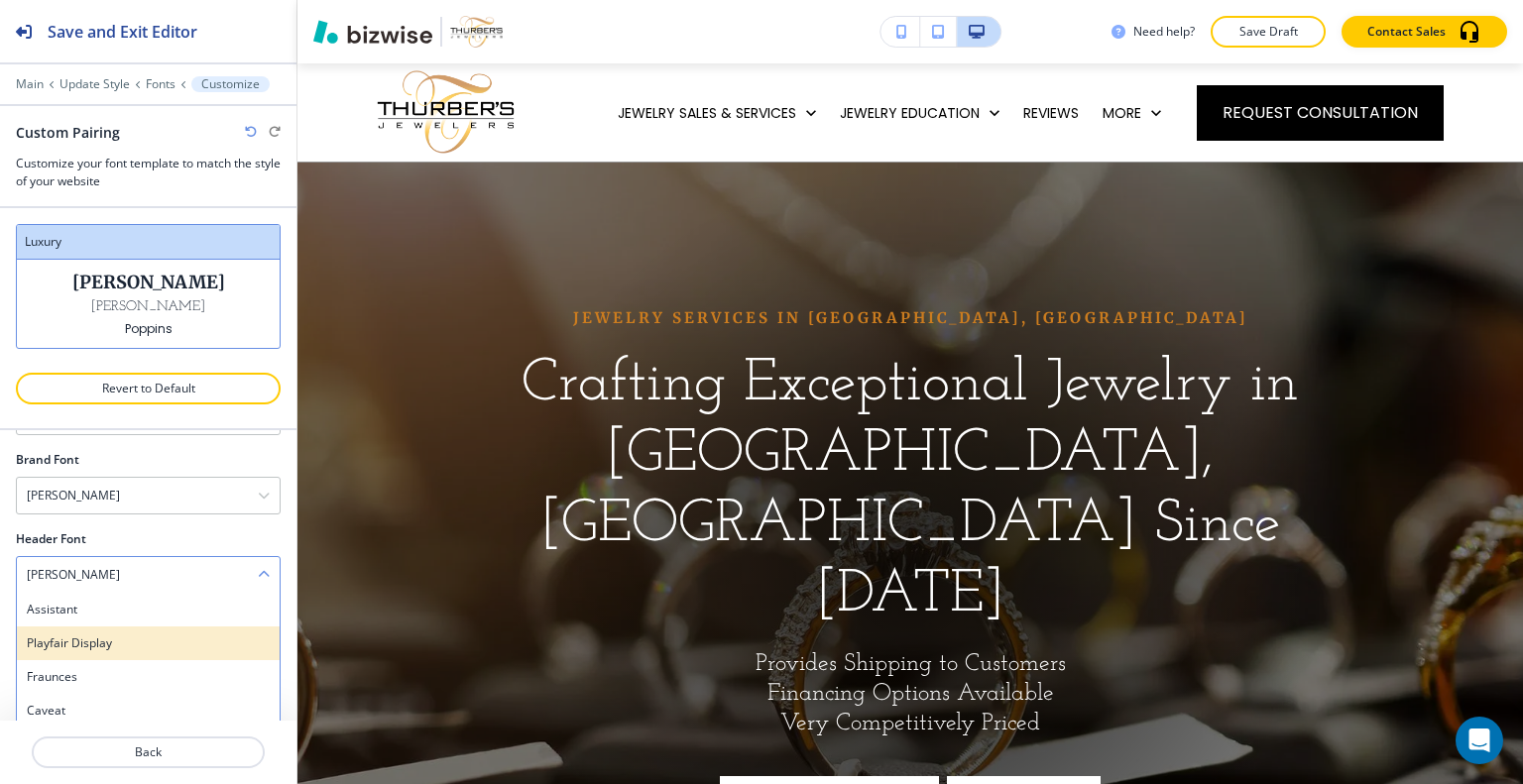 click on "Playfair Display" at bounding box center [148, 643] 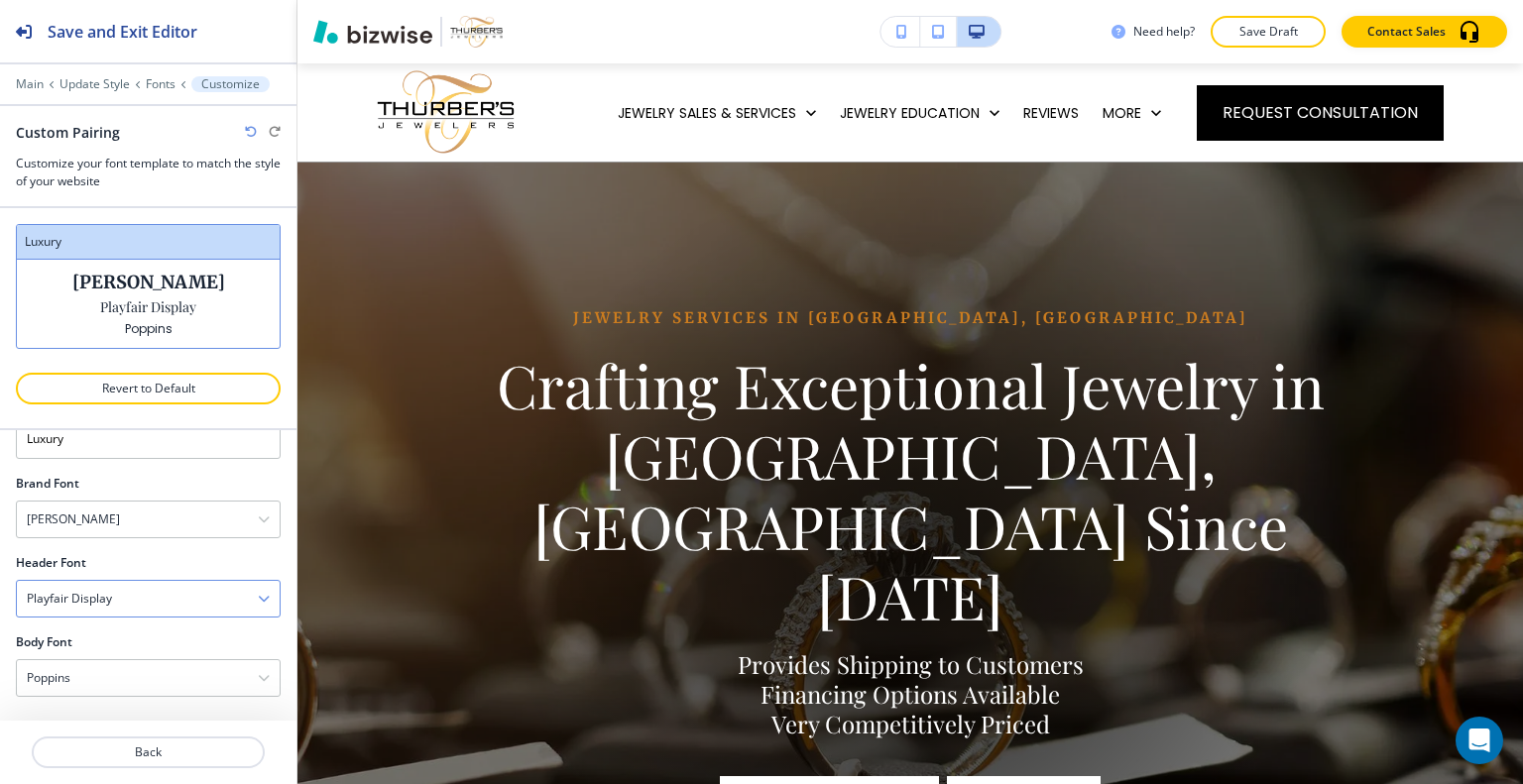 scroll, scrollTop: 56, scrollLeft: 0, axis: vertical 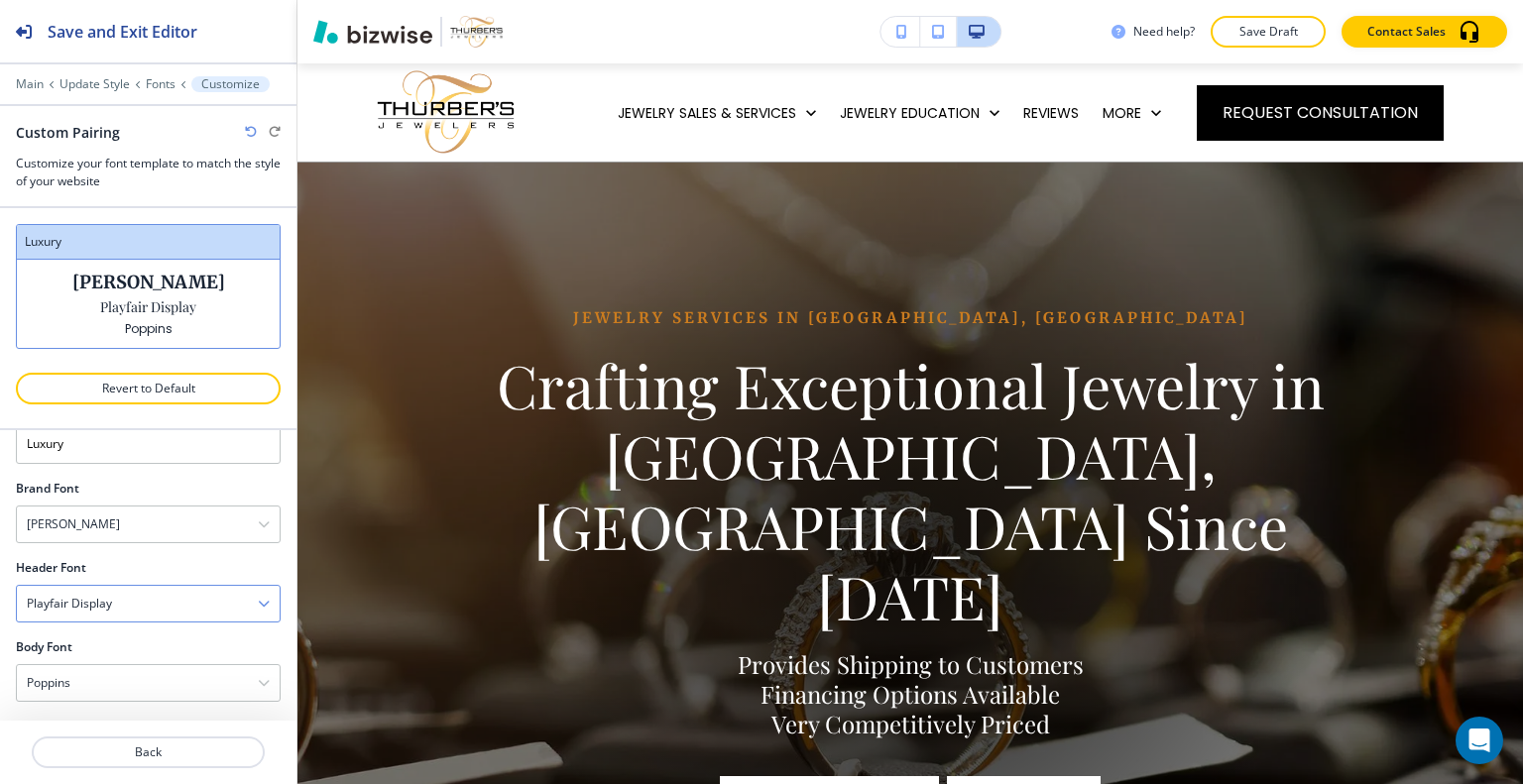 click on "Playfair Display" at bounding box center [148, 604] 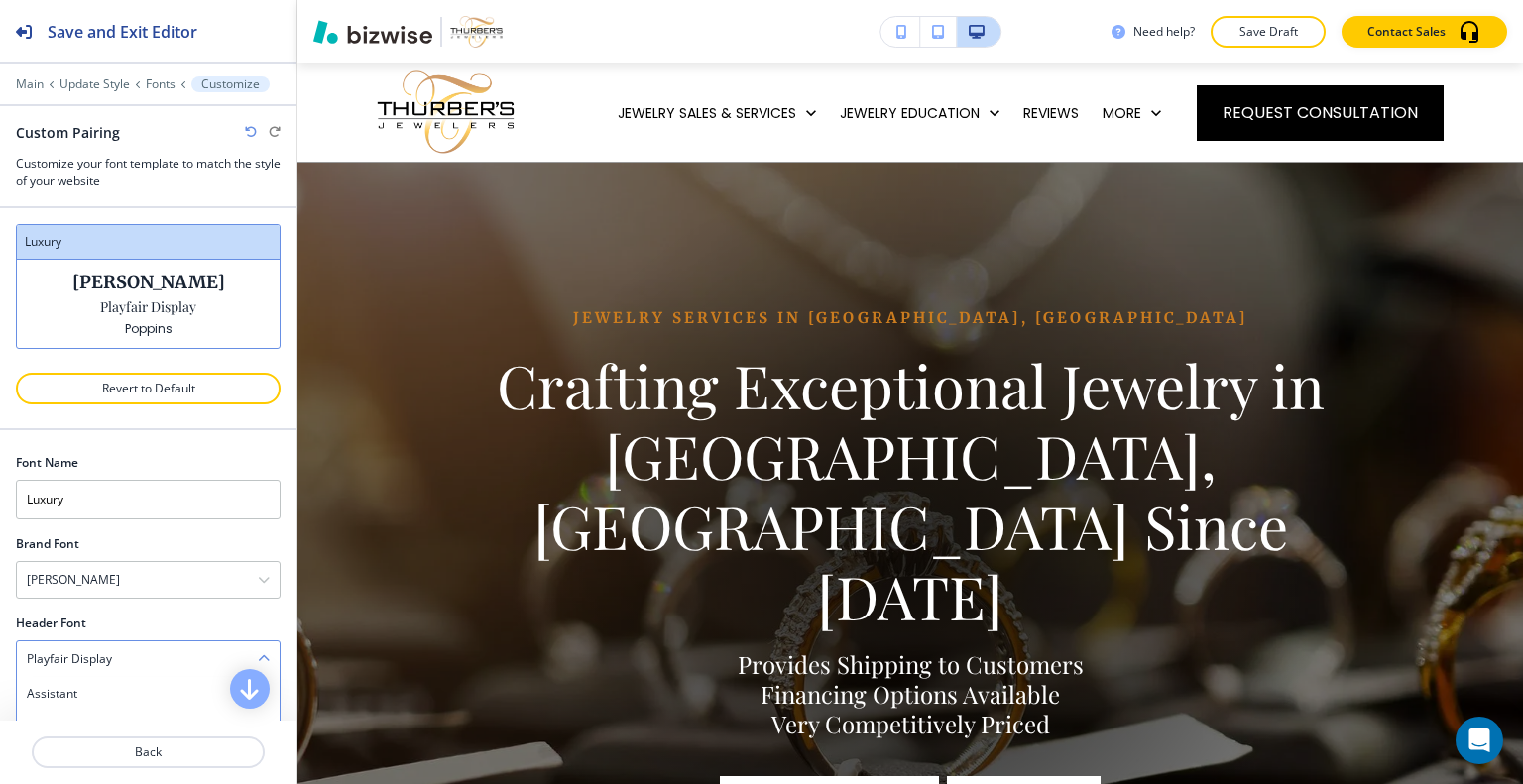 scroll, scrollTop: 250, scrollLeft: 0, axis: vertical 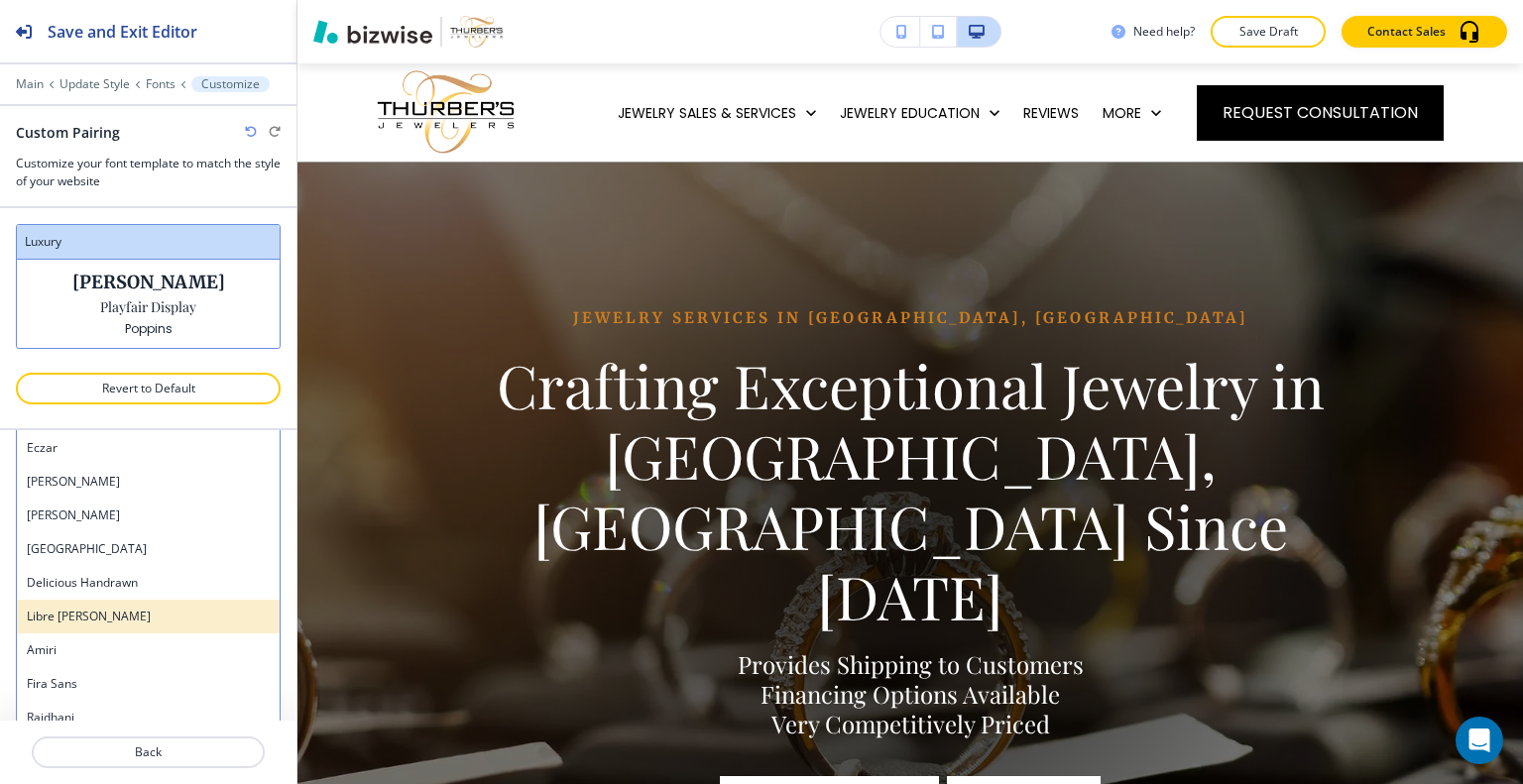 click on "Libre [PERSON_NAME]" at bounding box center [148, 616] 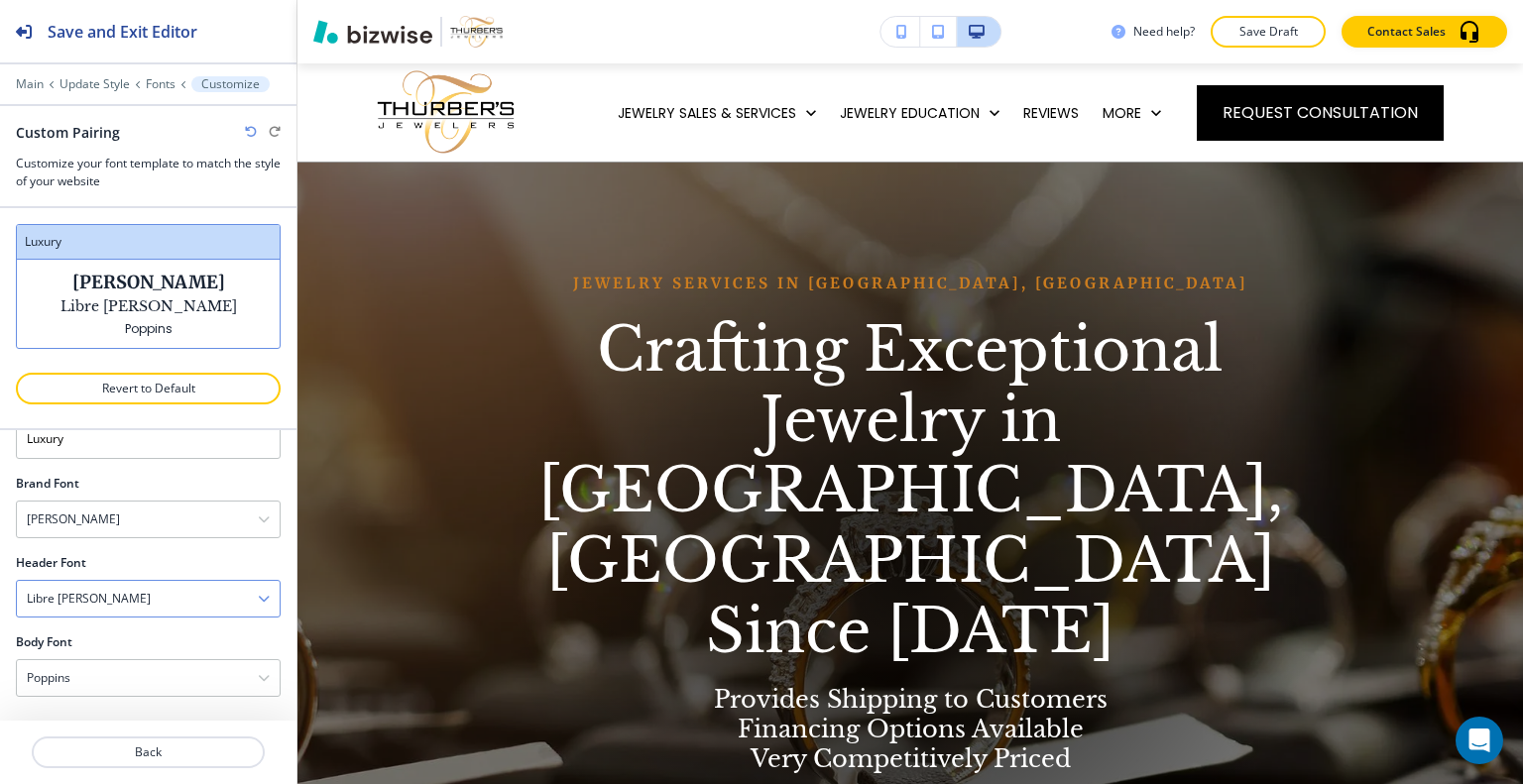 scroll, scrollTop: 56, scrollLeft: 0, axis: vertical 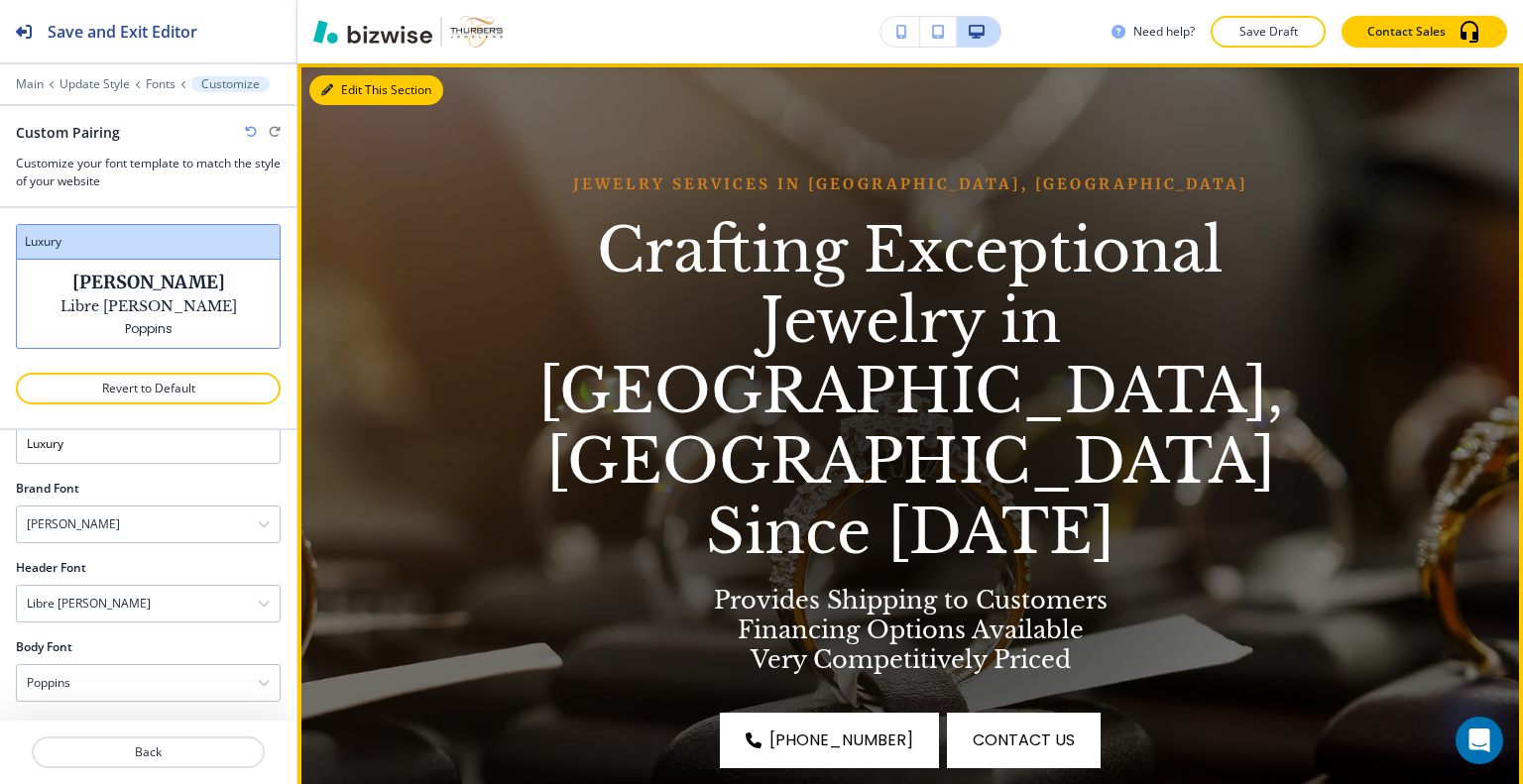 click on "Edit This Section" at bounding box center [376, 90] 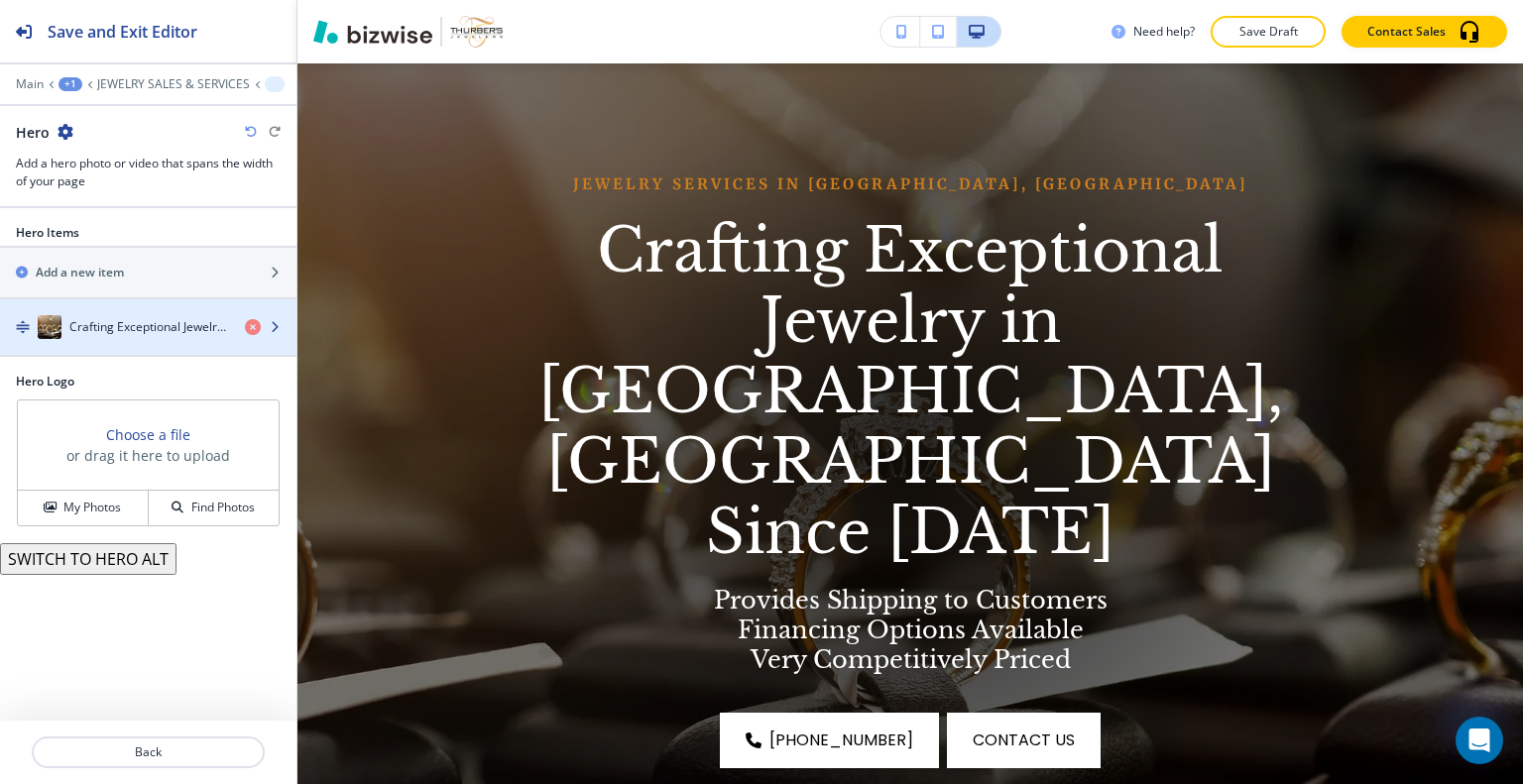 click on "Crafting Exceptional Jewelry in [GEOGRAPHIC_DATA], [GEOGRAPHIC_DATA] Since [DATE]" at bounding box center [149, 327] 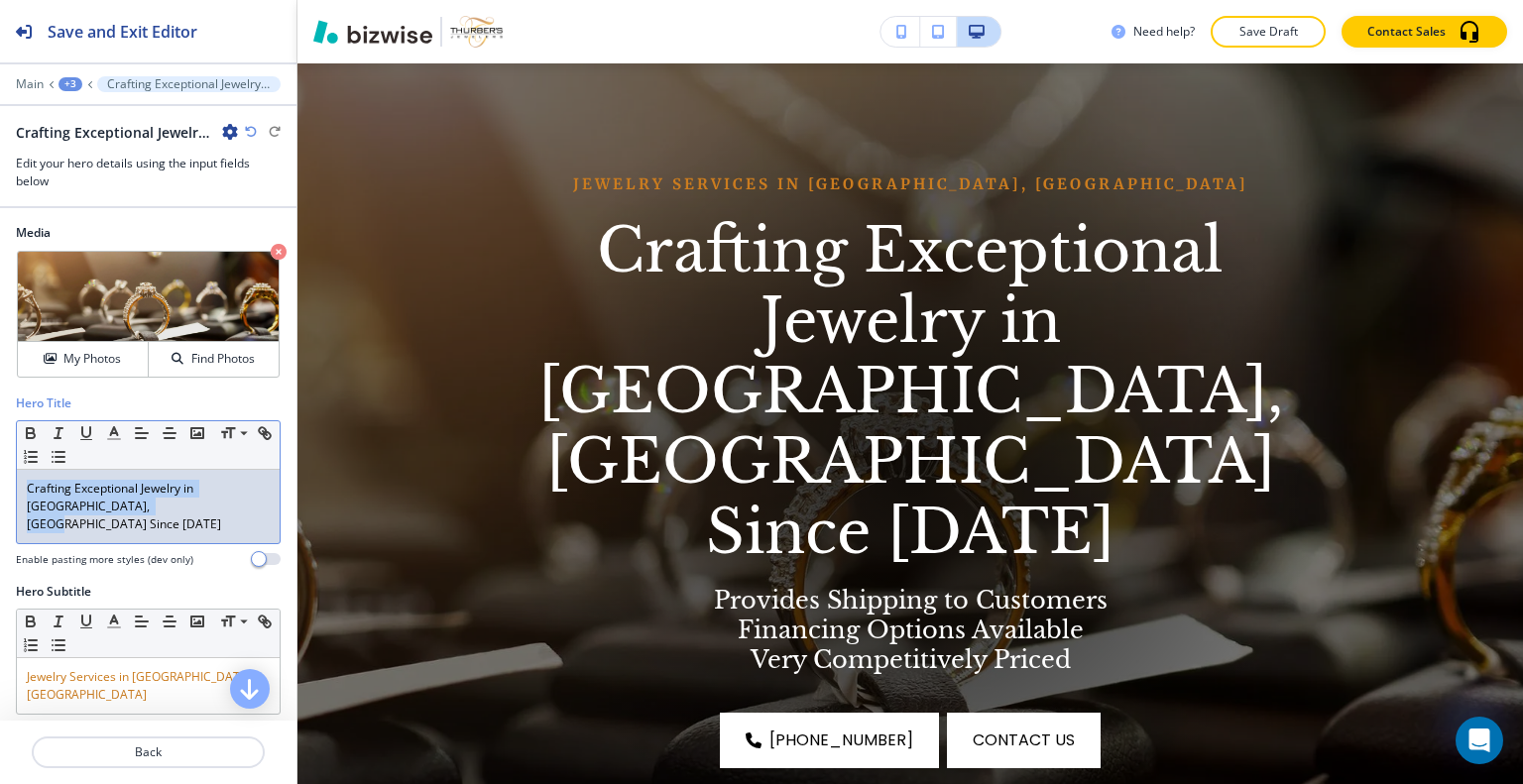 drag, startPoint x: 194, startPoint y: 504, endPoint x: 39, endPoint y: 484, distance: 156.285 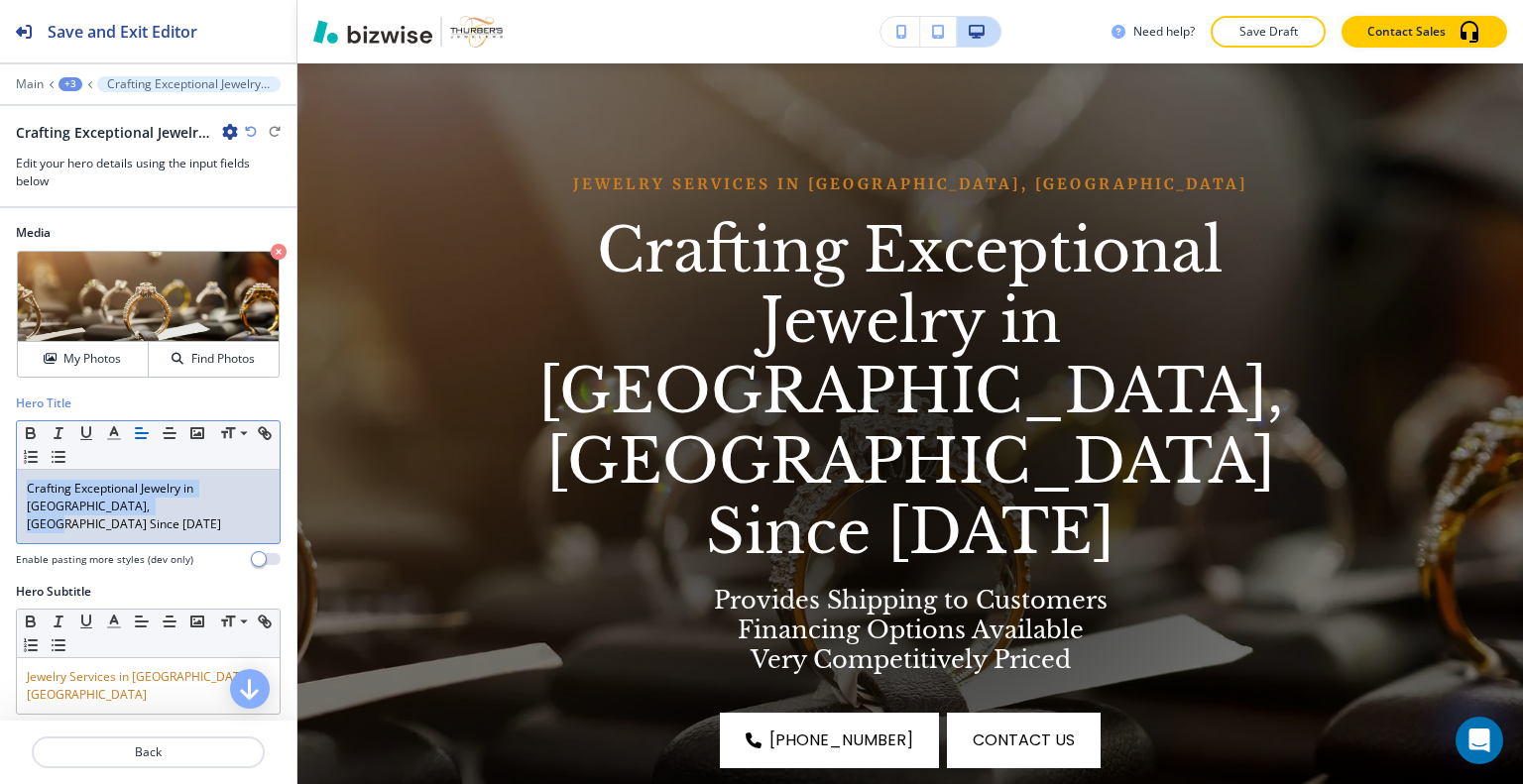 copy on "Crafting Exceptional Jewelry in [GEOGRAPHIC_DATA], [GEOGRAPHIC_DATA] Since [DATE]" 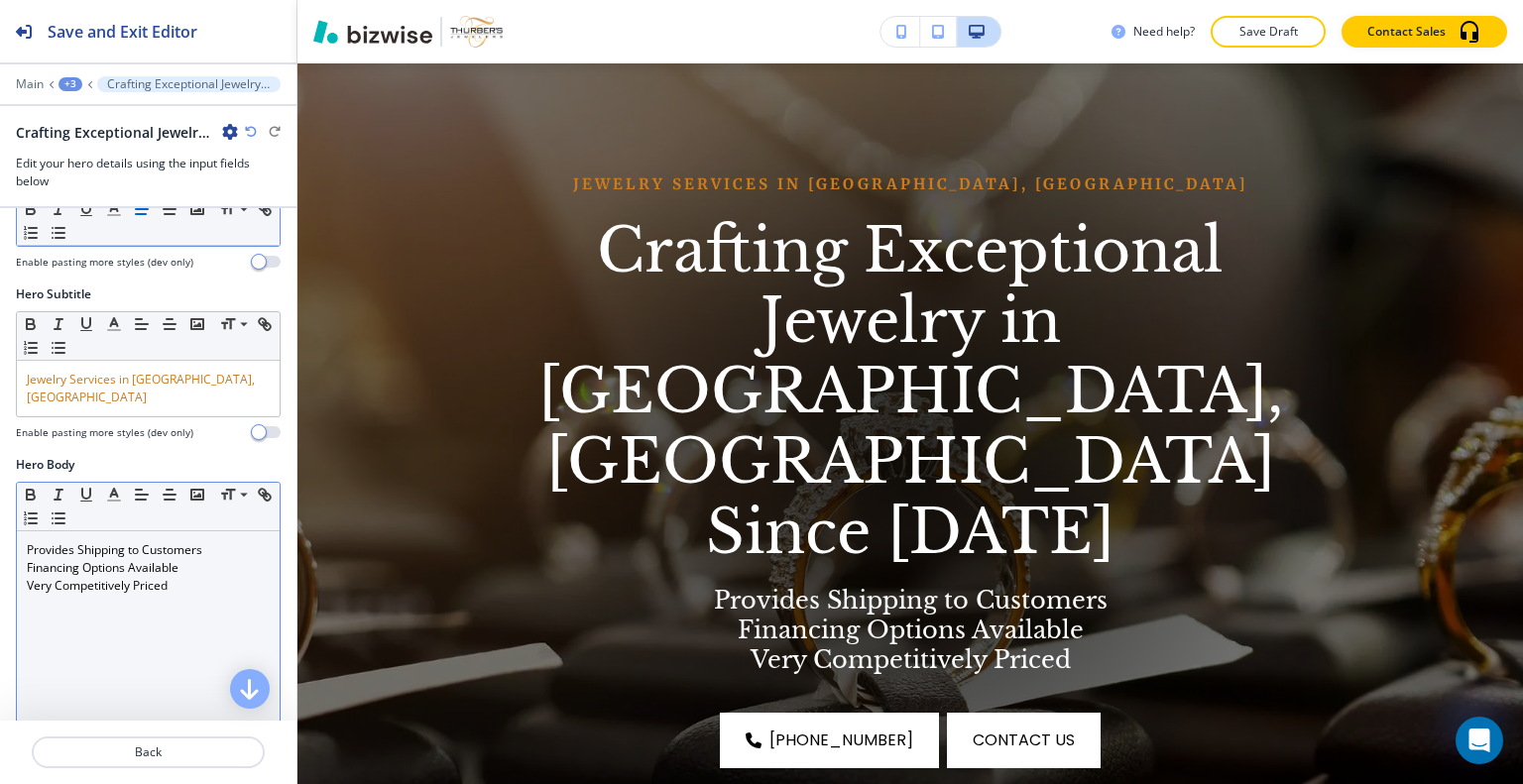 click on "Provides Shipping to Customers Financing Options Available Very Competitively Priced" at bounding box center (148, 660) 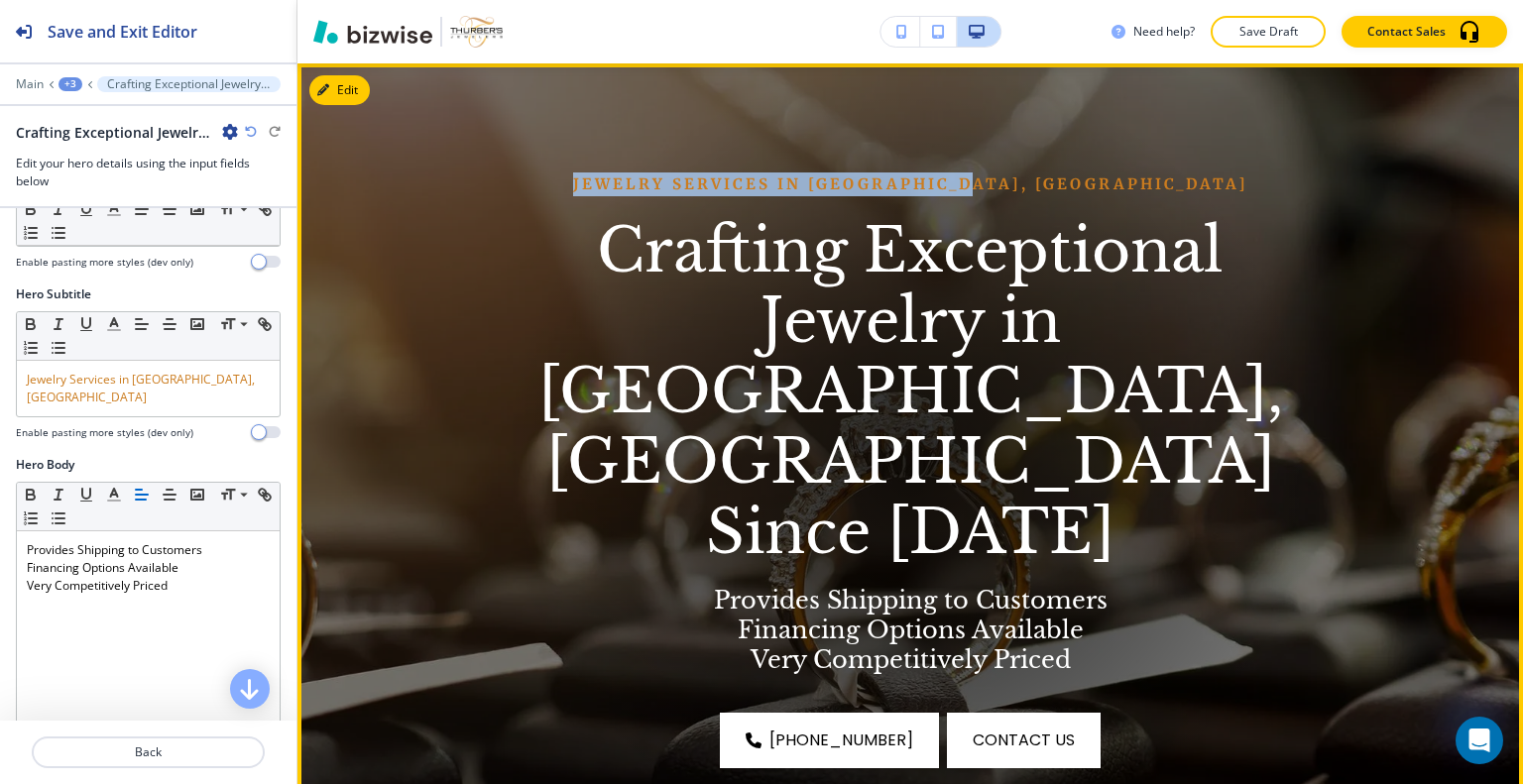 drag, startPoint x: 1118, startPoint y: 261, endPoint x: 674, endPoint y: 252, distance: 444.0912 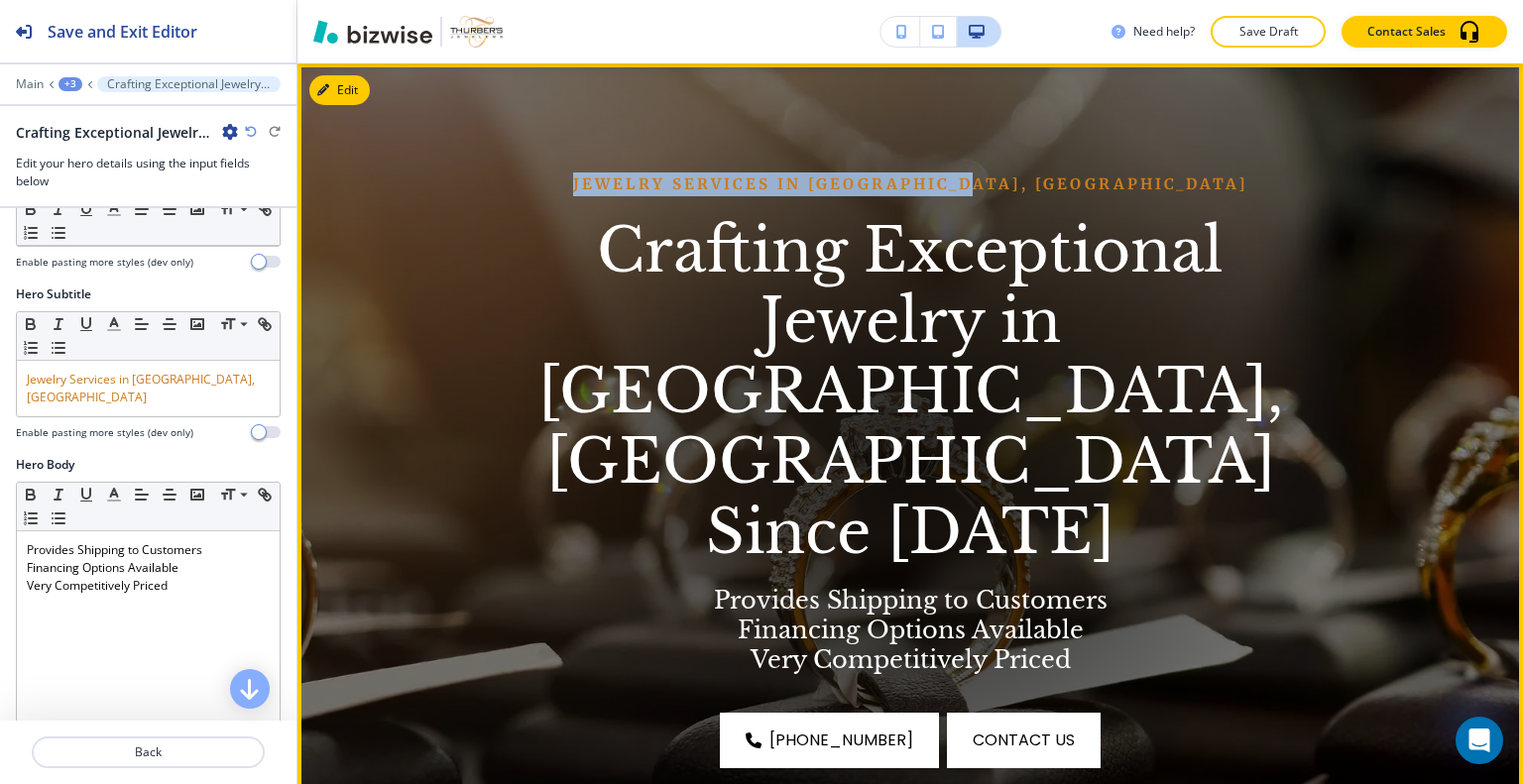 copy on "Jewelry Services in [GEOGRAPHIC_DATA], [GEOGRAPHIC_DATA]" 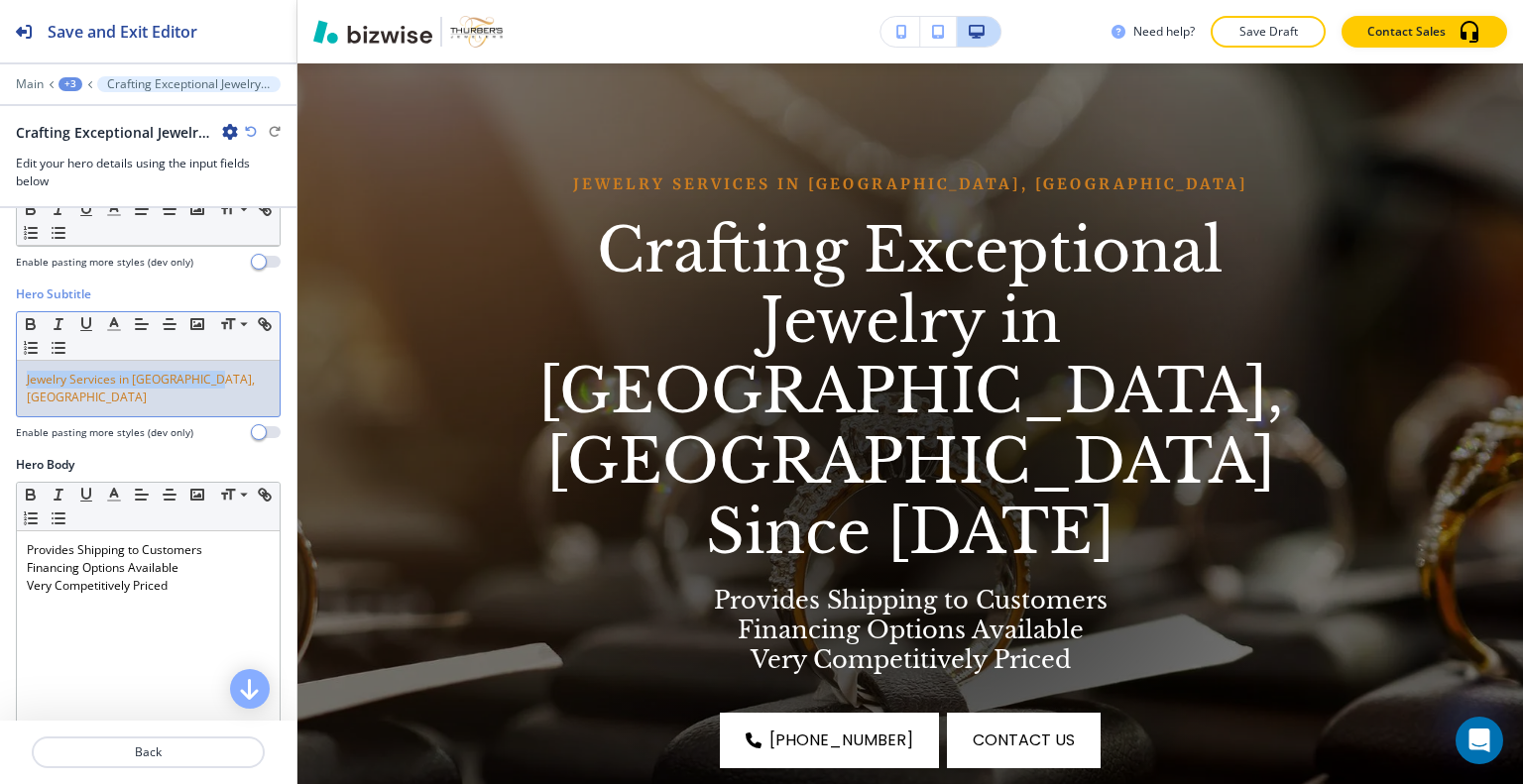 drag, startPoint x: 230, startPoint y: 360, endPoint x: 7, endPoint y: 365, distance: 223.05605 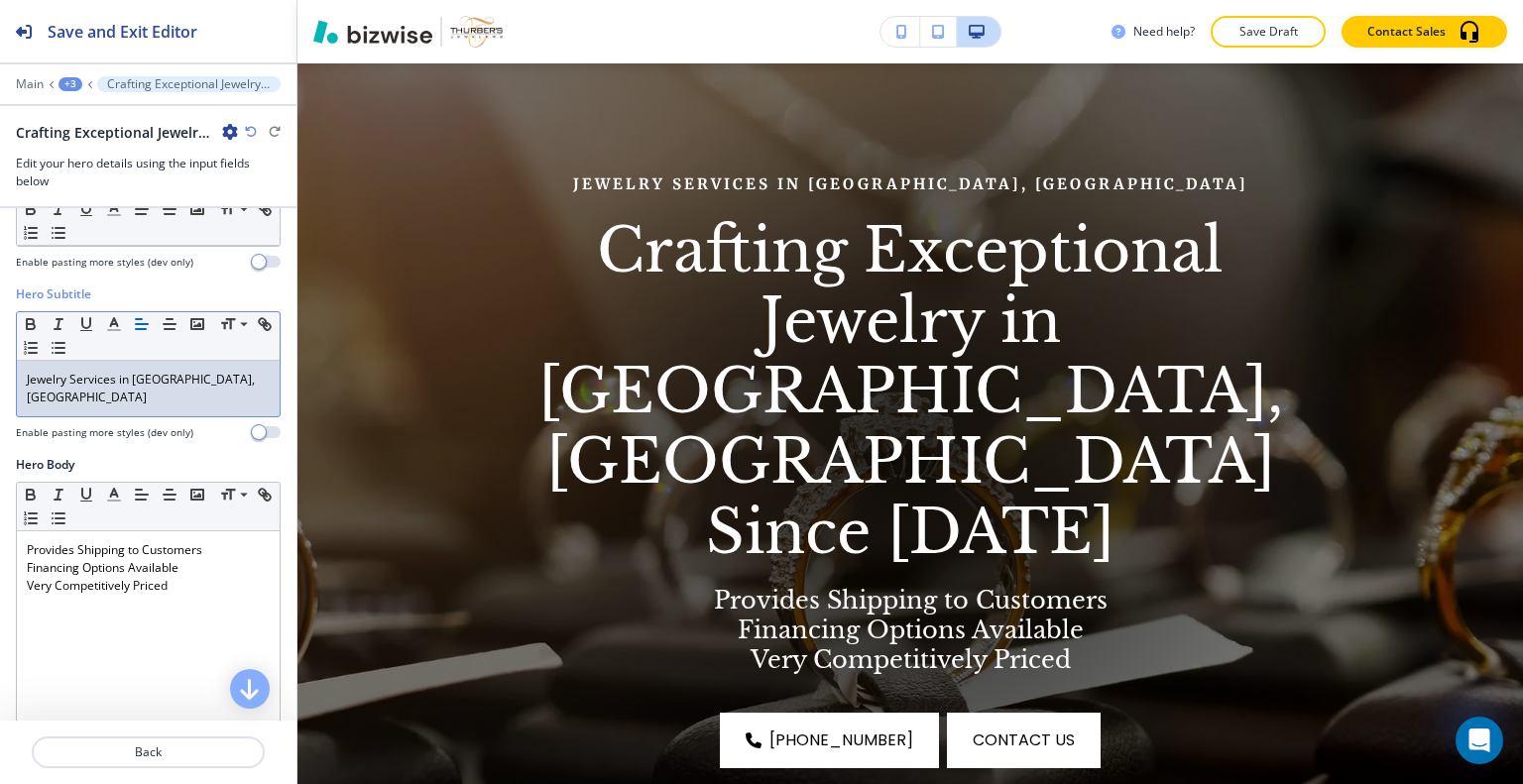 scroll, scrollTop: 99, scrollLeft: 0, axis: vertical 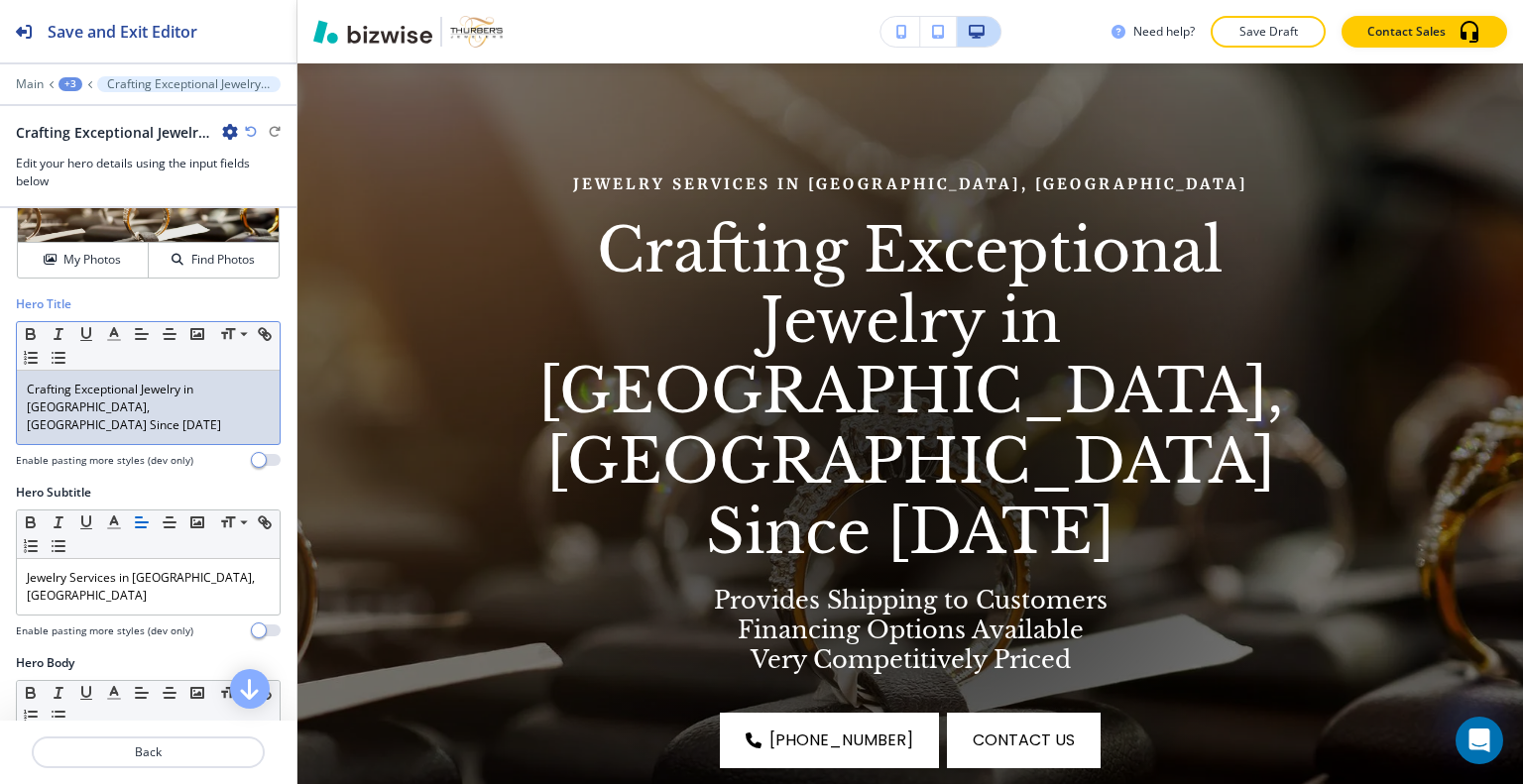 click on "Crafting Exceptional Jewelry in [GEOGRAPHIC_DATA], [GEOGRAPHIC_DATA] Since [DATE]" at bounding box center (148, 407) 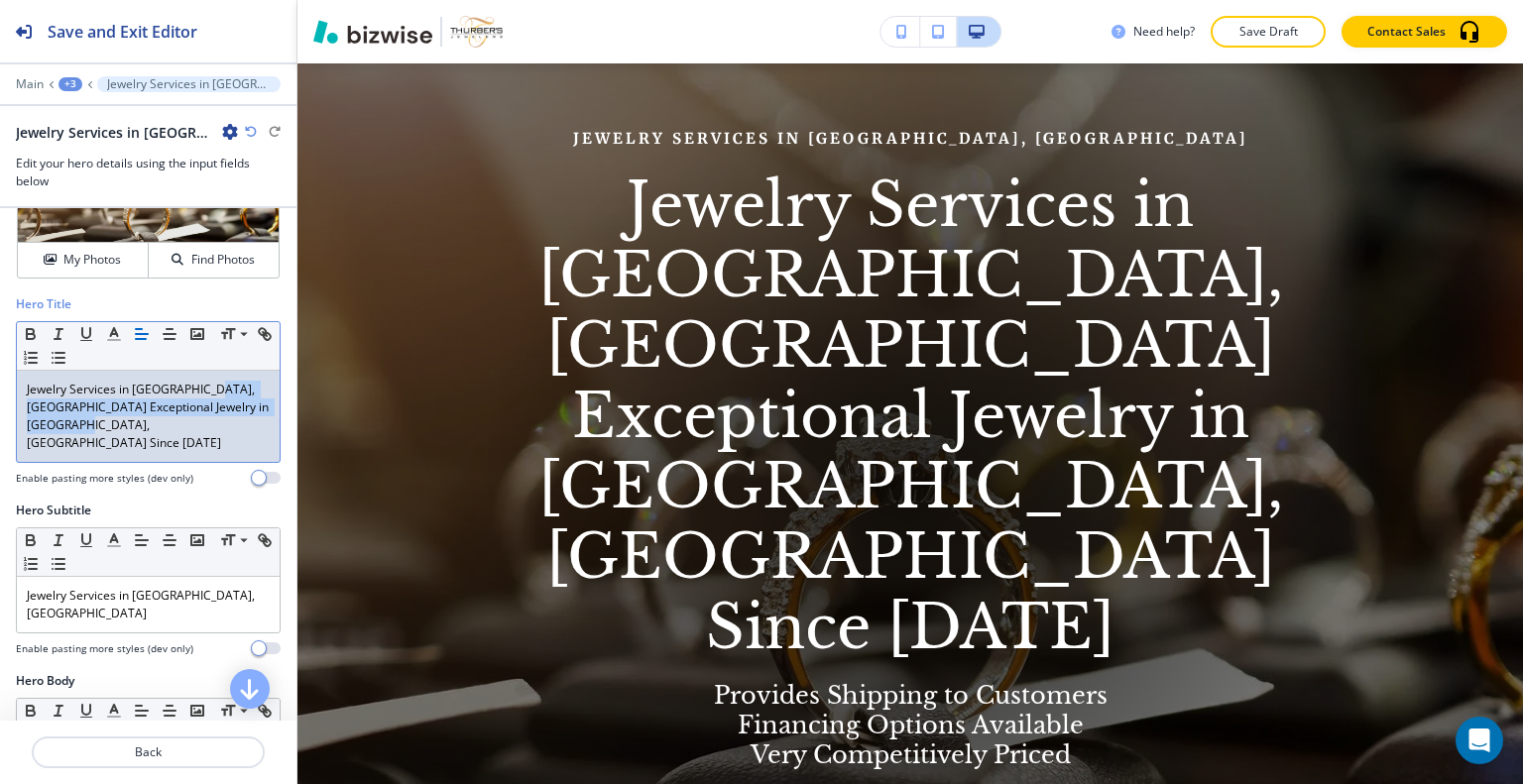 drag, startPoint x: 191, startPoint y: 427, endPoint x: 47, endPoint y: 413, distance: 144.679 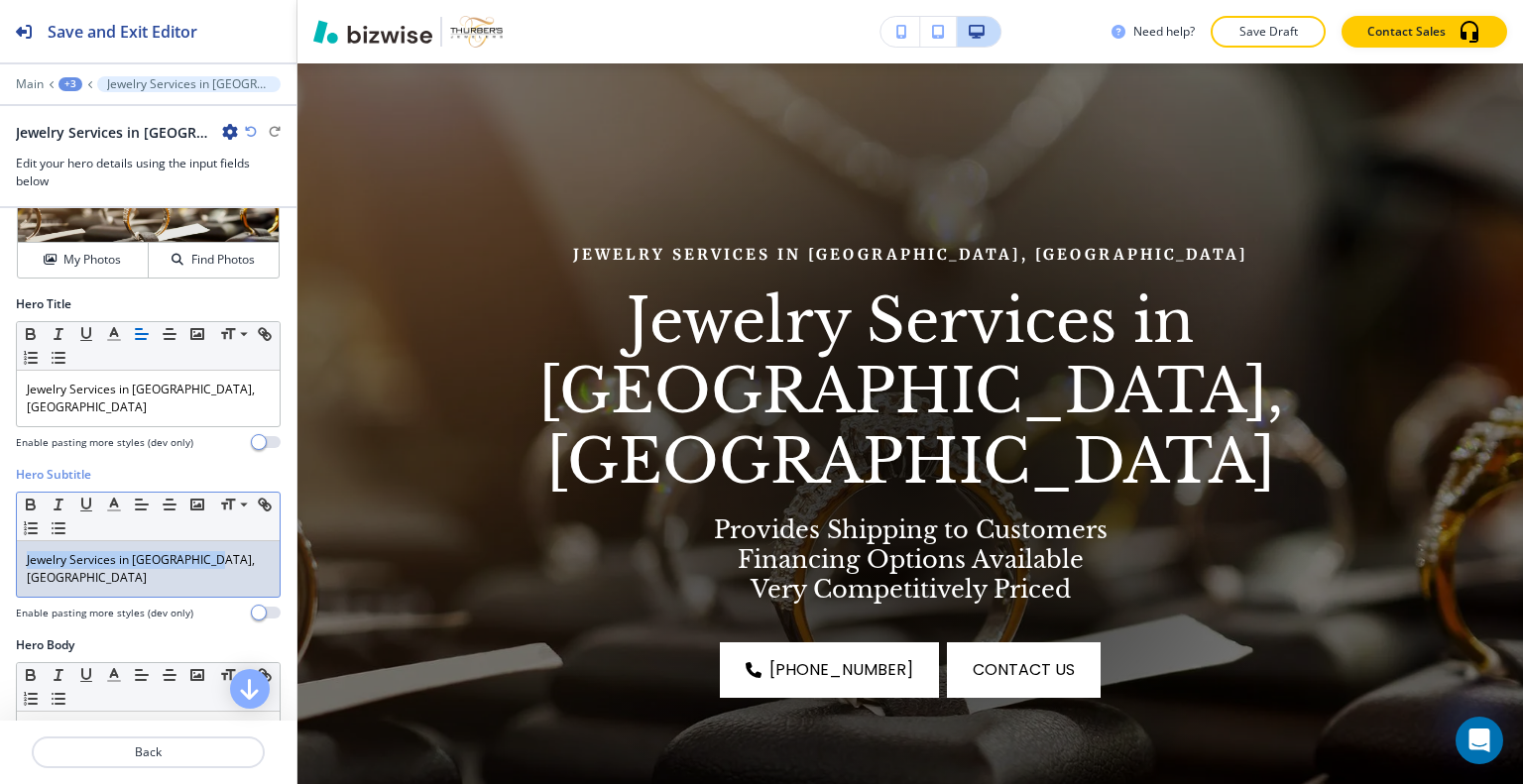 drag, startPoint x: 225, startPoint y: 550, endPoint x: 59, endPoint y: 551, distance: 166.00301 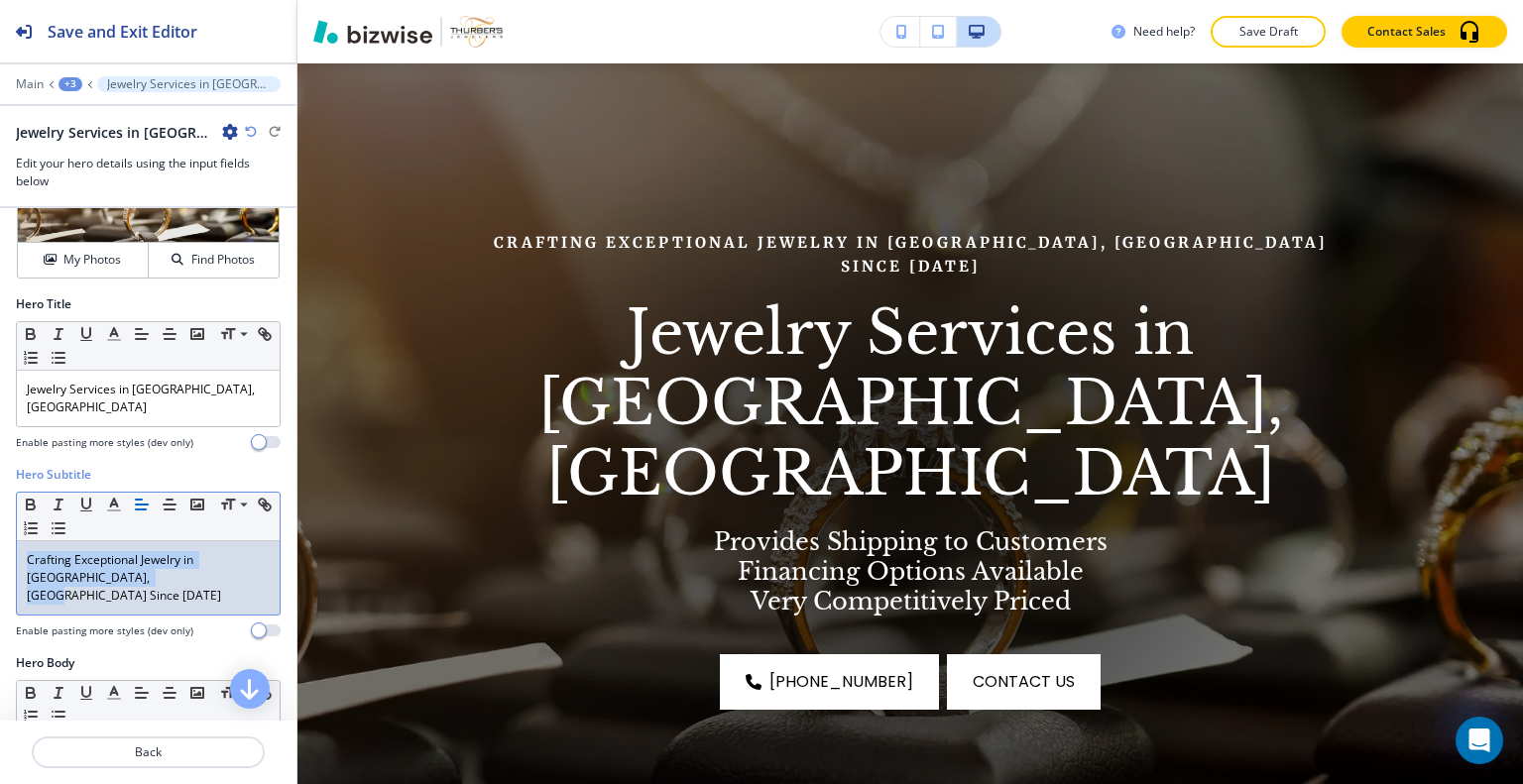 drag, startPoint x: 181, startPoint y: 575, endPoint x: 7, endPoint y: 532, distance: 179.23448 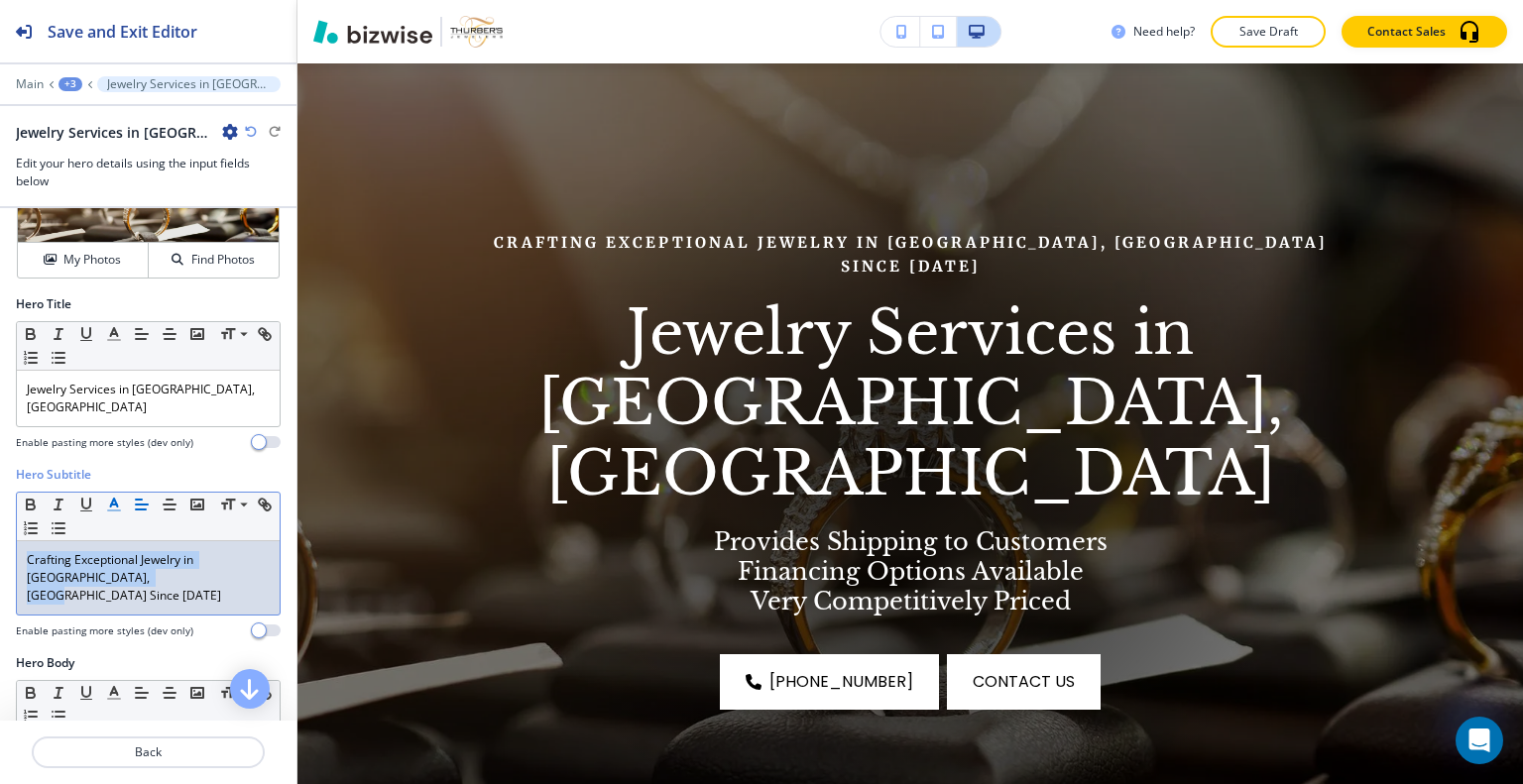 click 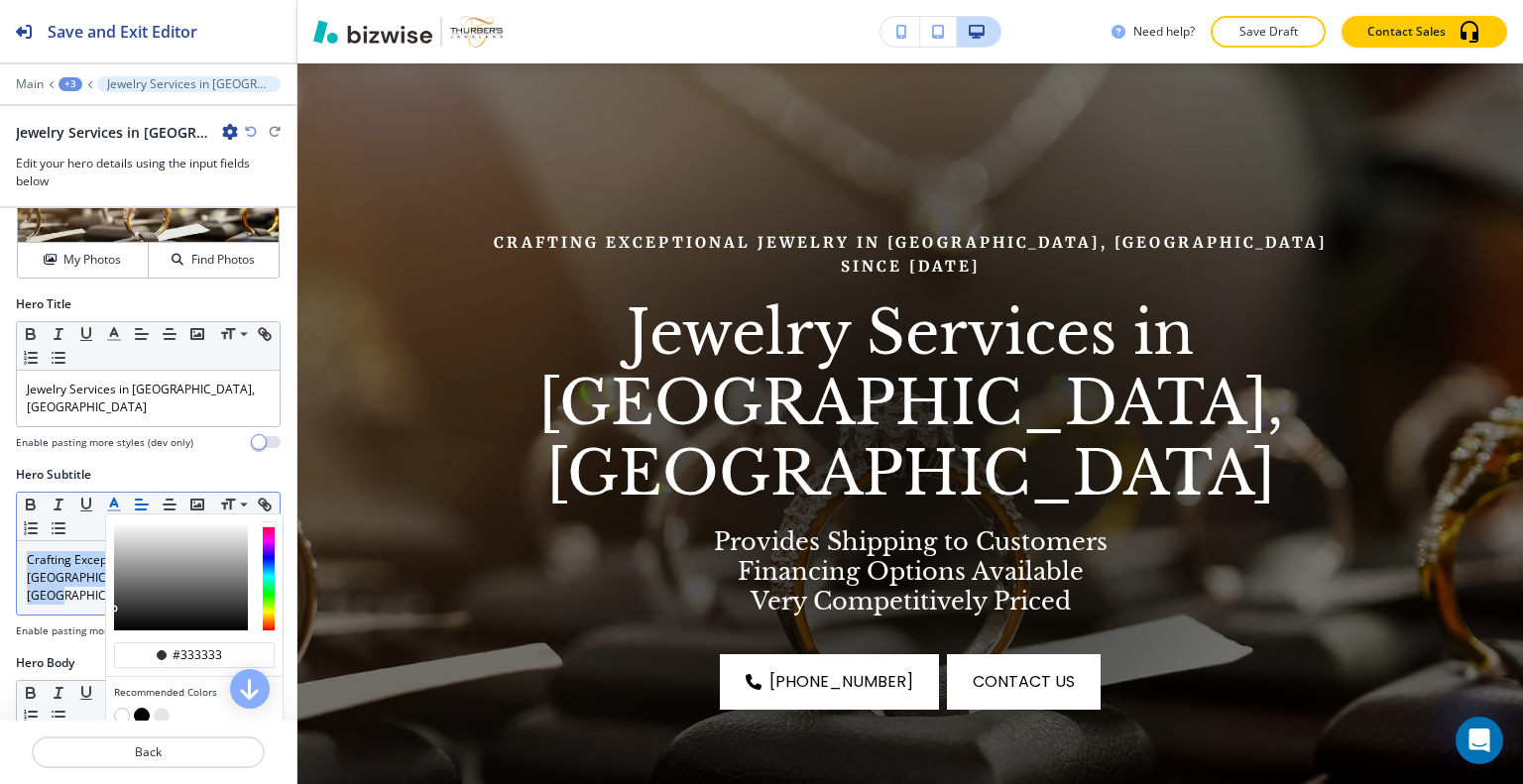 scroll, scrollTop: 297, scrollLeft: 0, axis: vertical 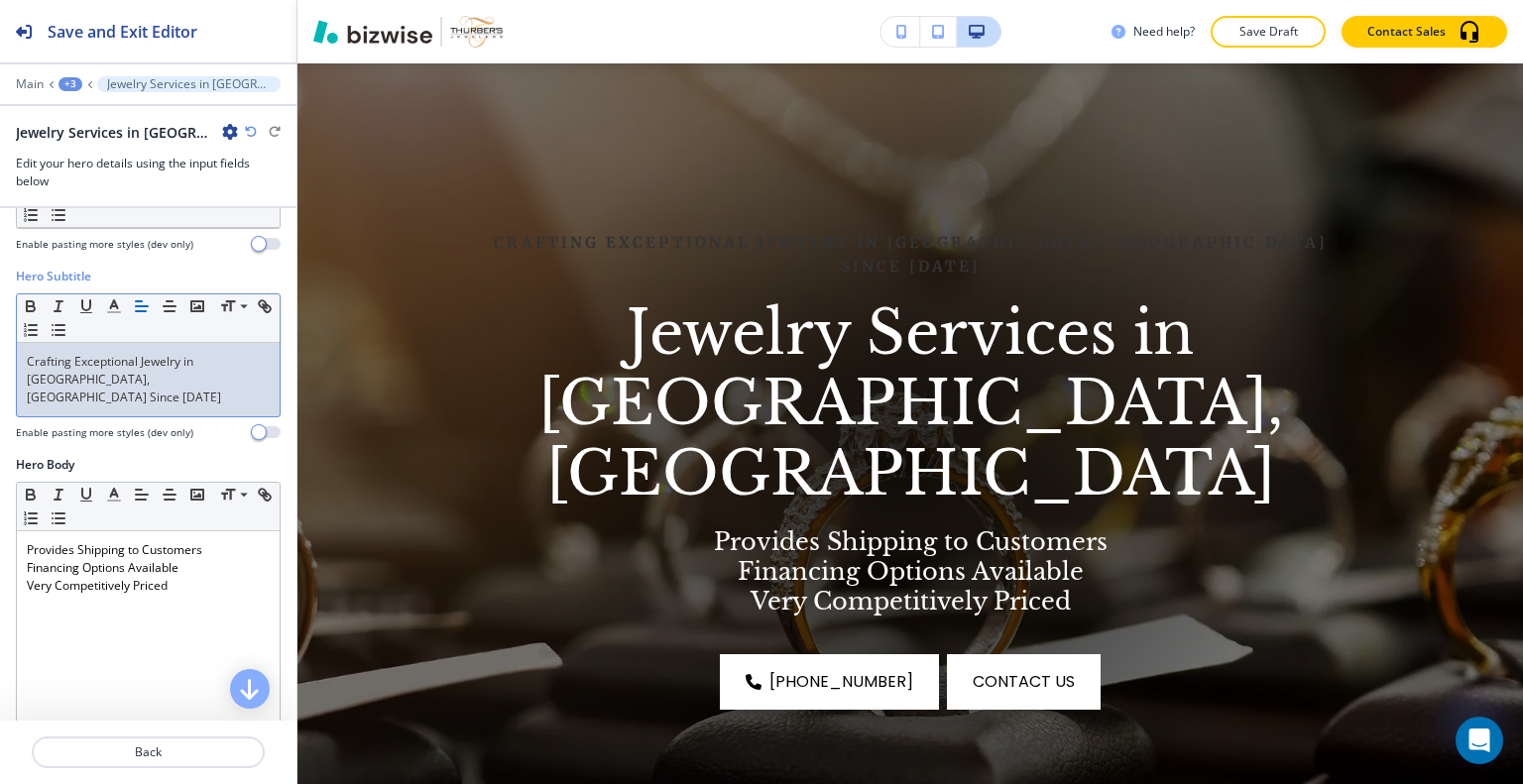 click on "Crafting Exceptional Jewelry in [GEOGRAPHIC_DATA], [GEOGRAPHIC_DATA] Since [DATE]" at bounding box center (148, 380) 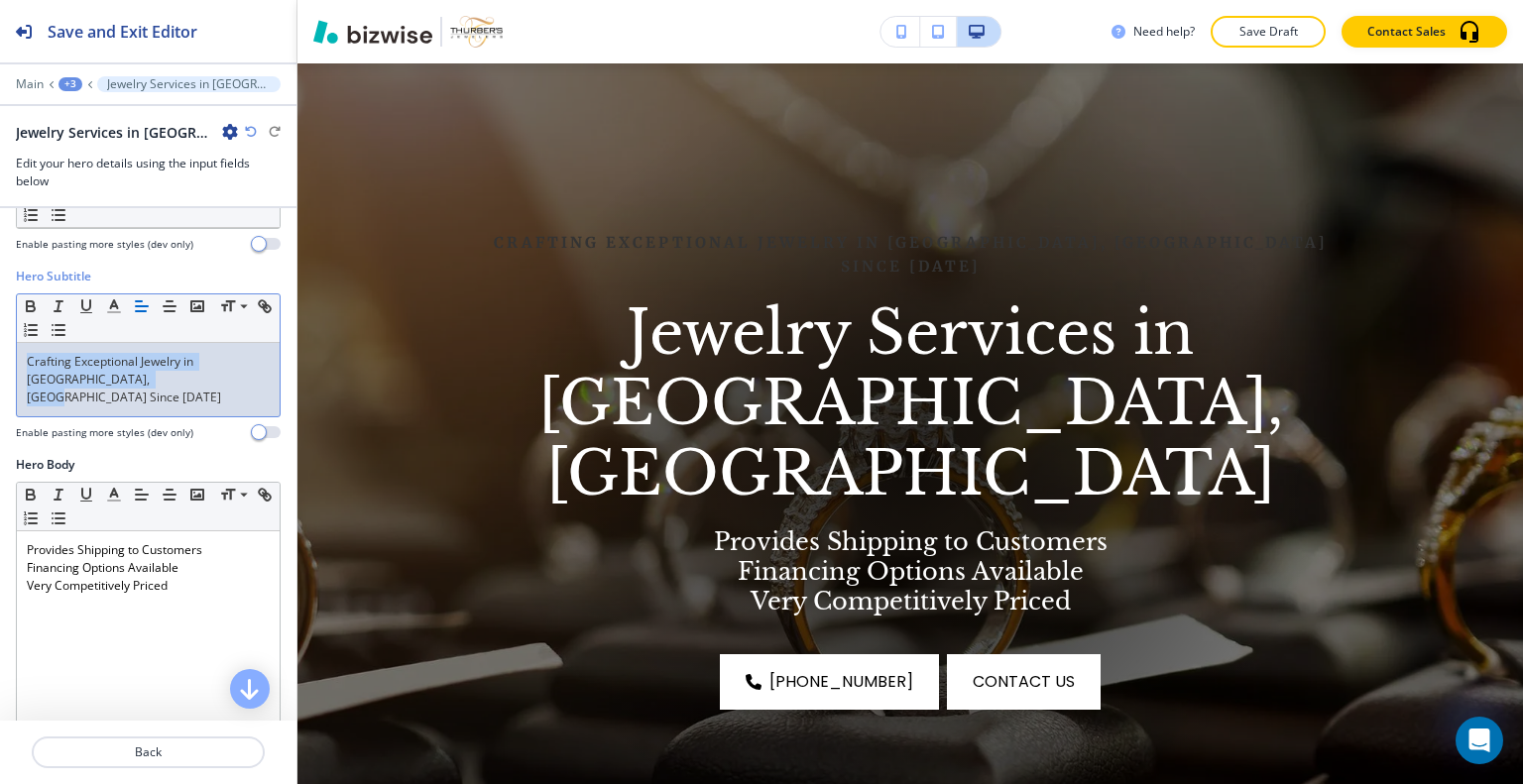 drag, startPoint x: 185, startPoint y: 380, endPoint x: 1, endPoint y: 360, distance: 185.08376 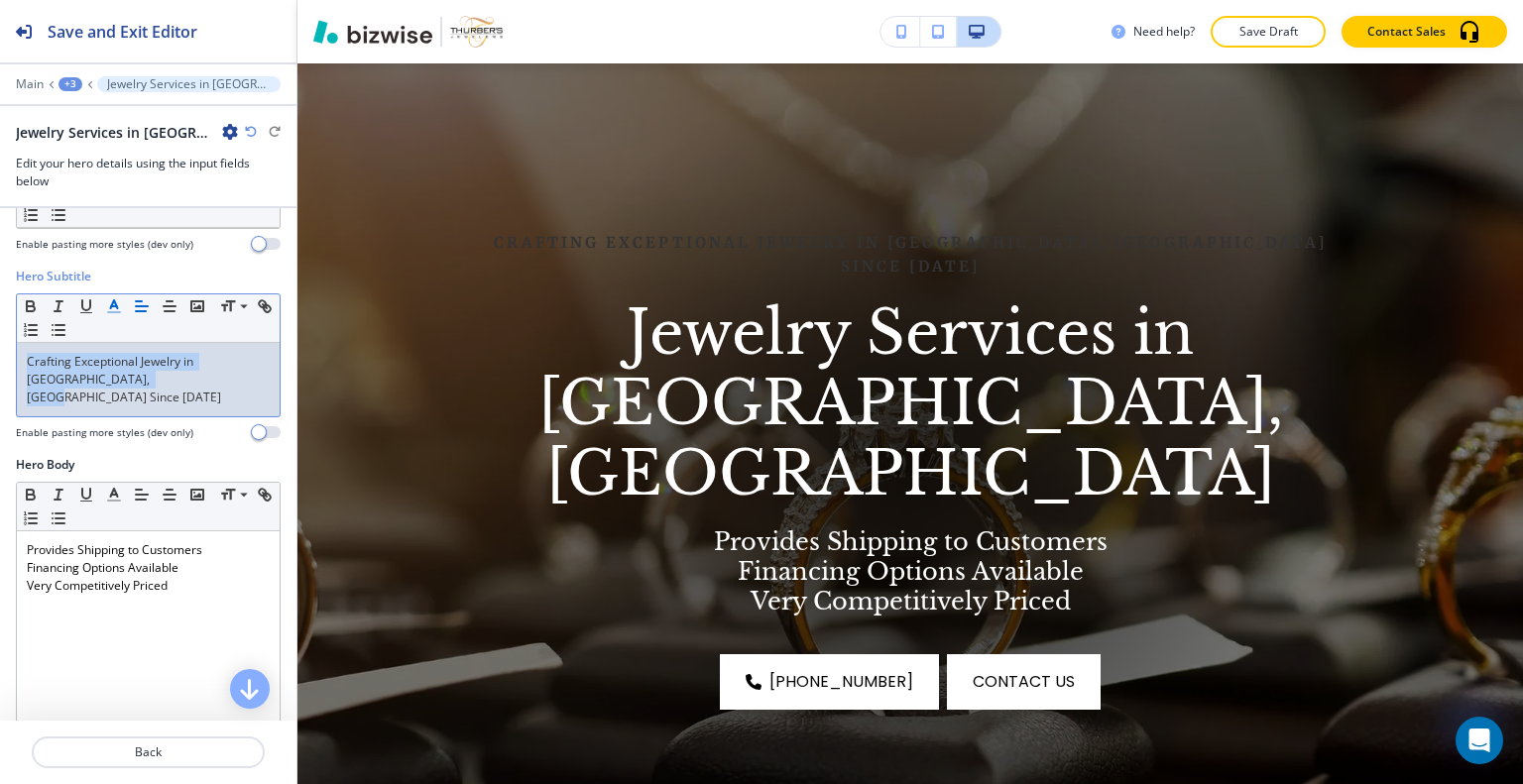 click 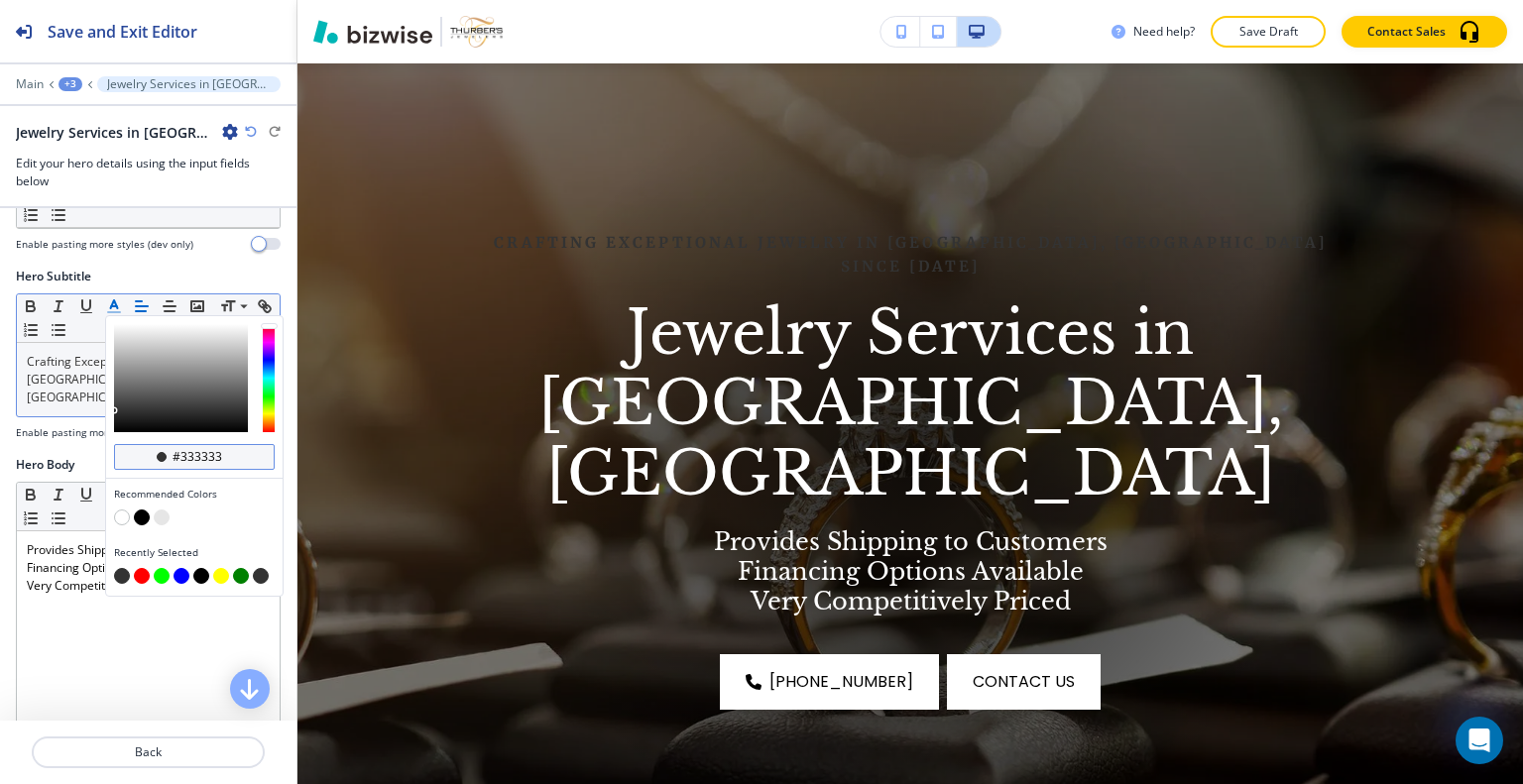 click on "#333333" at bounding box center [205, 457] 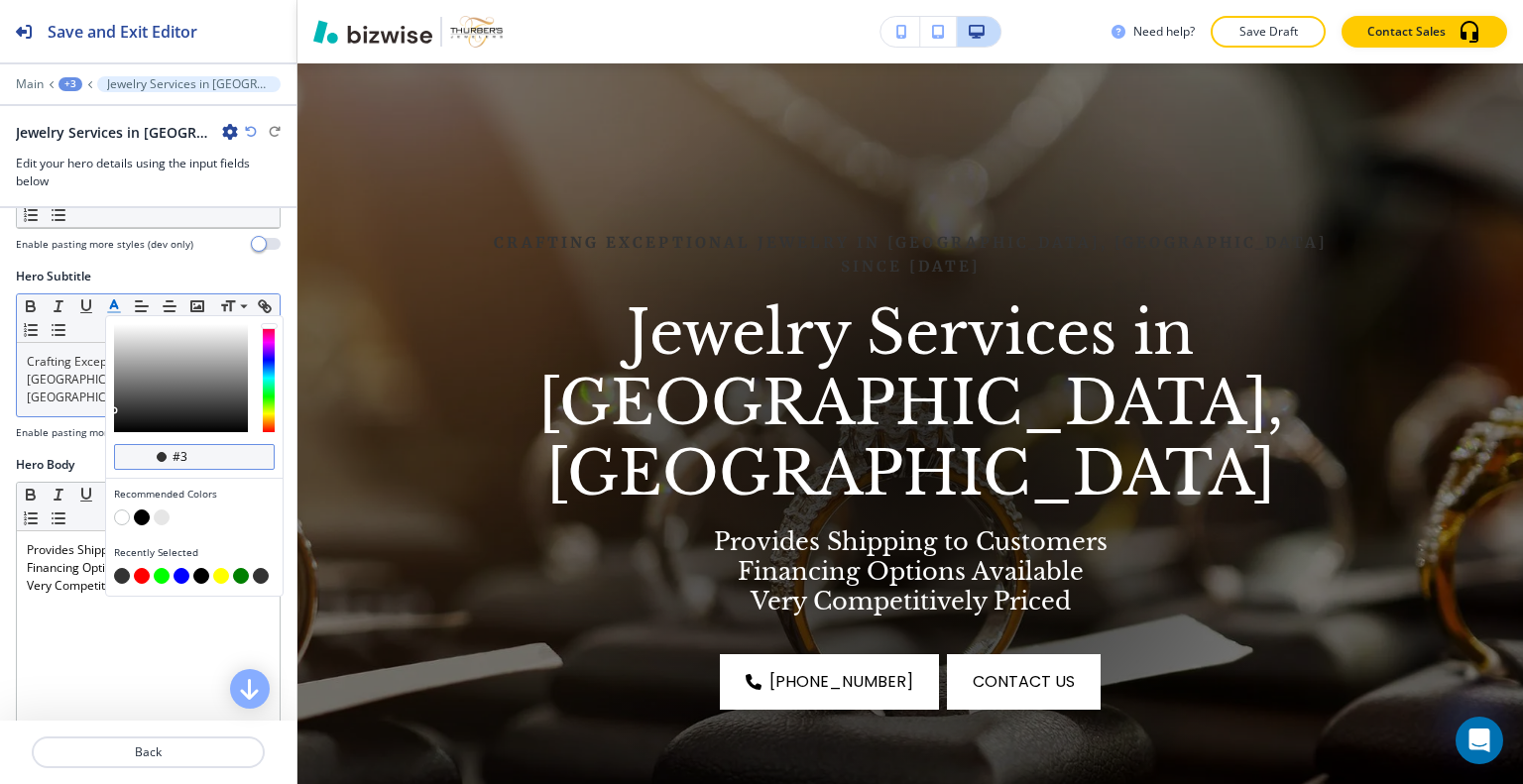 type on "#" 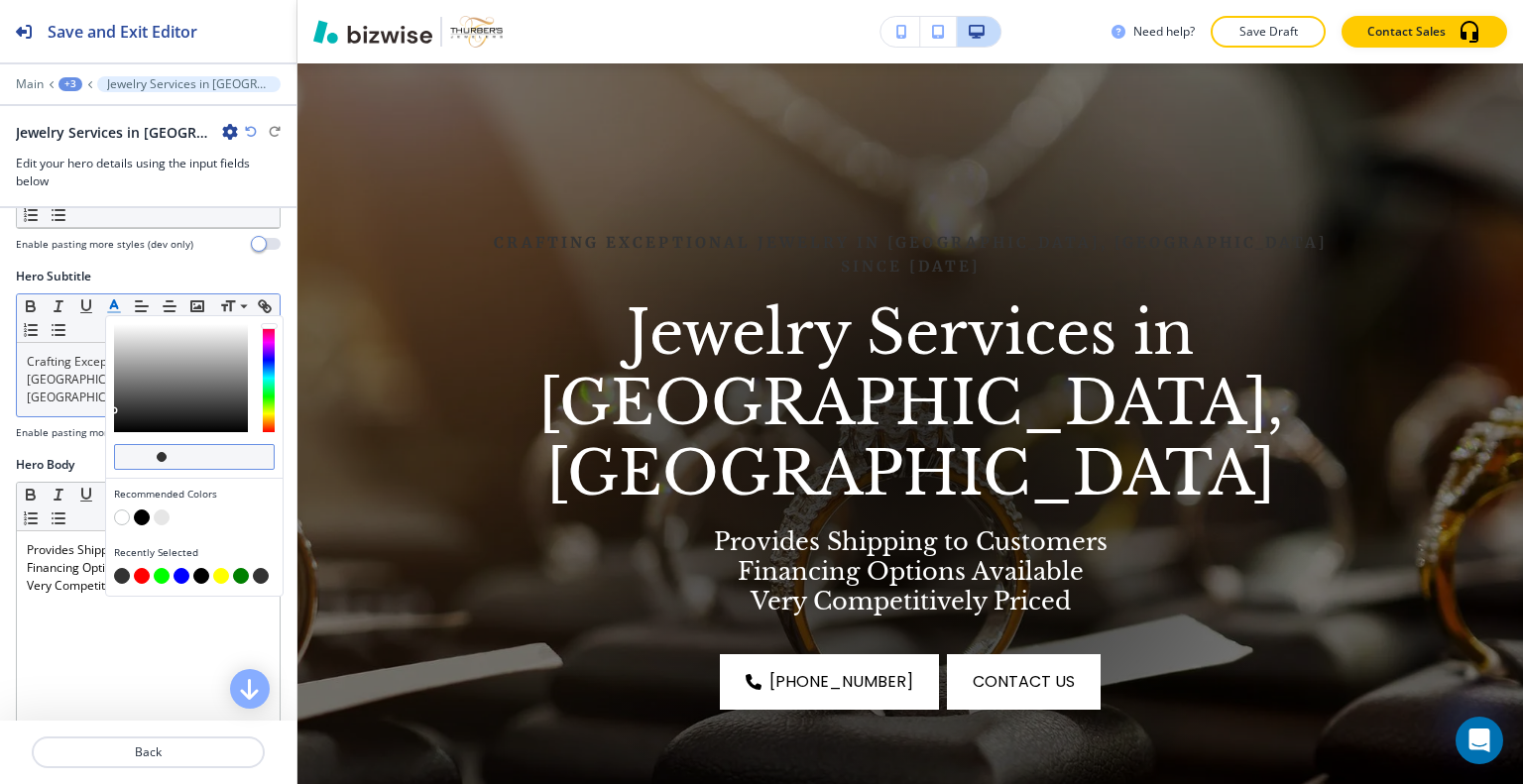 paste on "#0E1F65" 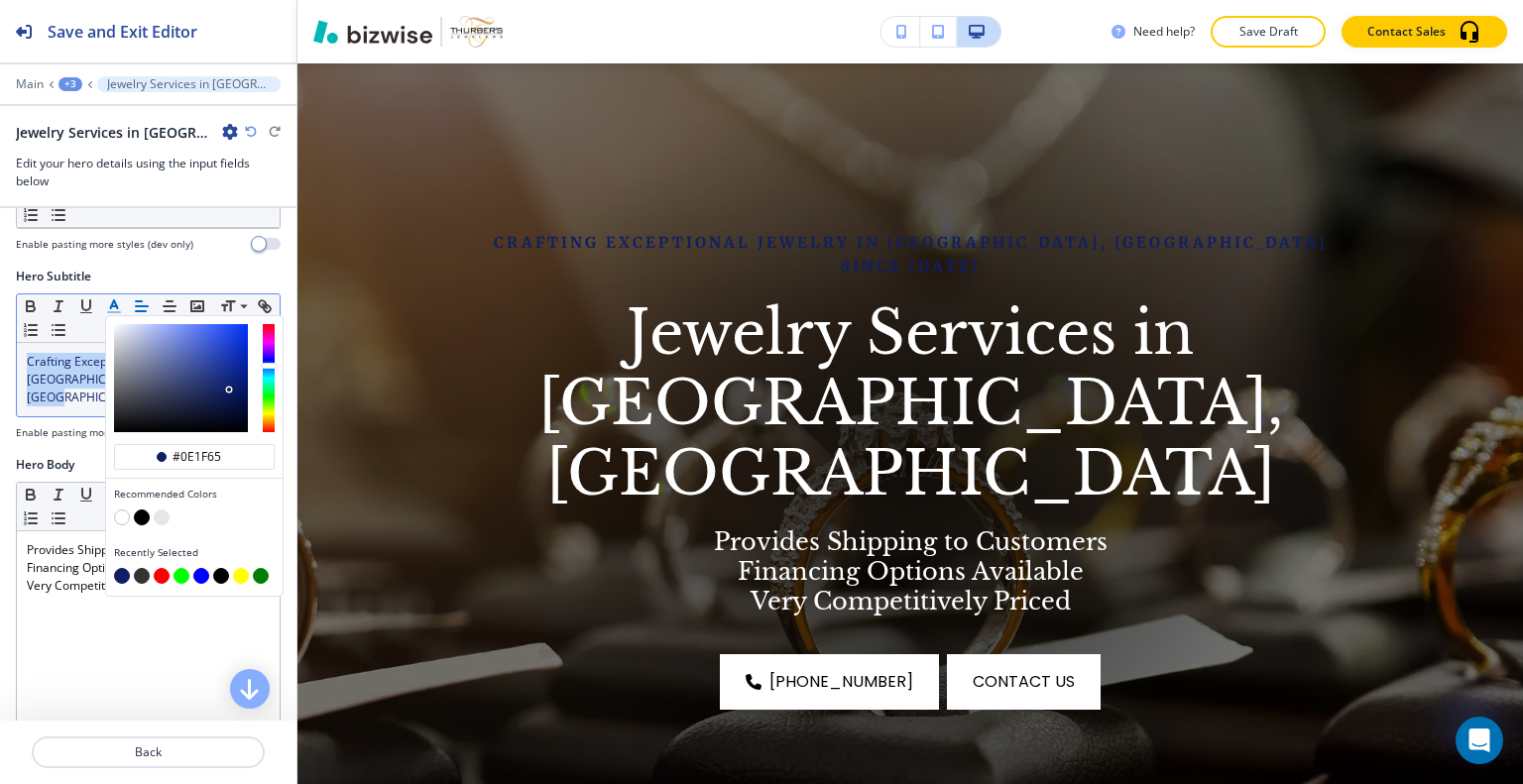 click at bounding box center [162, 517] 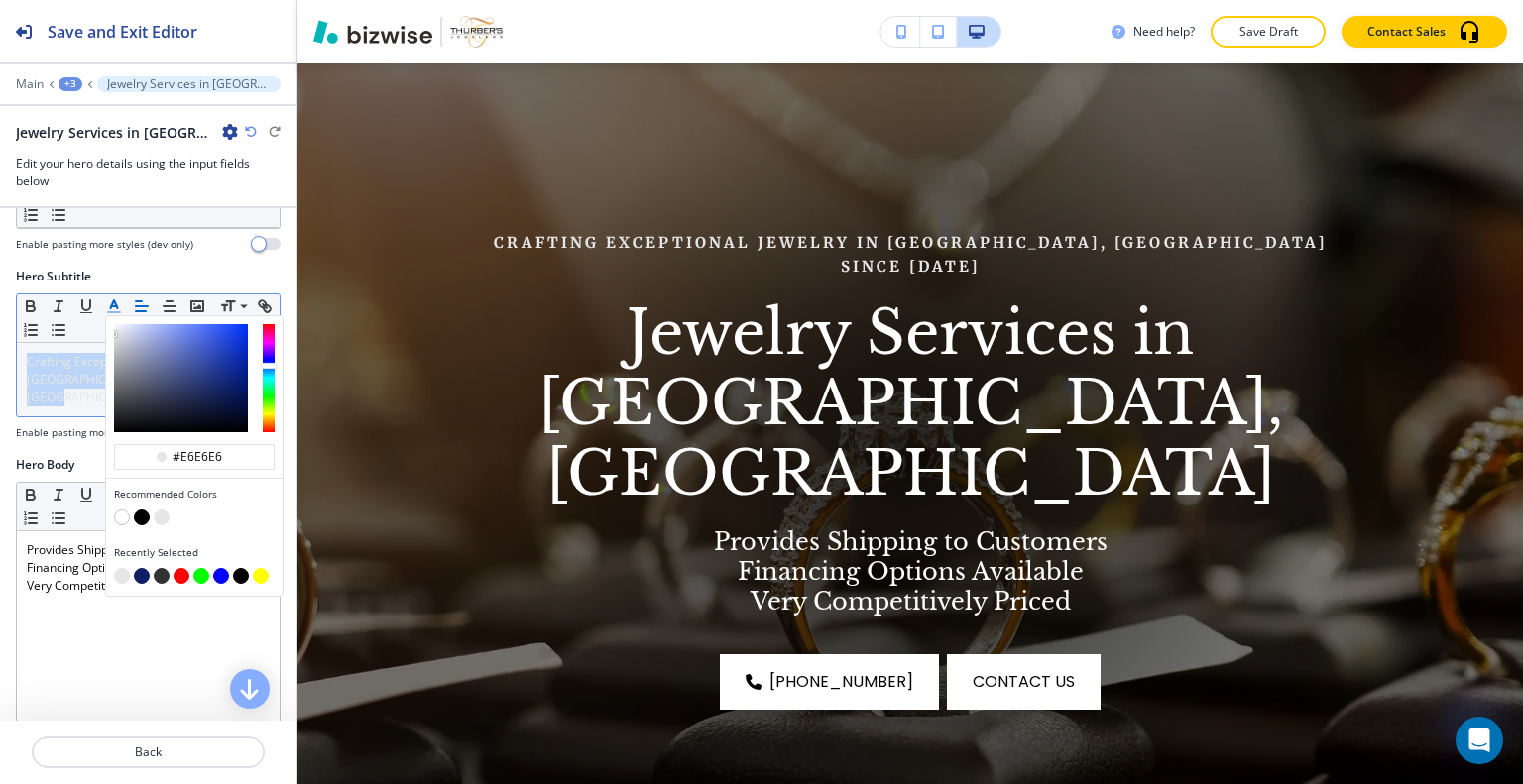 click at bounding box center [122, 517] 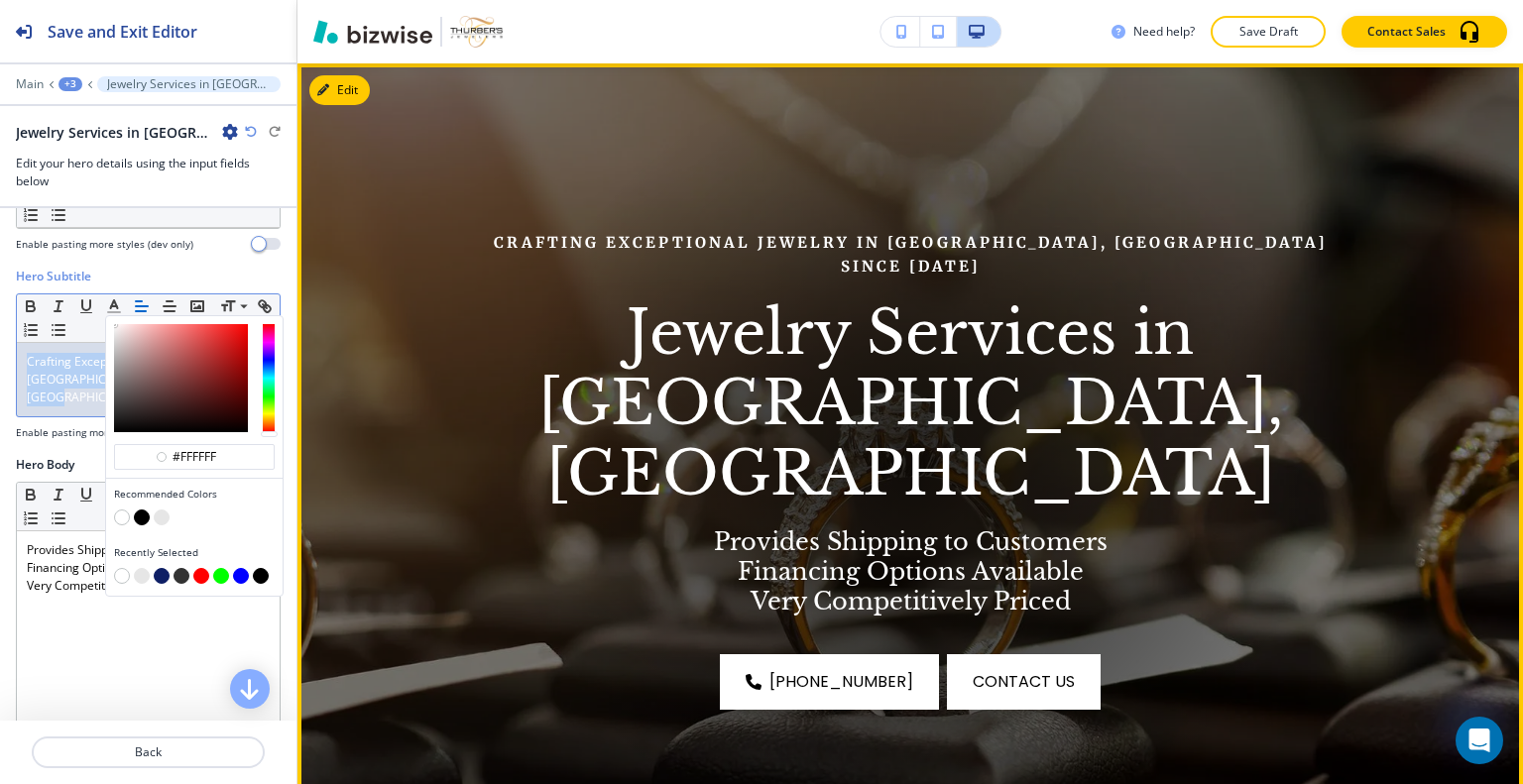 click at bounding box center [910, 470] 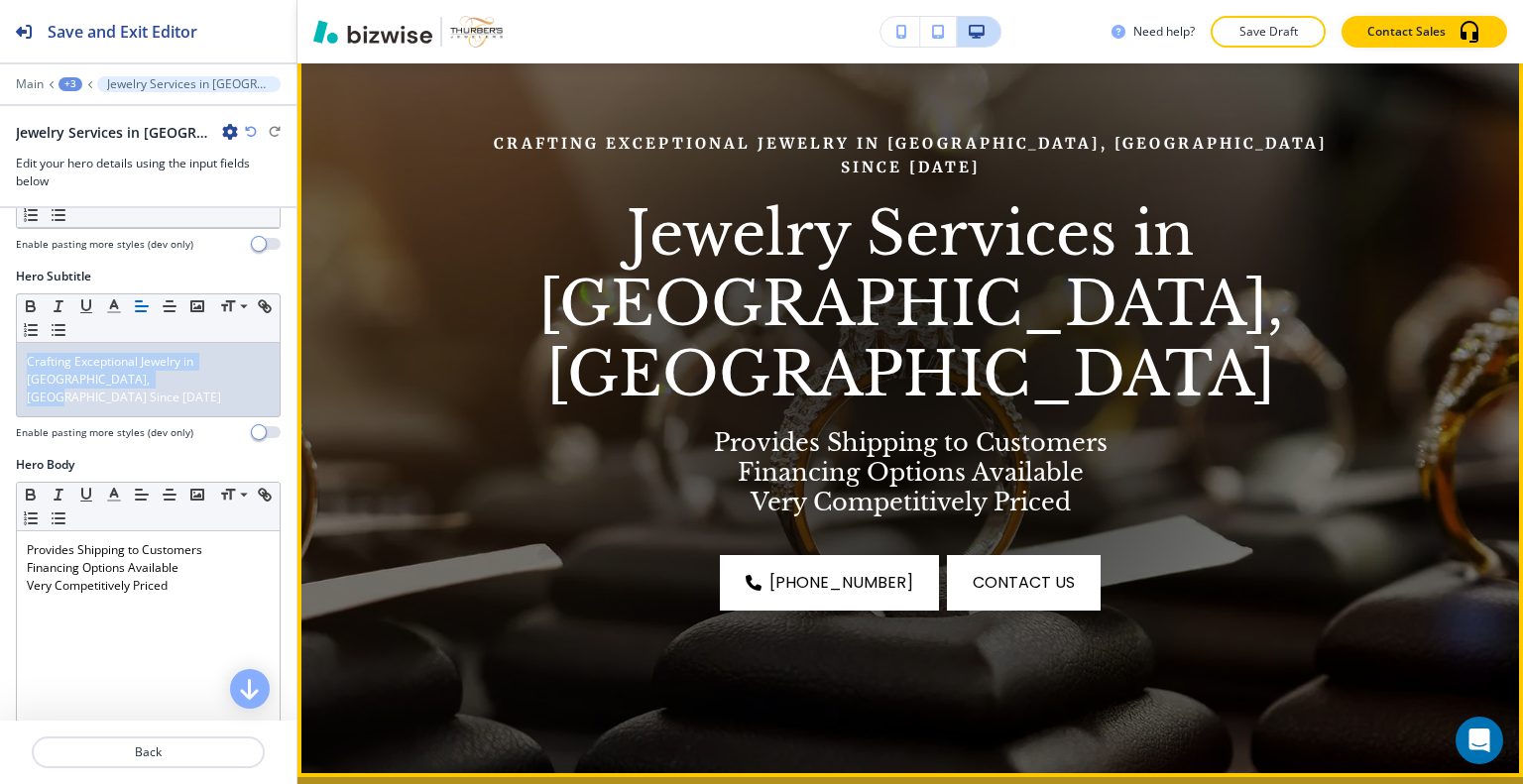 scroll, scrollTop: 99, scrollLeft: 0, axis: vertical 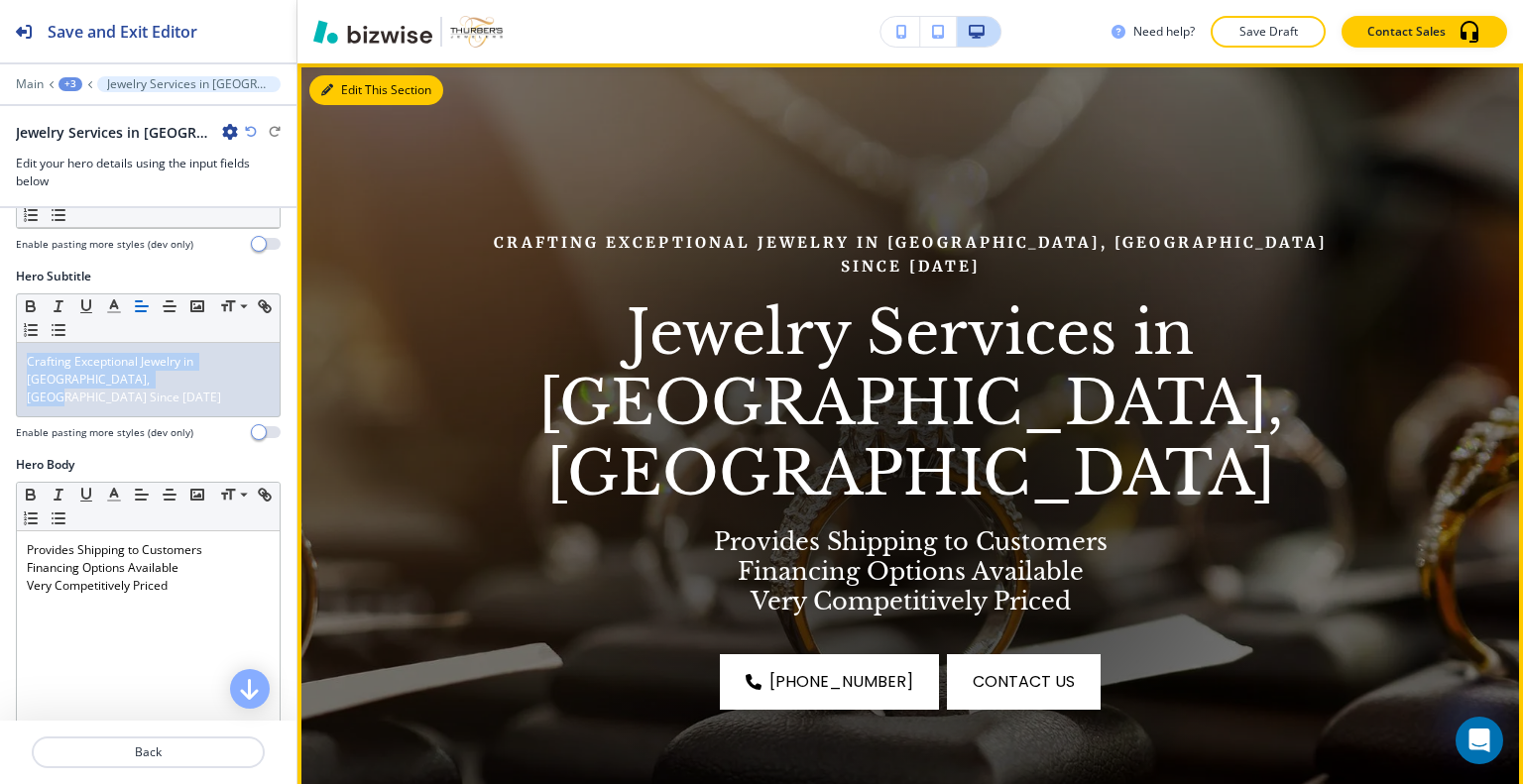 click on "Edit This Section" at bounding box center (376, 90) 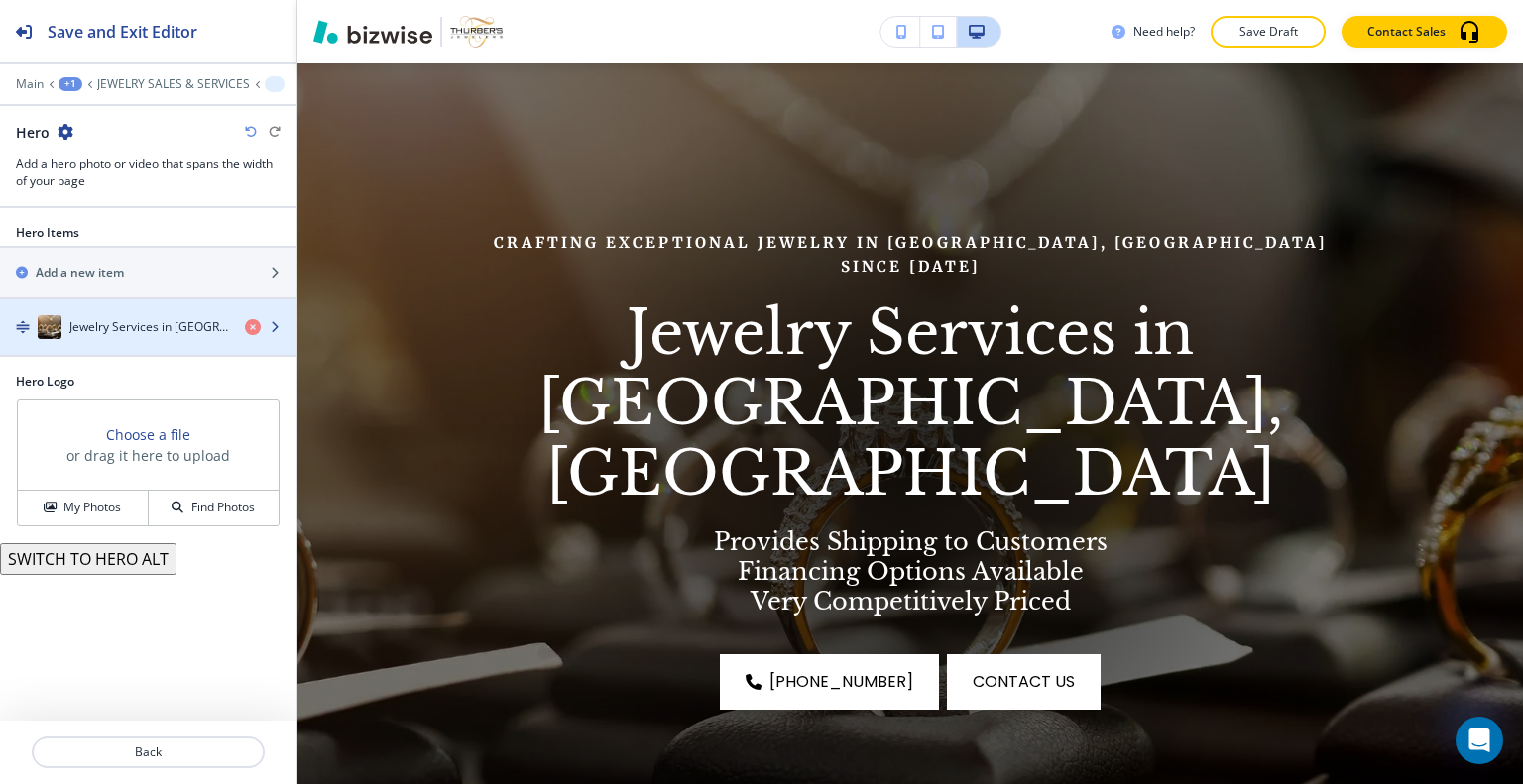 click on "Jewelry Services in [GEOGRAPHIC_DATA], [GEOGRAPHIC_DATA]" at bounding box center (149, 327) 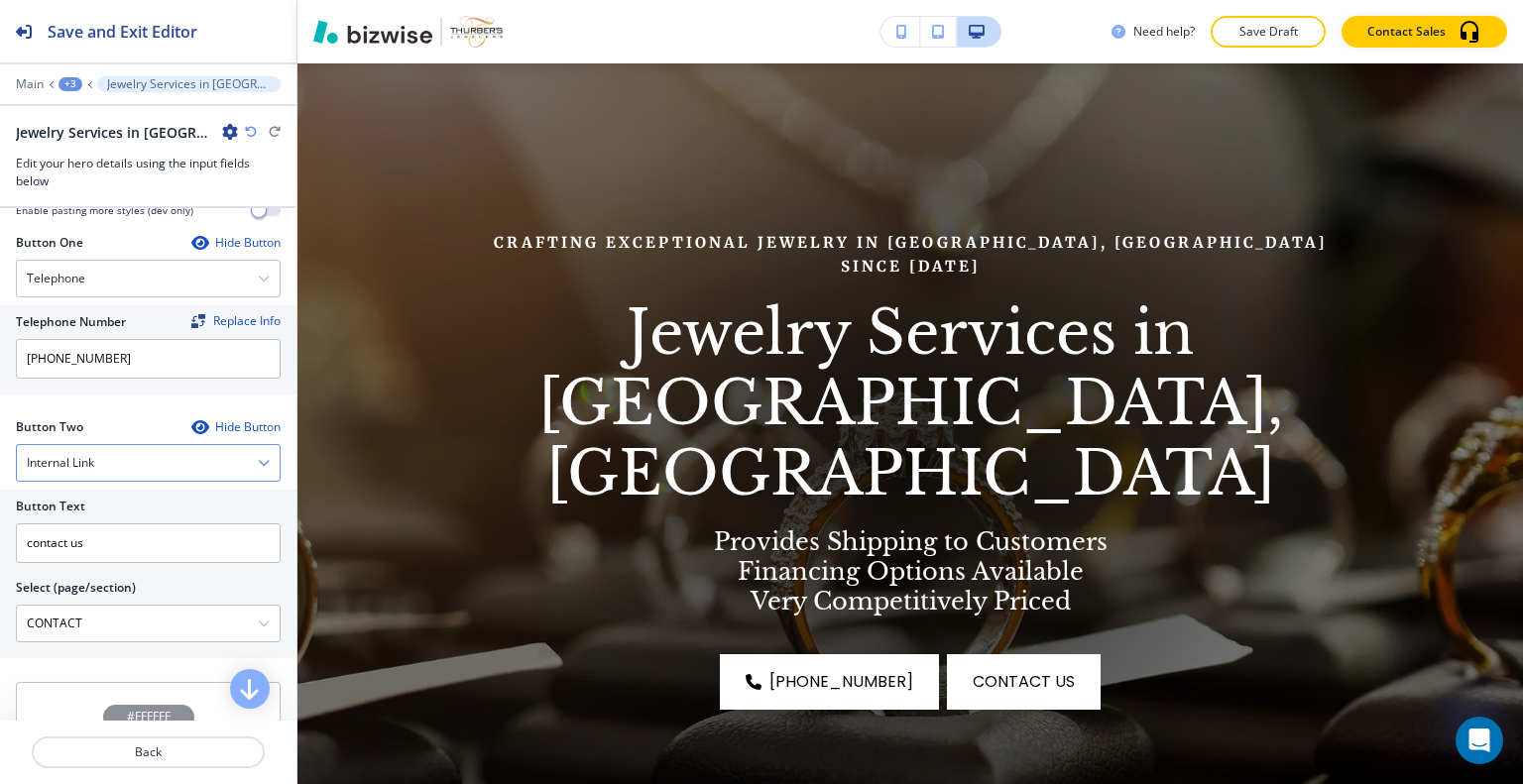 scroll, scrollTop: 793, scrollLeft: 0, axis: vertical 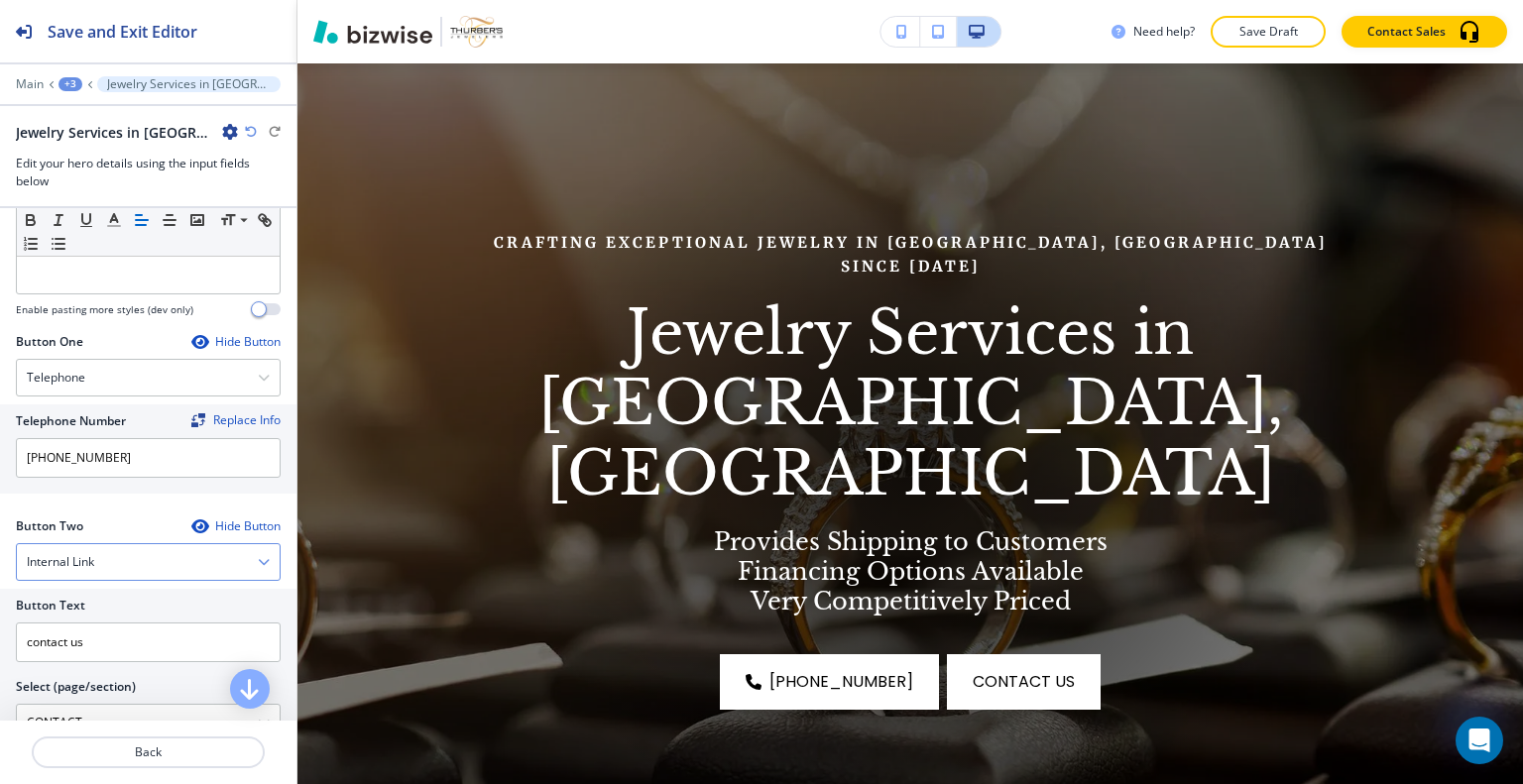 click on "Internal Link" at bounding box center (148, 562) 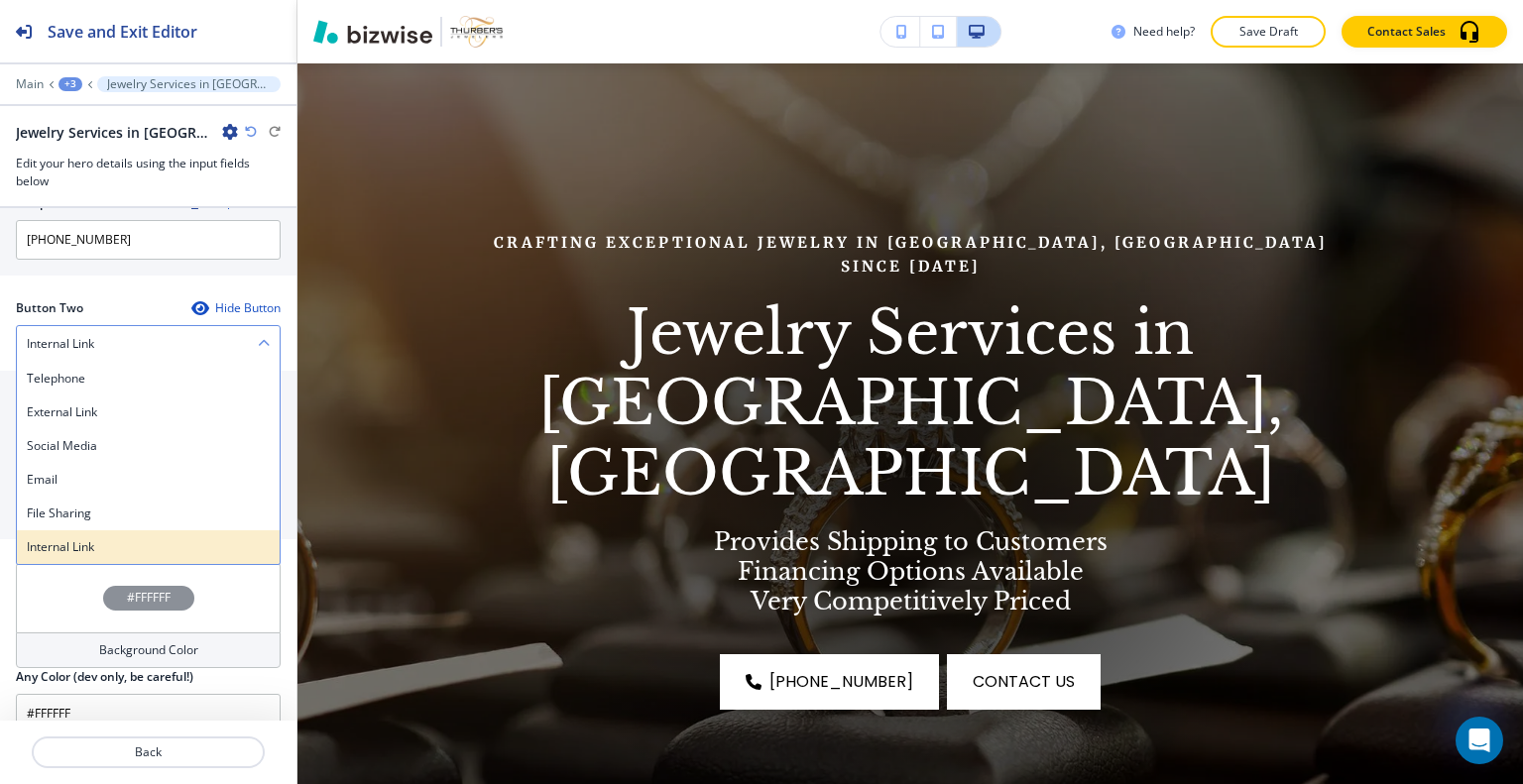 click on "Internal Link" at bounding box center [148, 547] 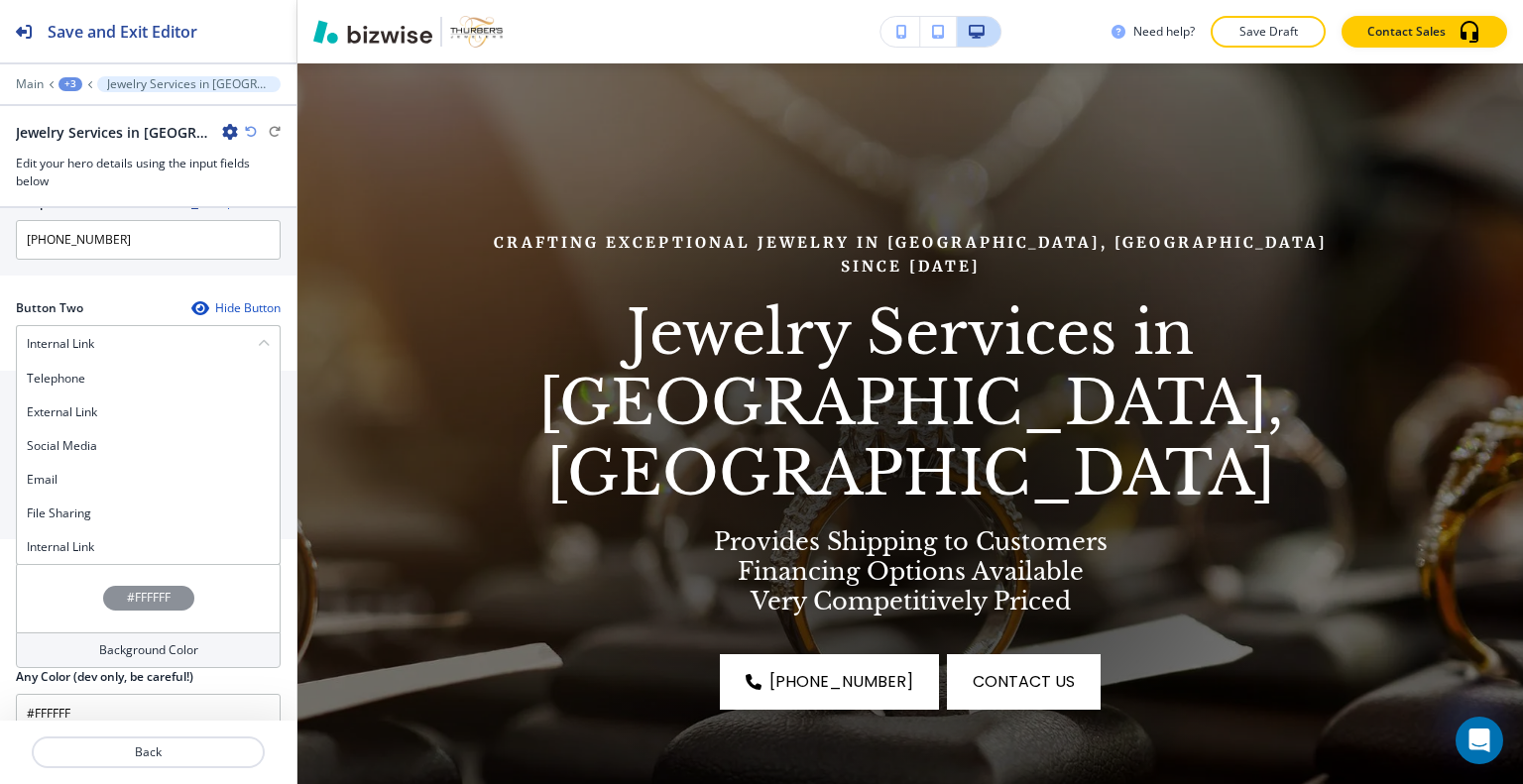 type 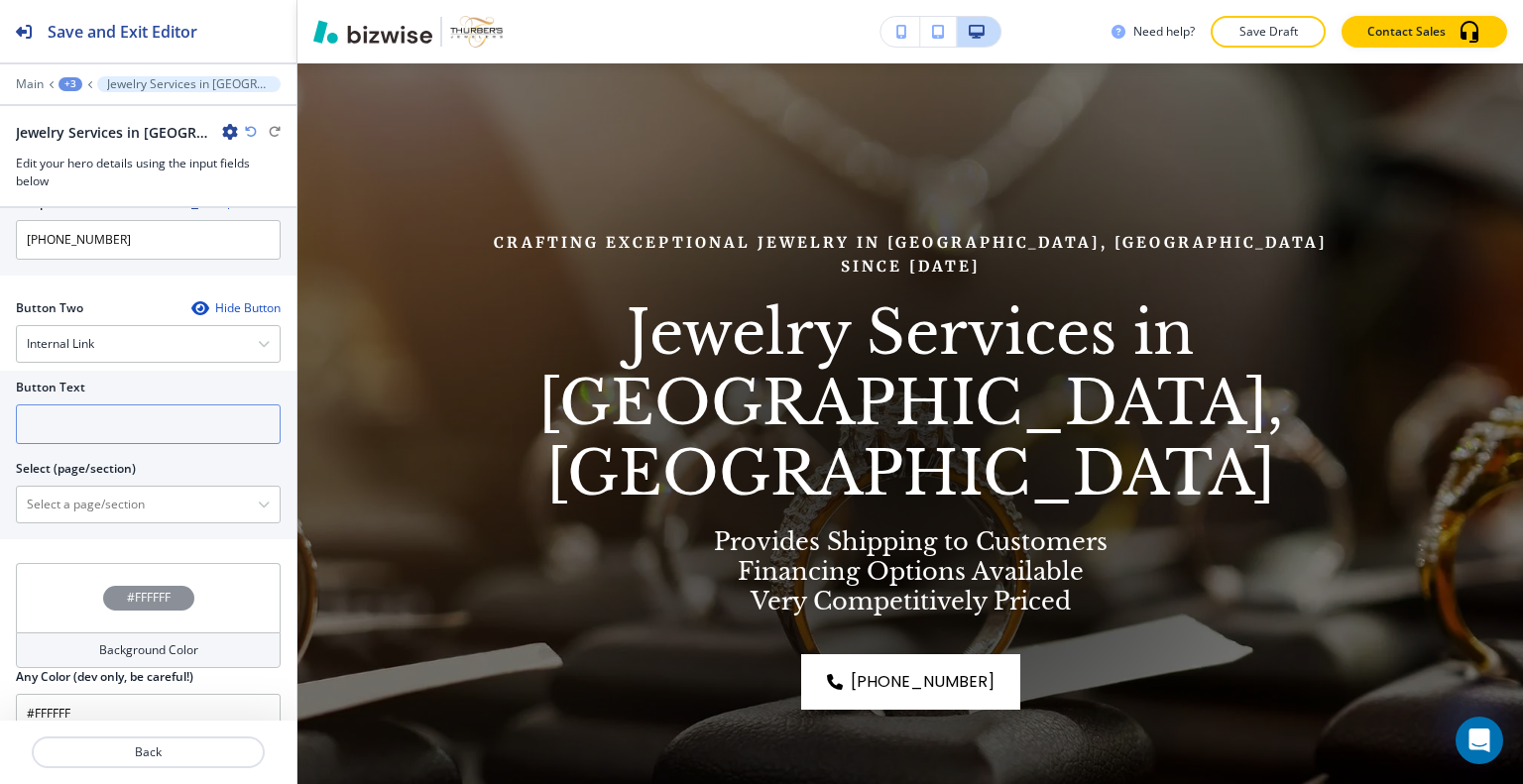 click at bounding box center [148, 424] 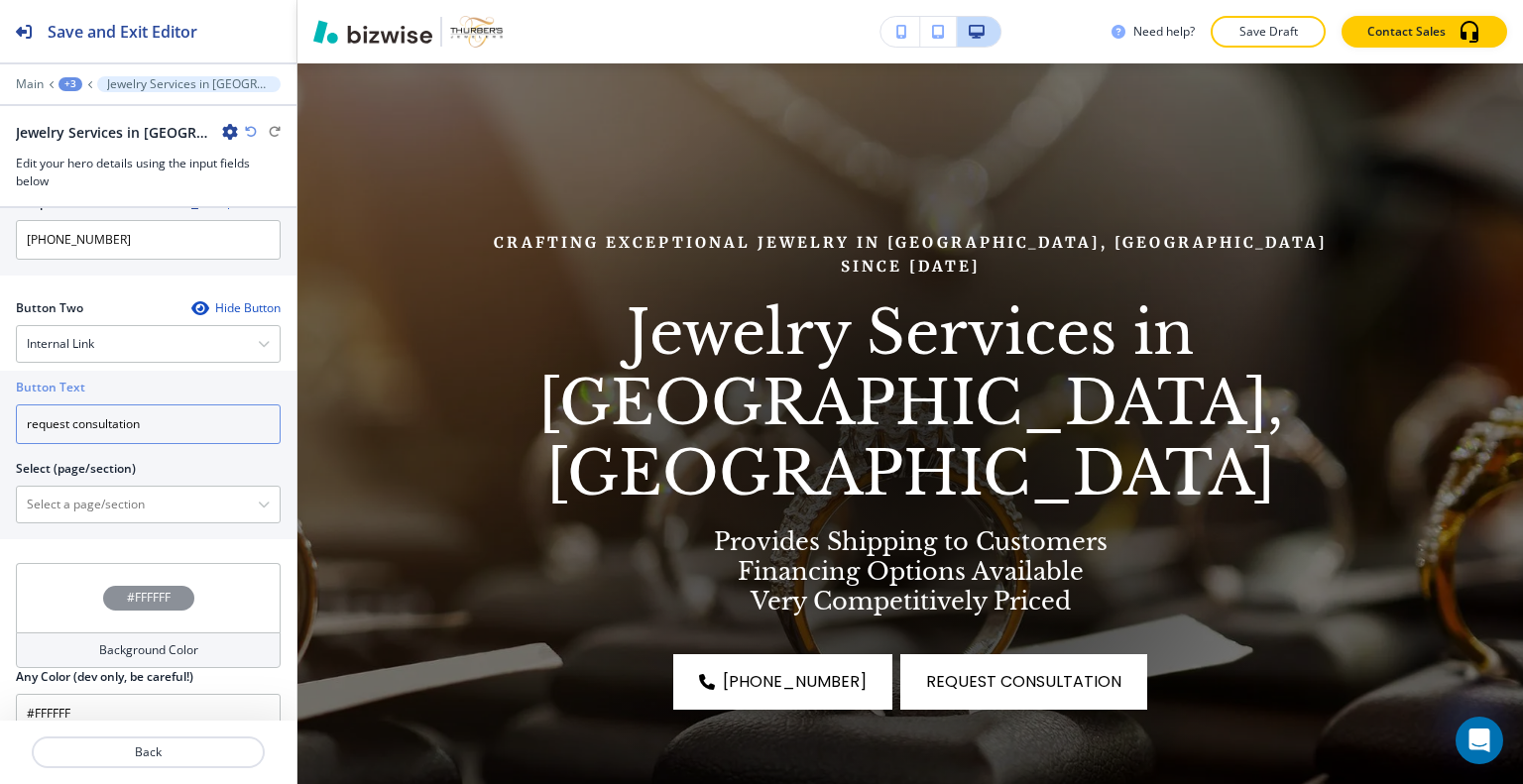 type on "request consultation" 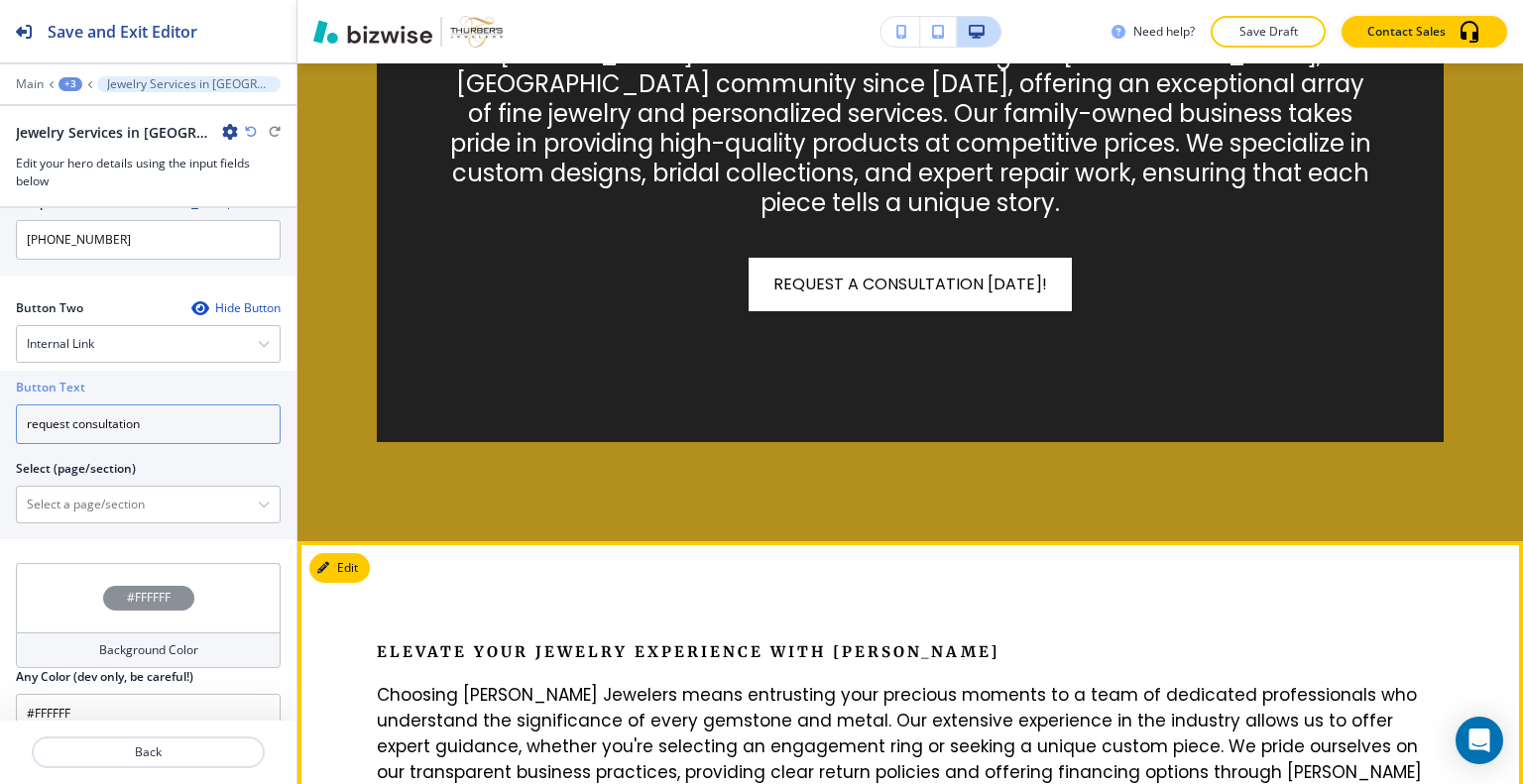 scroll, scrollTop: 793, scrollLeft: 0, axis: vertical 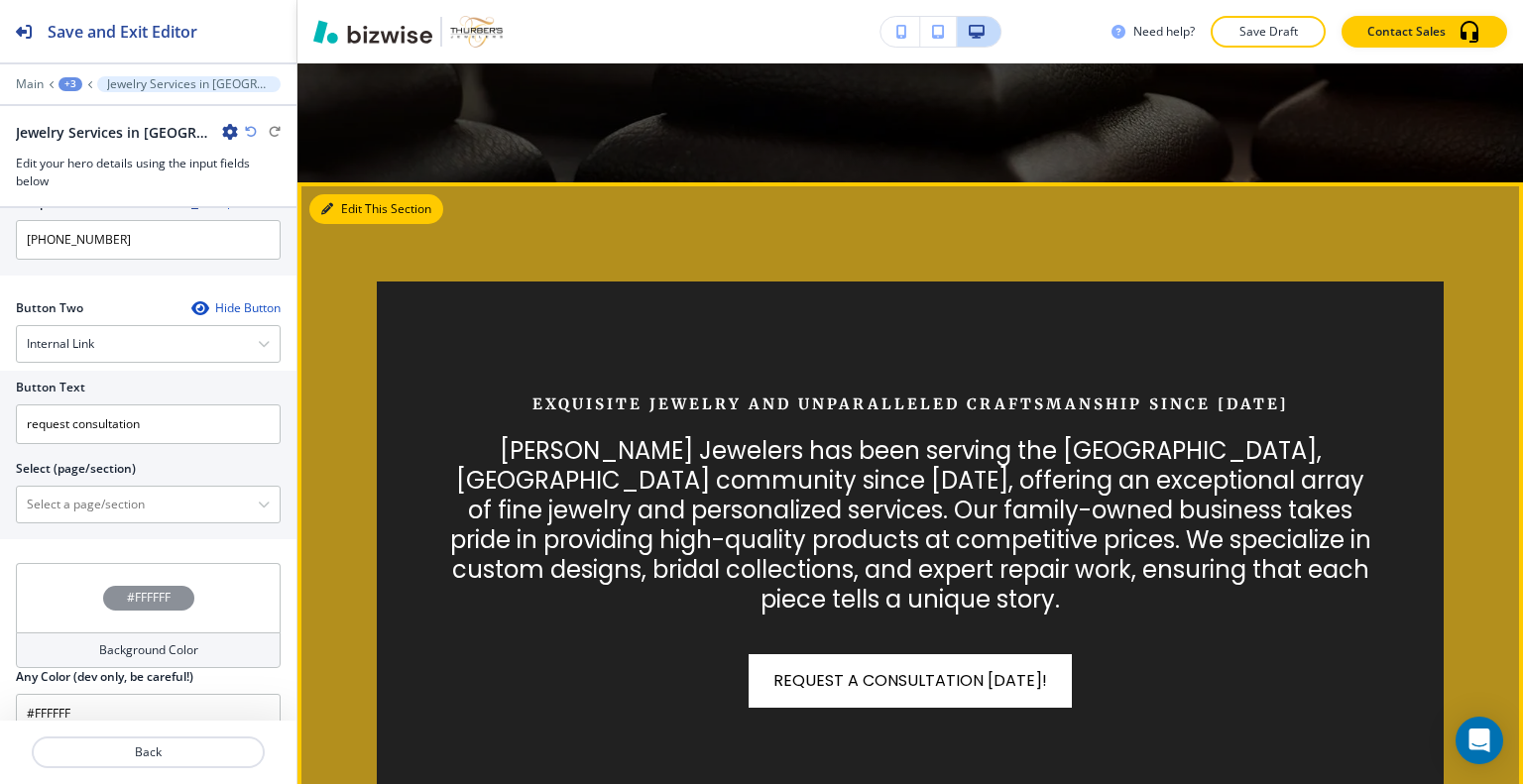 click on "Edit This Section" at bounding box center (376, 209) 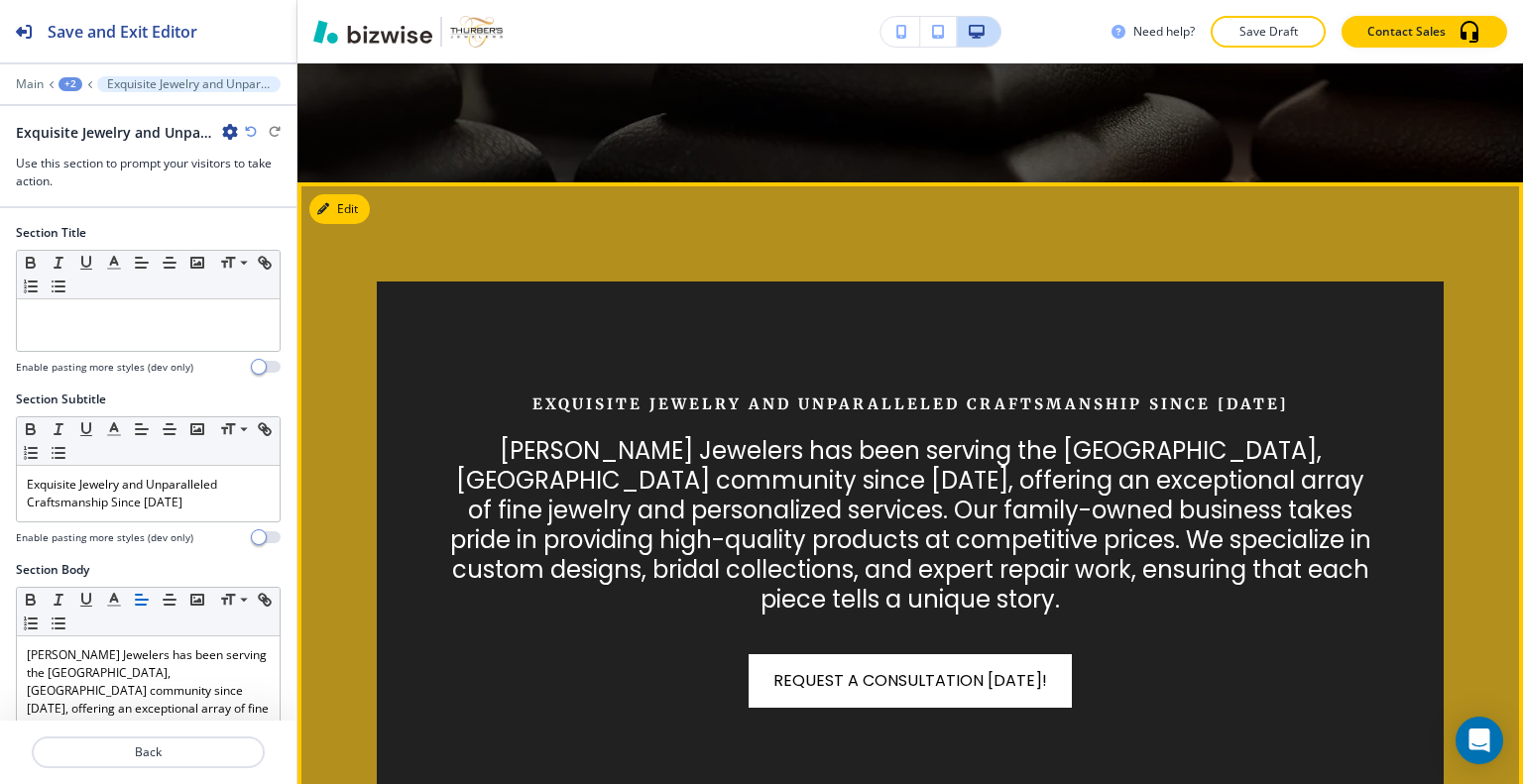 scroll, scrollTop: 912, scrollLeft: 0, axis: vertical 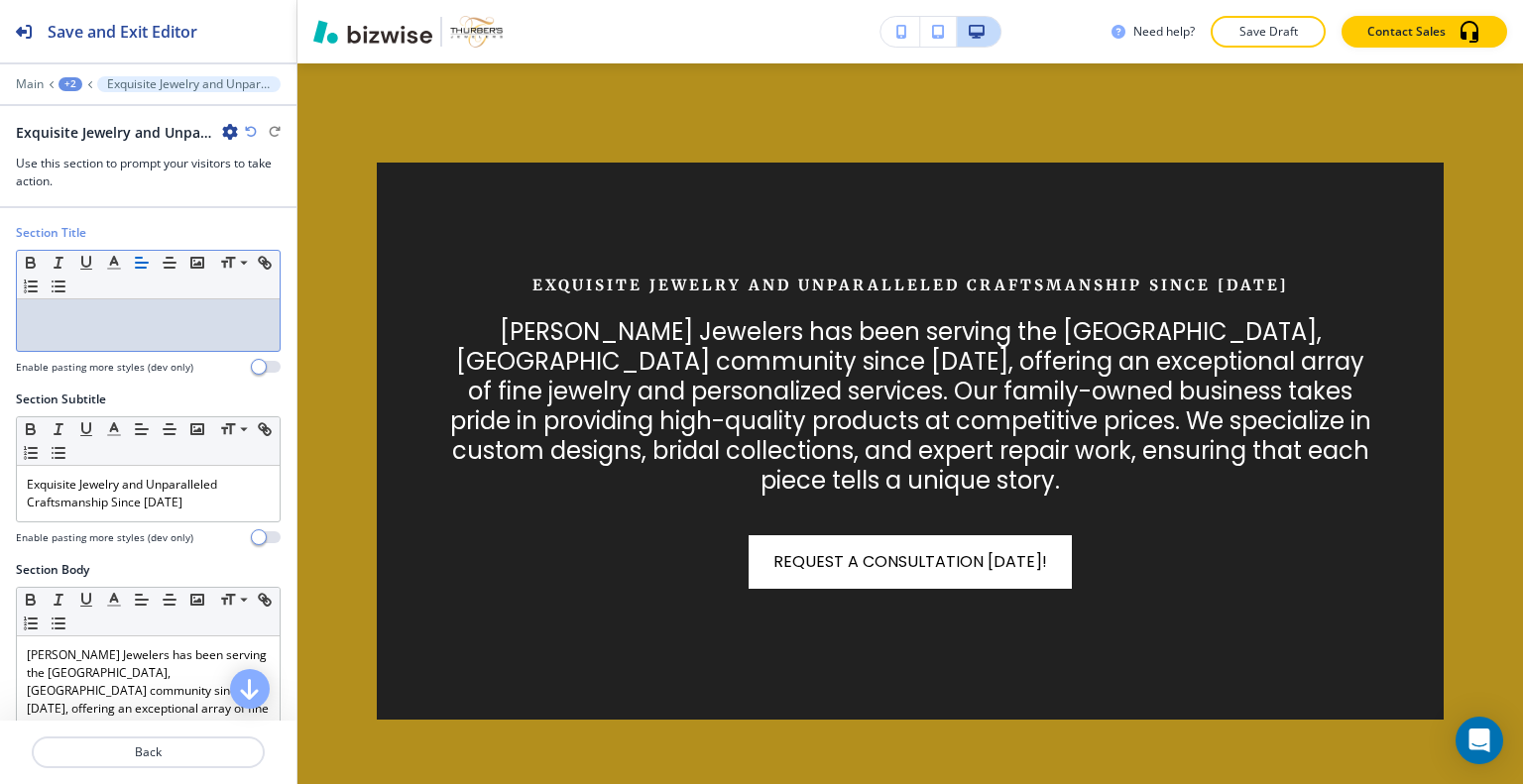 drag, startPoint x: 139, startPoint y: 338, endPoint x: 46, endPoint y: 319, distance: 94.92102 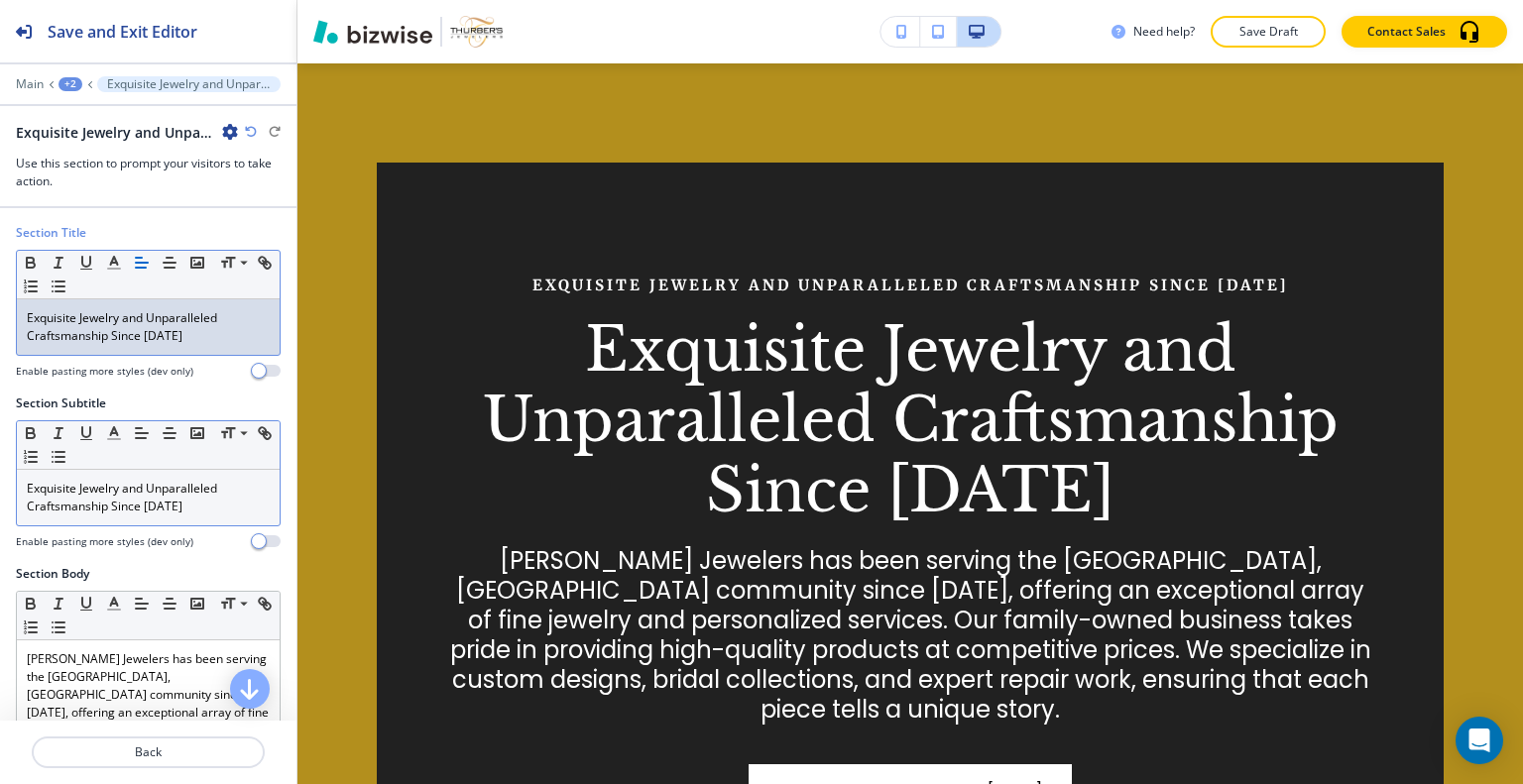 click on "Exquisite Jewelry and Unparalleled Craftsmanship Since [DATE]" at bounding box center (148, 498) 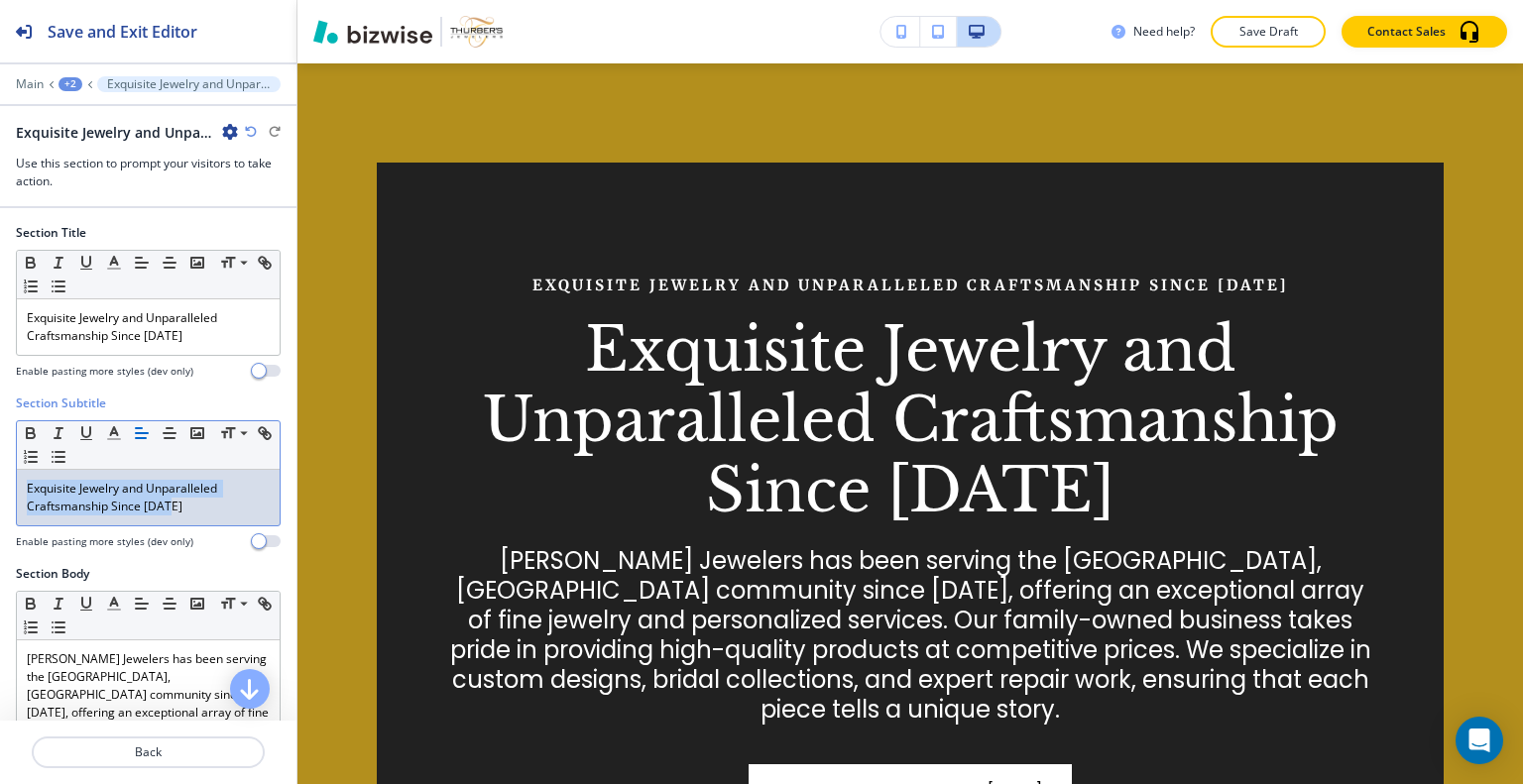 drag, startPoint x: 196, startPoint y: 504, endPoint x: 0, endPoint y: 464, distance: 200.04 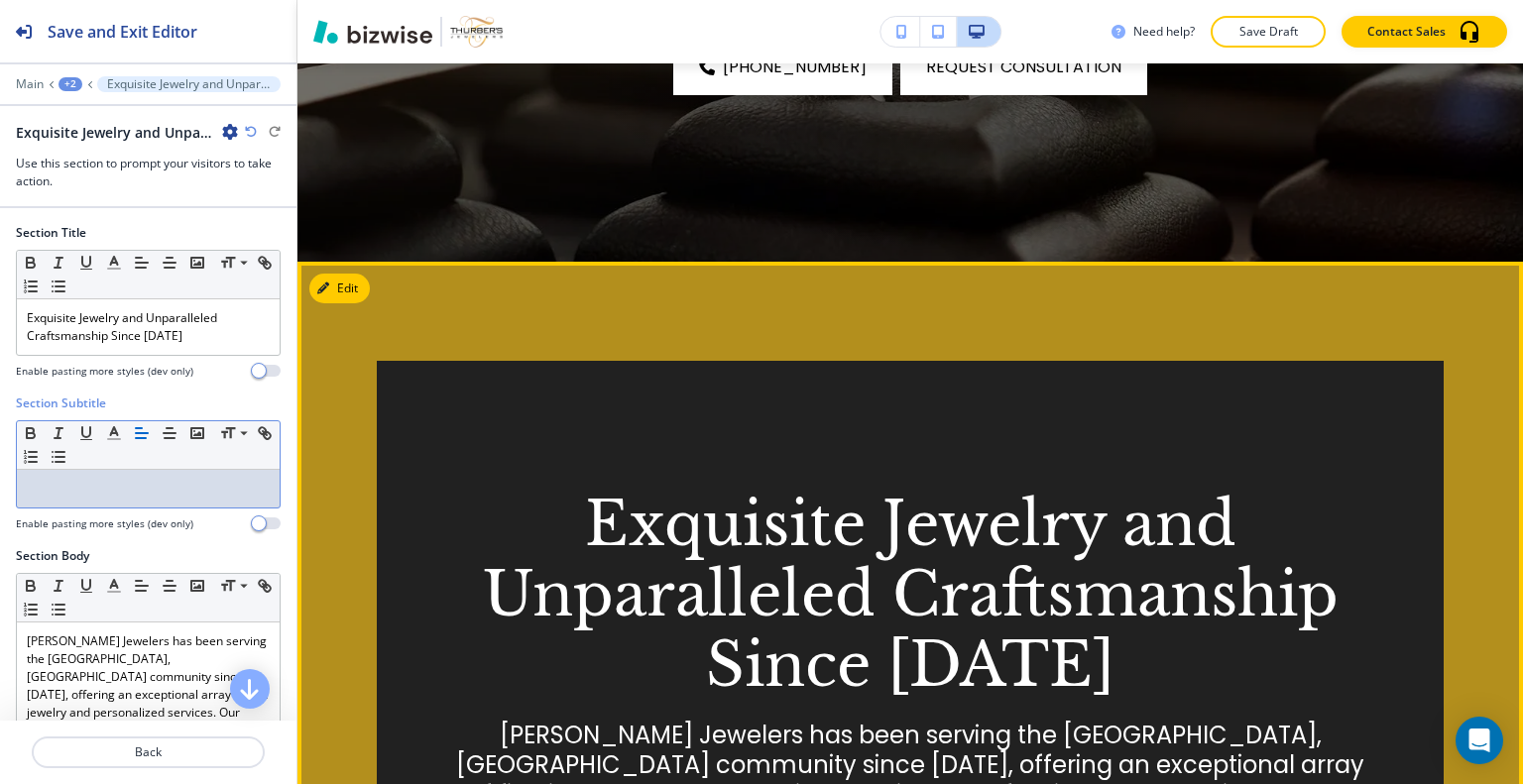 scroll, scrollTop: 615, scrollLeft: 0, axis: vertical 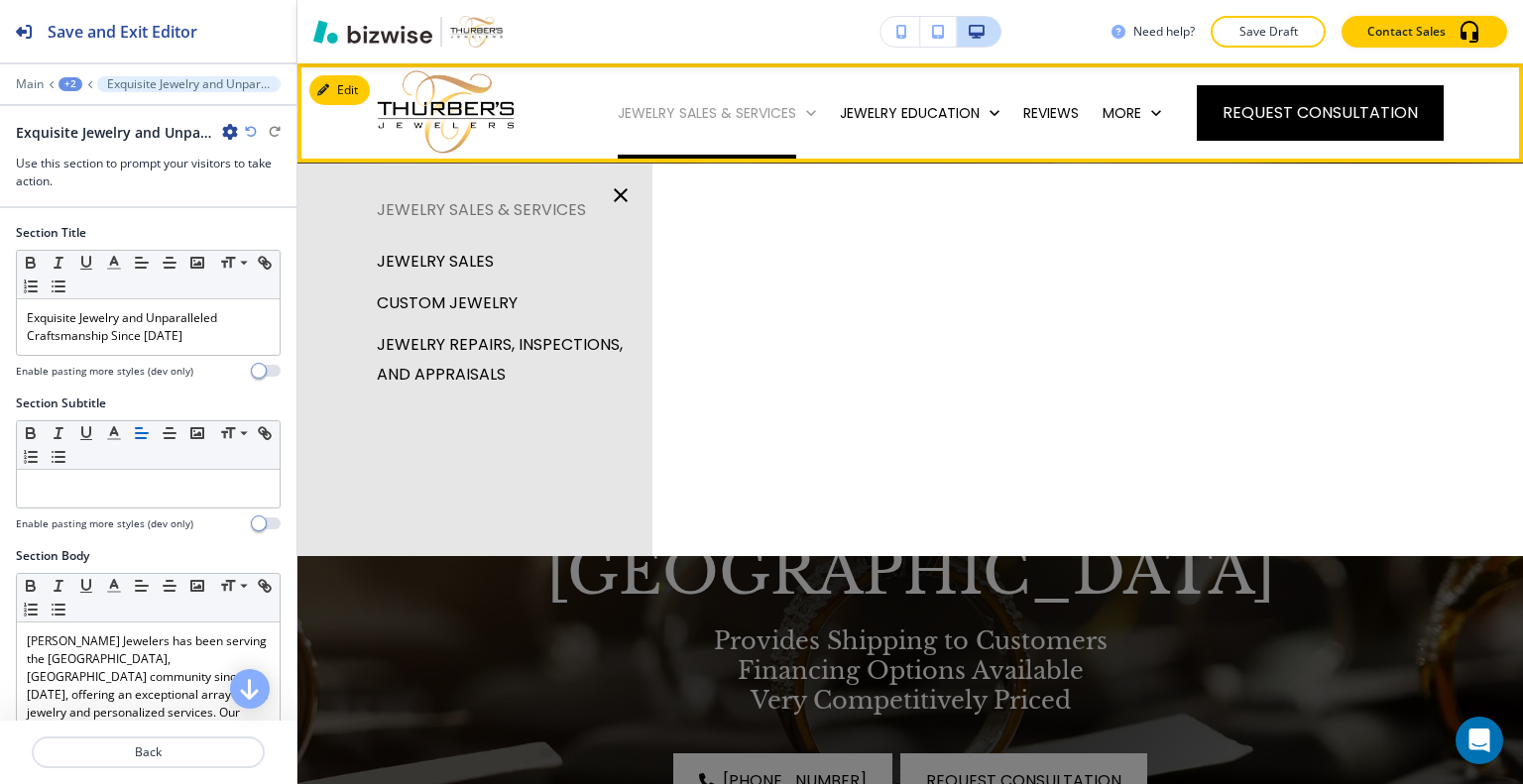 click on "JEWELRY SALES & SERVICES" at bounding box center (707, 113) 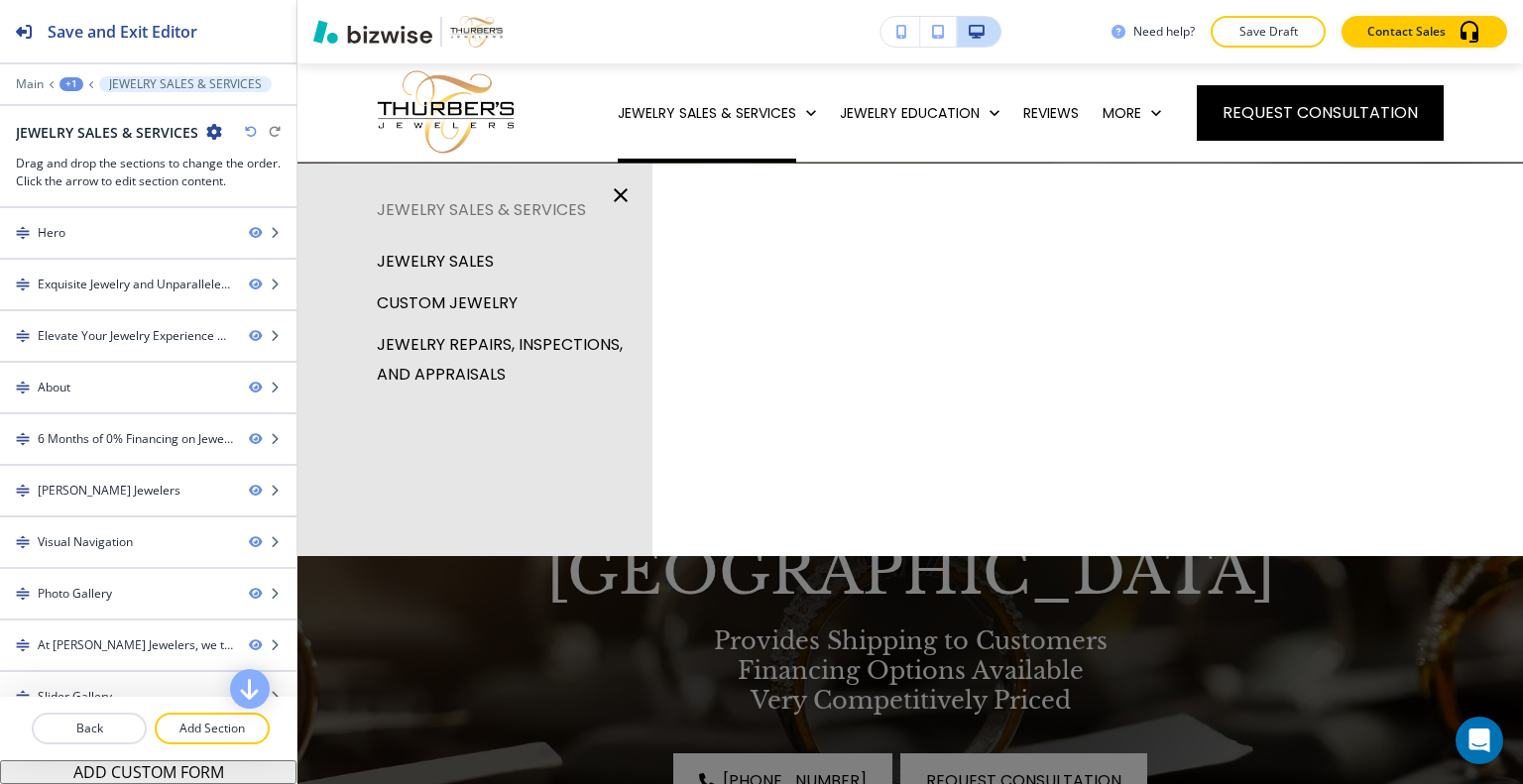 click at bounding box center (621, 195) 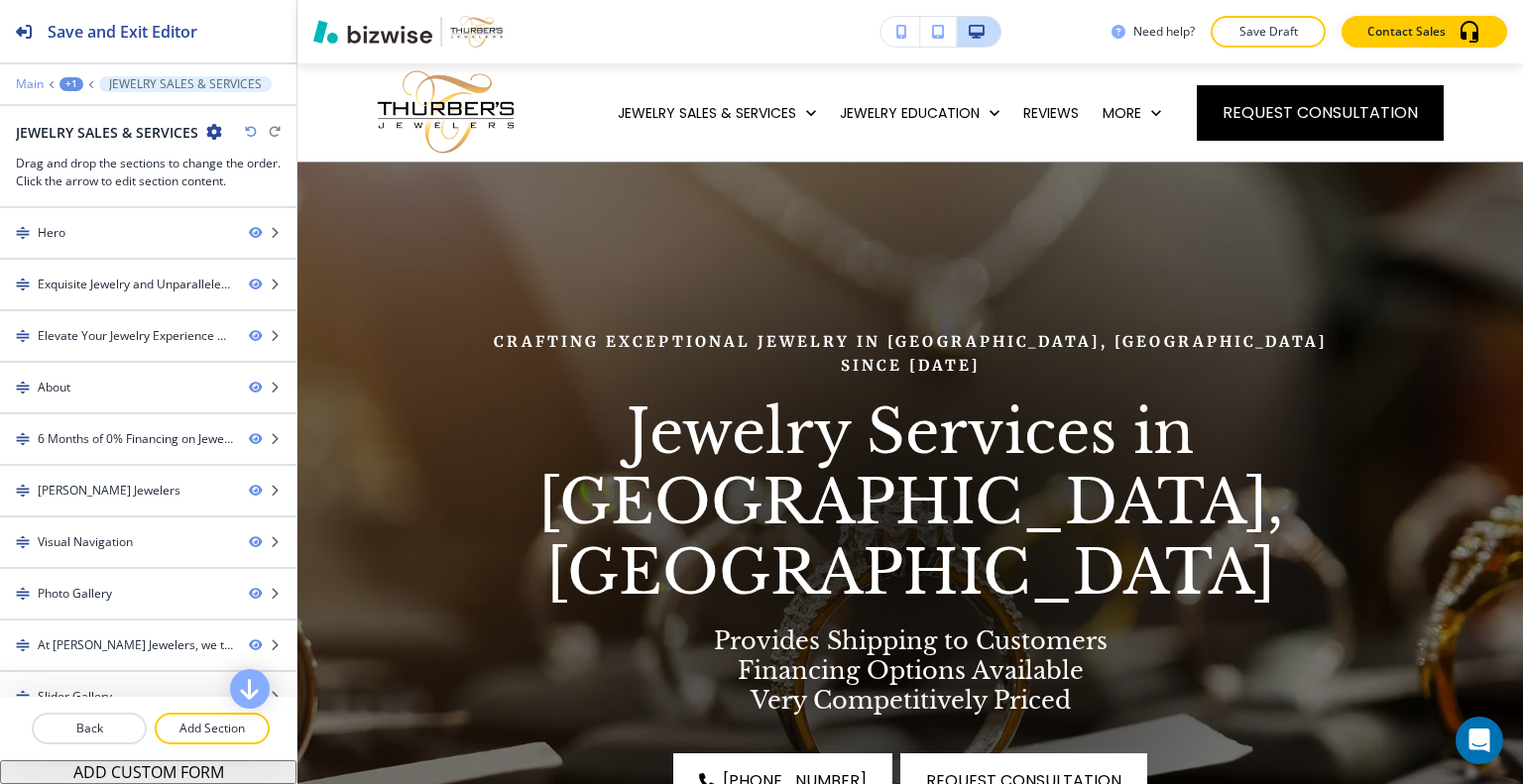 click on "Main" at bounding box center (30, 84) 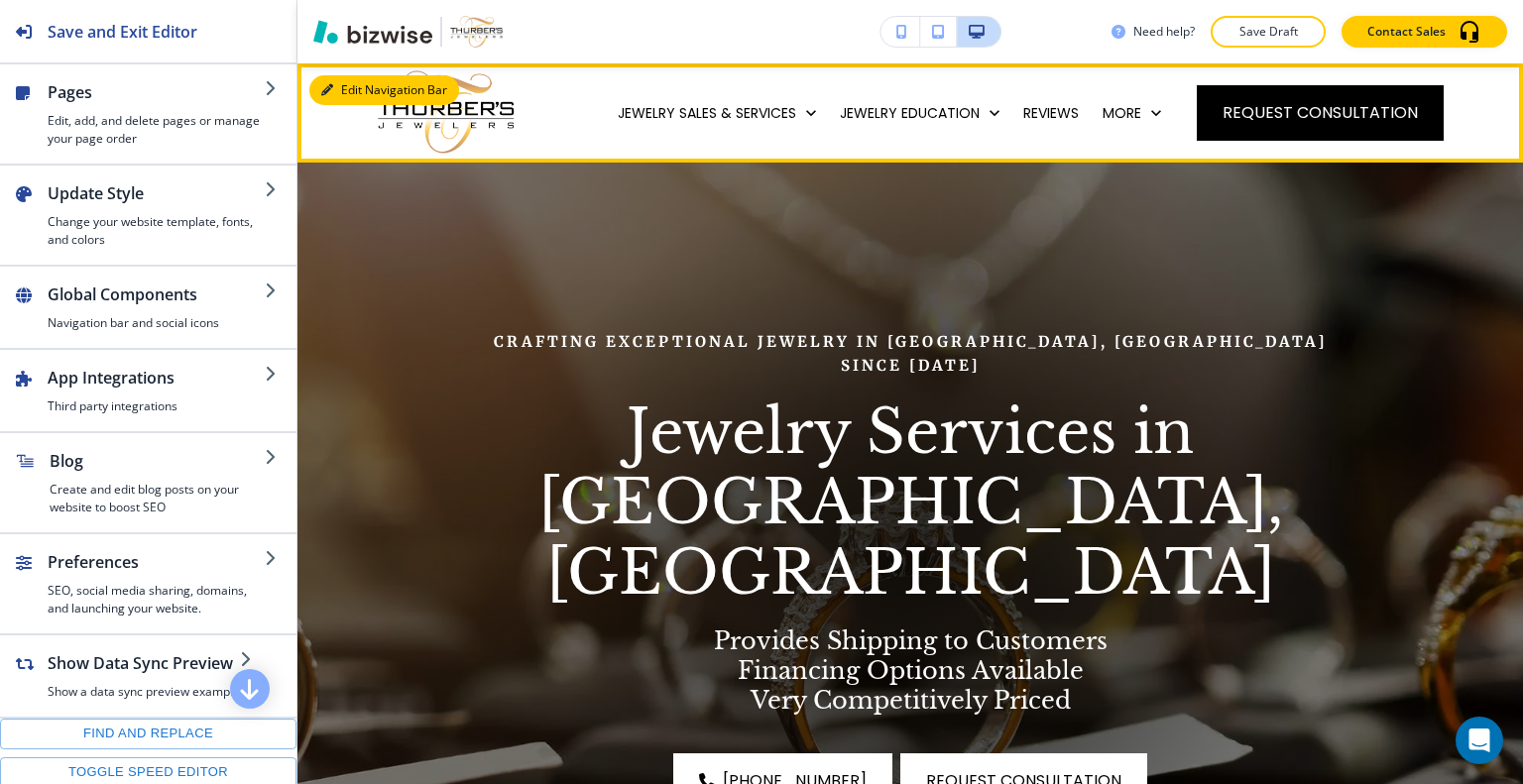 click on "Edit Navigation Bar" at bounding box center (384, 90) 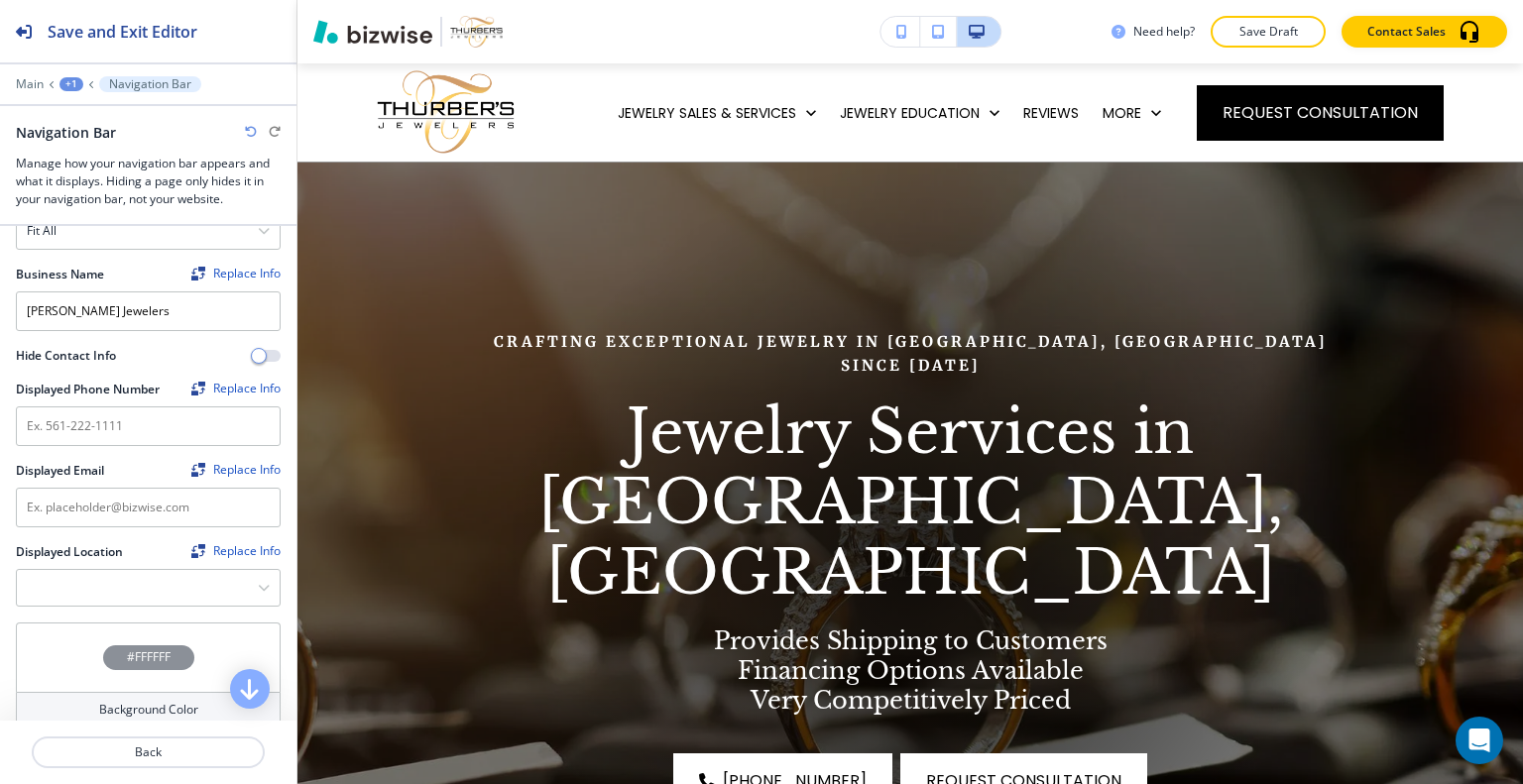 scroll, scrollTop: 595, scrollLeft: 0, axis: vertical 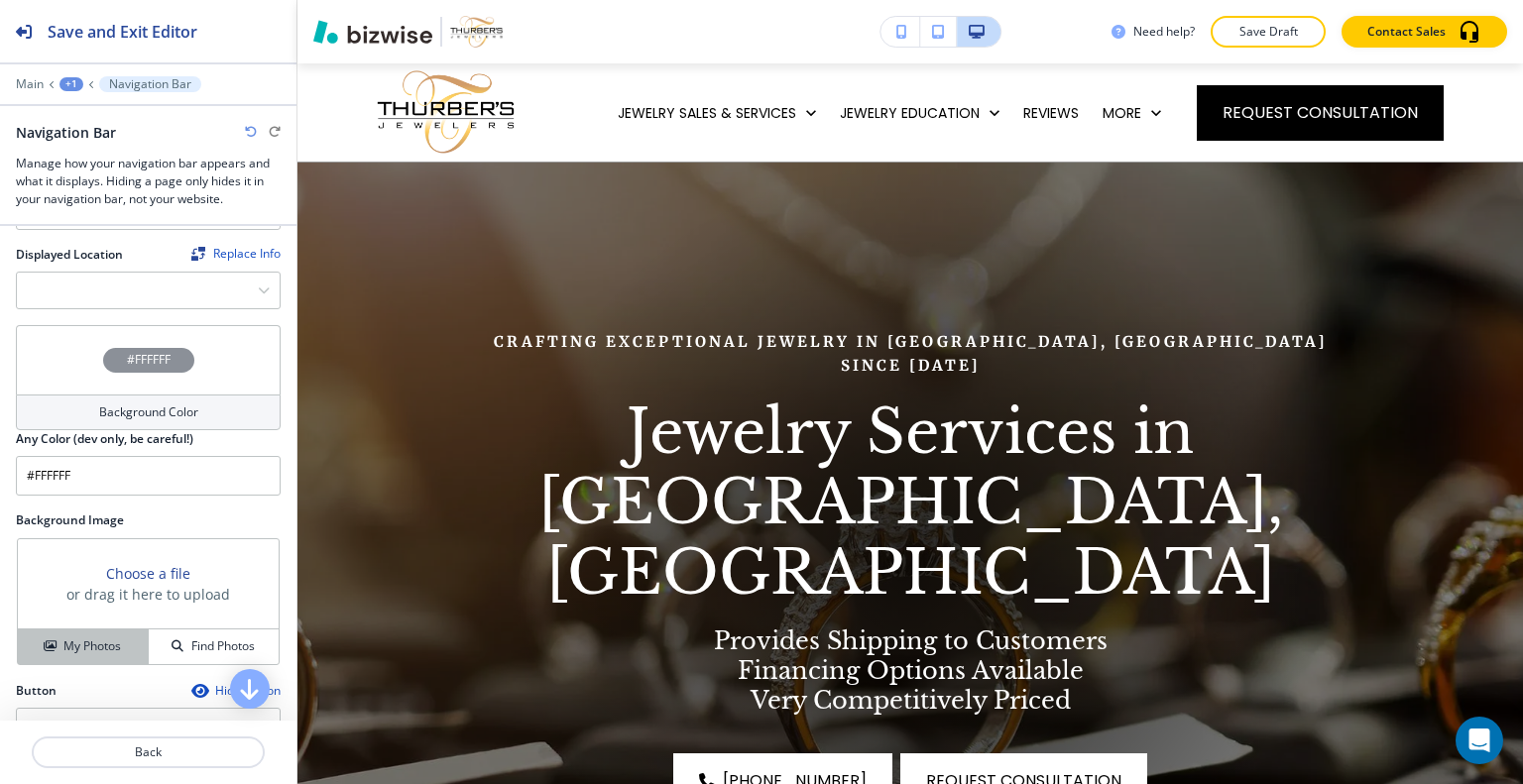 click on "My Photos" at bounding box center [92, 646] 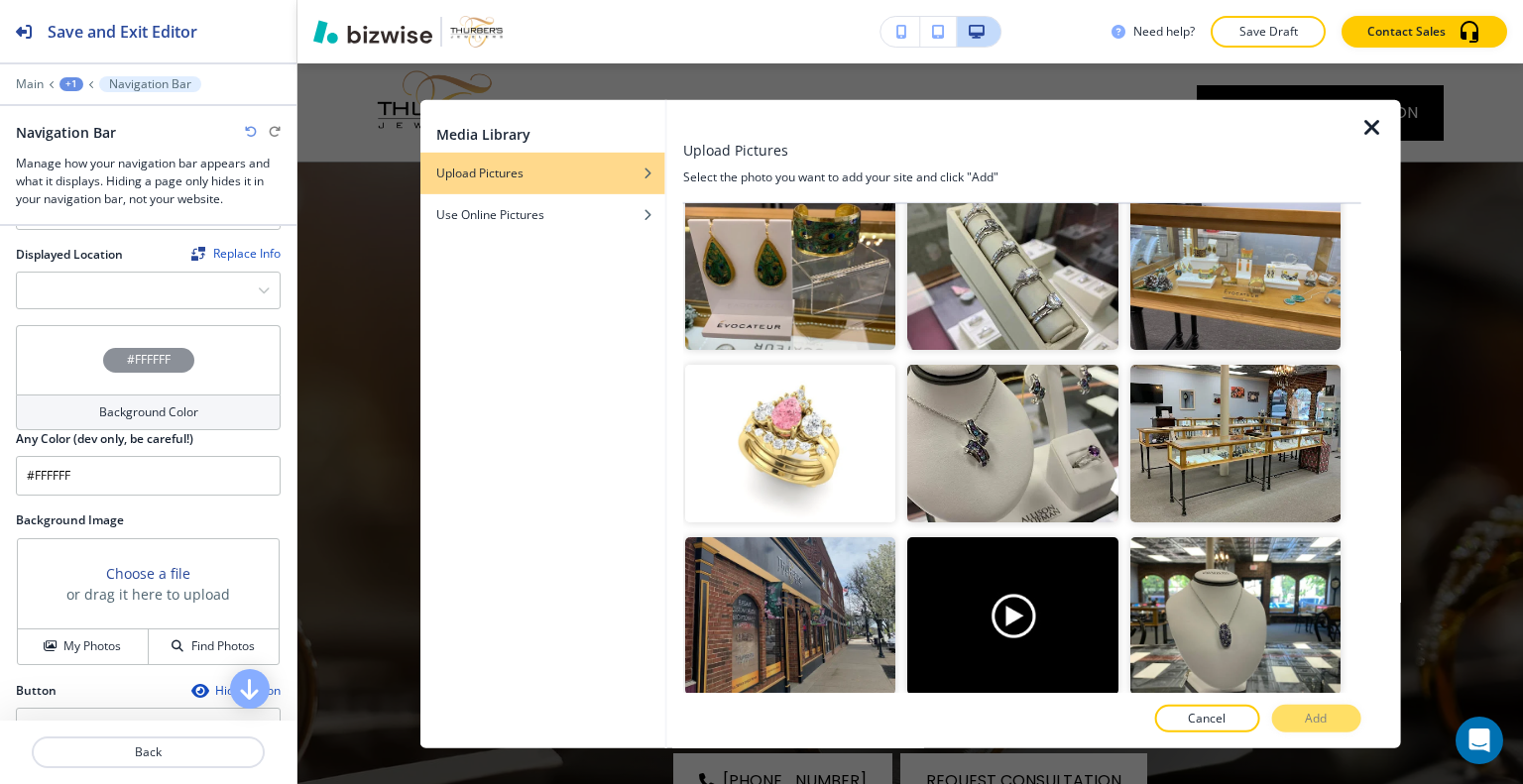 scroll, scrollTop: 595, scrollLeft: 0, axis: vertical 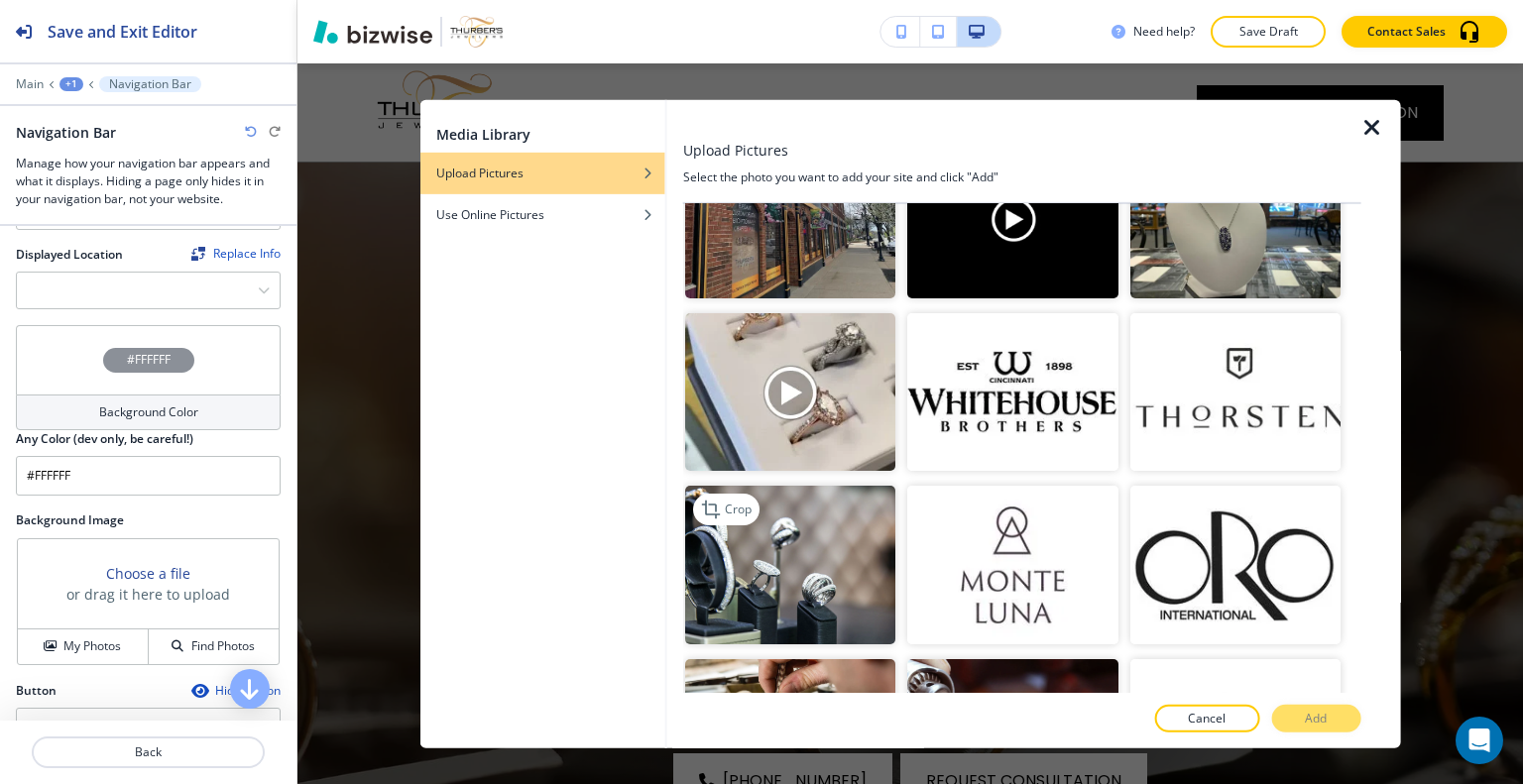 click at bounding box center [790, 564] 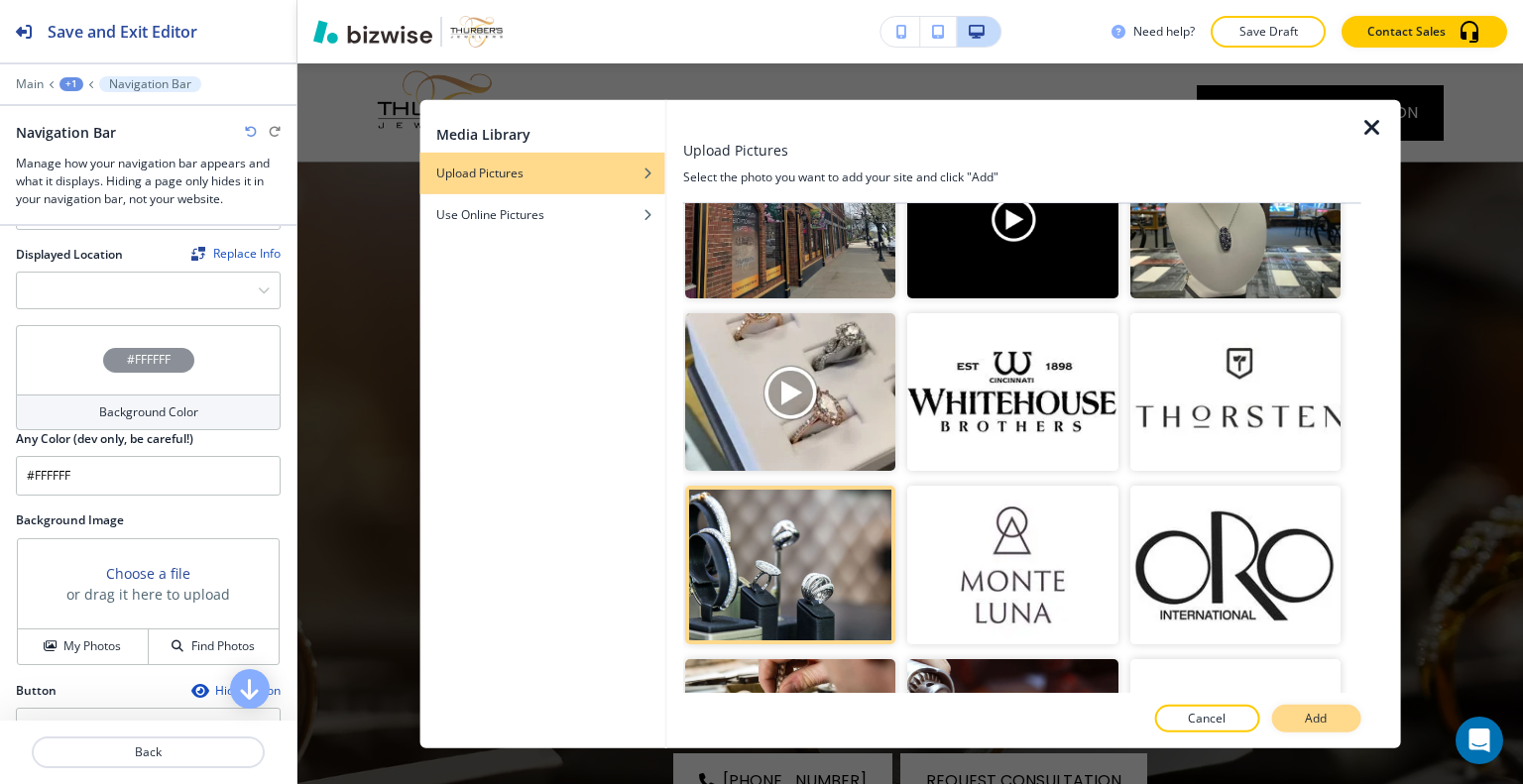 click on "Add" at bounding box center (1316, 719) 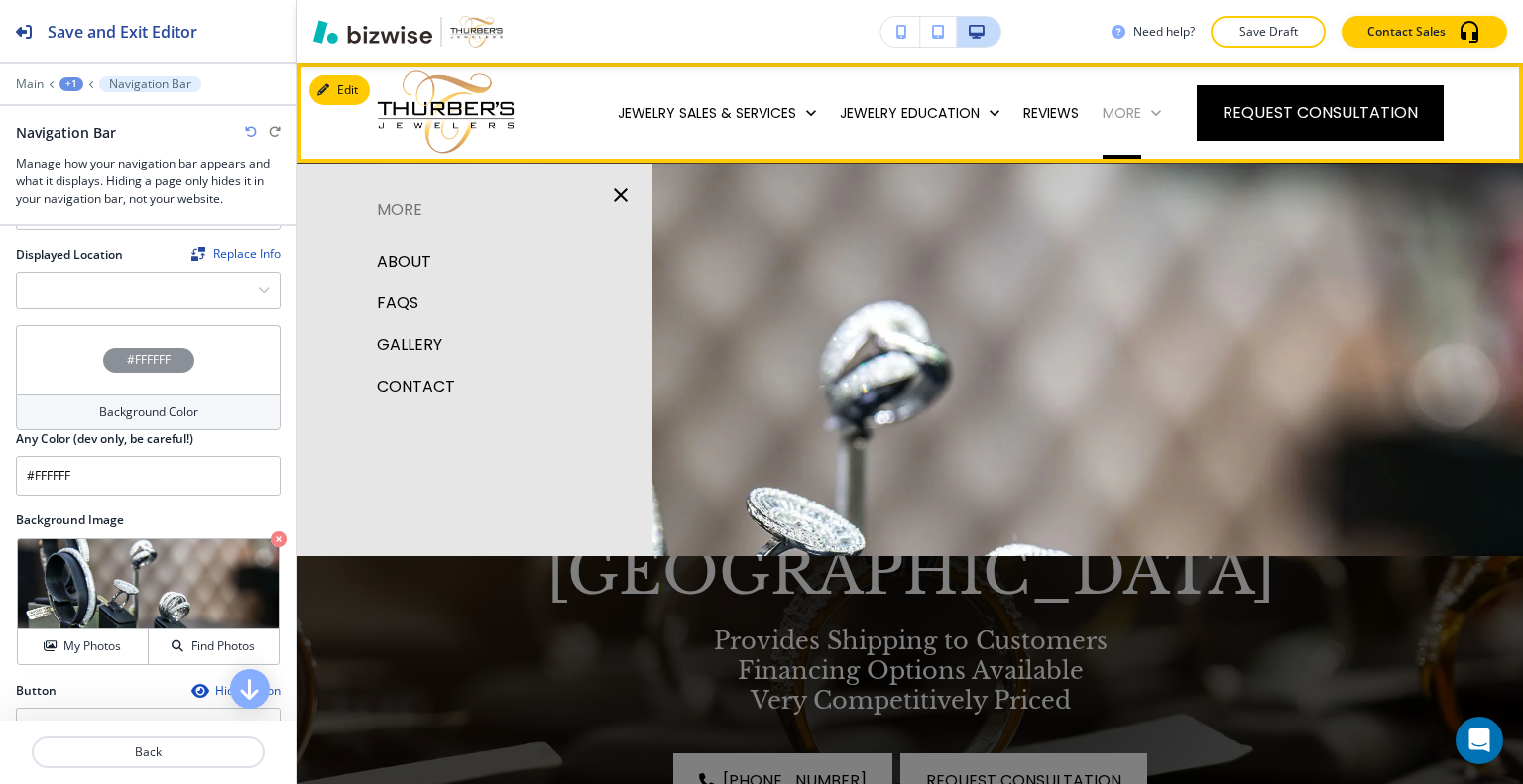 click 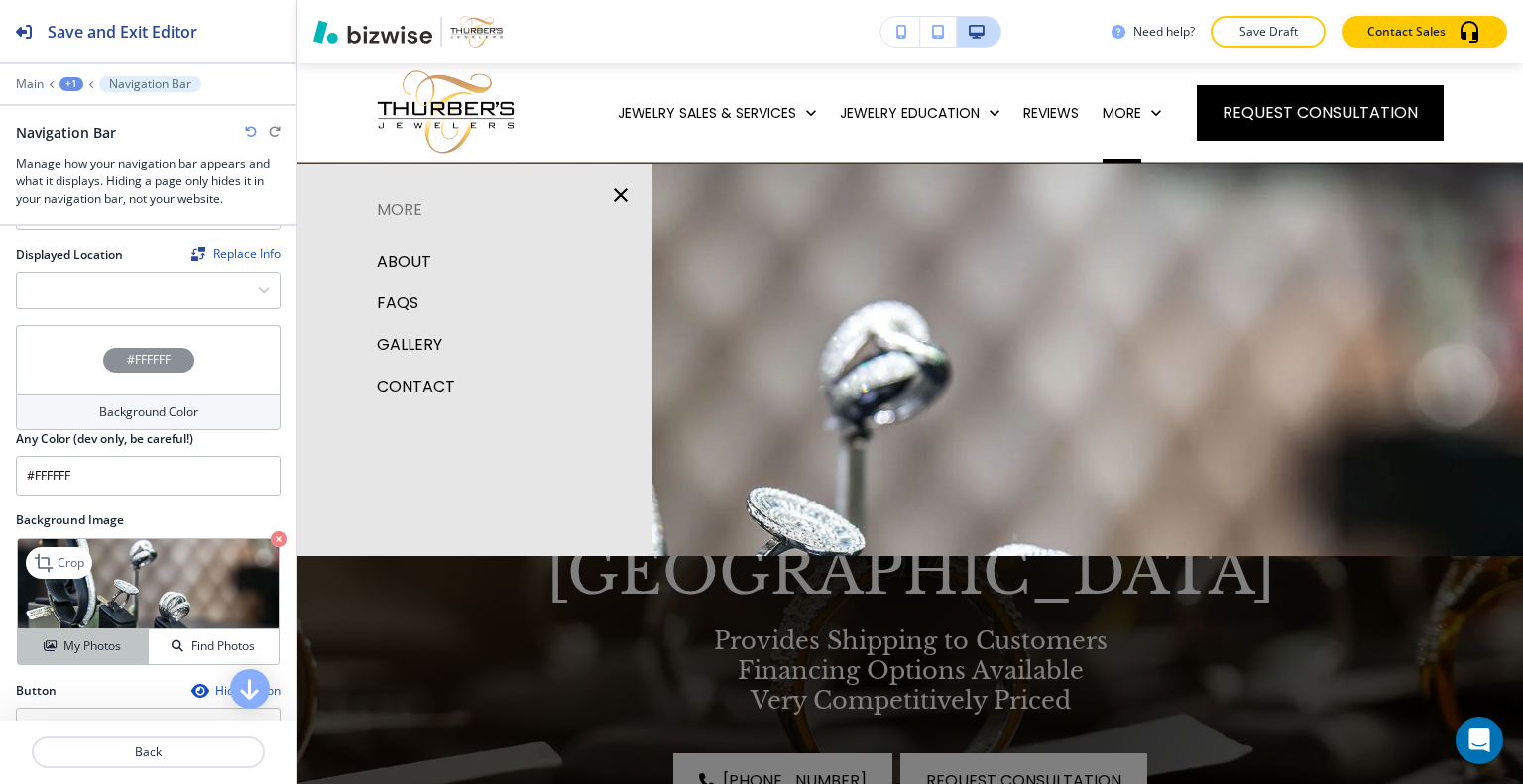 click on "My Photos" at bounding box center (83, 646) 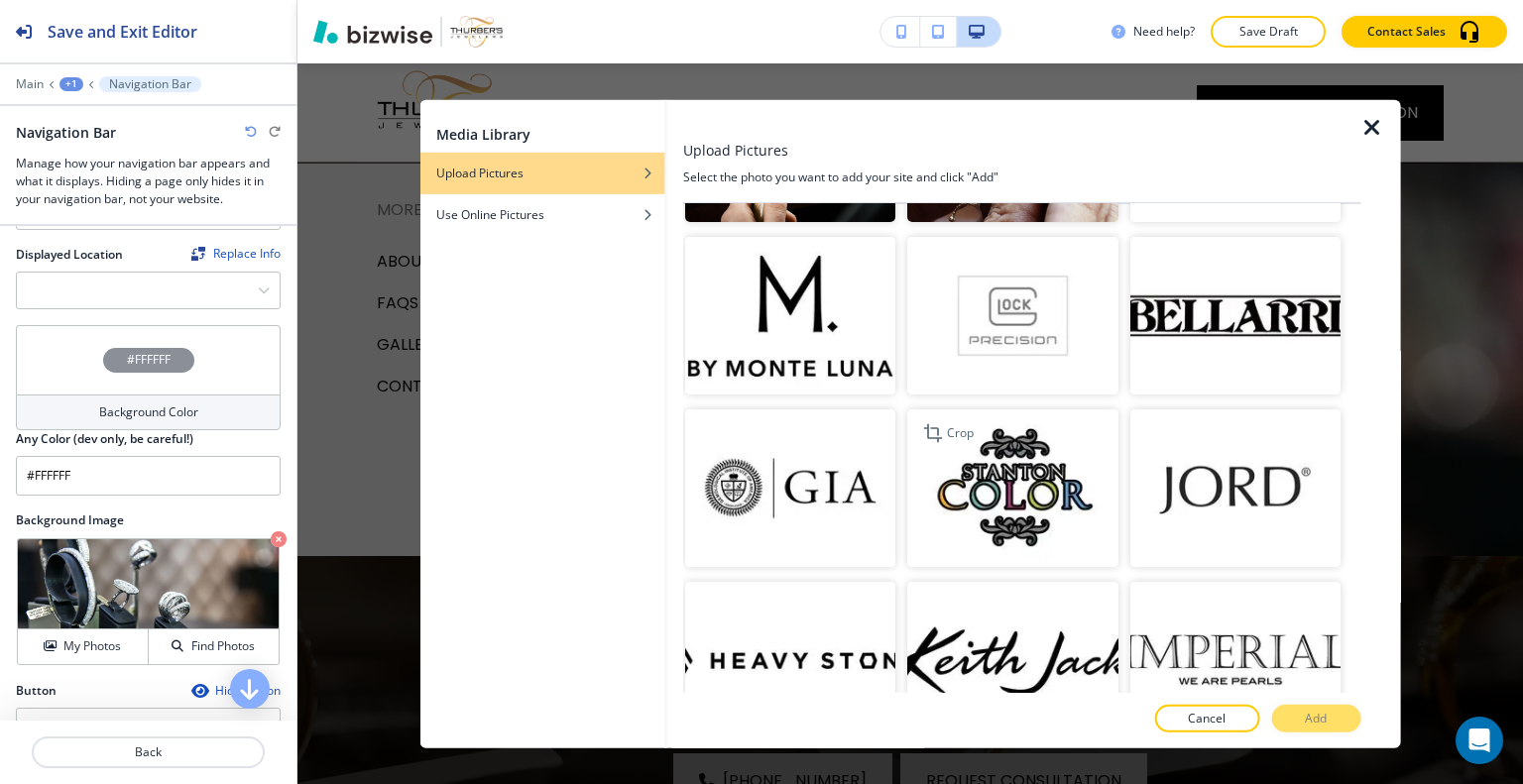 scroll, scrollTop: 892, scrollLeft: 0, axis: vertical 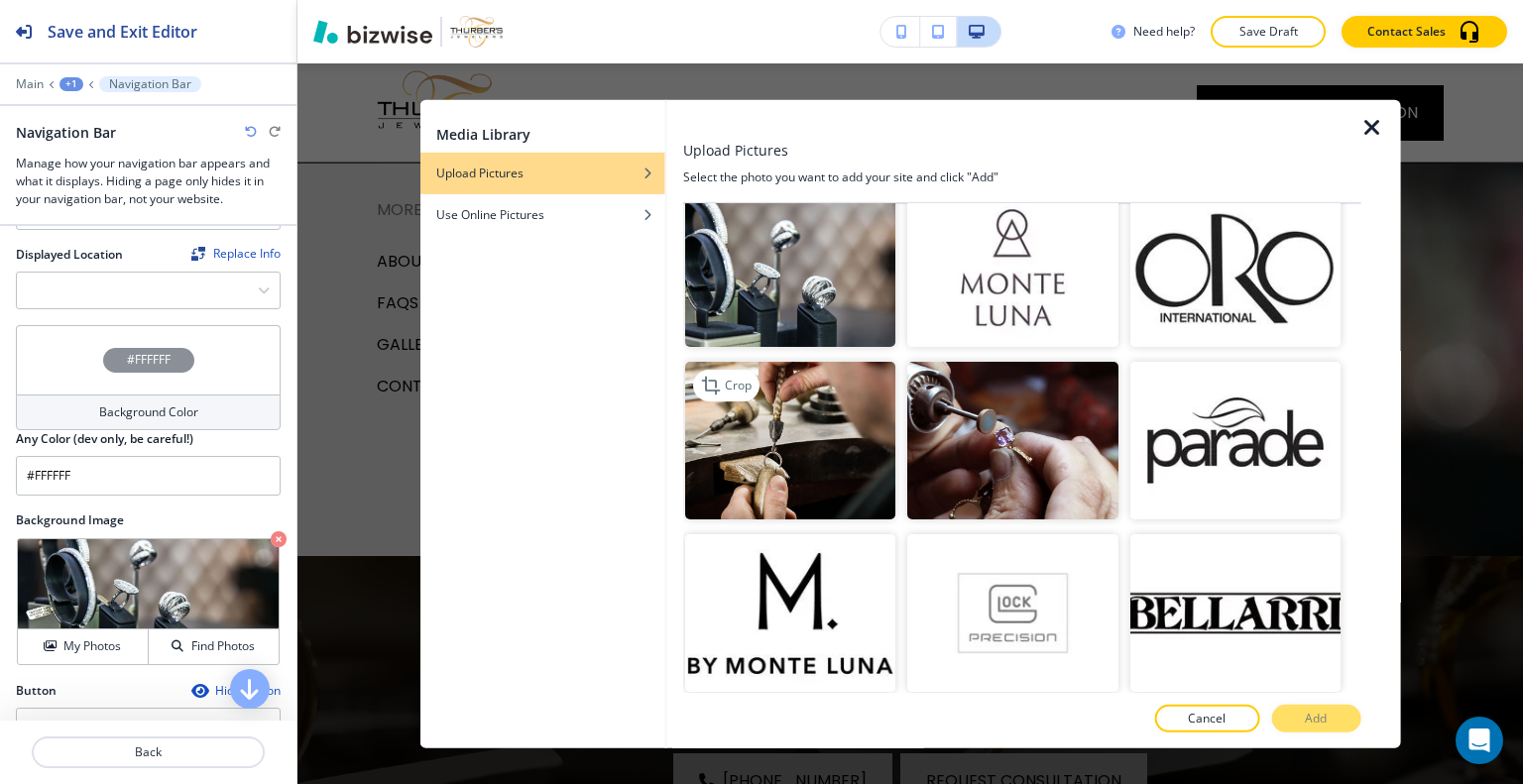 click at bounding box center [790, 439] 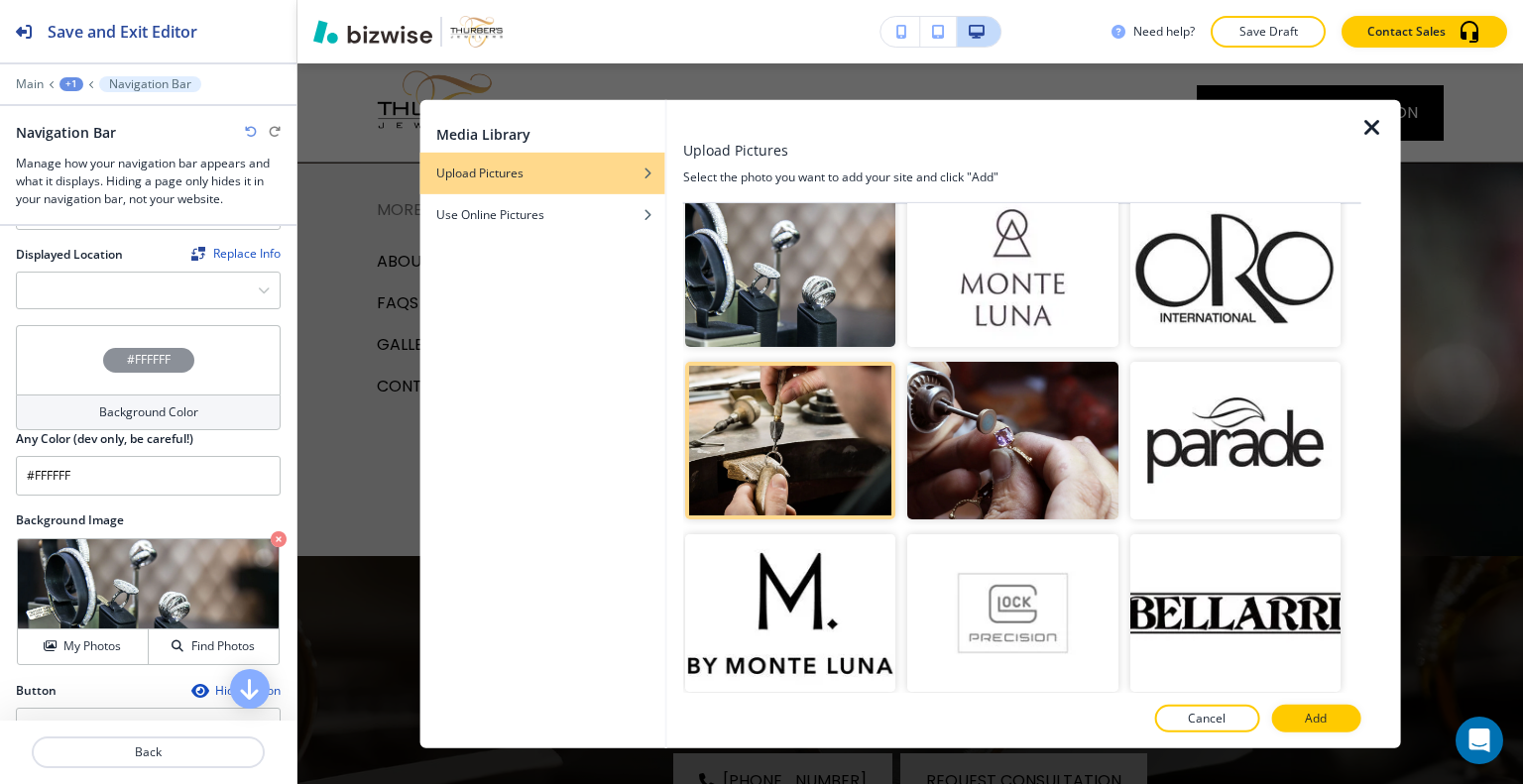 click on "Media Library Upload Pictures Use Online Pictures Upload Pictures Select the photo you want to add your site and click "Add" Upload Media Crop Crop Crop Crop Crop Crop Crop Crop Crop Crop Crop Crop Crop Crop Crop Crop Crop Crop Crop Crop Crop Crop Crop Crop Crop Crop Crop Crop Crop Crop Crop Crop Crop Crop Crop Crop Crop Crop Crop Crop Crop Crop Crop Crop Crop Crop Crop Crop Crop Crop Crop Cancel Add" at bounding box center (910, 423) 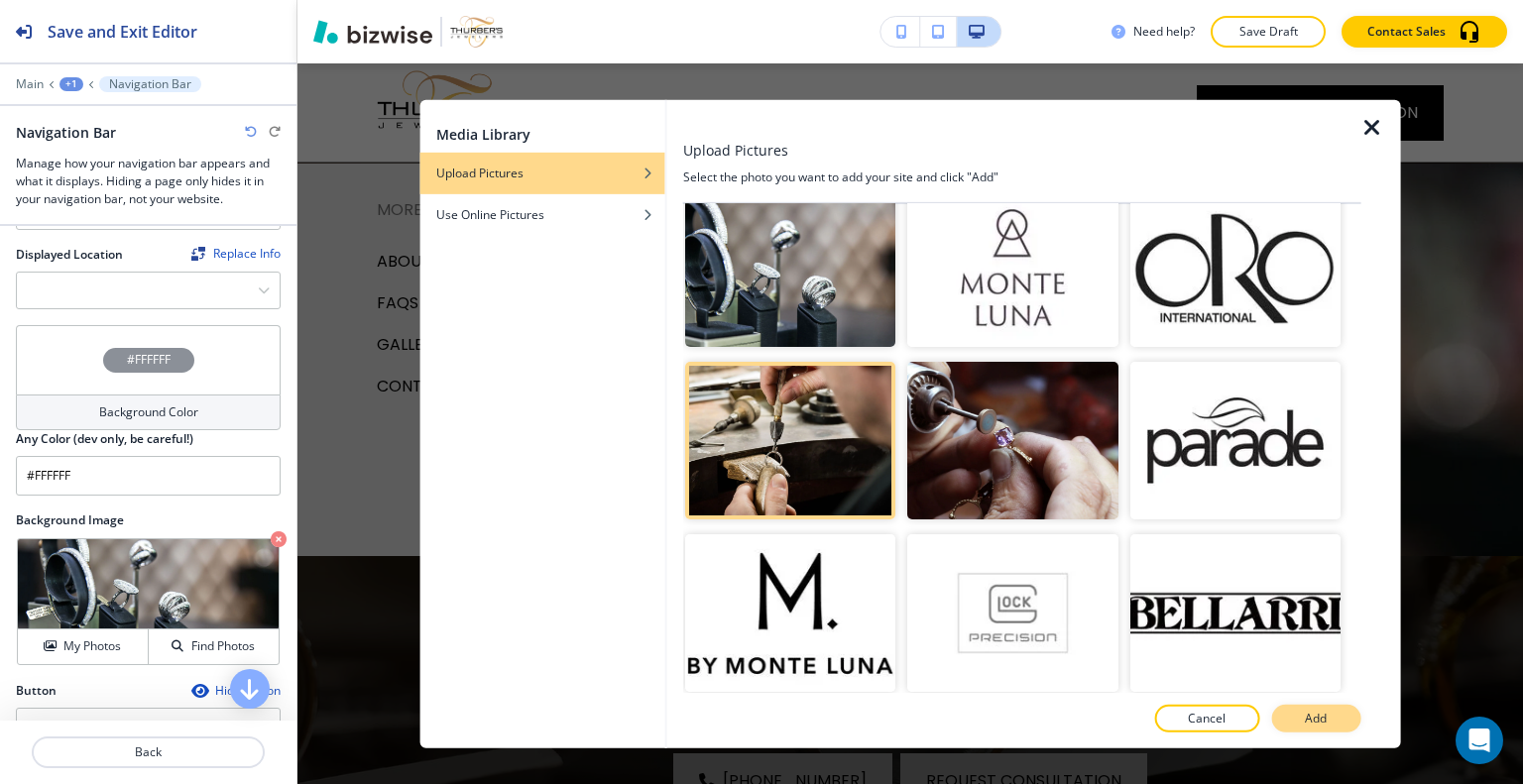 click on "Add" at bounding box center (1316, 719) 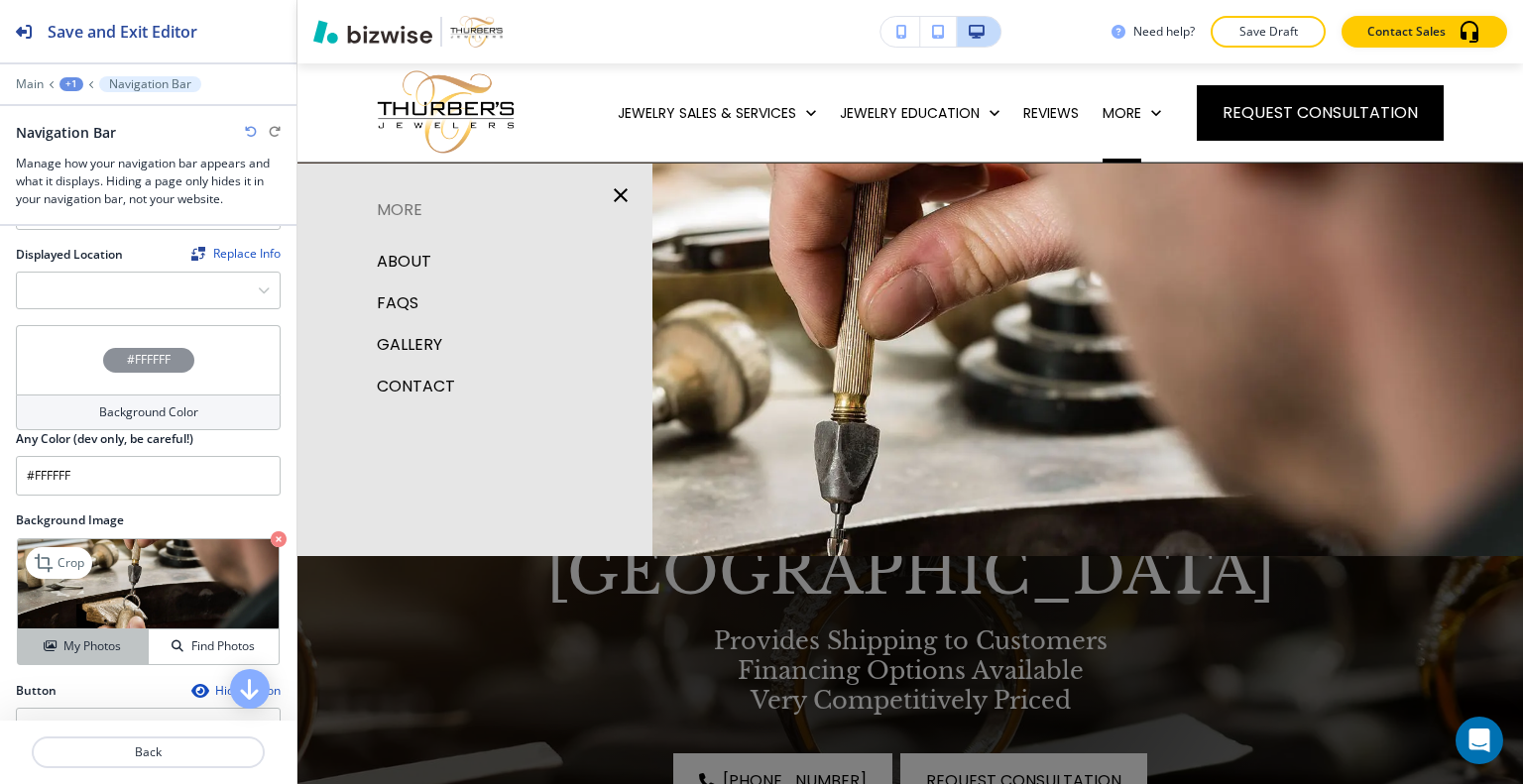 click on "My Photos" at bounding box center (92, 646) 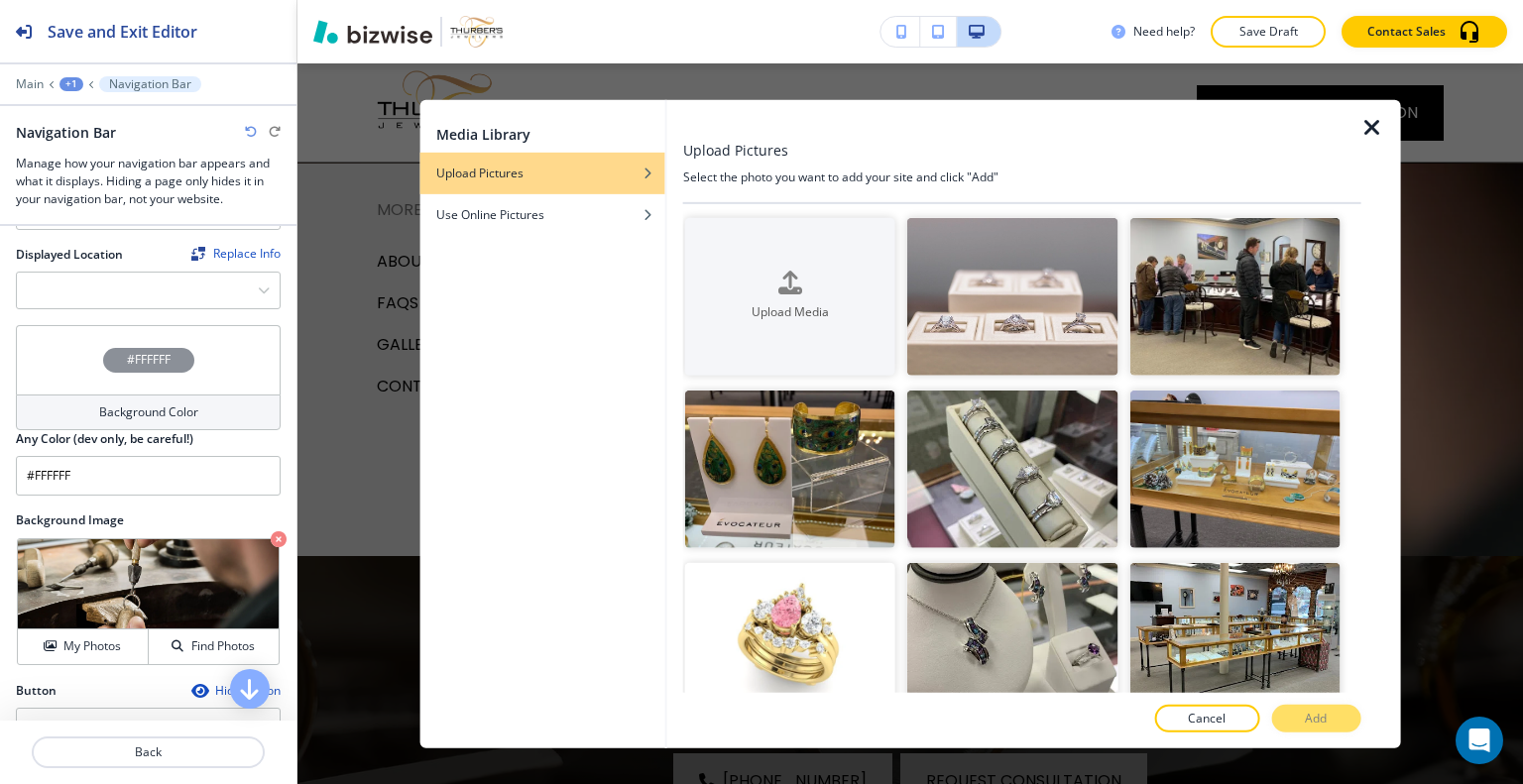 scroll, scrollTop: 198, scrollLeft: 0, axis: vertical 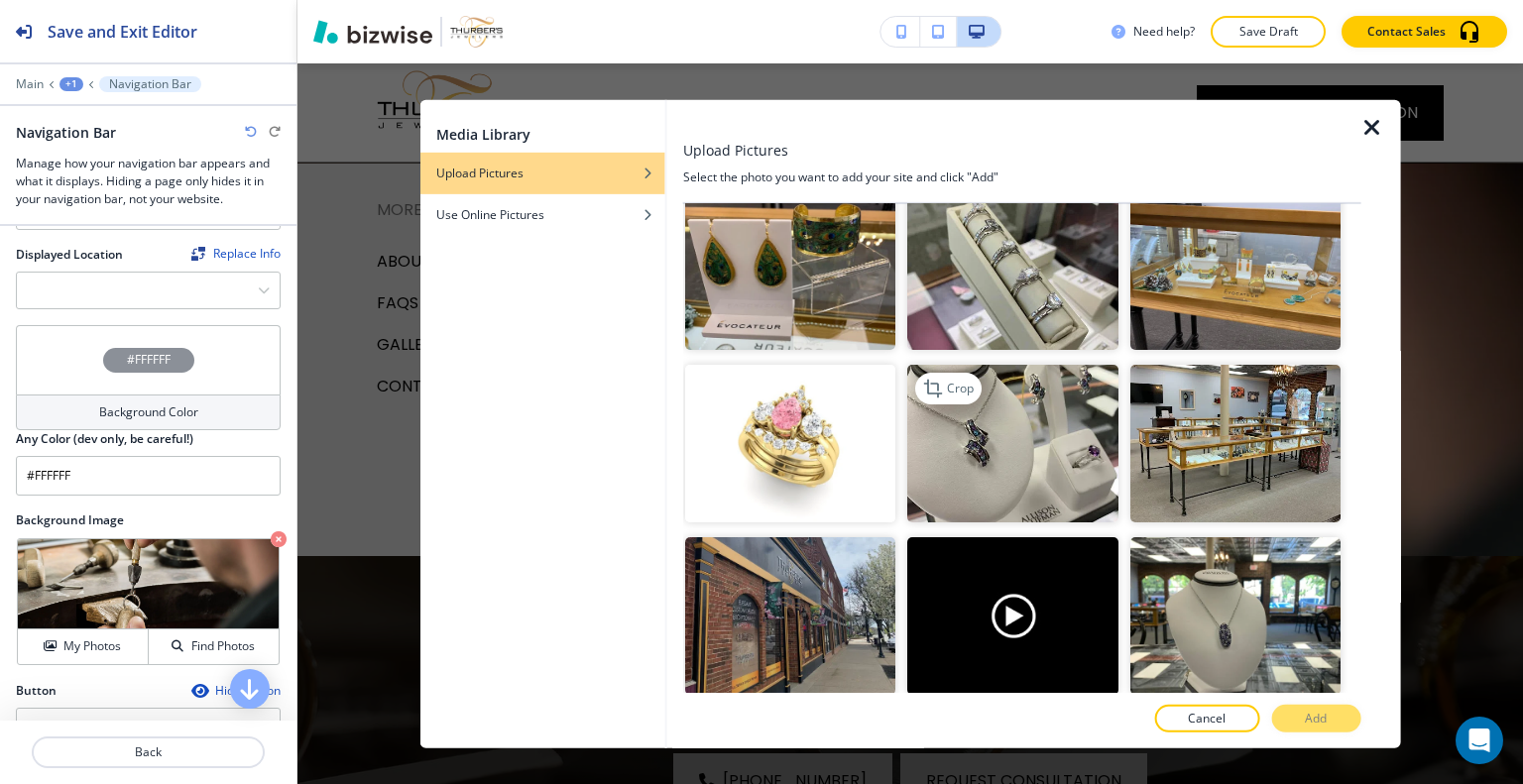click at bounding box center [1012, 443] 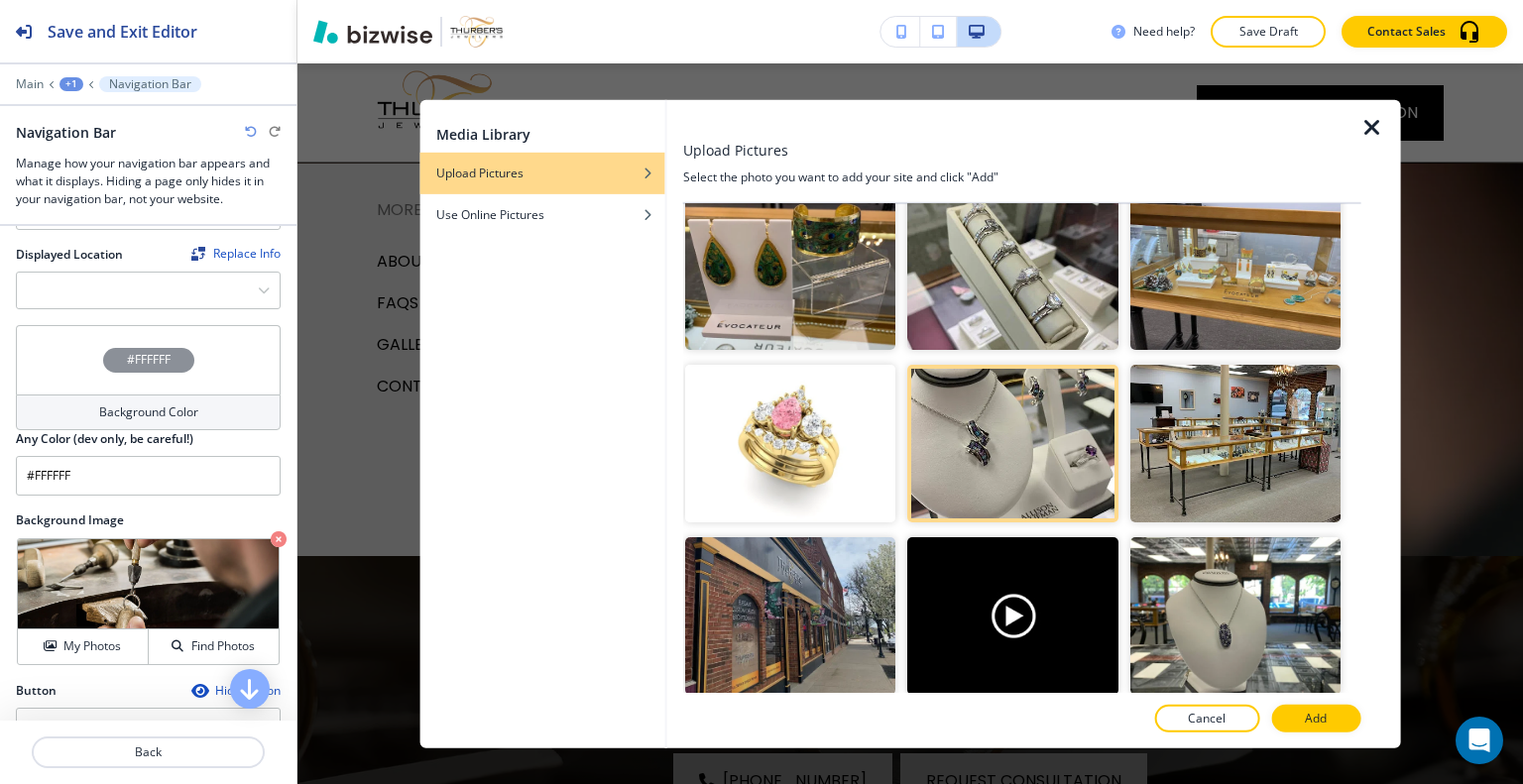 click on "Add" at bounding box center [1316, 719] 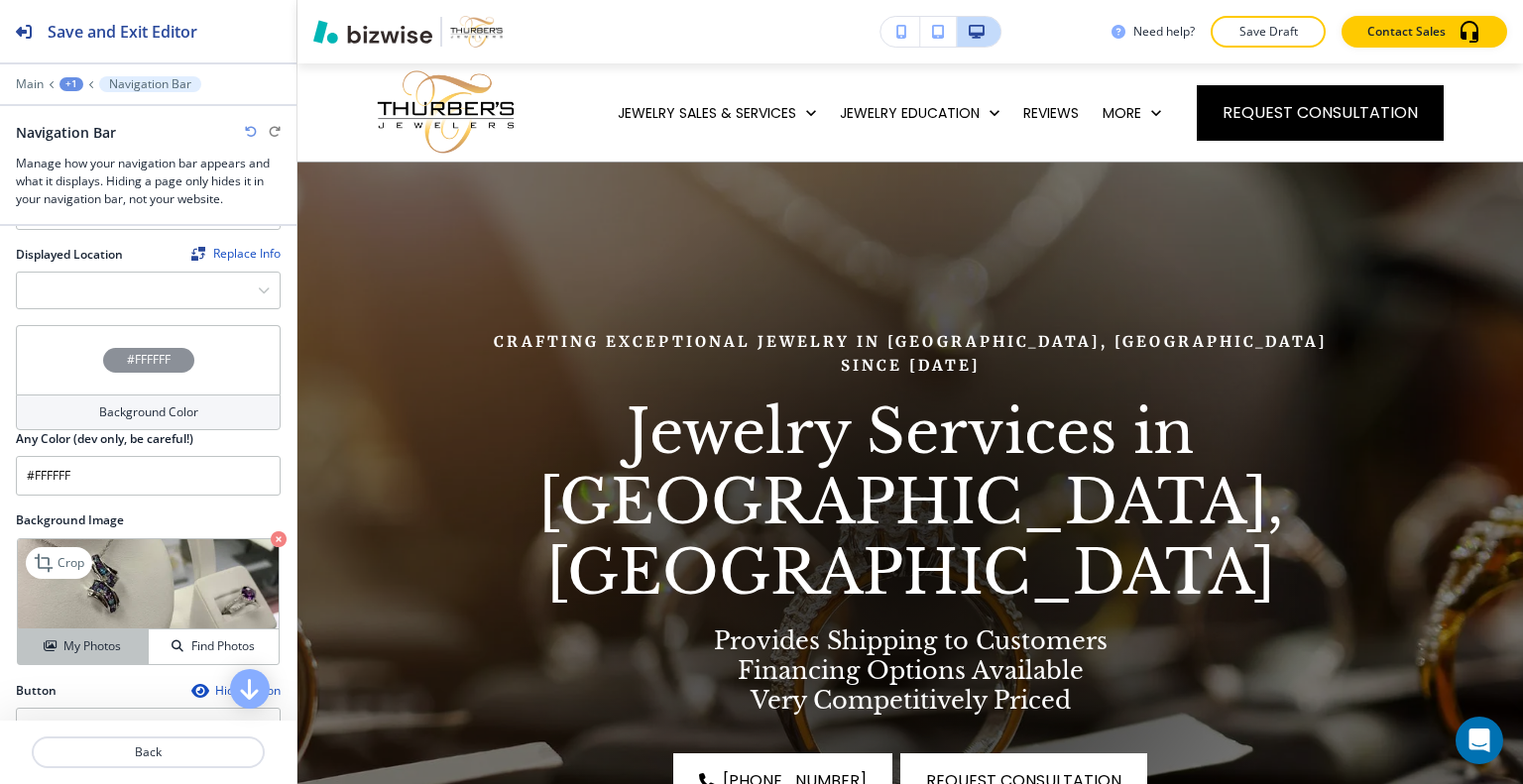 click on "My Photos" at bounding box center [92, 646] 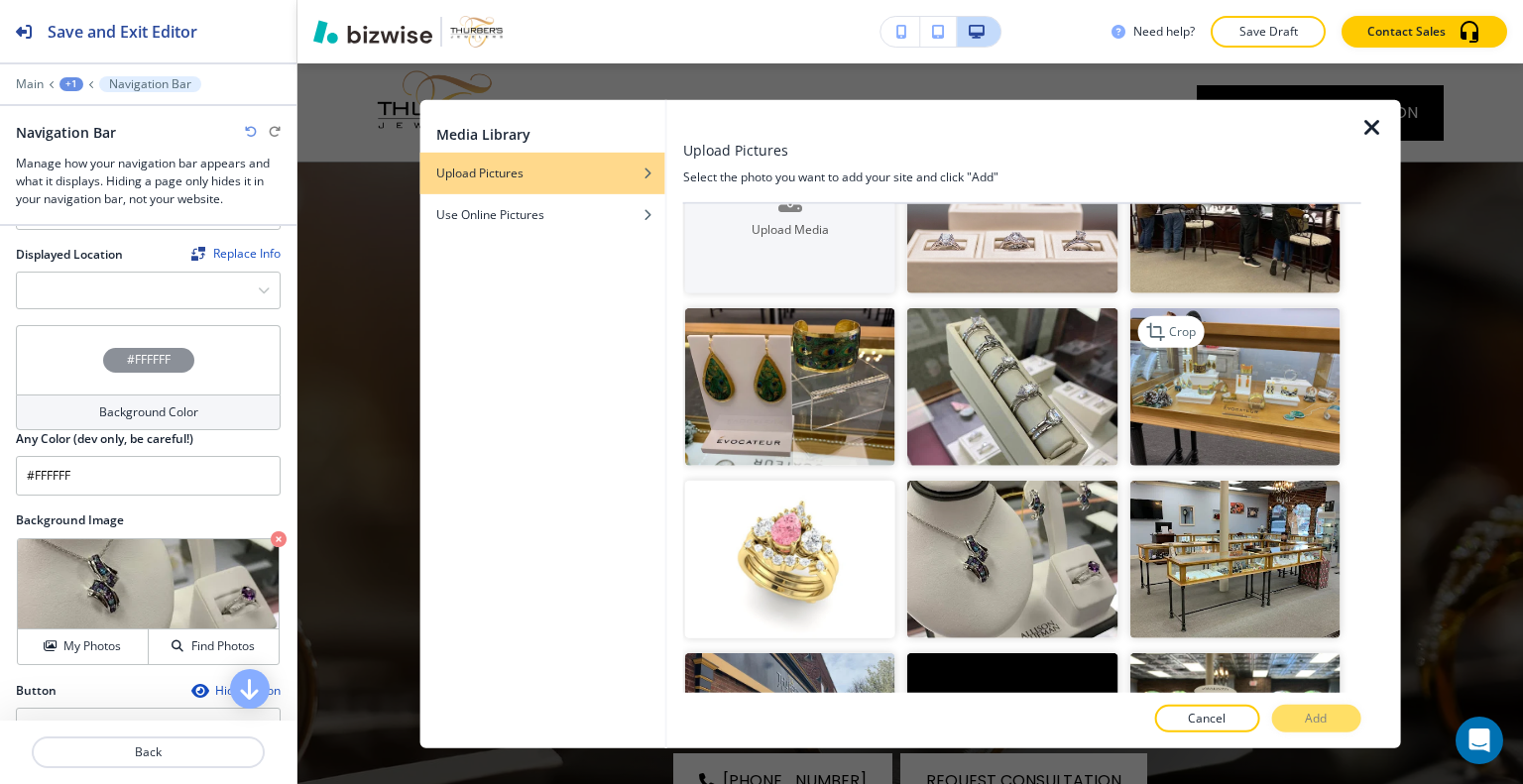 scroll, scrollTop: 0, scrollLeft: 0, axis: both 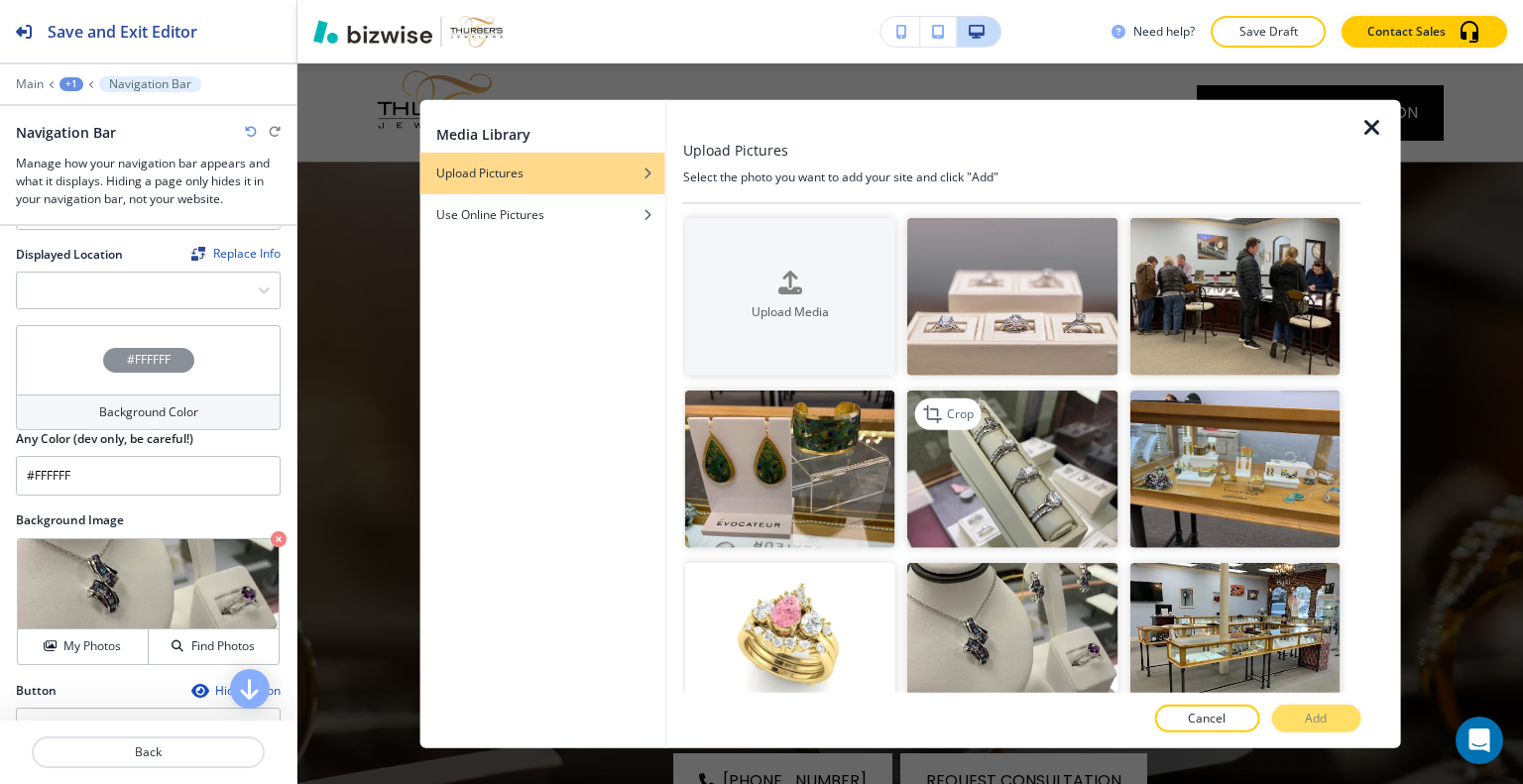 click at bounding box center (1012, 469) 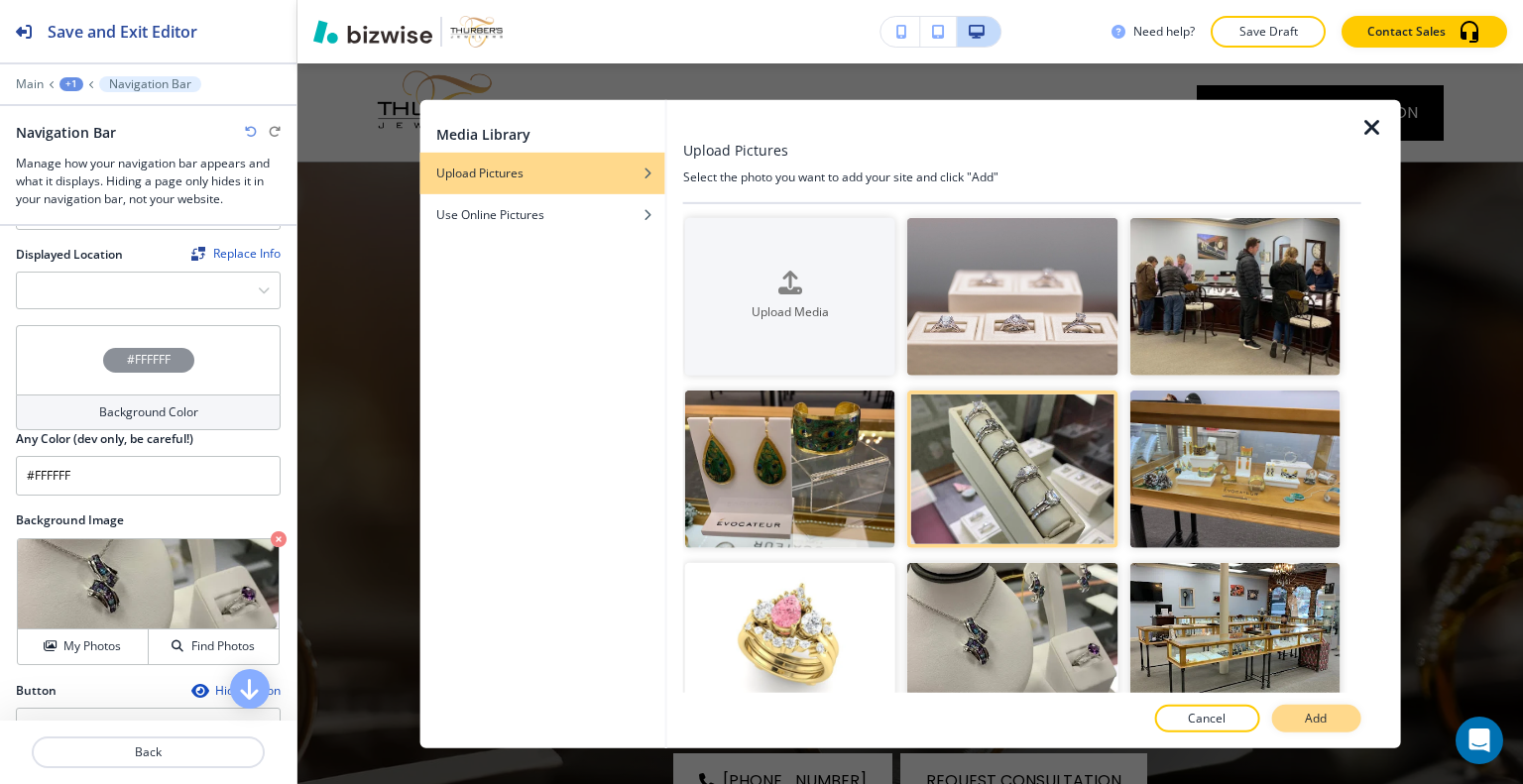 click on "Add" at bounding box center (1316, 719) 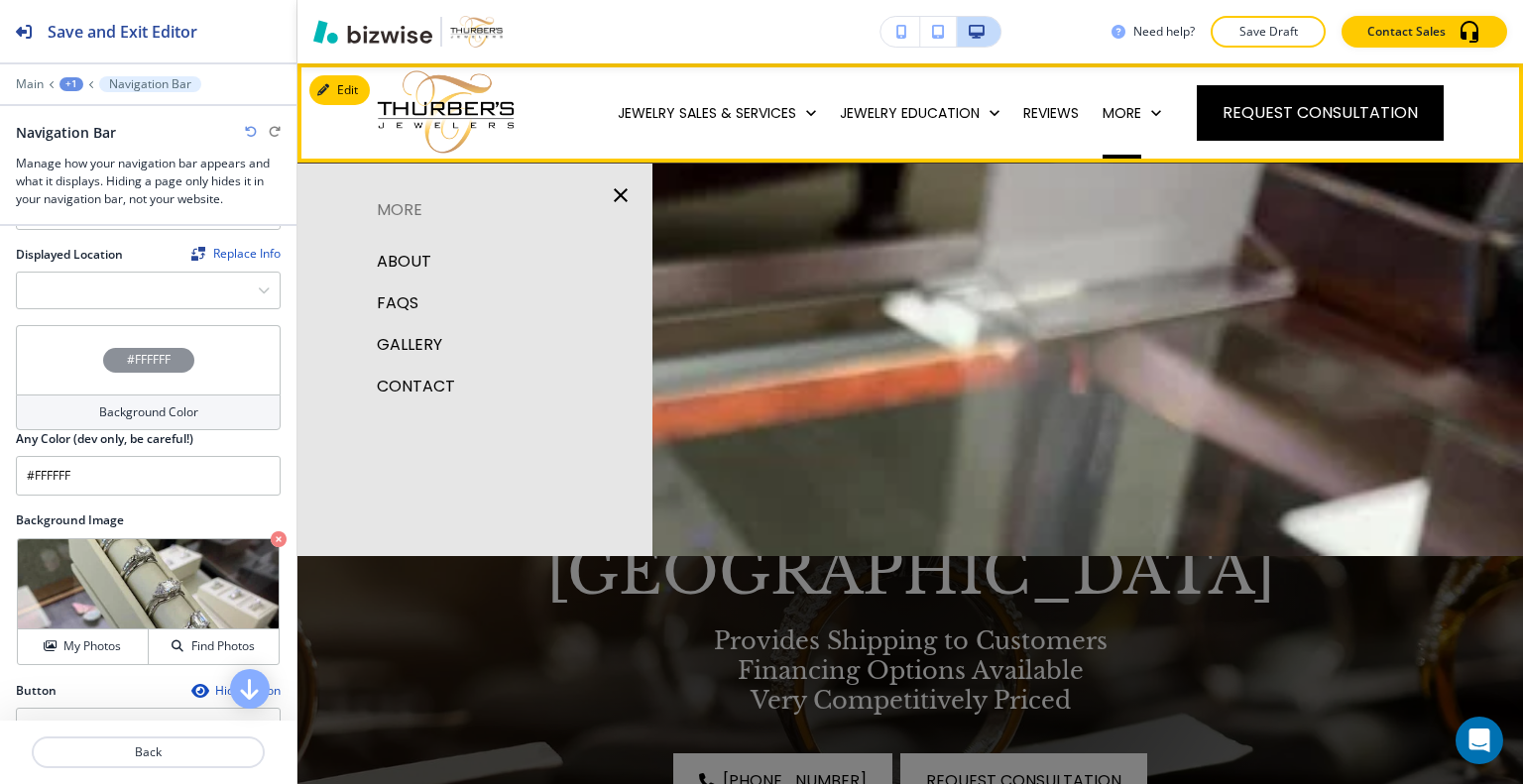 click on "More" at bounding box center [1131, 113] 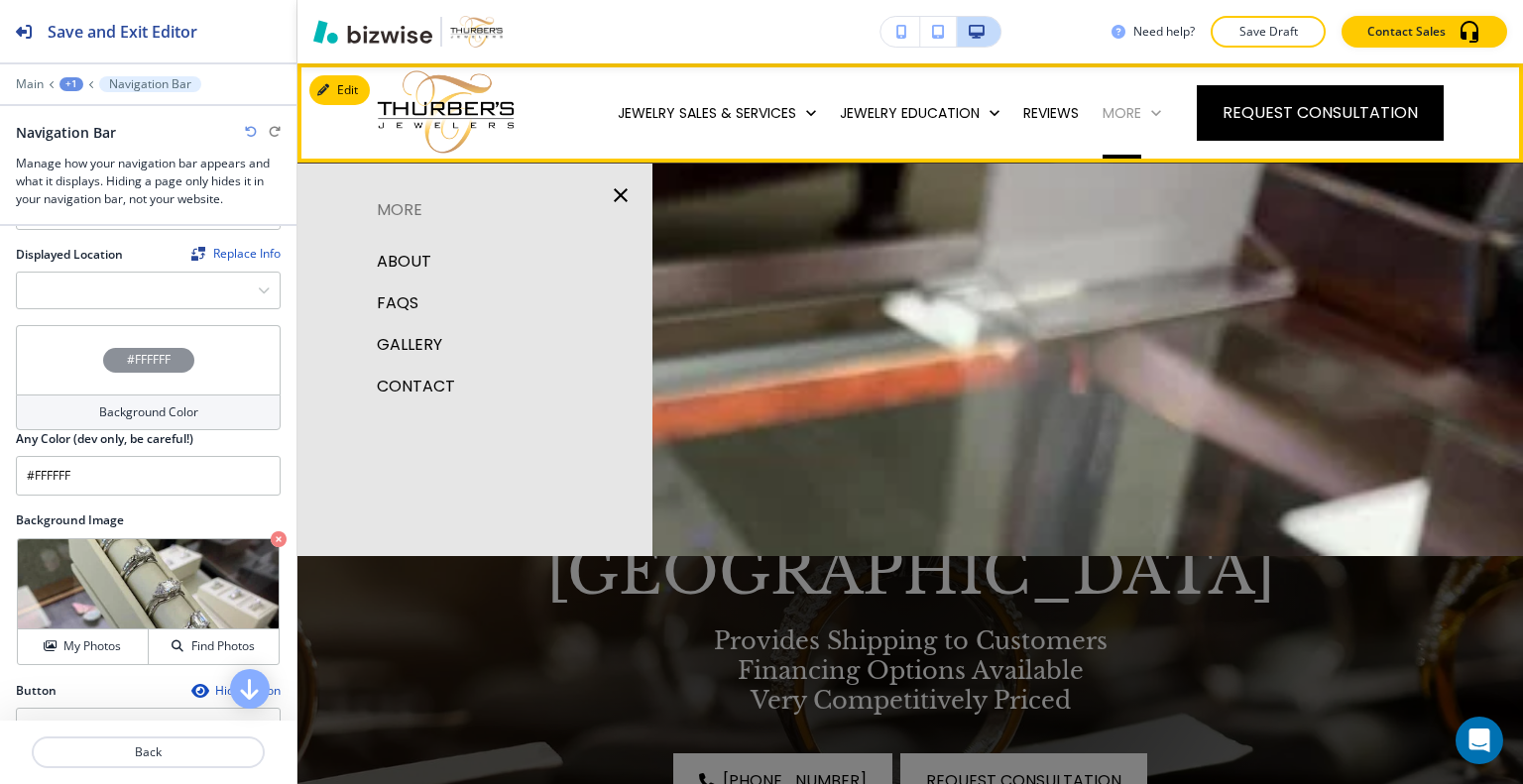 click 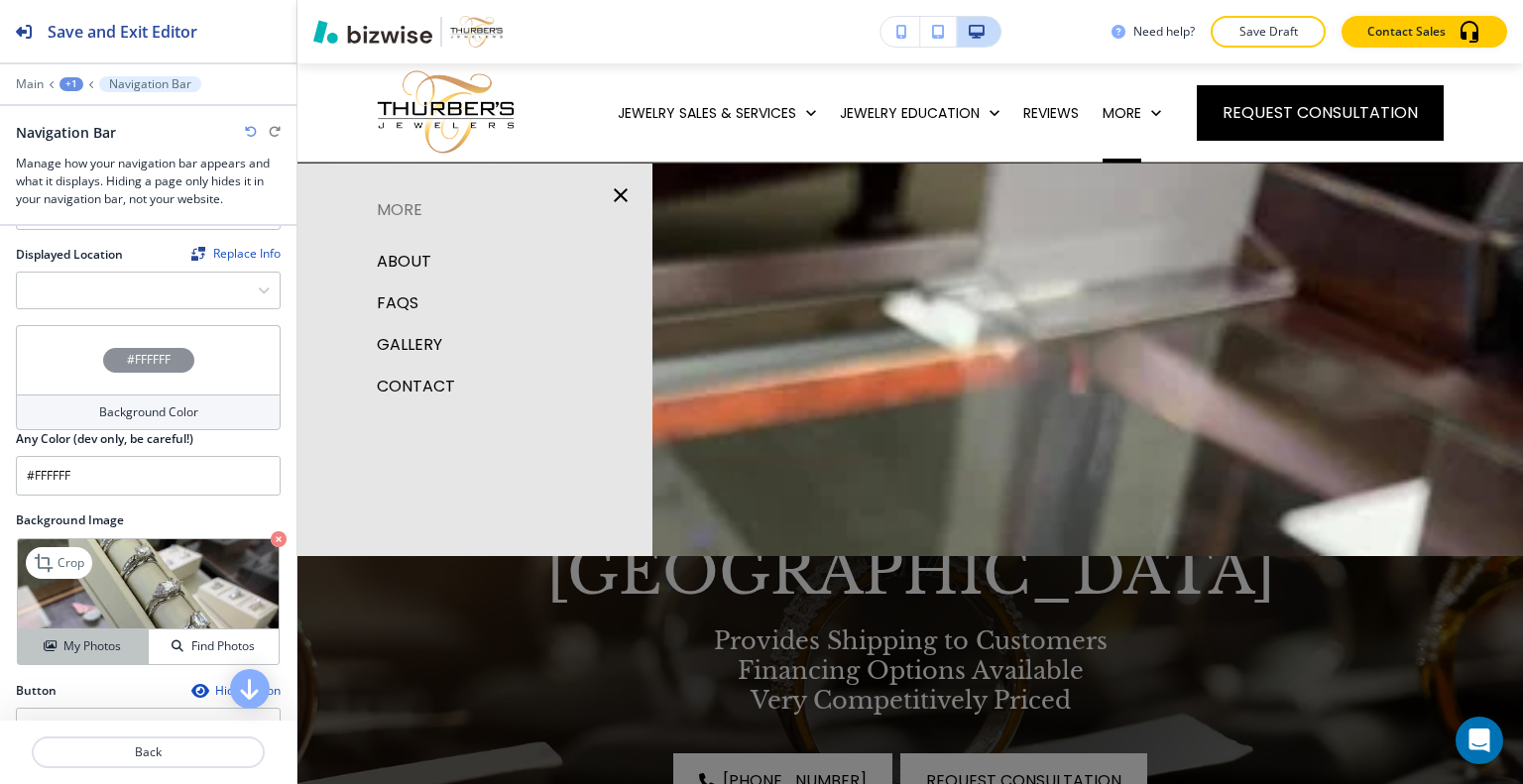 click on "My Photos" at bounding box center (92, 646) 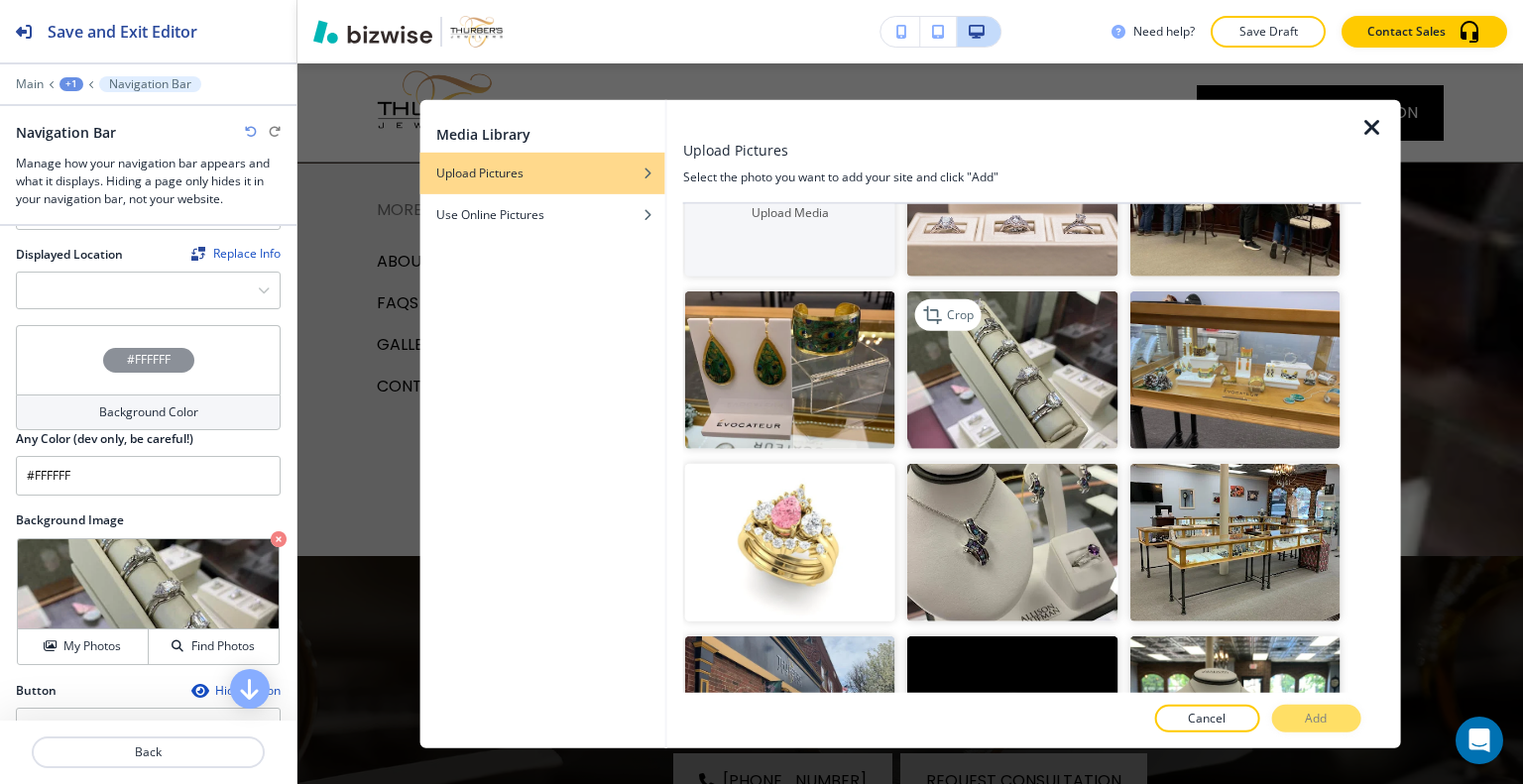 scroll, scrollTop: 198, scrollLeft: 0, axis: vertical 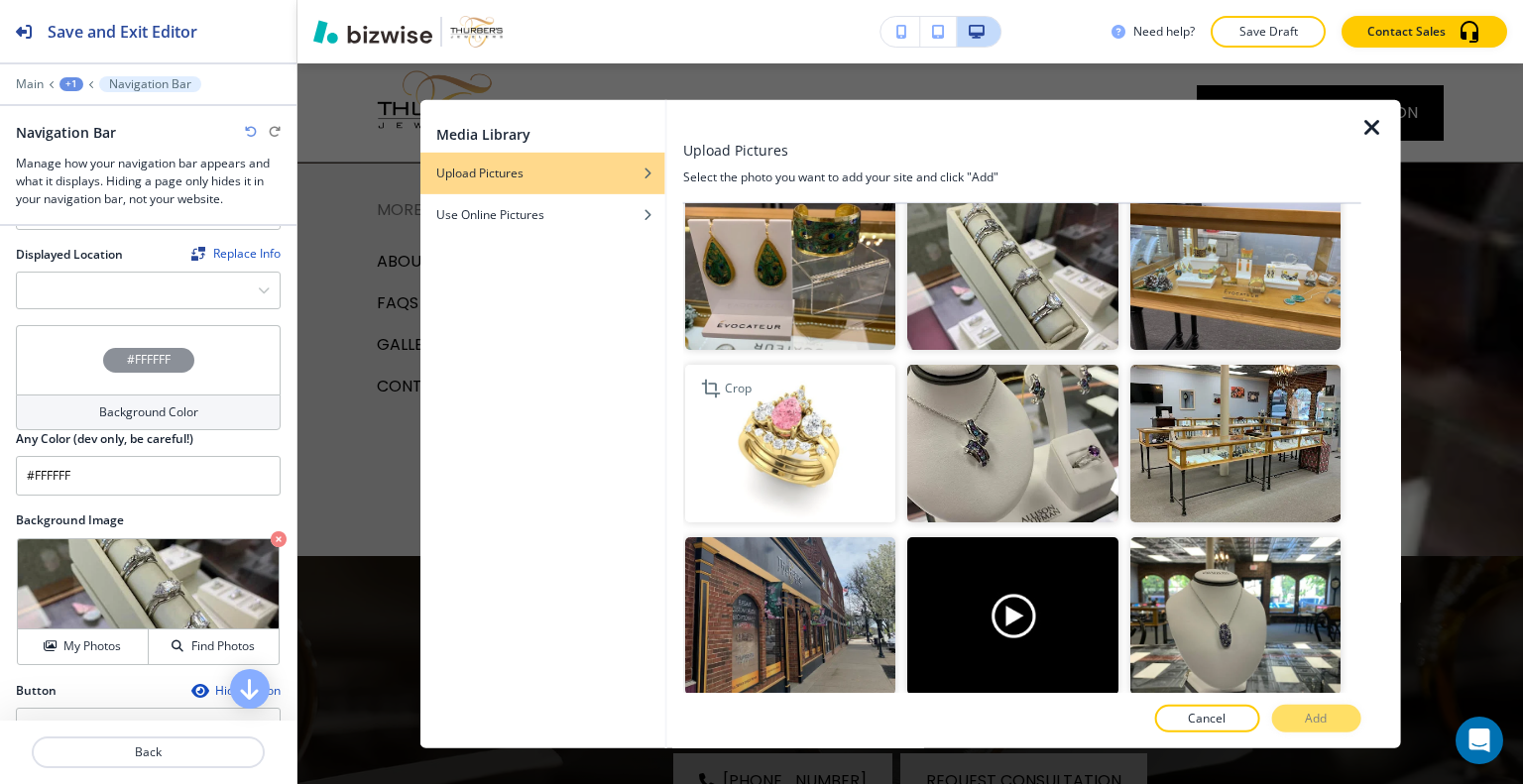 click at bounding box center [790, 443] 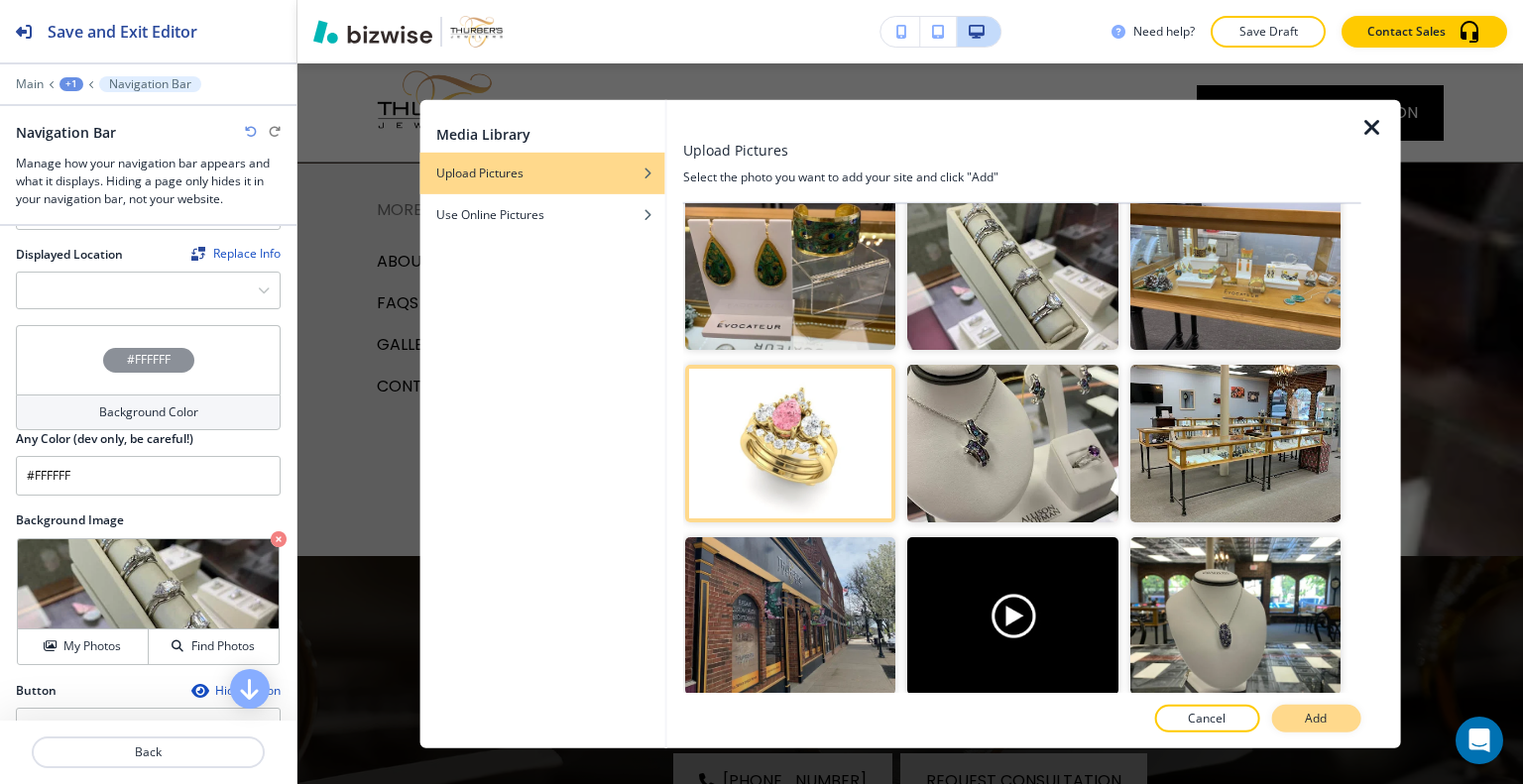click on "Add" at bounding box center (1316, 719) 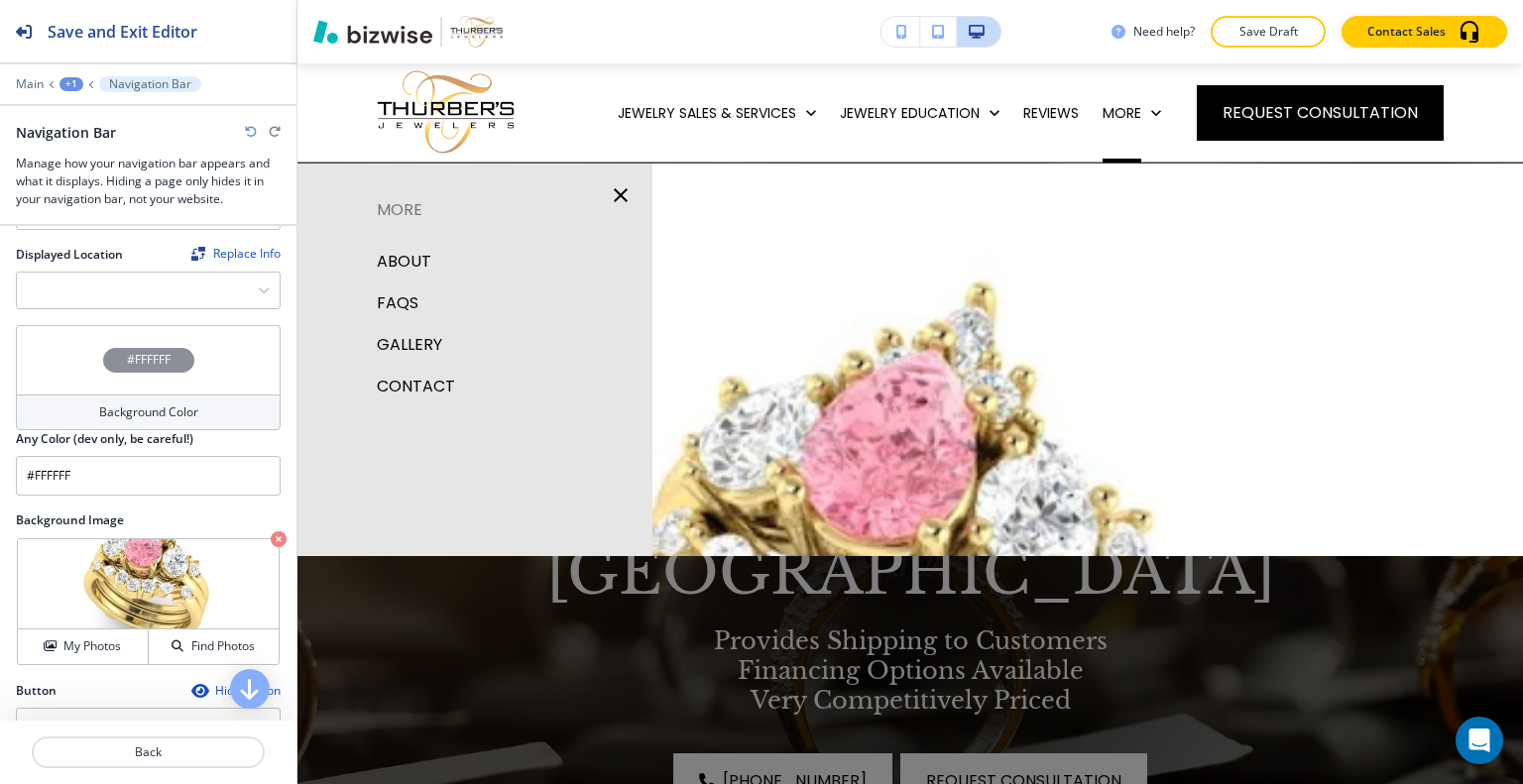 scroll, scrollTop: 99, scrollLeft: 0, axis: vertical 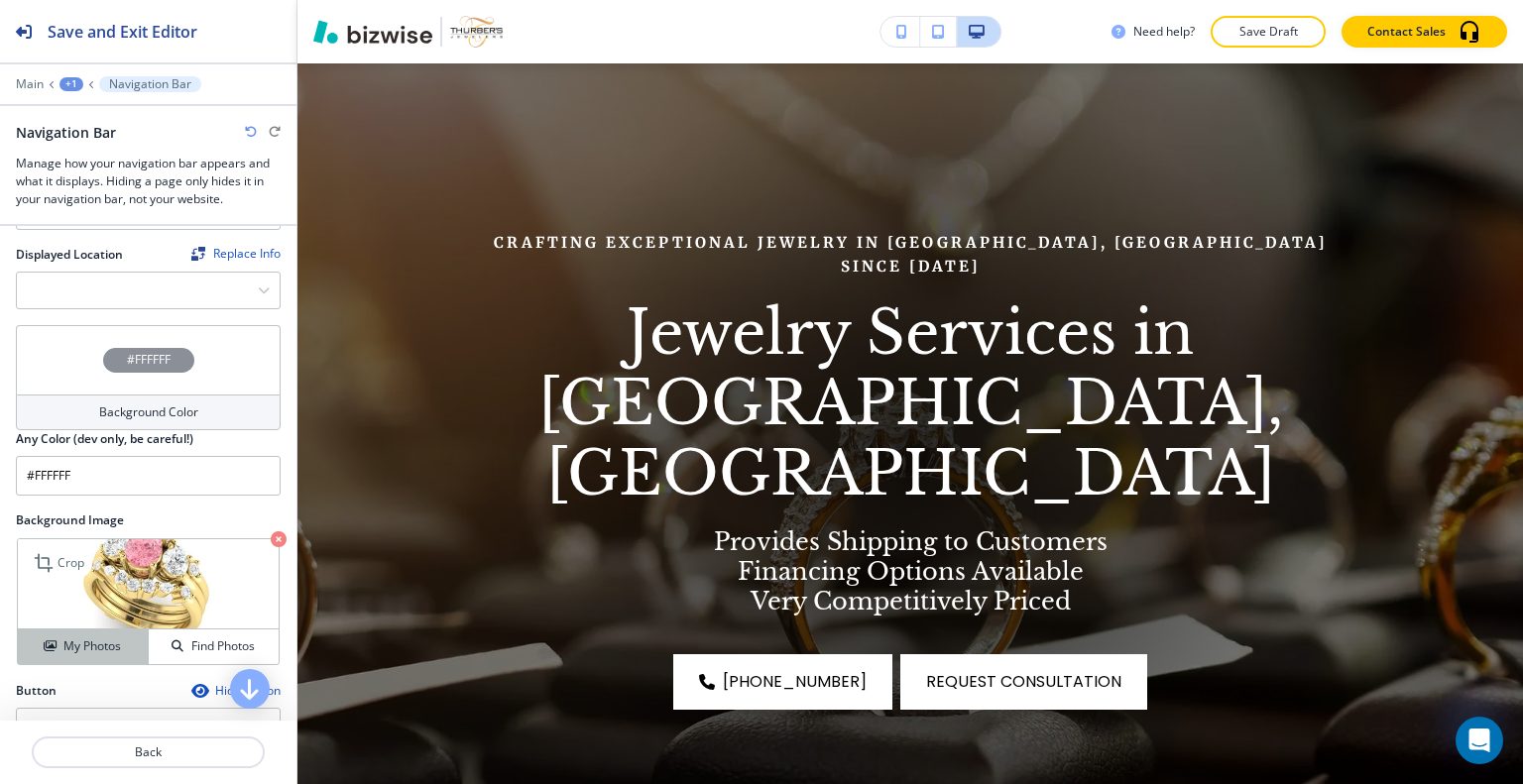 click on "My Photos" at bounding box center (92, 646) 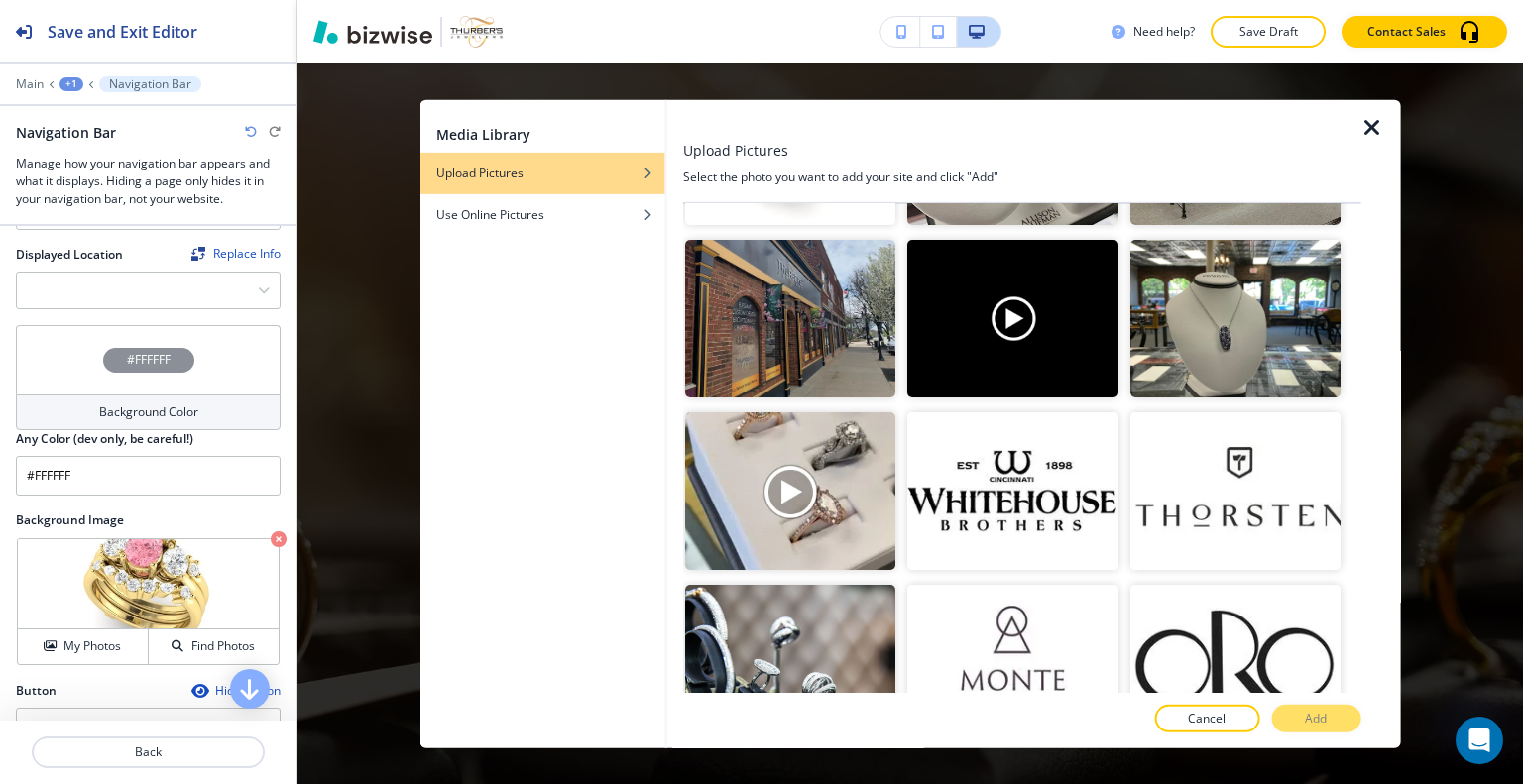 scroll, scrollTop: 793, scrollLeft: 0, axis: vertical 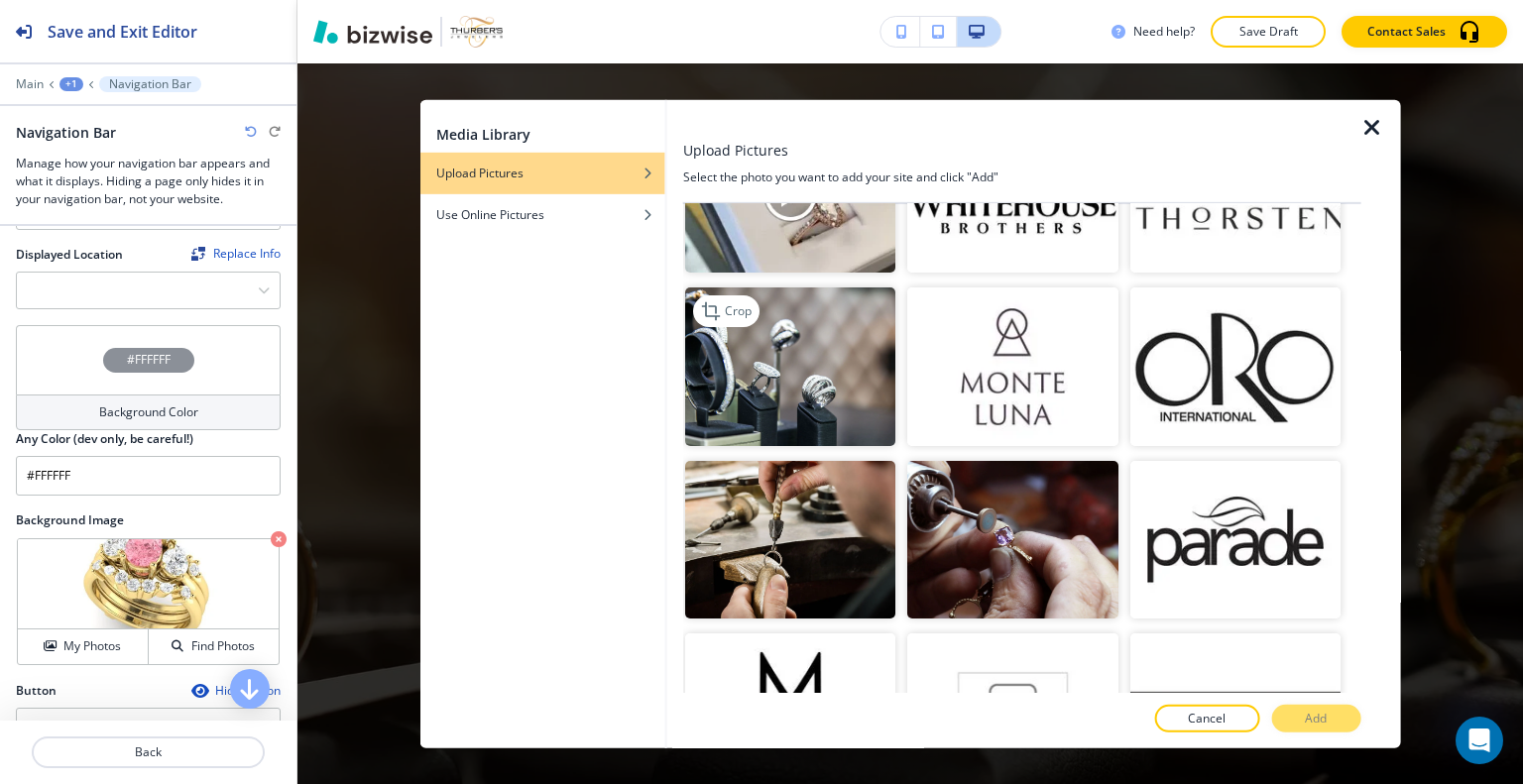click at bounding box center (790, 366) 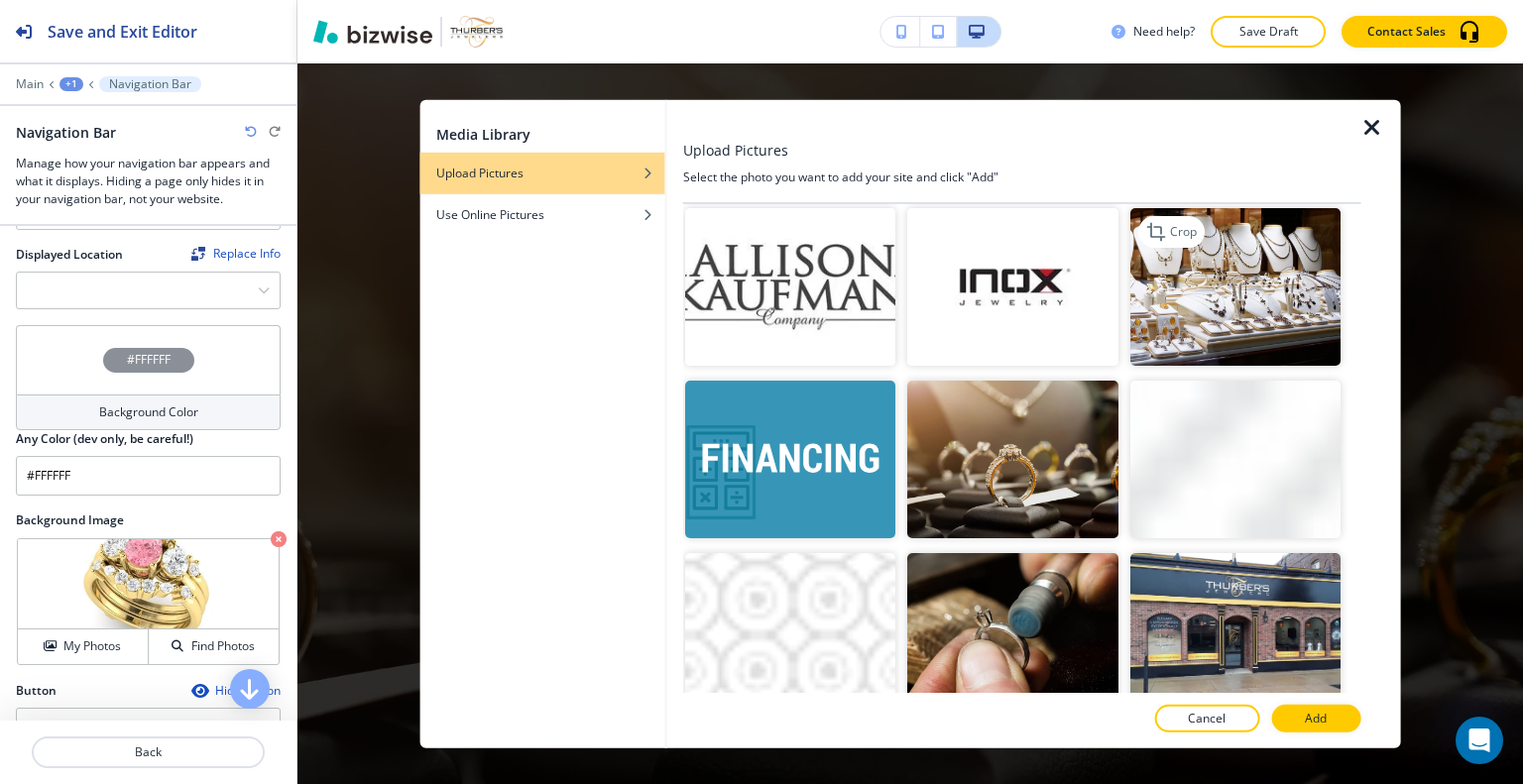 scroll, scrollTop: 1982, scrollLeft: 0, axis: vertical 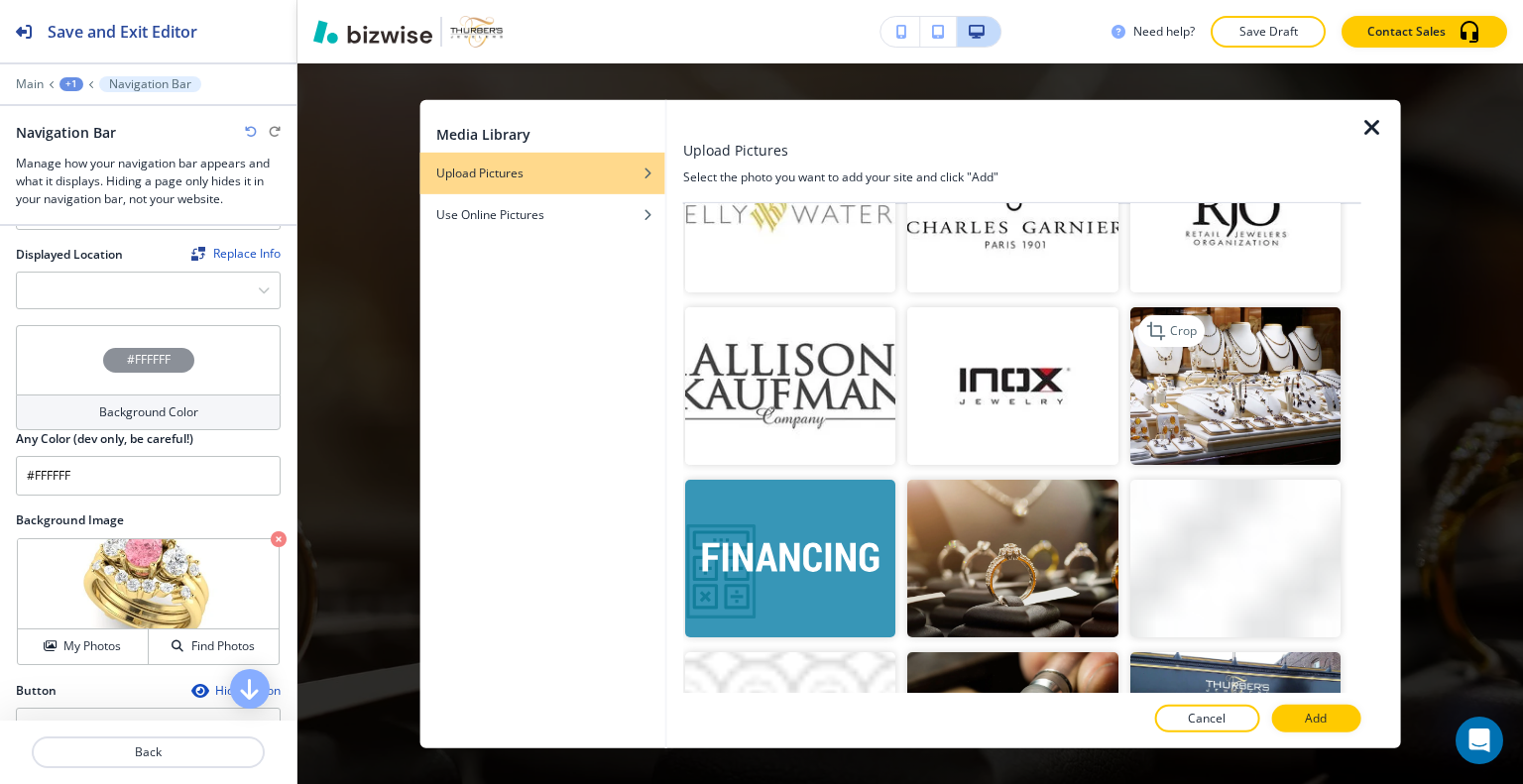 click at bounding box center (1234, 386) 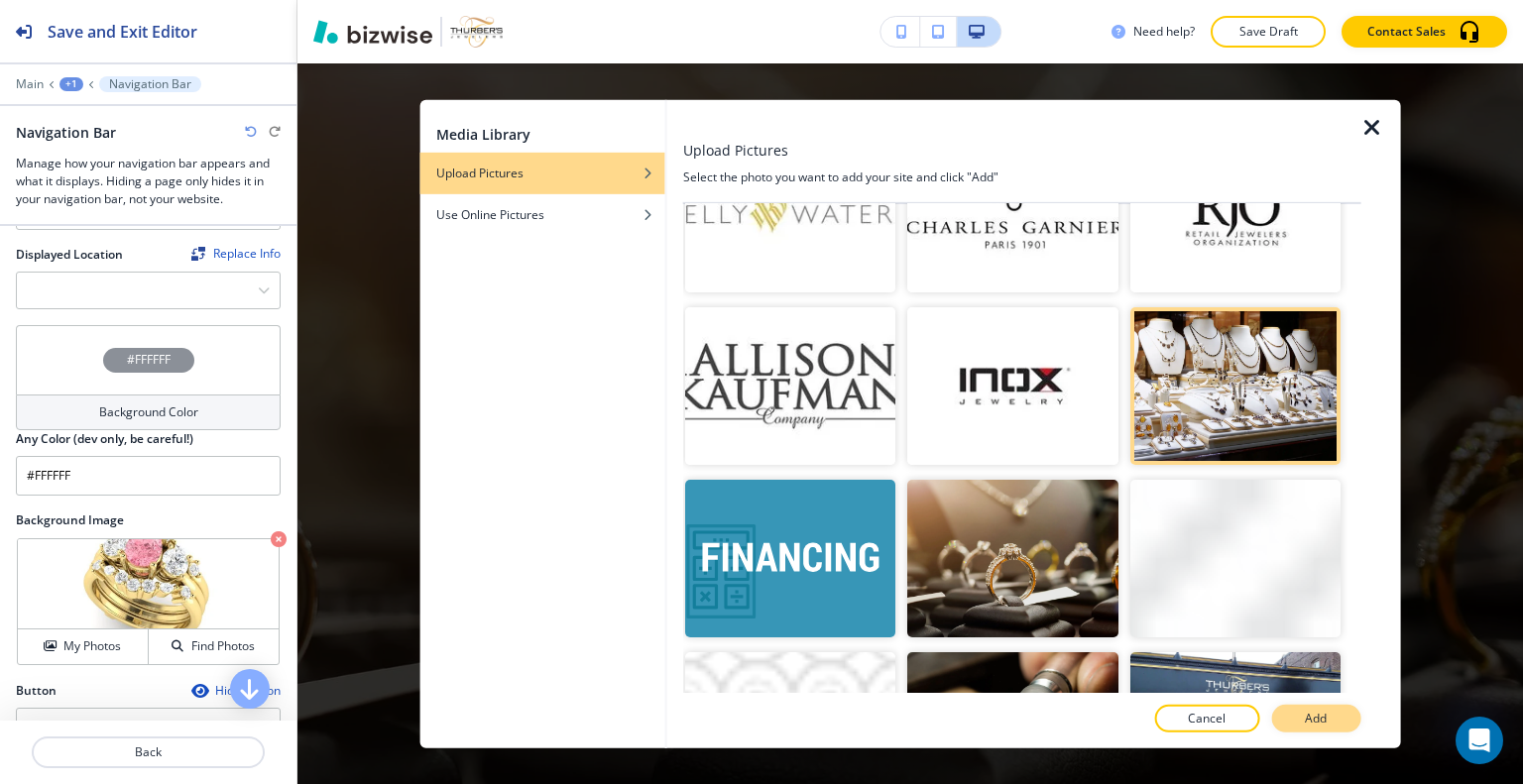 click on "Add" at bounding box center [1316, 719] 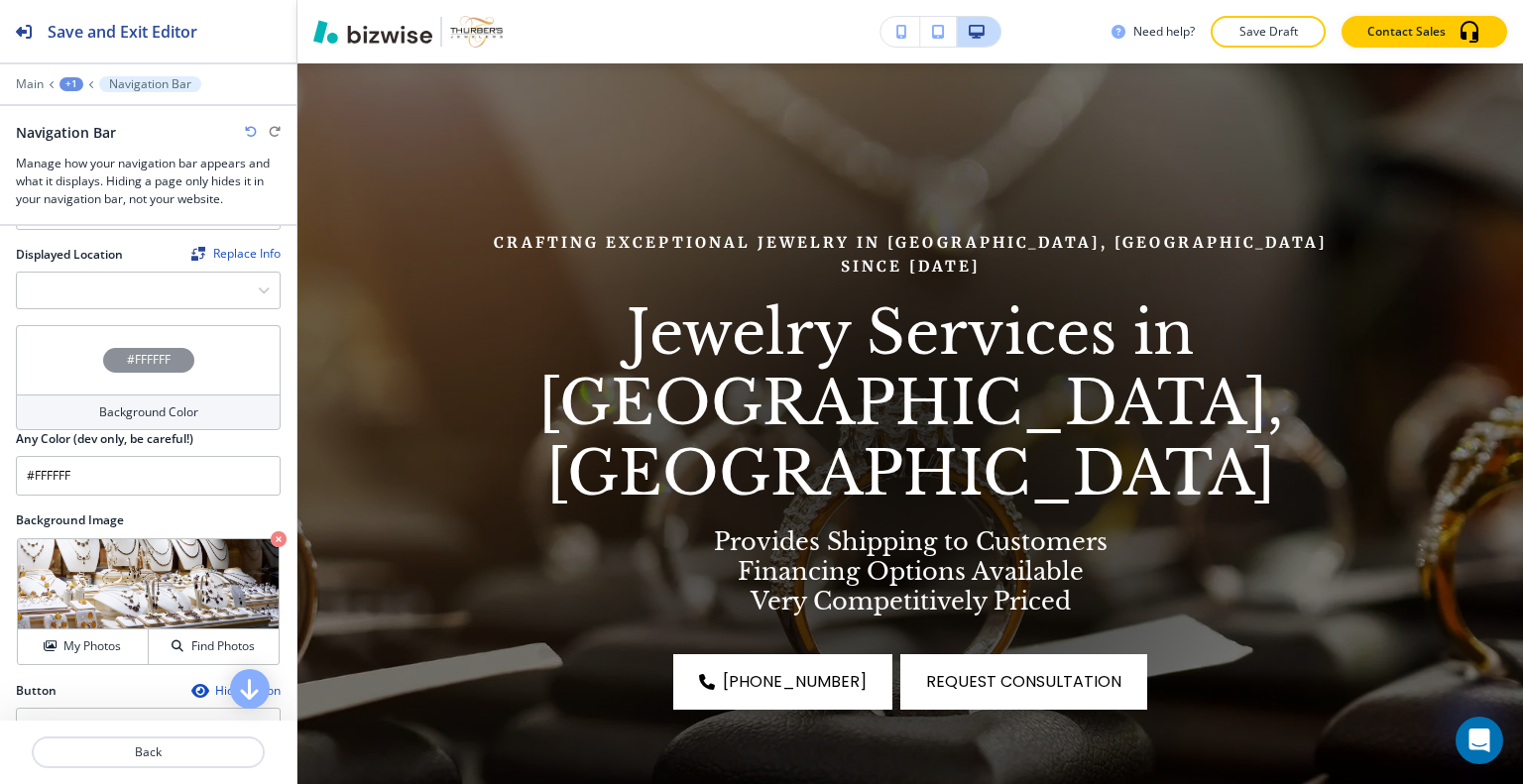 scroll, scrollTop: 0, scrollLeft: 0, axis: both 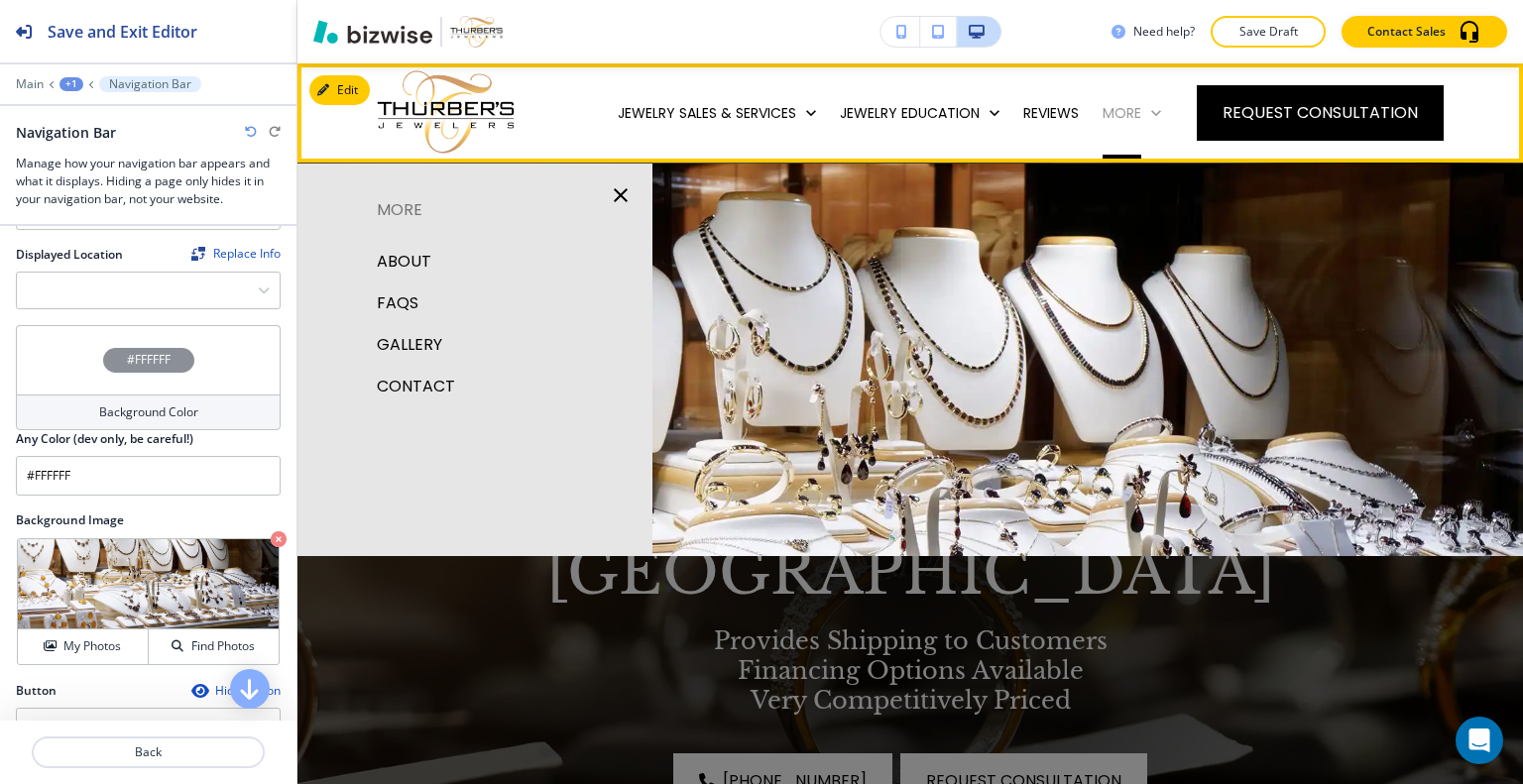 click 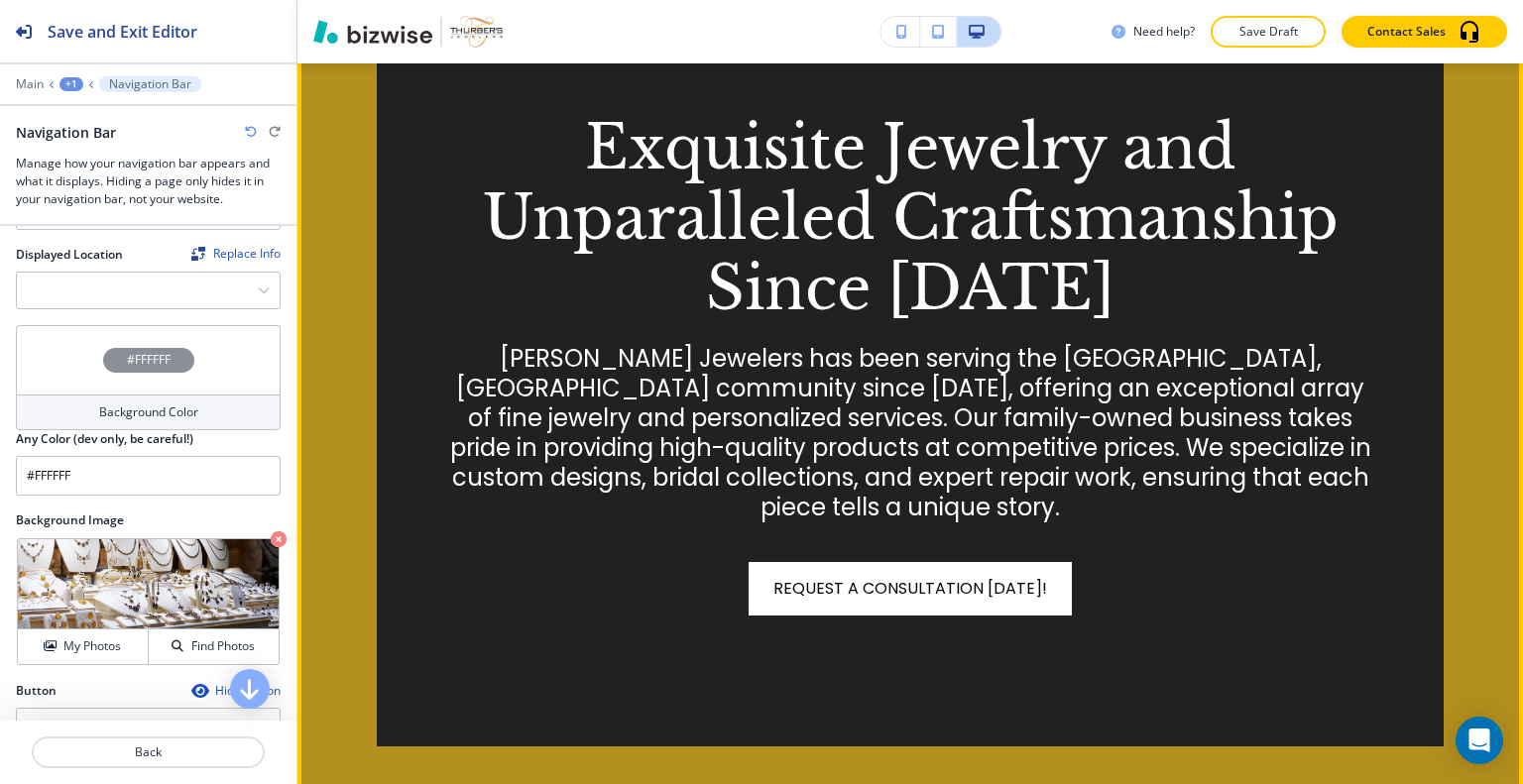 scroll, scrollTop: 793, scrollLeft: 0, axis: vertical 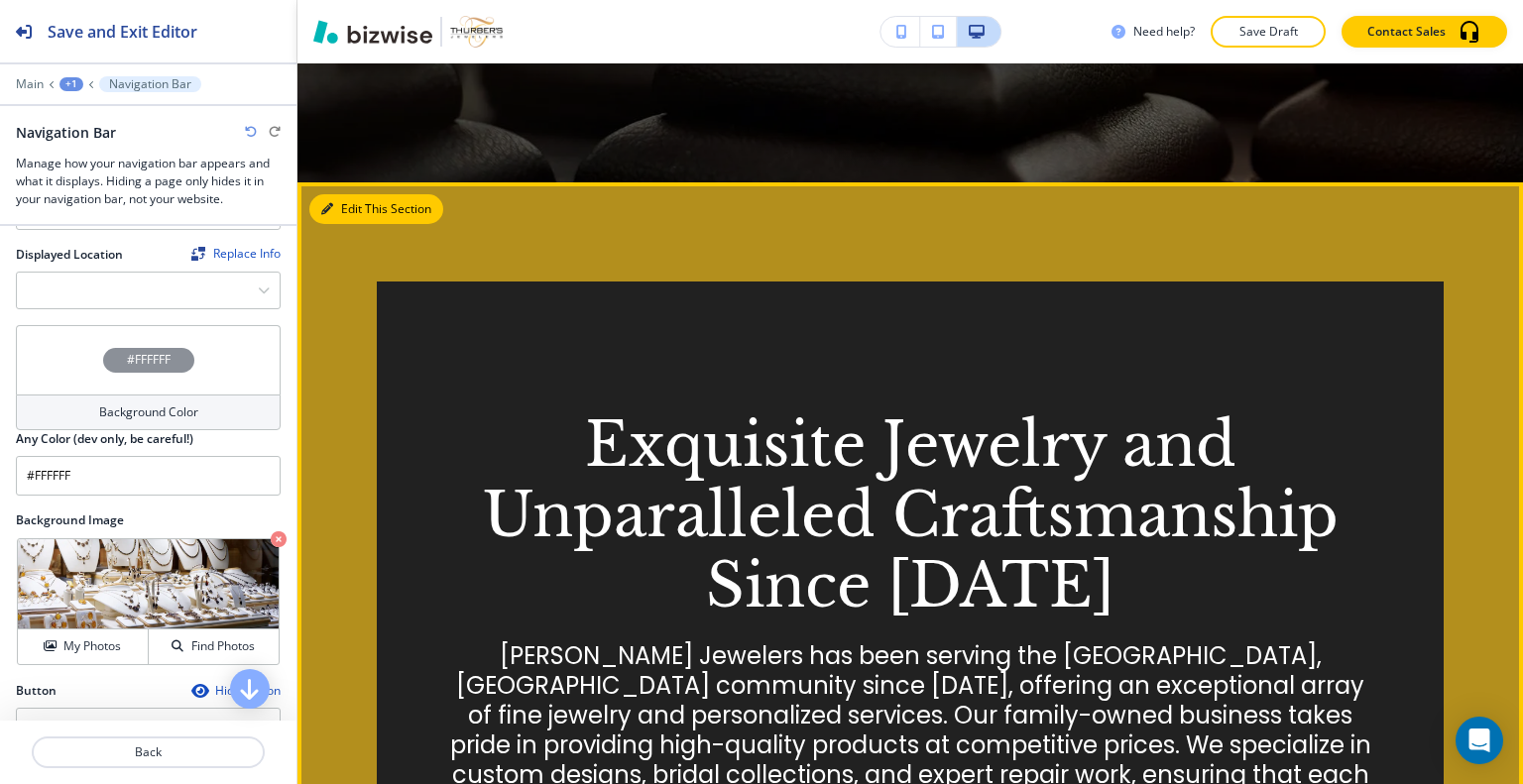 click on "Edit This Section" at bounding box center [376, 209] 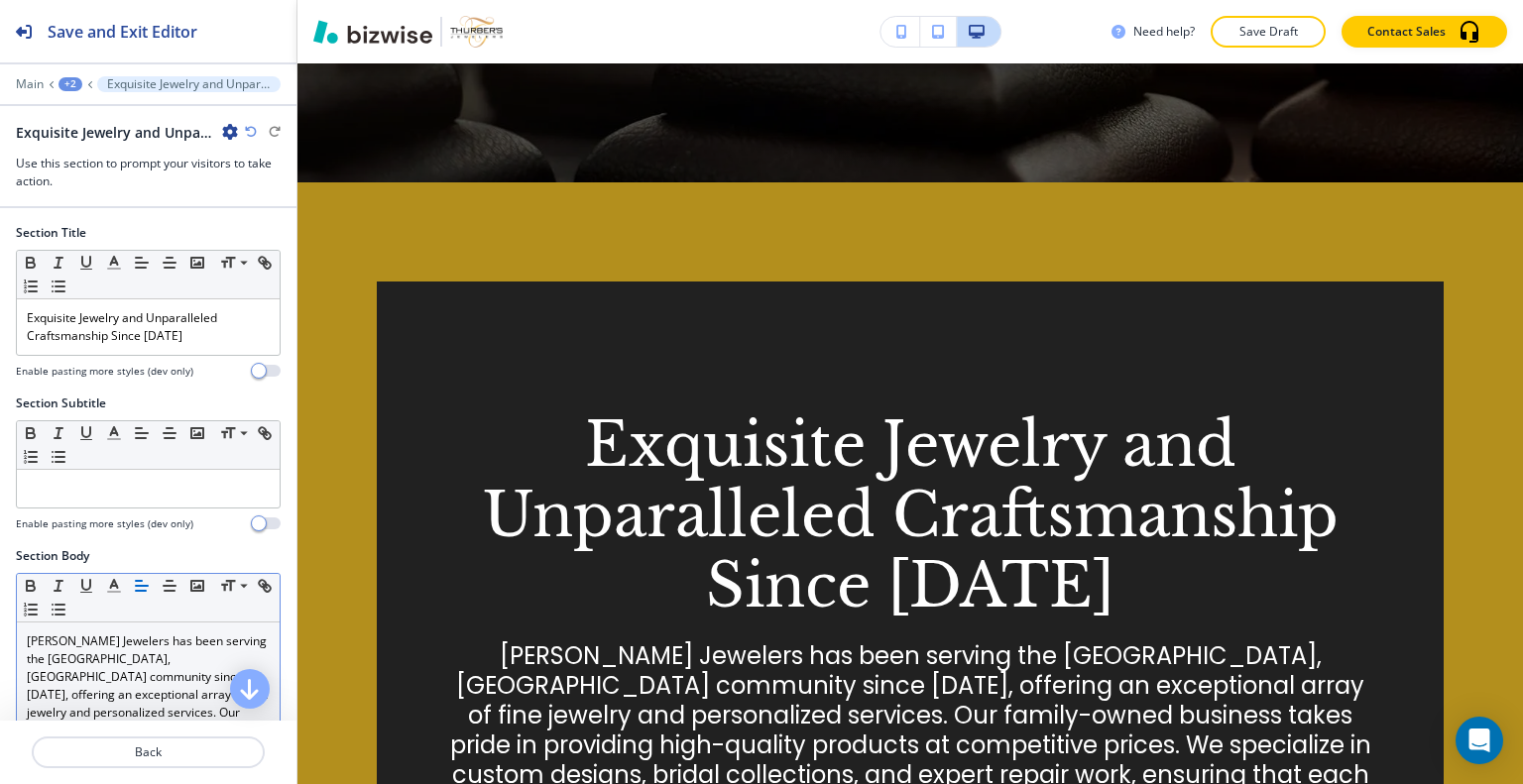 scroll, scrollTop: 912, scrollLeft: 0, axis: vertical 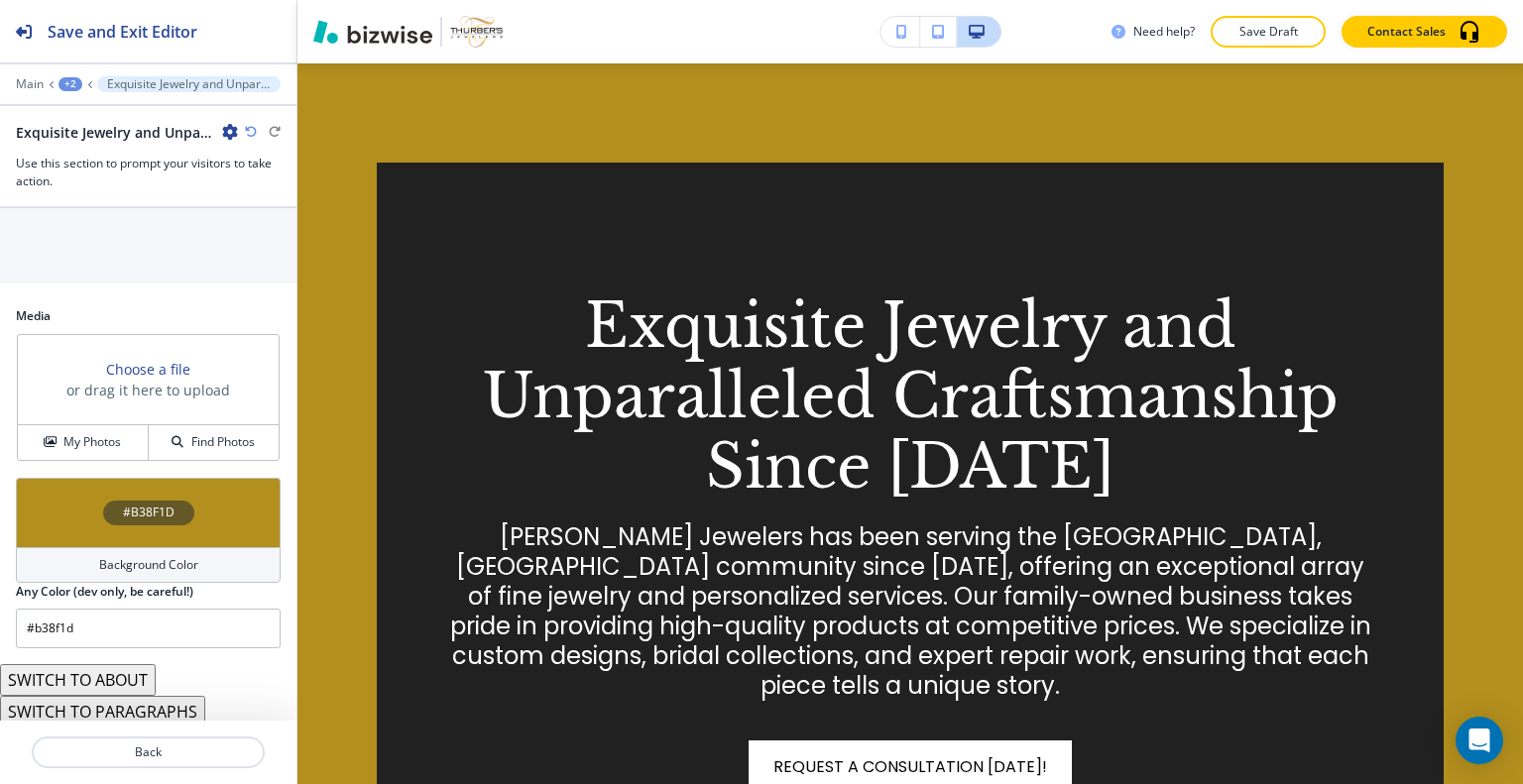 click on "SWITCH TO PARAGRAPHS" at bounding box center [102, 712] 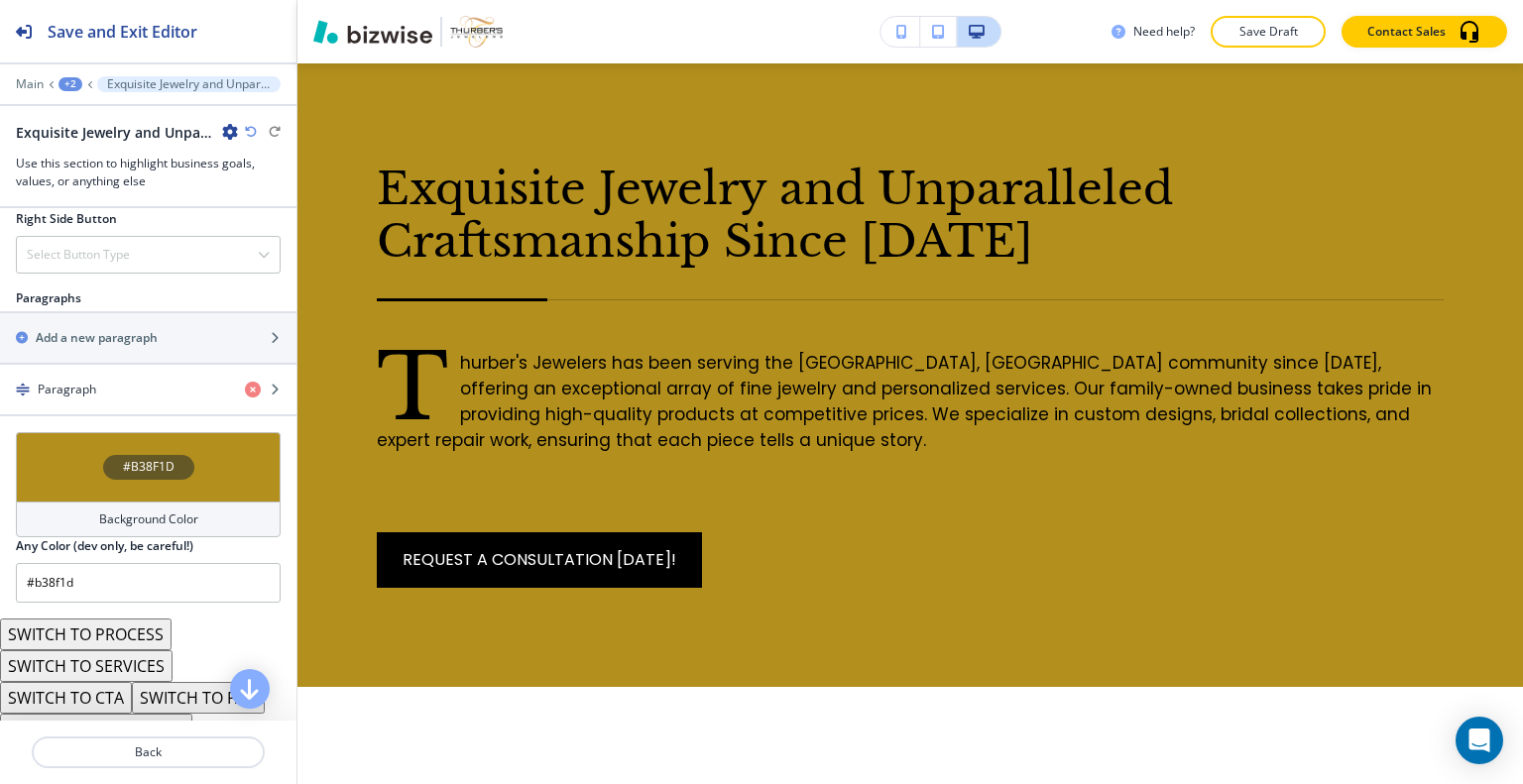 scroll, scrollTop: 1079, scrollLeft: 0, axis: vertical 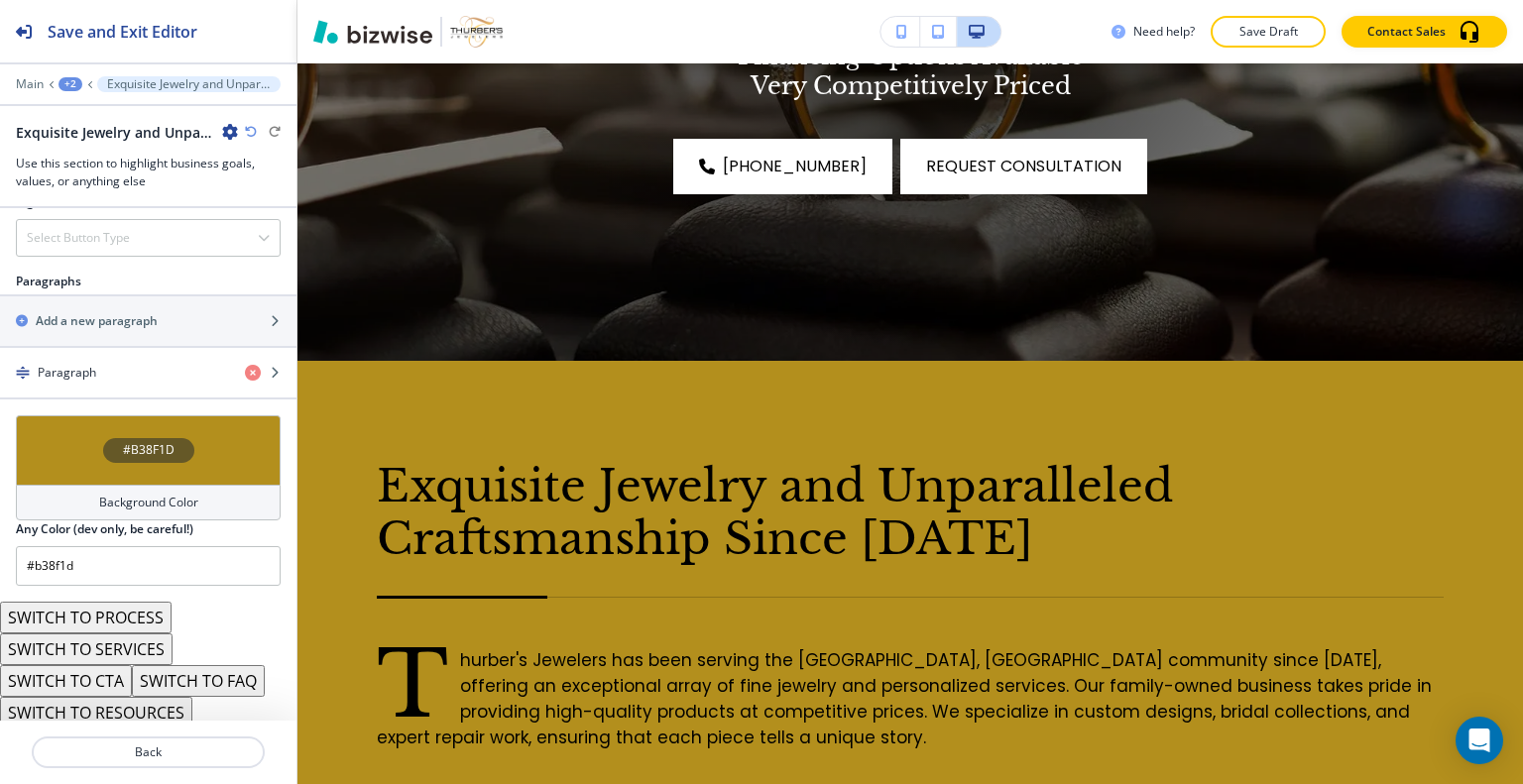 click on "SWITCH TO PROCESS" at bounding box center [85, 617] 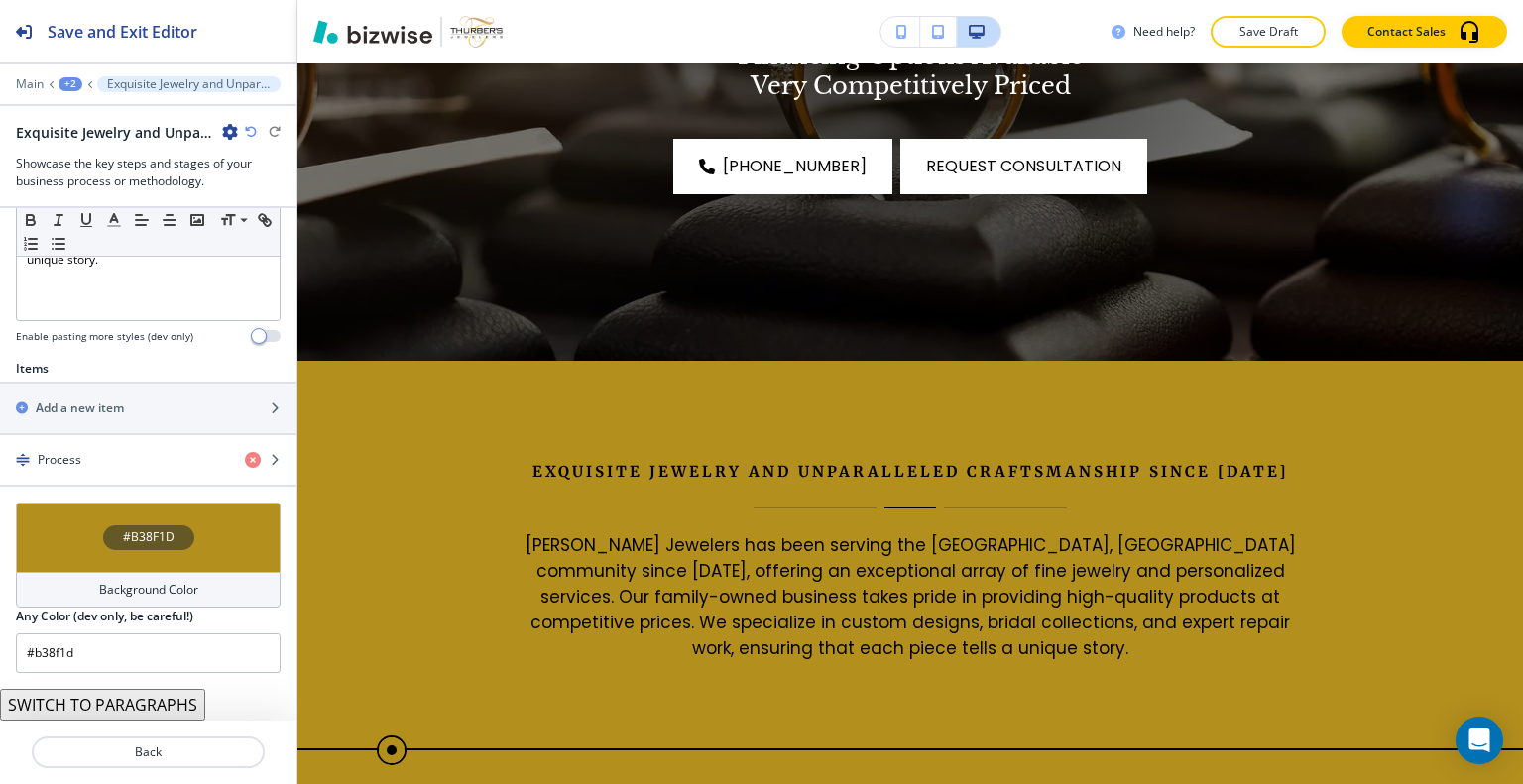 scroll, scrollTop: 569, scrollLeft: 0, axis: vertical 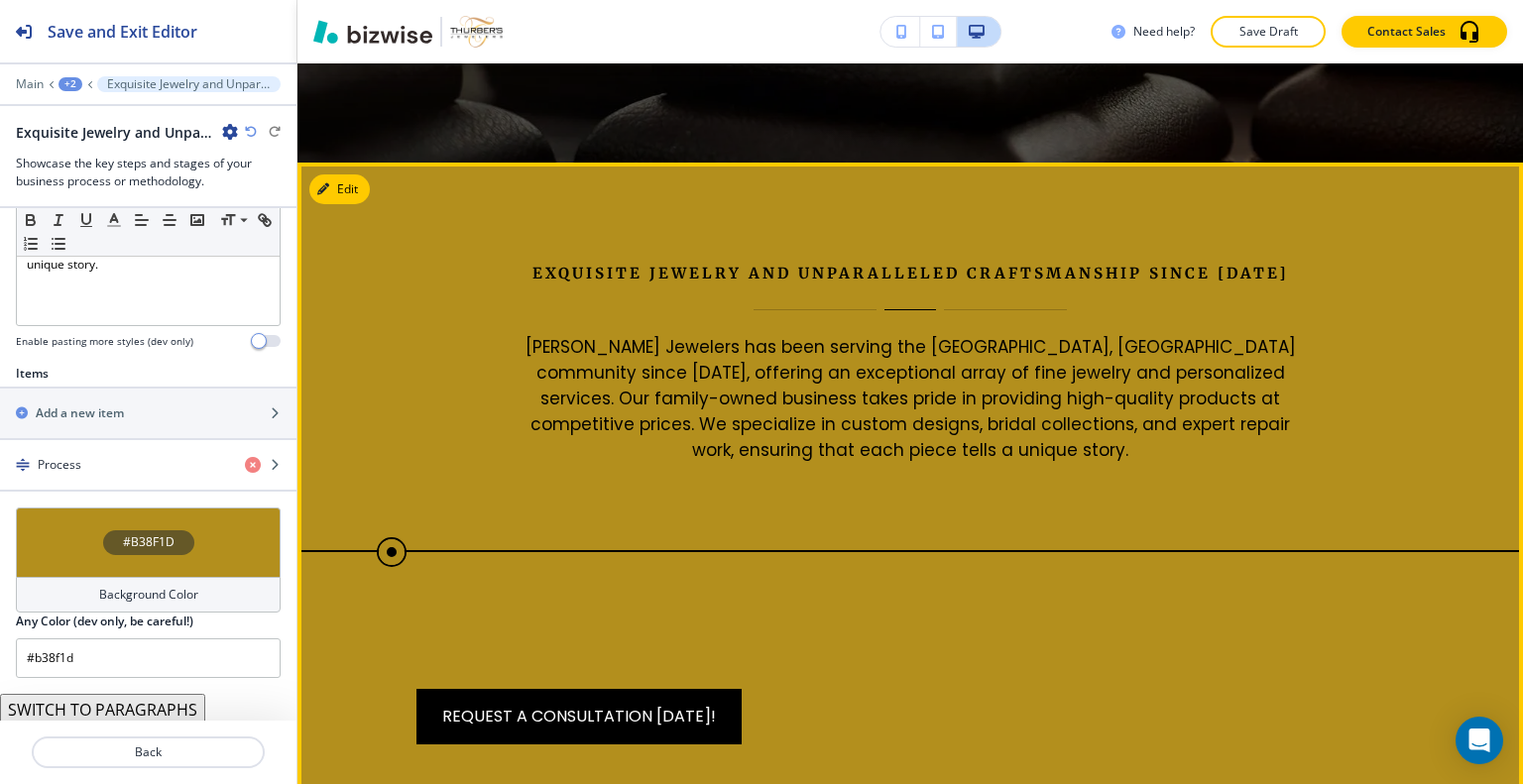 drag, startPoint x: 382, startPoint y: 555, endPoint x: 427, endPoint y: 551, distance: 45.177428 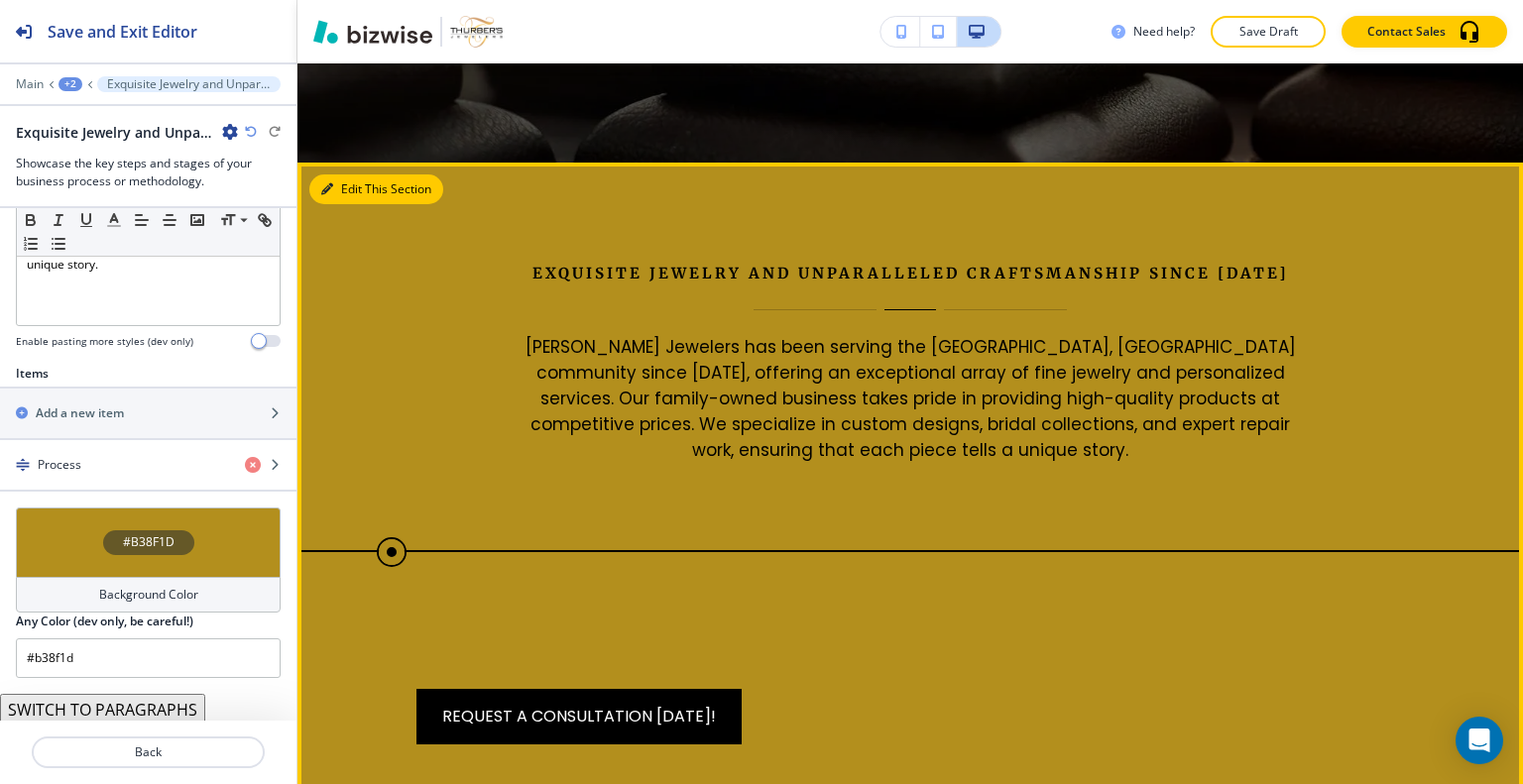 click on "Edit This Section" at bounding box center [376, 189] 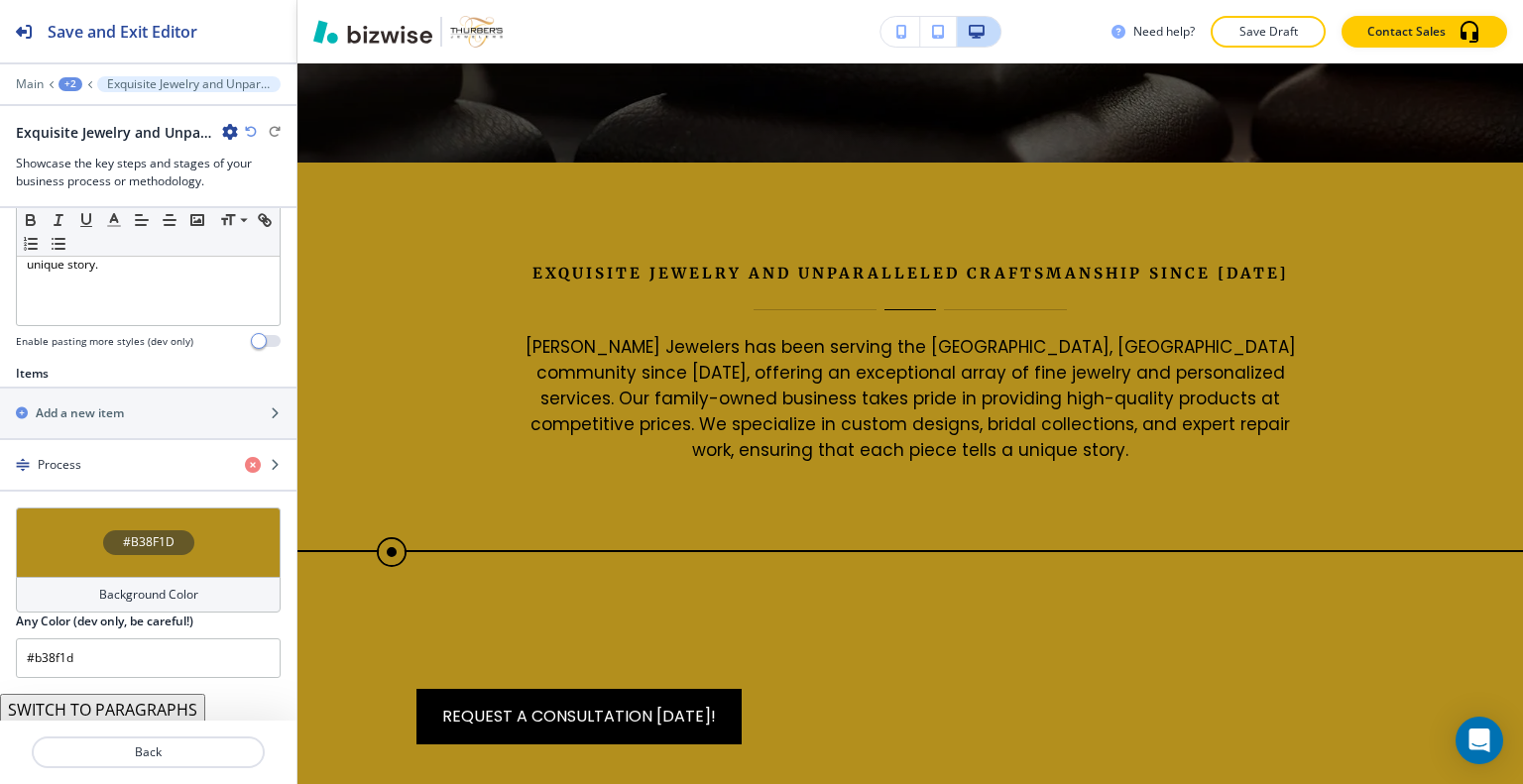 click on "#B38F1D" at bounding box center [148, 542] 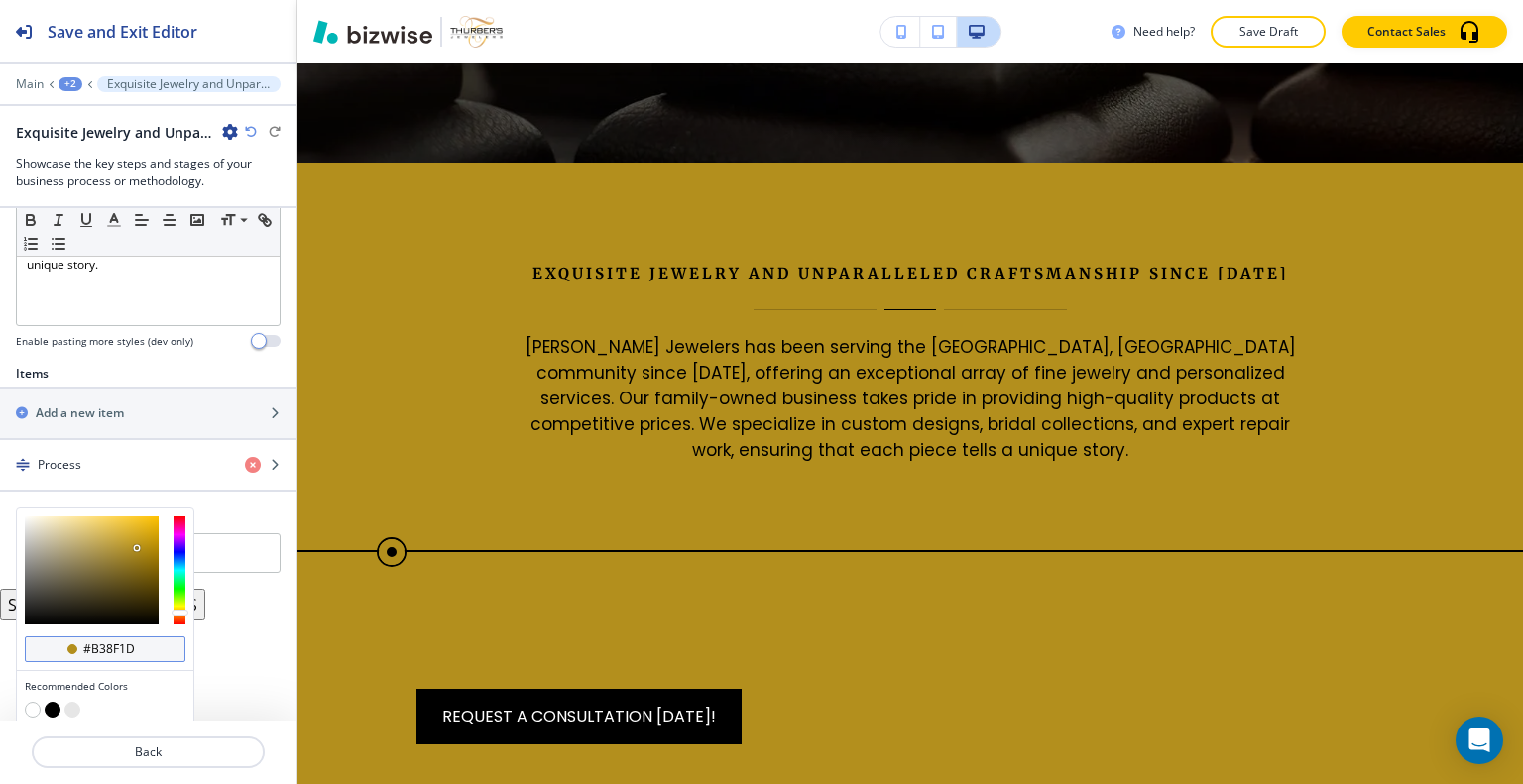 scroll, scrollTop: 631, scrollLeft: 0, axis: vertical 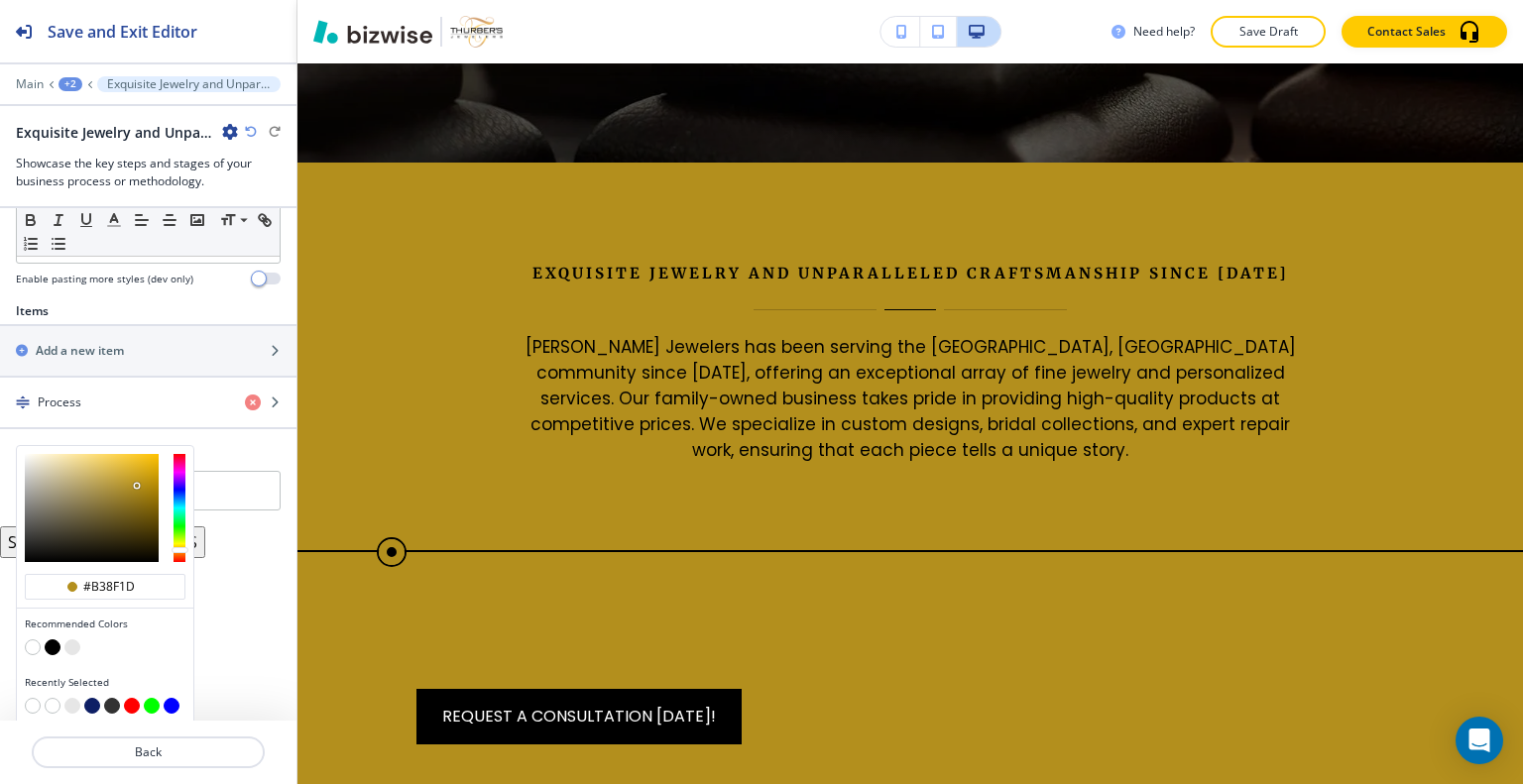 click at bounding box center [33, 706] 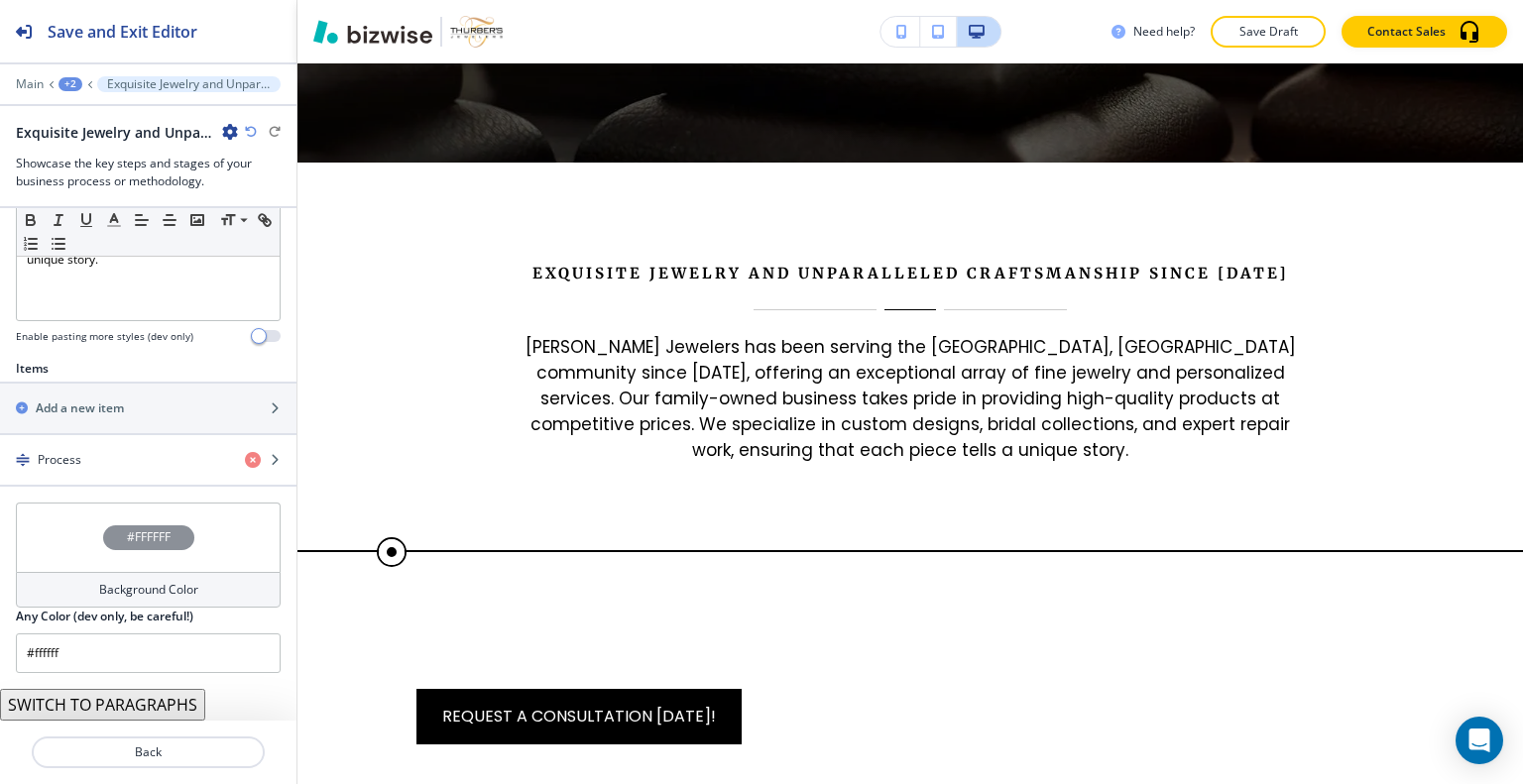 scroll, scrollTop: 569, scrollLeft: 0, axis: vertical 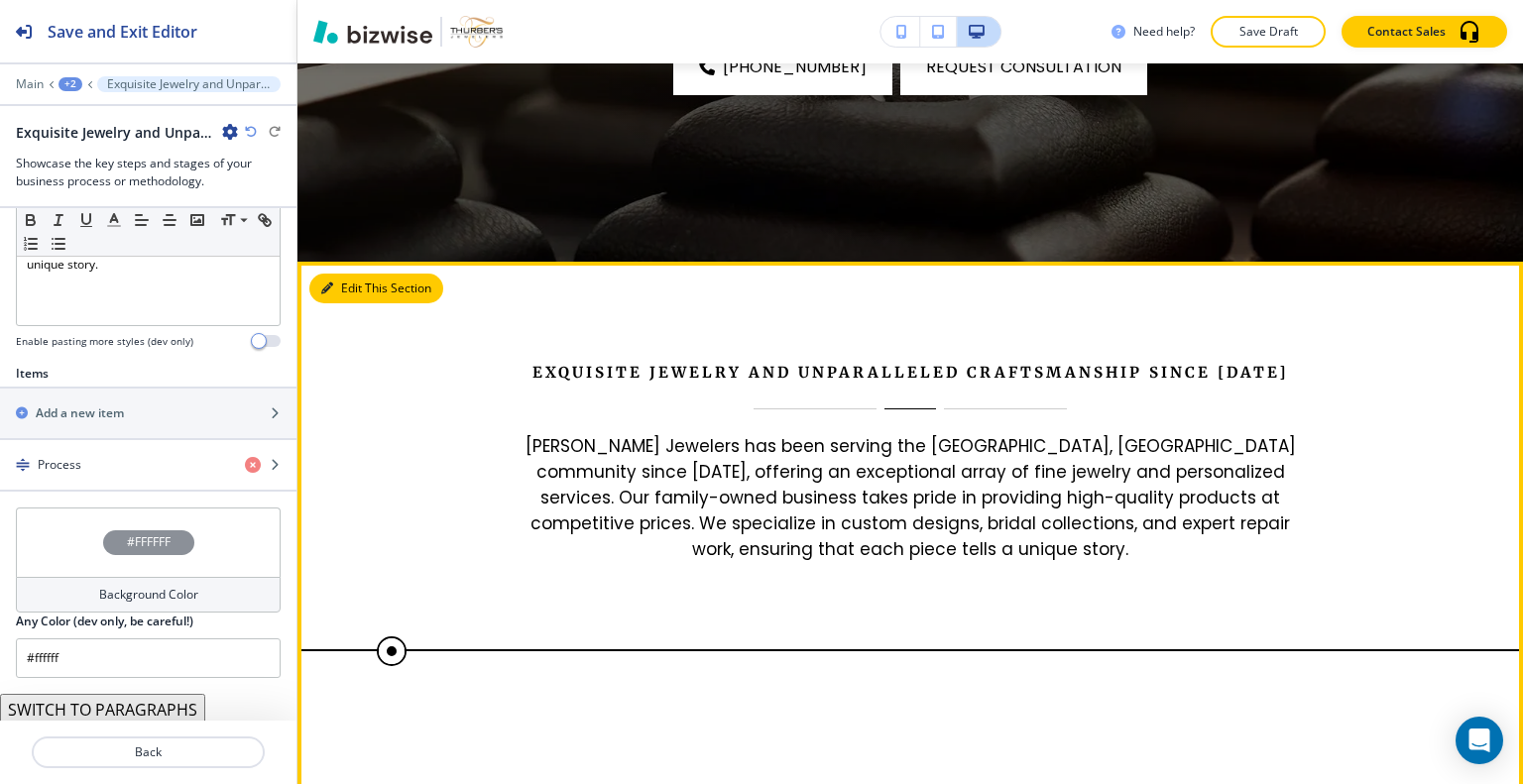click on "Edit This Section" at bounding box center (376, 288) 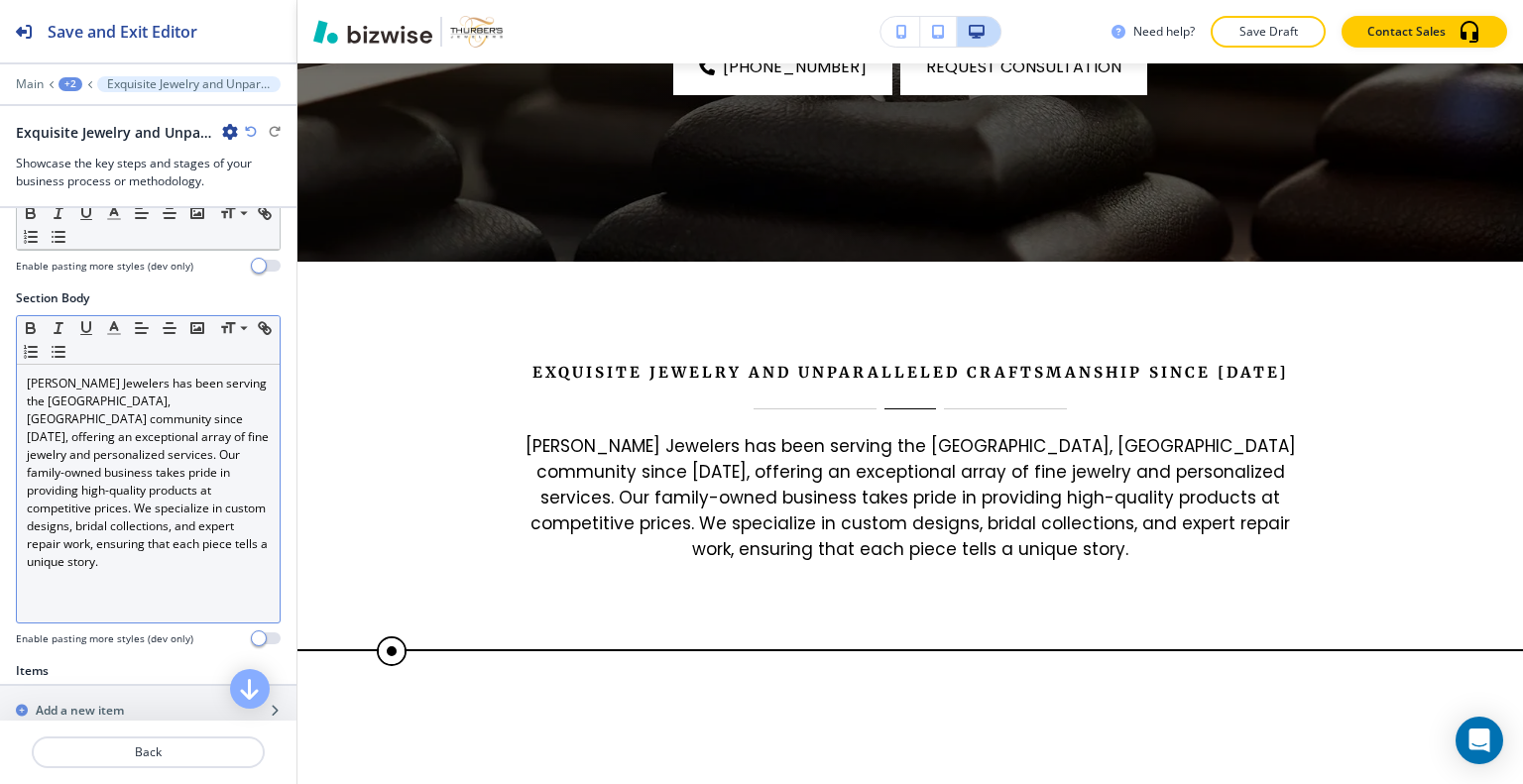 scroll, scrollTop: 569, scrollLeft: 0, axis: vertical 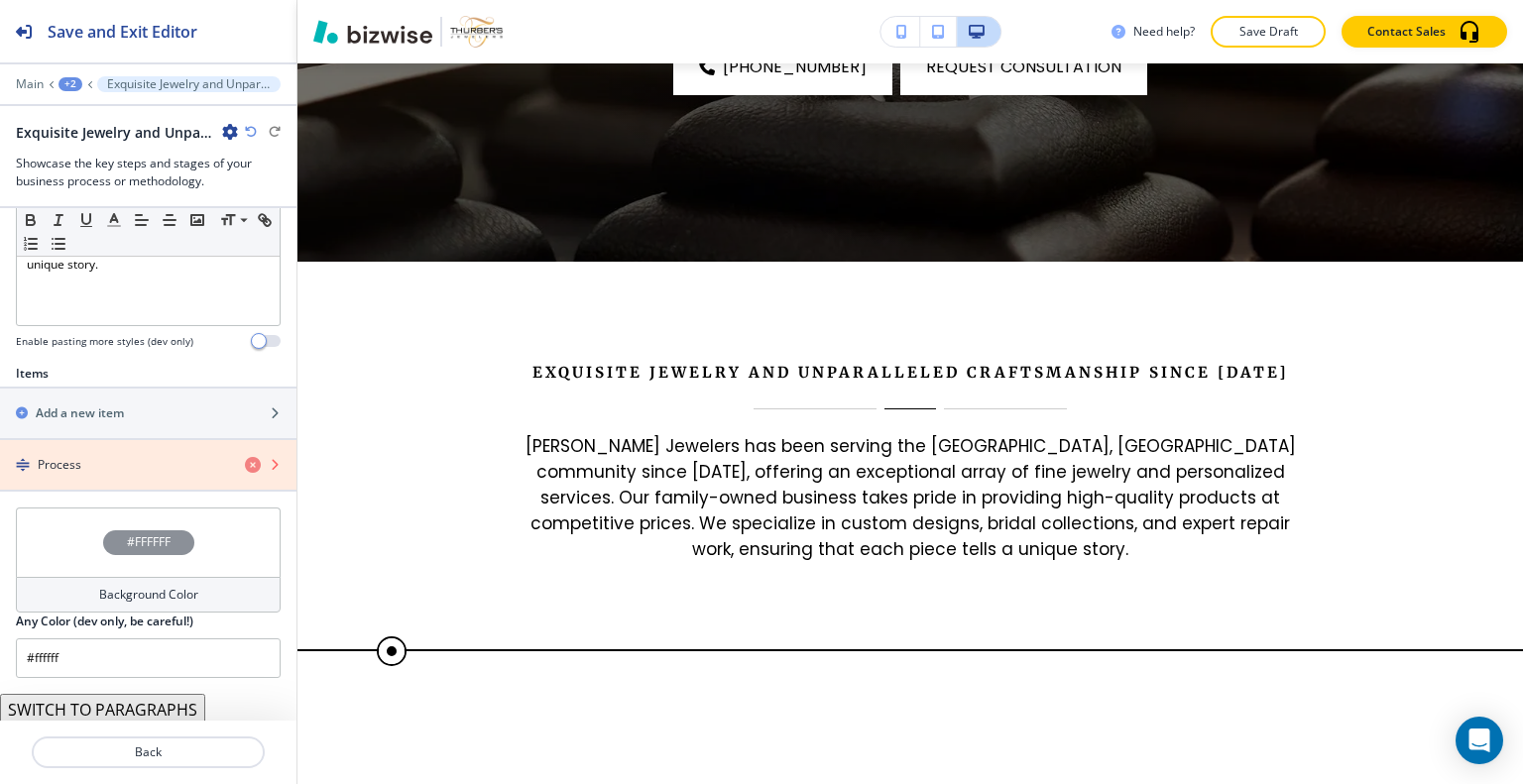 click at bounding box center [253, 465] 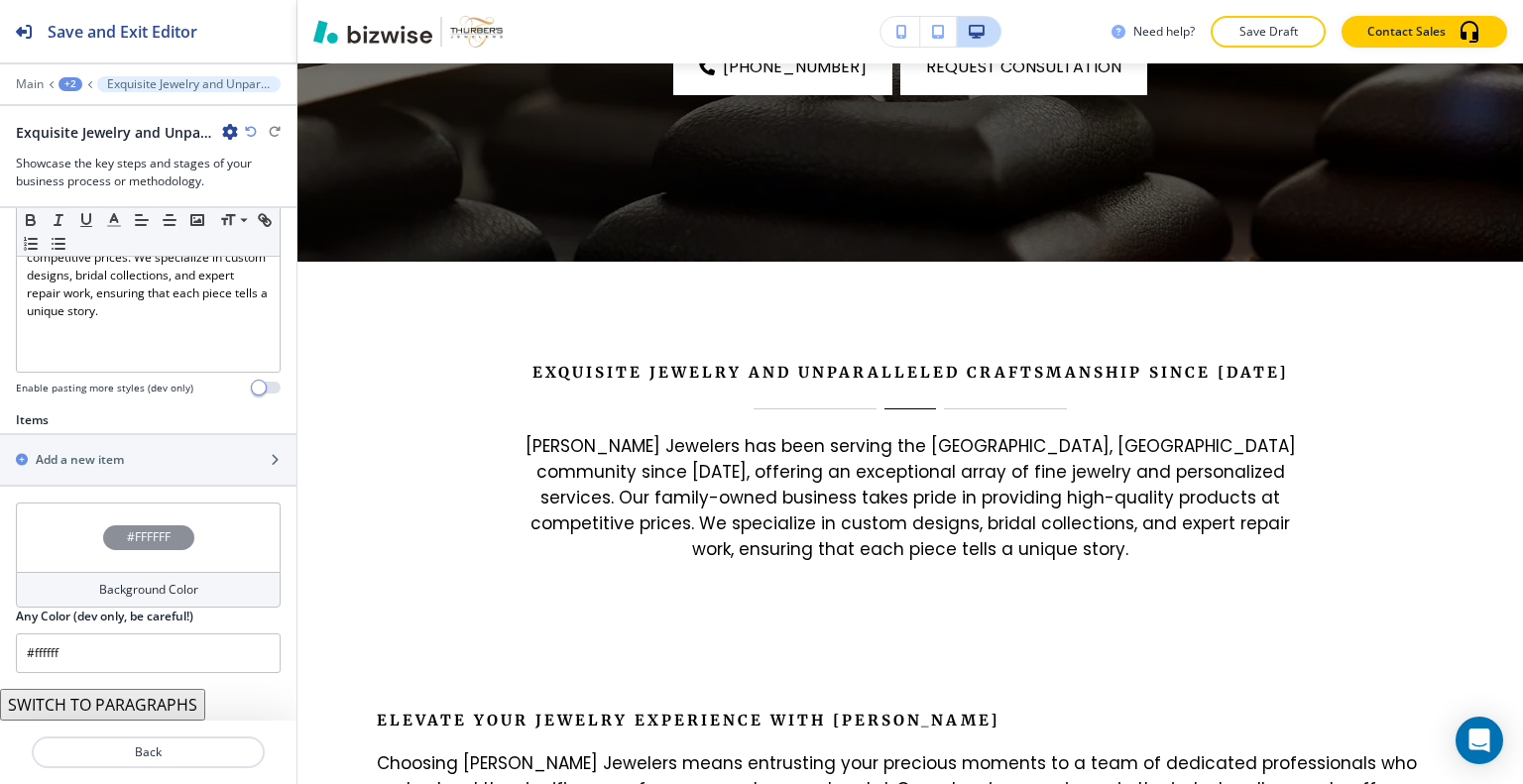 scroll, scrollTop: 517, scrollLeft: 0, axis: vertical 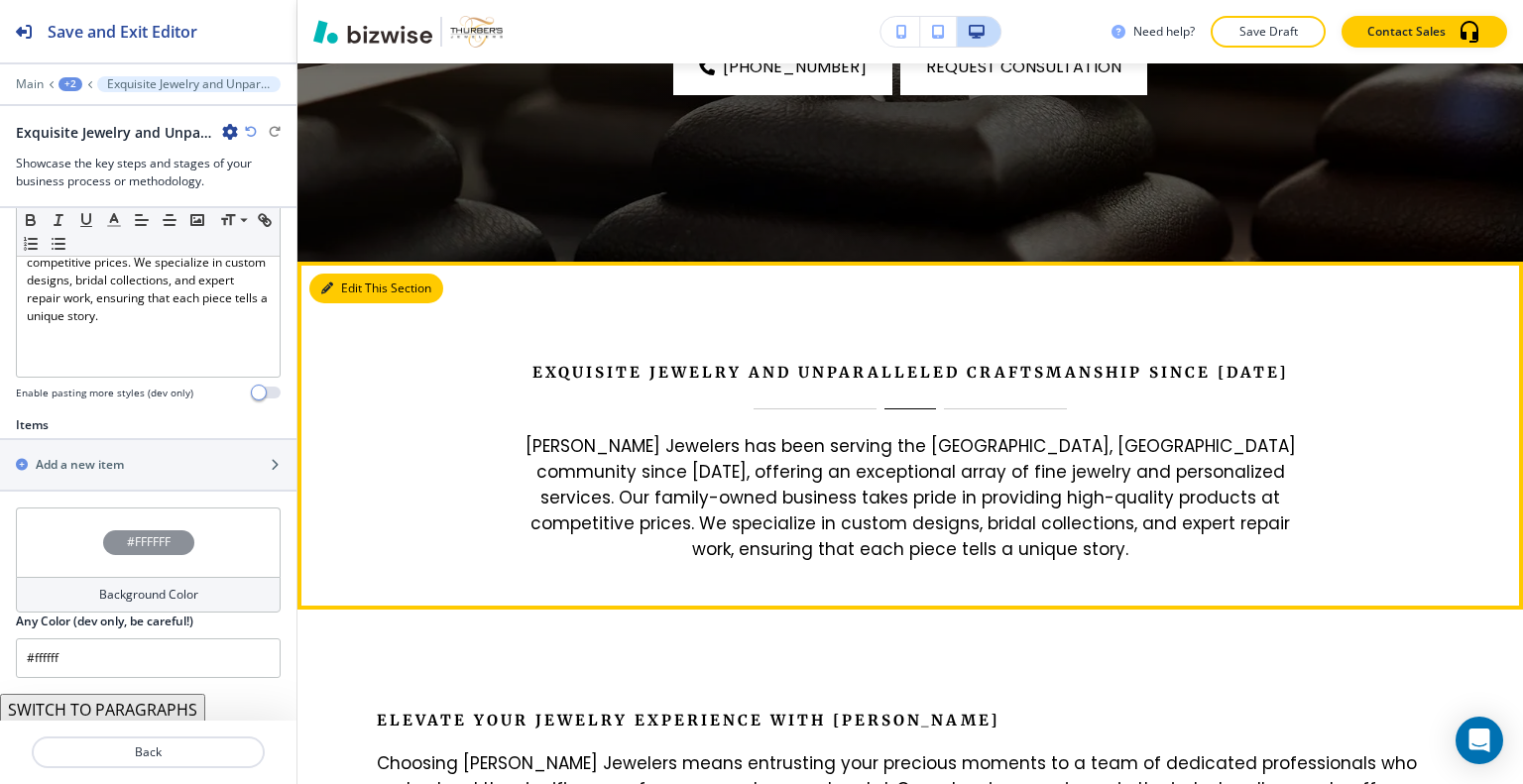 click on "Edit This Section" at bounding box center [376, 288] 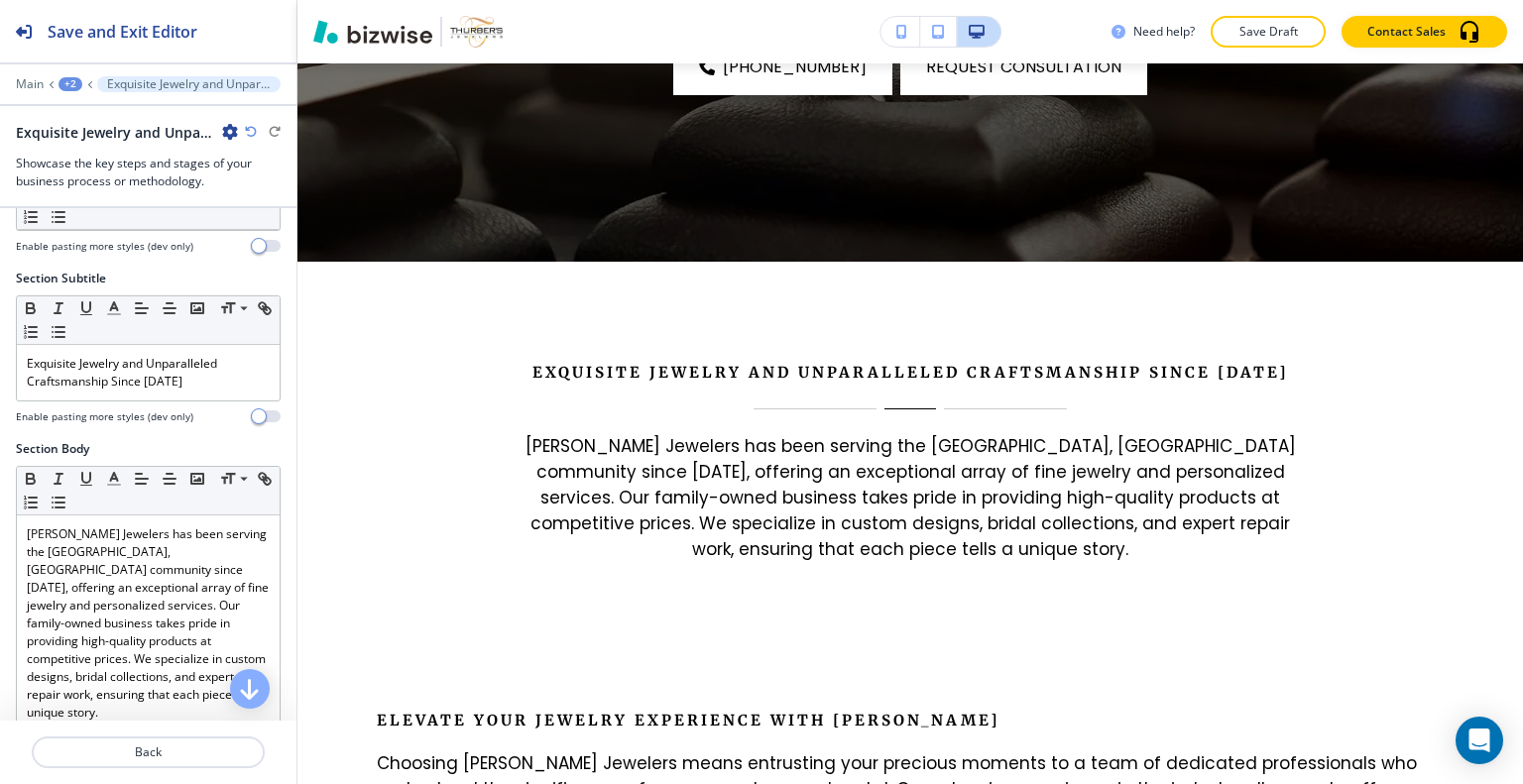 scroll, scrollTop: 22, scrollLeft: 0, axis: vertical 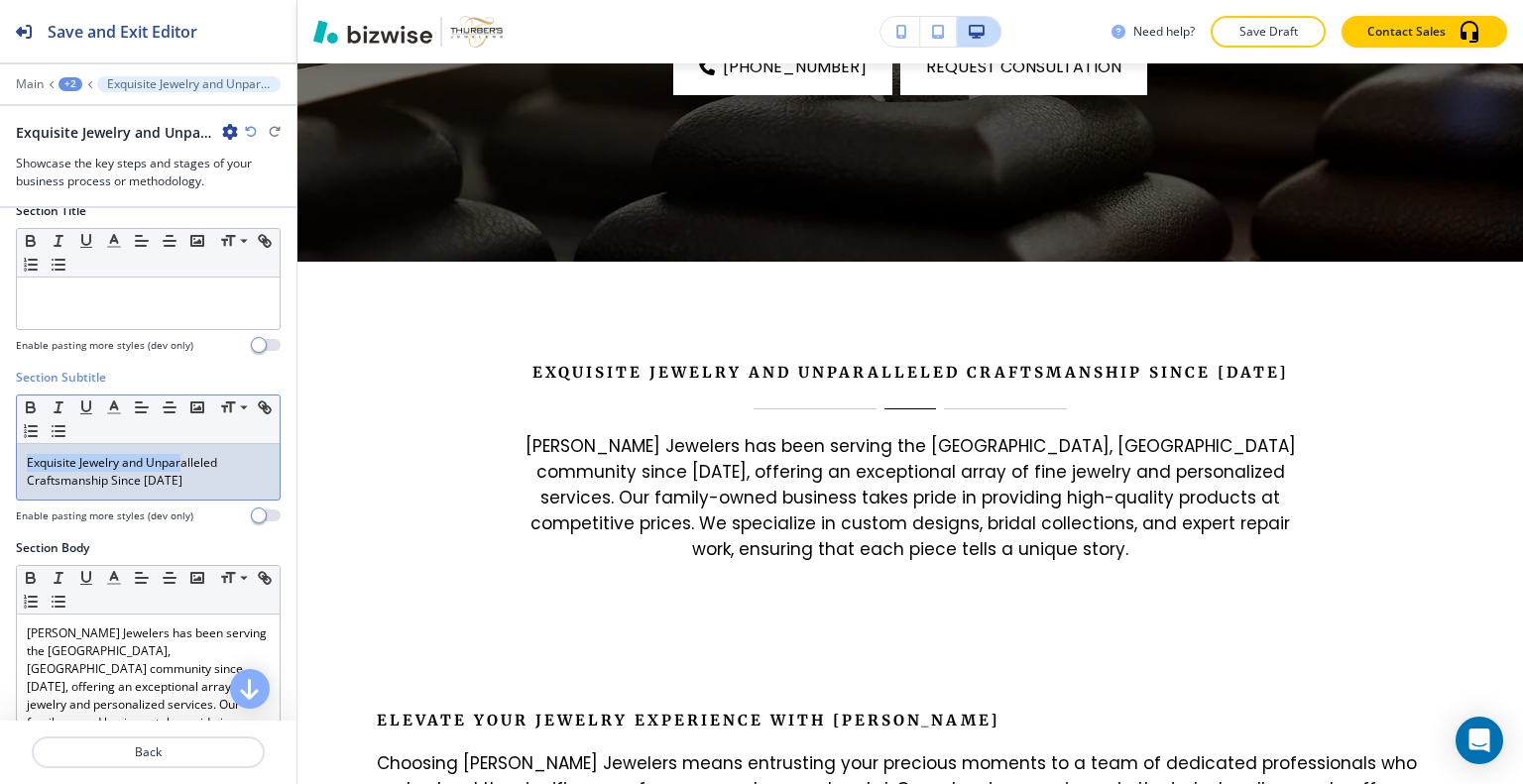 drag, startPoint x: 178, startPoint y: 463, endPoint x: 48, endPoint y: 456, distance: 130.18833 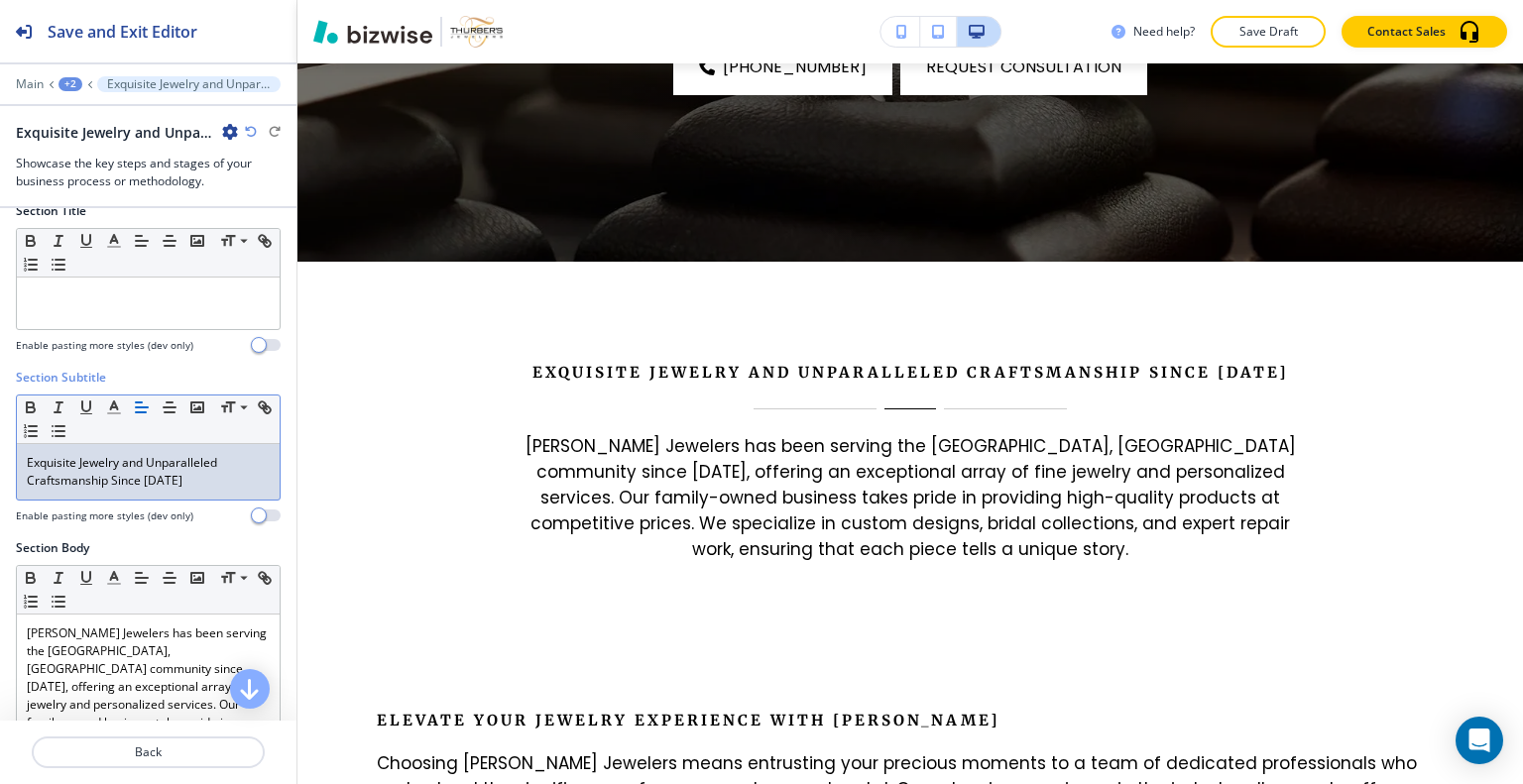 click on "Exquisite Jewelry and Unparalleled Craftsmanship Since [DATE]" at bounding box center (148, 472) 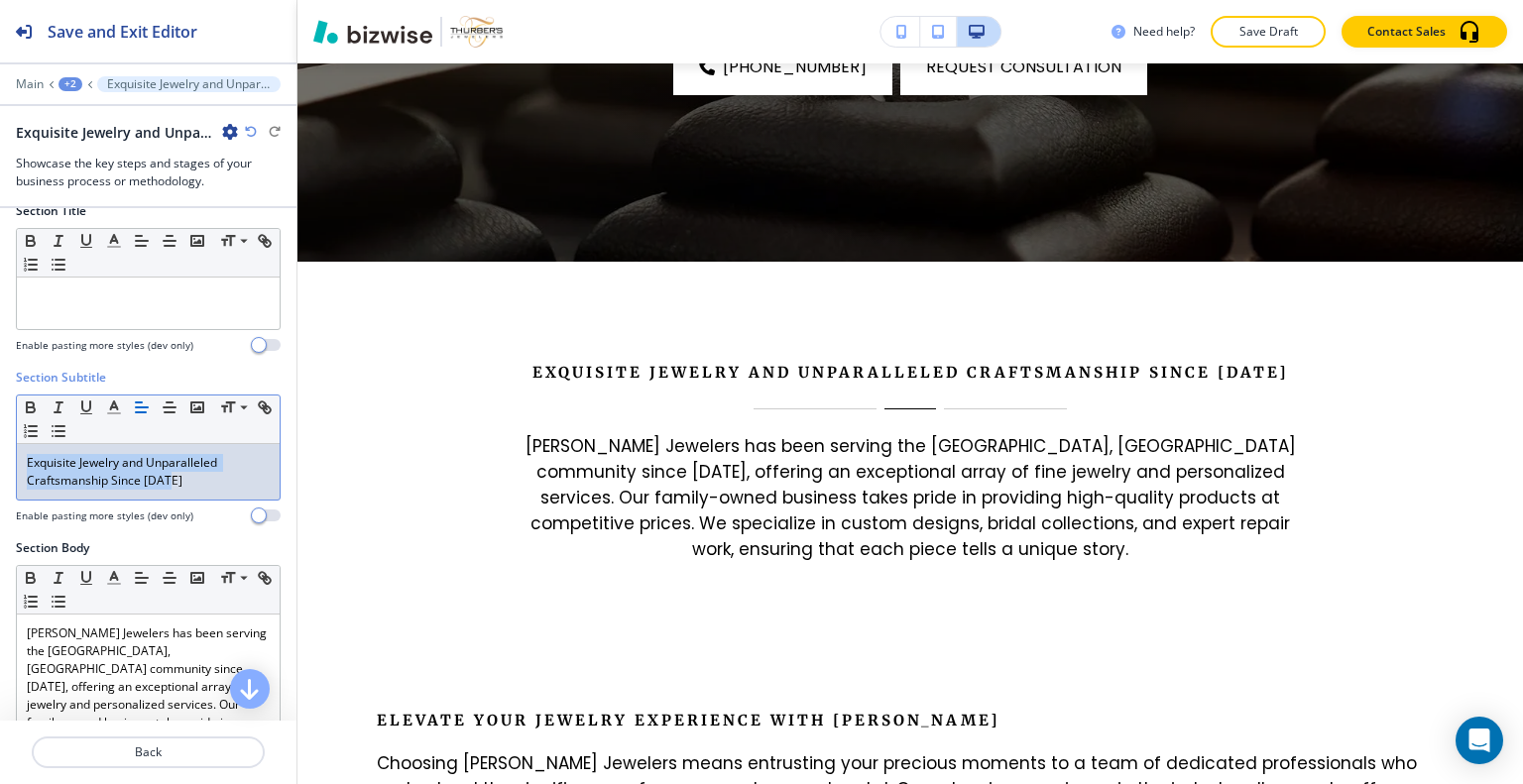 drag, startPoint x: 181, startPoint y: 481, endPoint x: 0, endPoint y: 467, distance: 181.54063 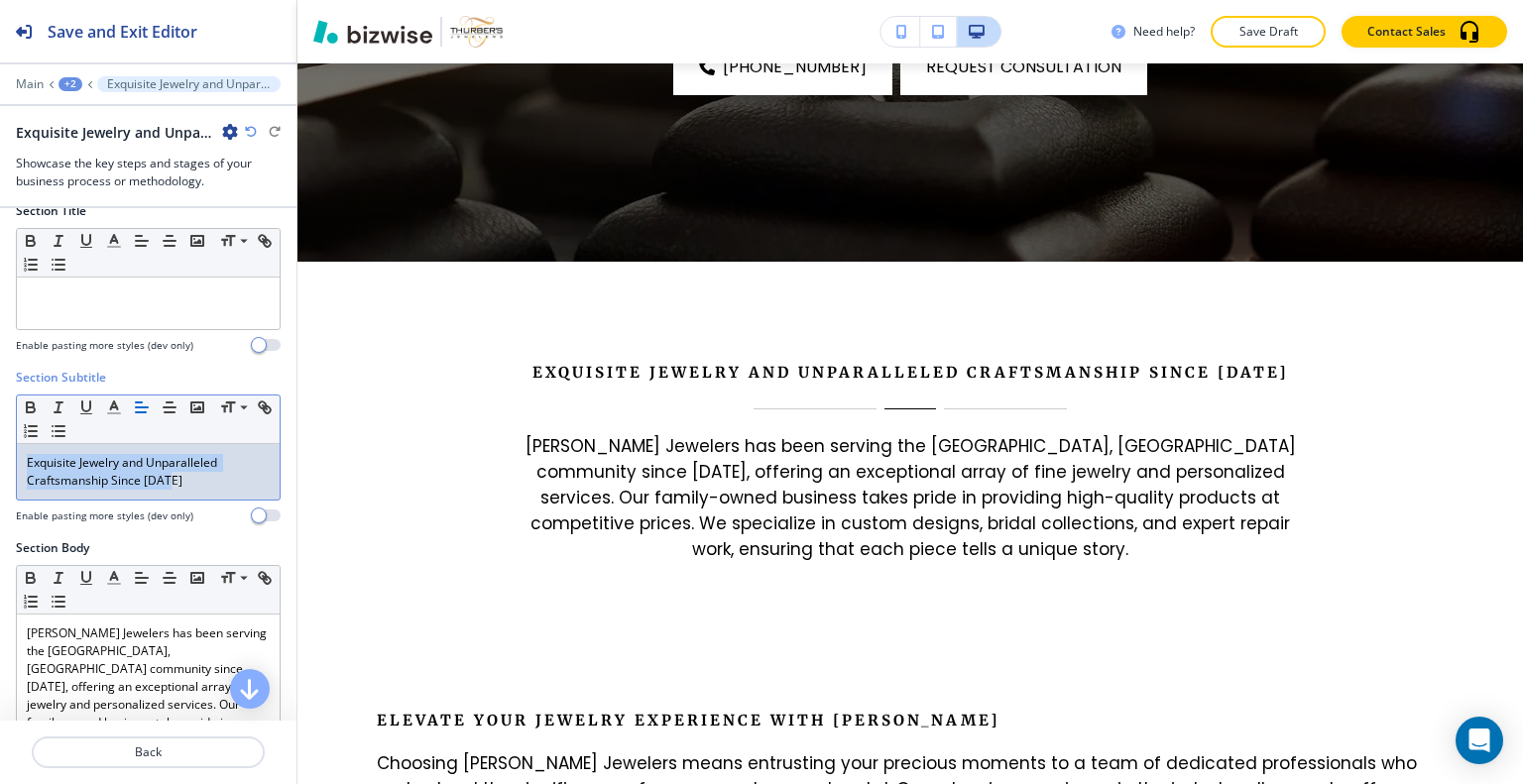 copy on "Exquisite Jewelry and Unparalleled Craftsmanship Since [DATE]" 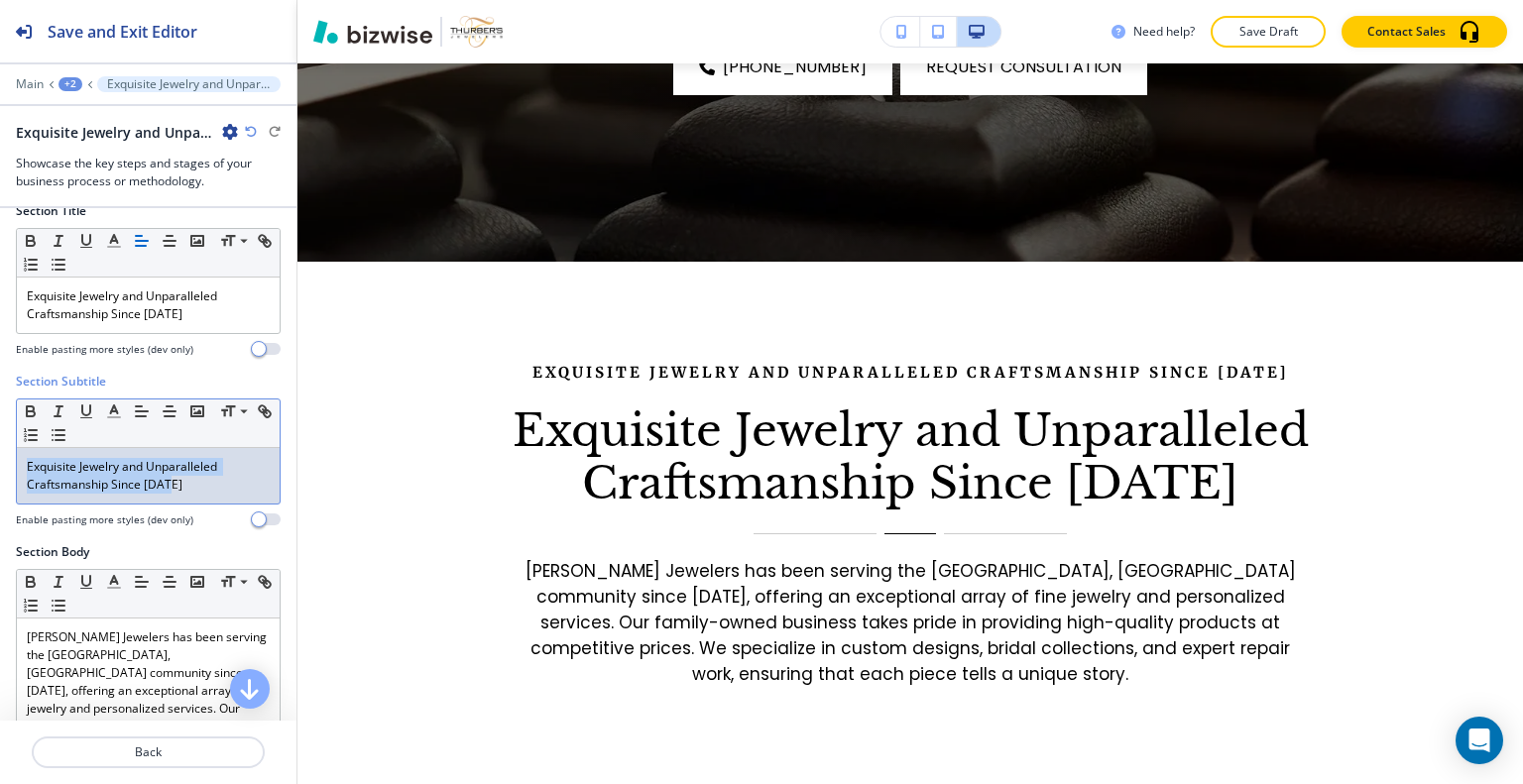 drag, startPoint x: 171, startPoint y: 487, endPoint x: 0, endPoint y: 446, distance: 175.84652 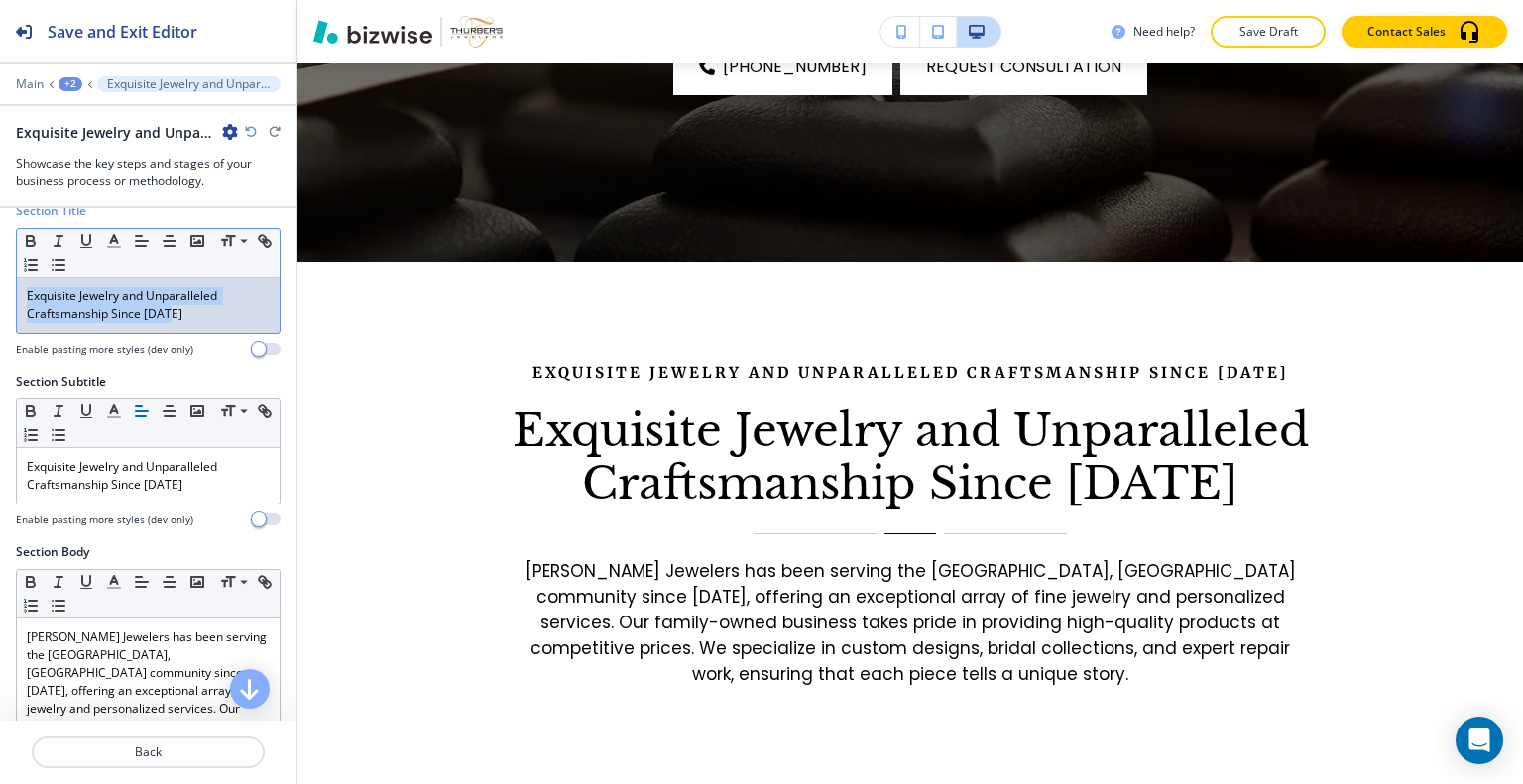 drag, startPoint x: 186, startPoint y: 306, endPoint x: 0, endPoint y: 285, distance: 187.18173 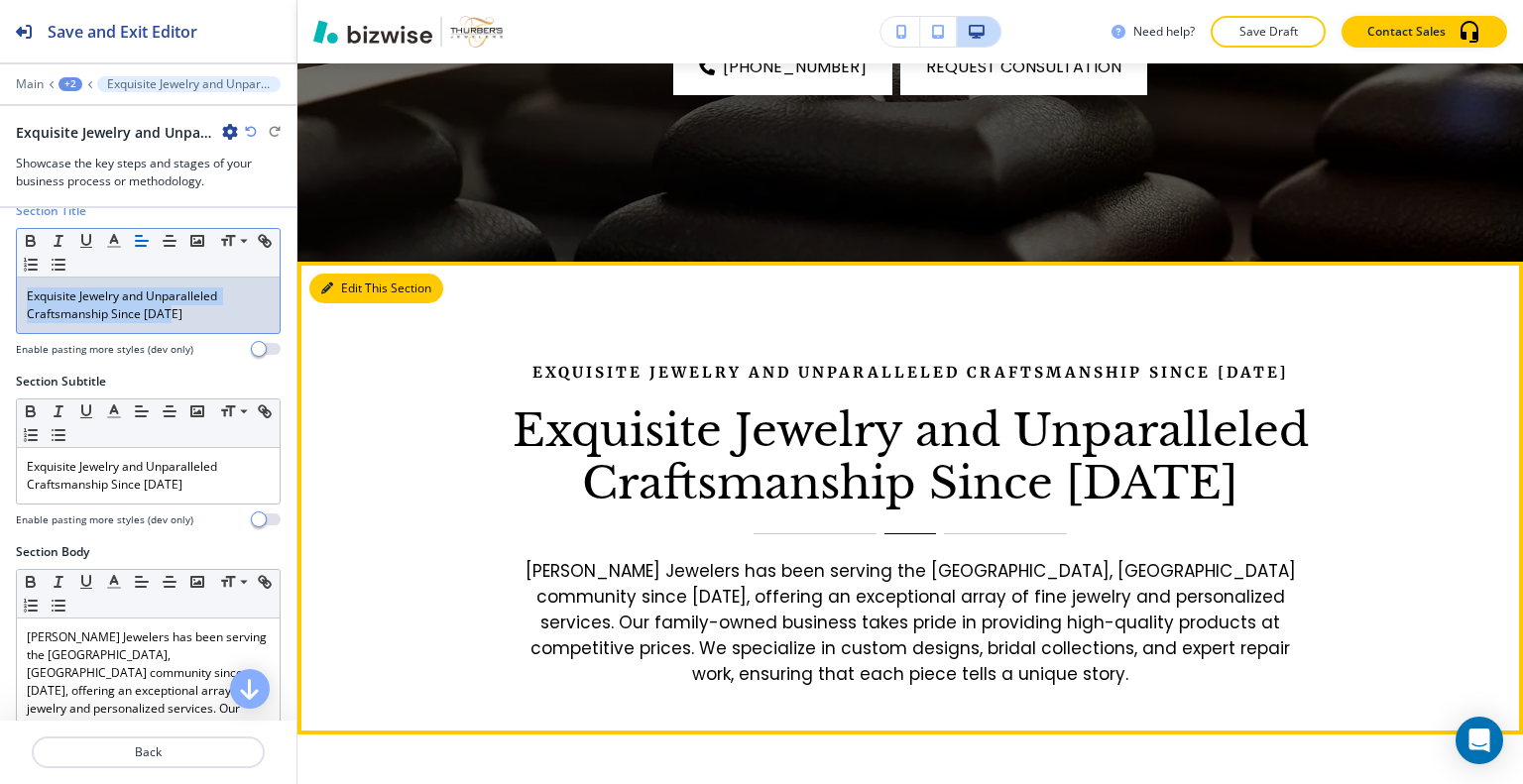 click on "Edit This Section" at bounding box center (376, 288) 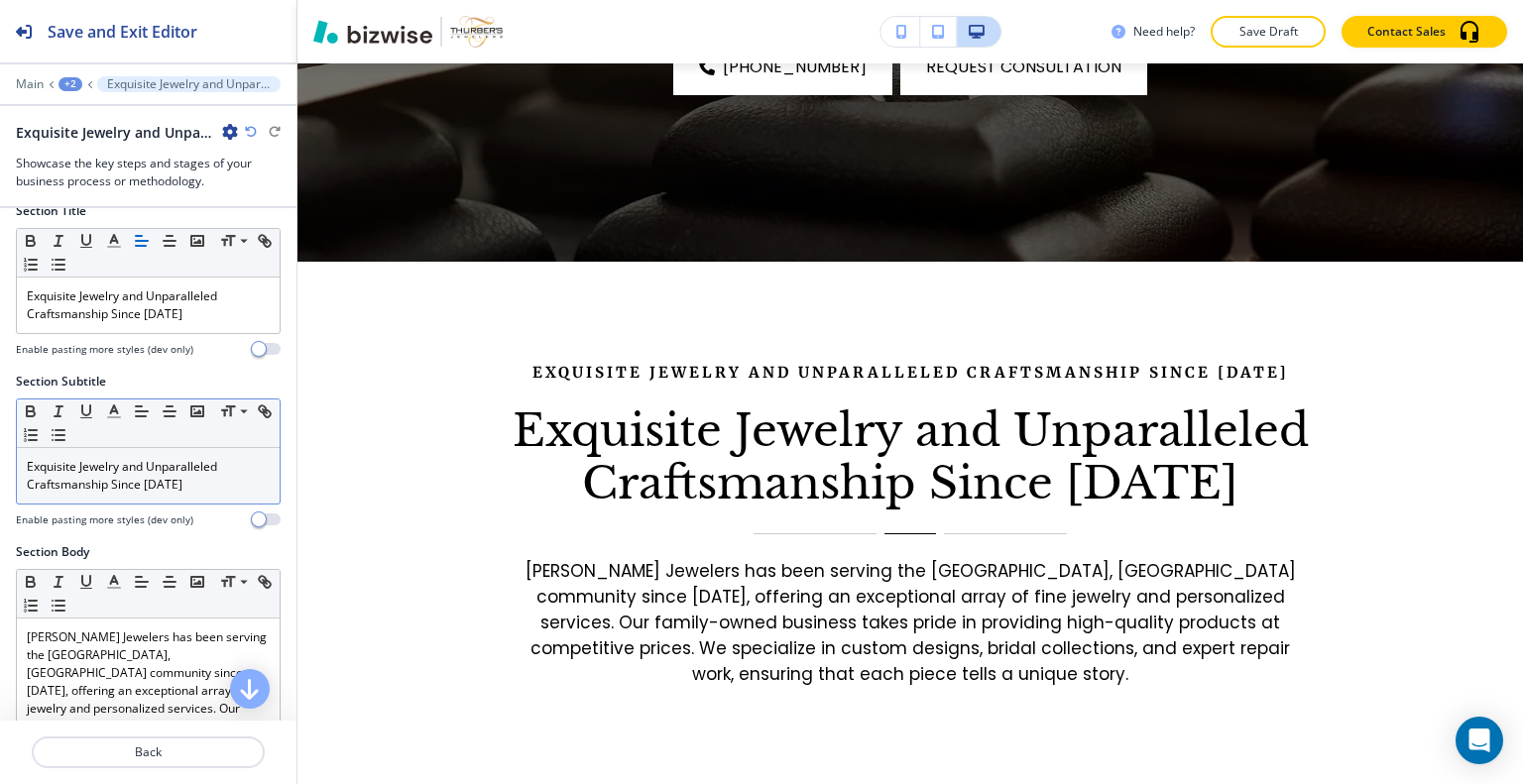 click on "Exquisite Jewelry and Unparalleled Craftsmanship Since [DATE]" at bounding box center (148, 476) 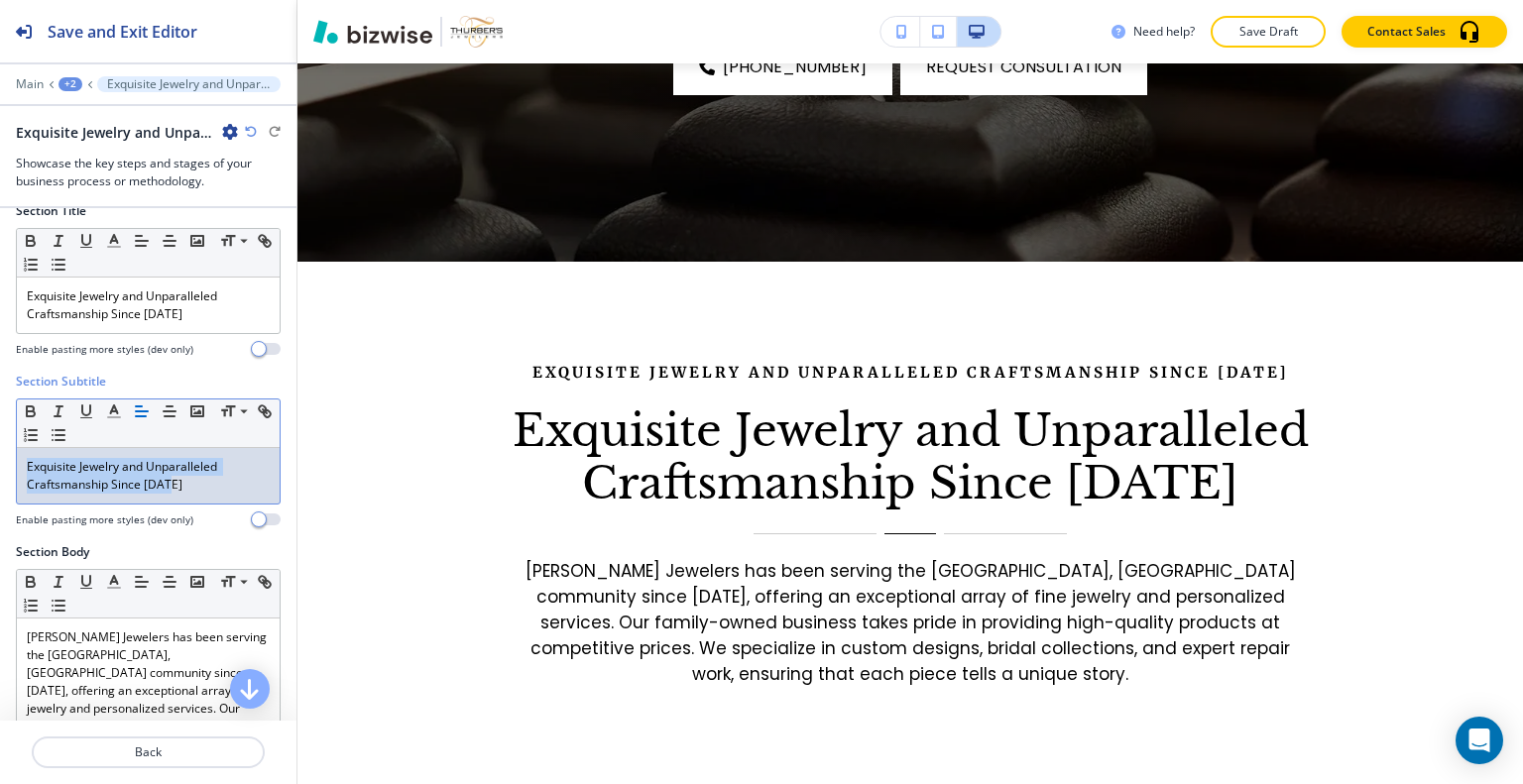drag, startPoint x: 202, startPoint y: 483, endPoint x: 20, endPoint y: 452, distance: 184.62123 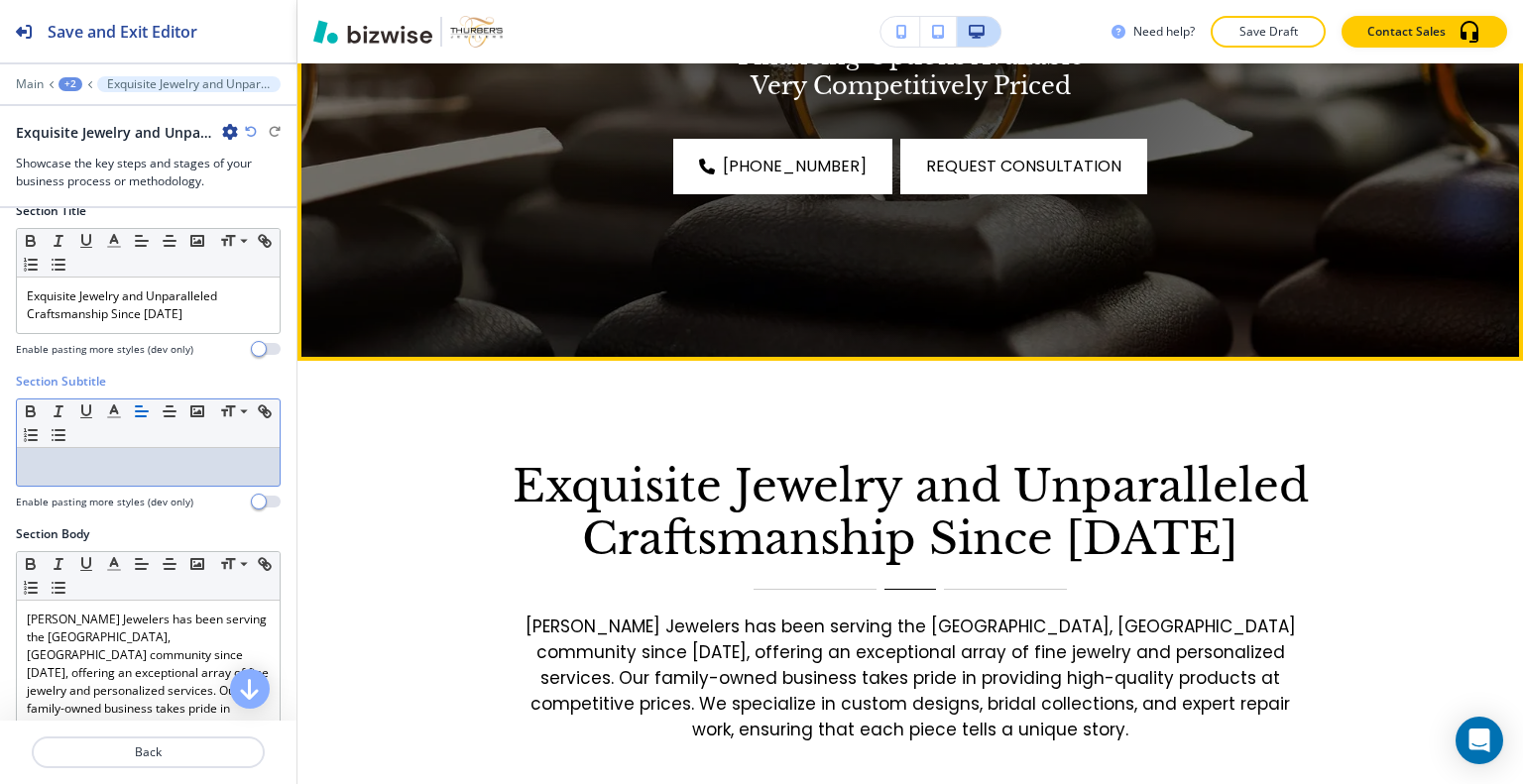 scroll, scrollTop: 912, scrollLeft: 0, axis: vertical 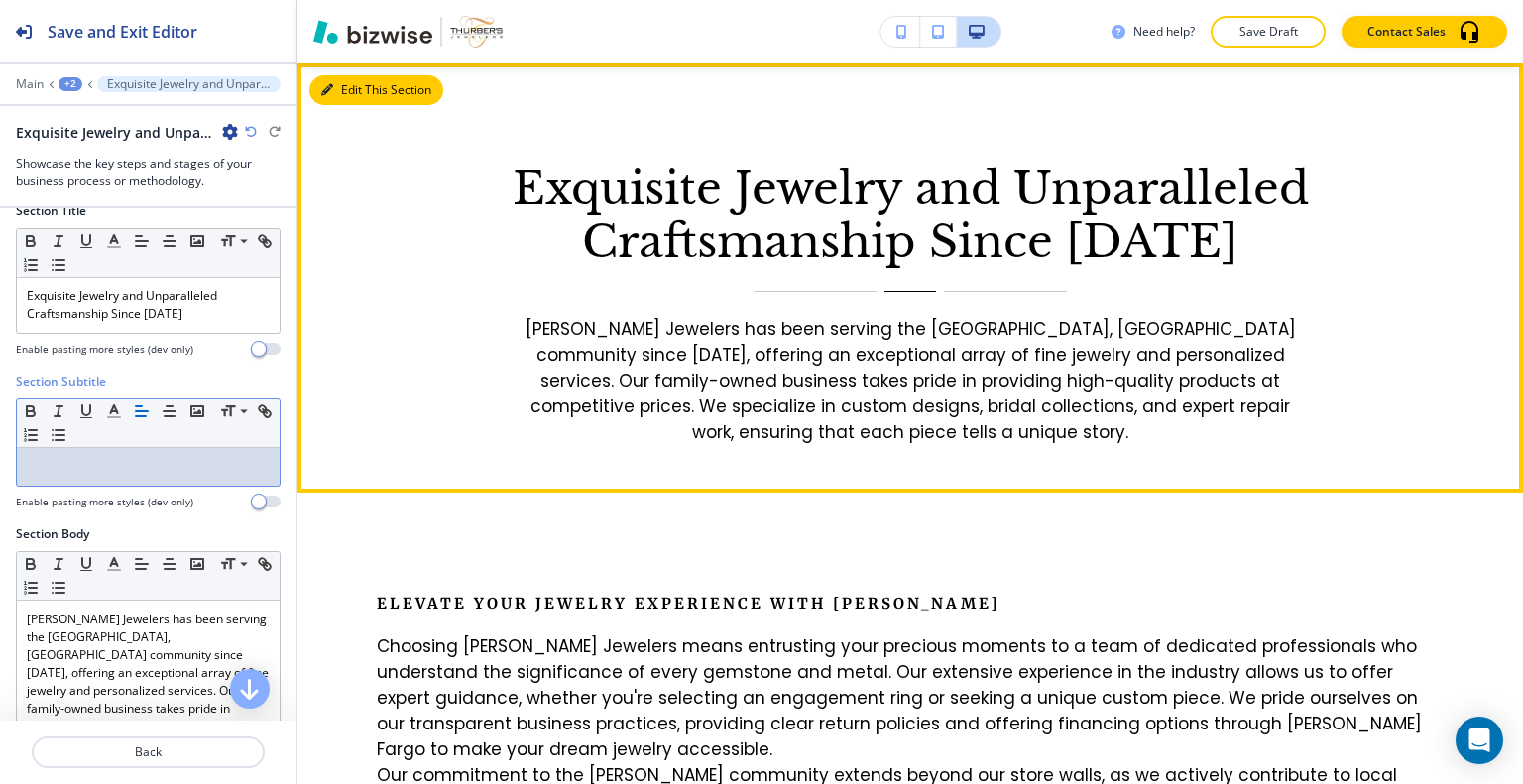 click on "Edit This Section" at bounding box center [376, 90] 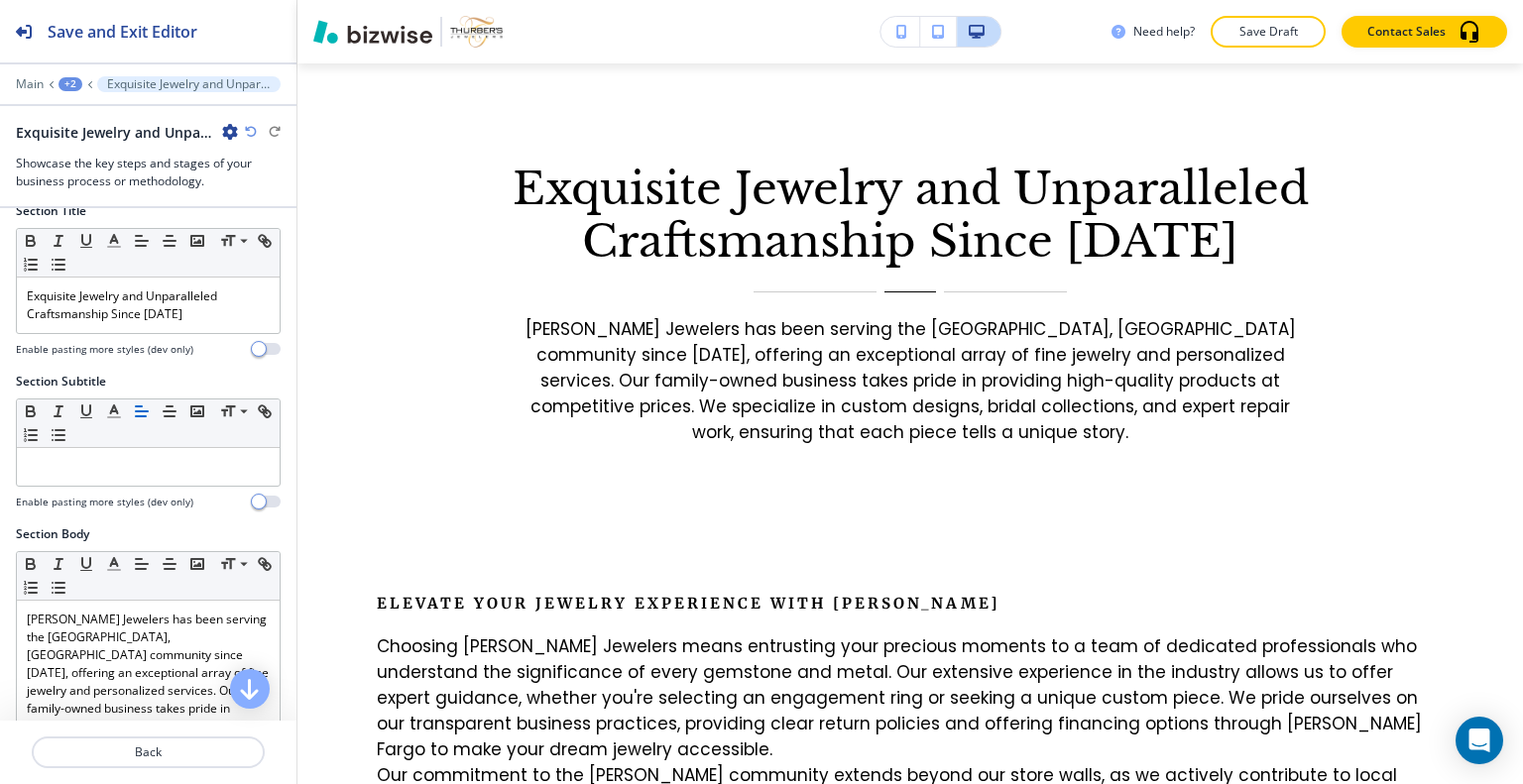 scroll, scrollTop: 504, scrollLeft: 0, axis: vertical 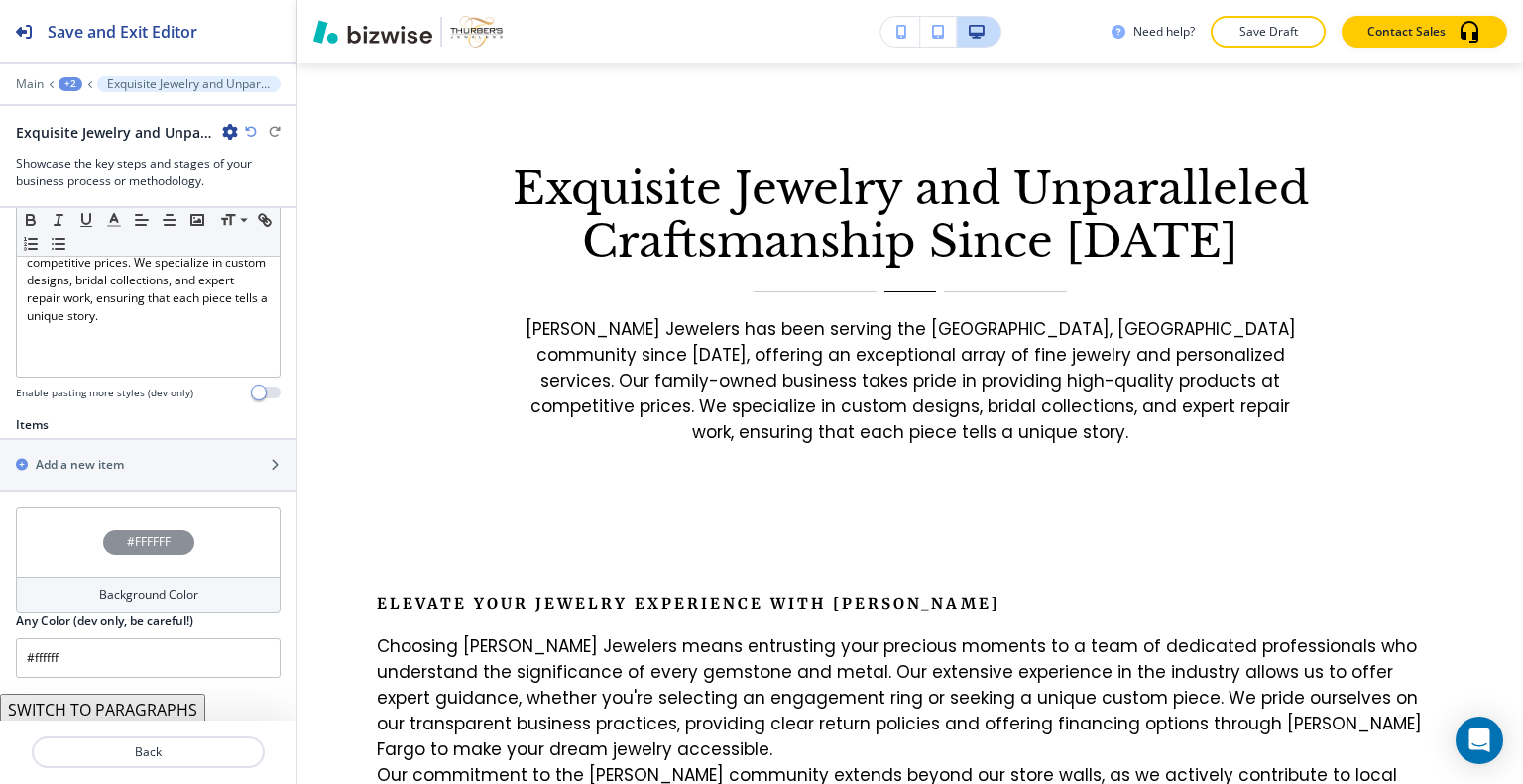 click on "SWITCH TO PARAGRAPHS" at bounding box center (102, 710) 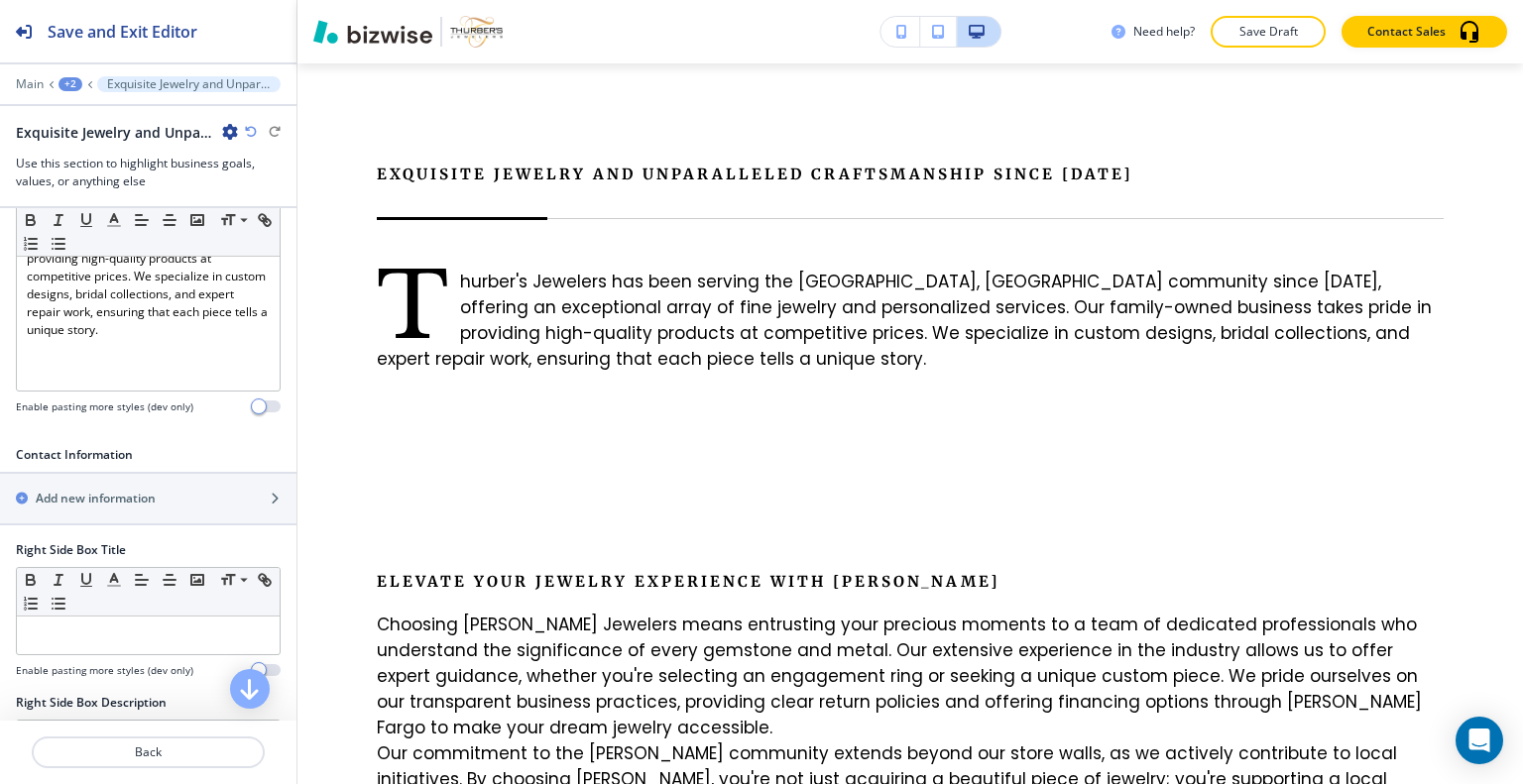 scroll, scrollTop: 518, scrollLeft: 0, axis: vertical 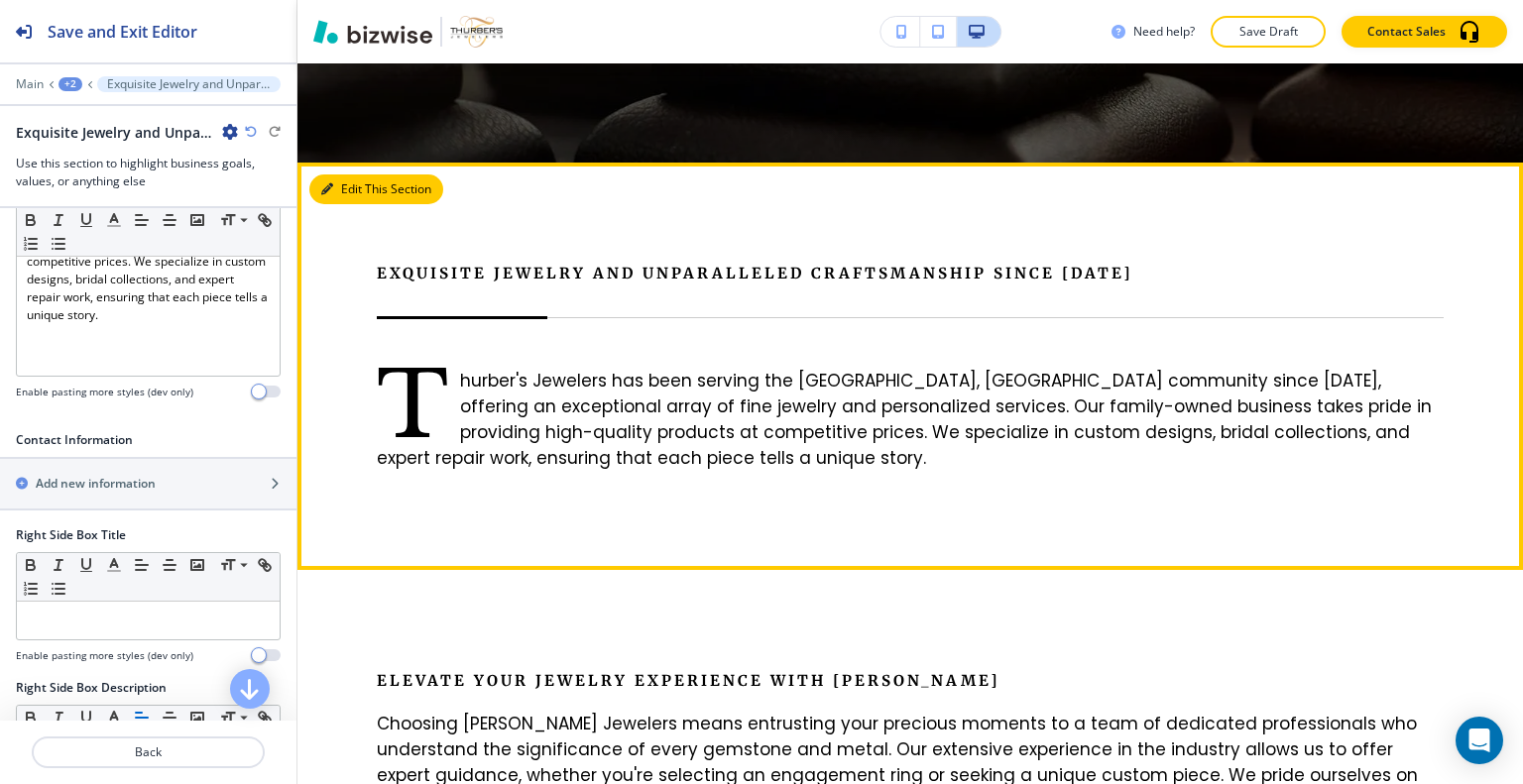 click on "Edit This Section" at bounding box center (376, 189) 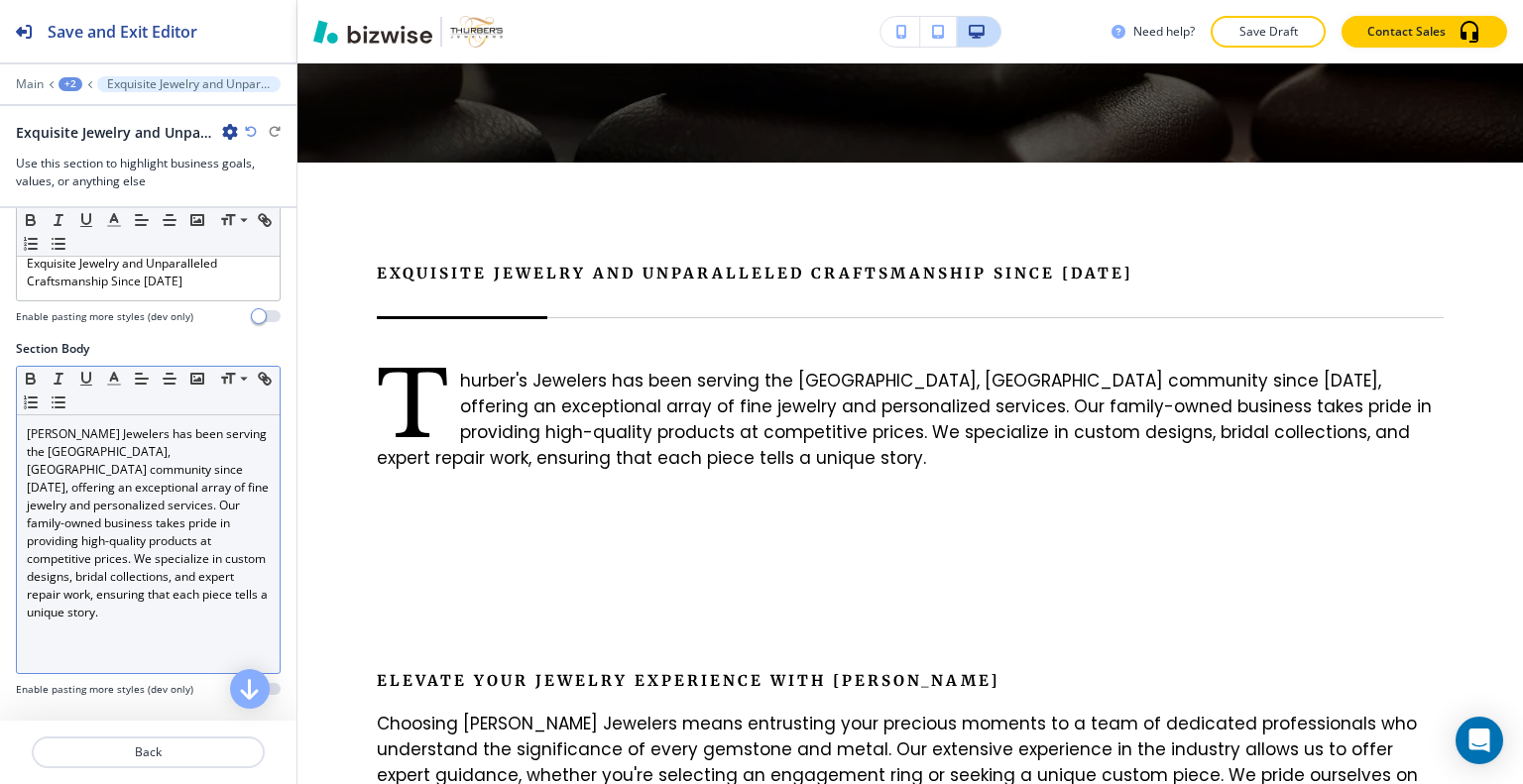scroll, scrollTop: 122, scrollLeft: 0, axis: vertical 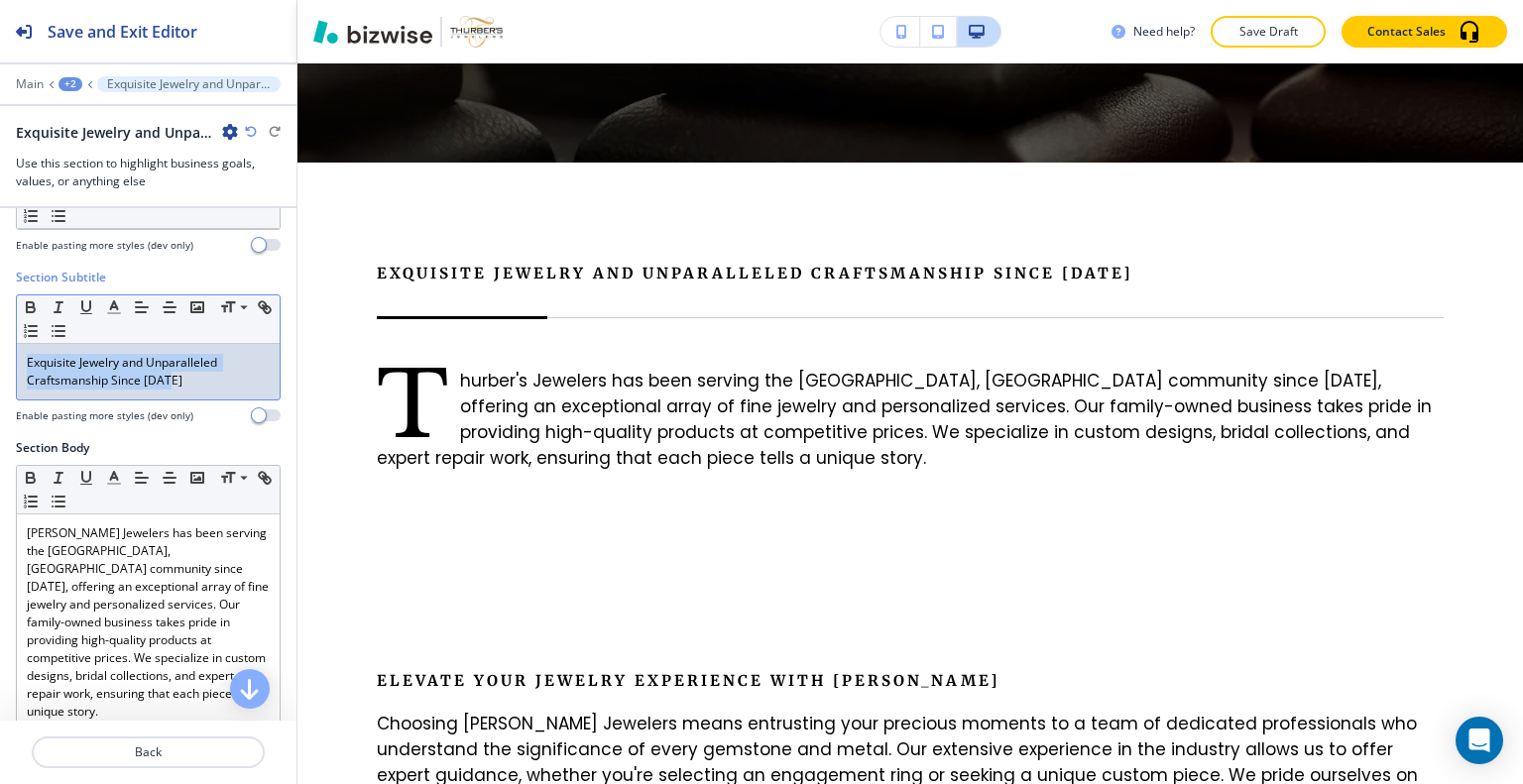 drag, startPoint x: 183, startPoint y: 379, endPoint x: 1, endPoint y: 358, distance: 183.20753 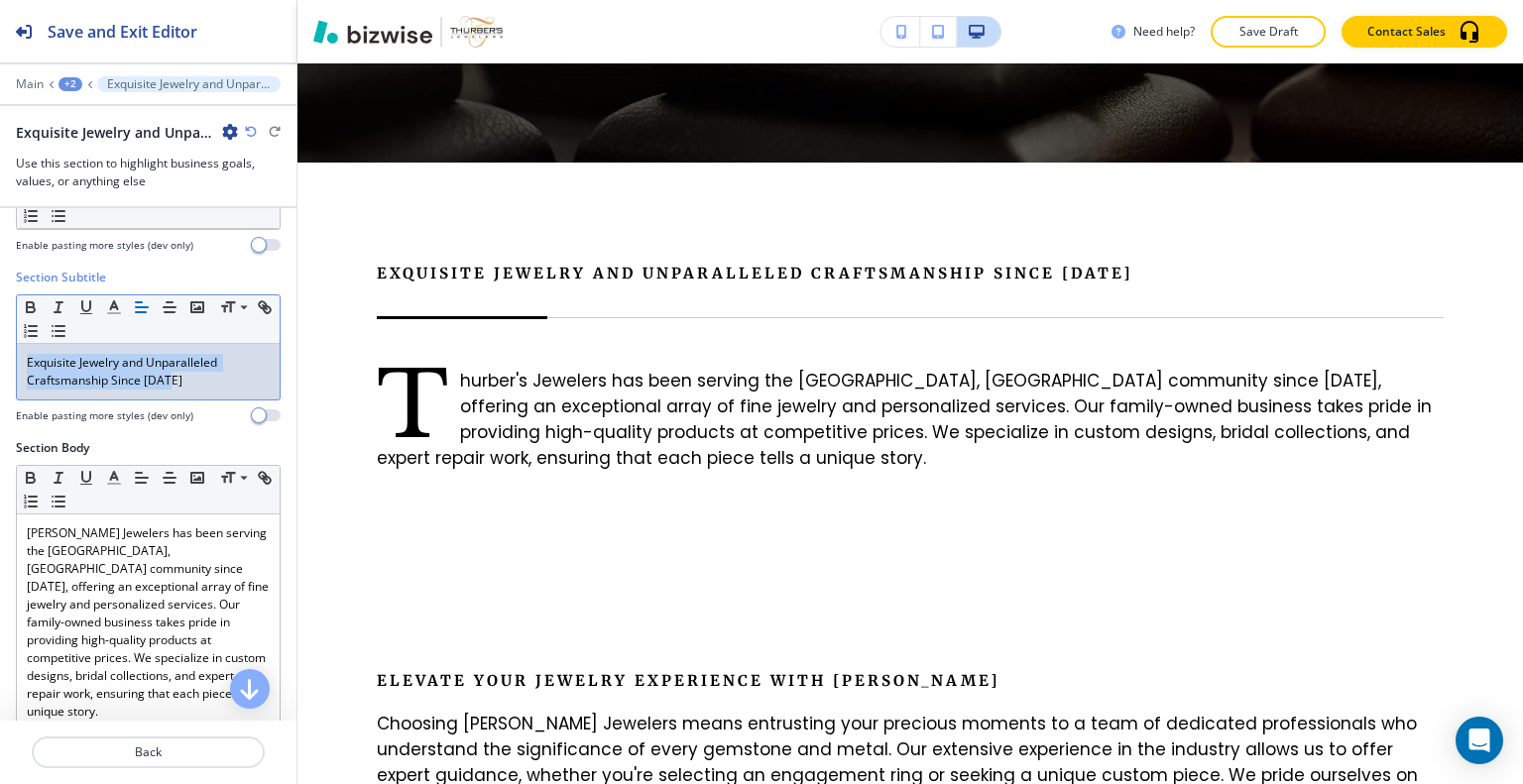 scroll, scrollTop: 23, scrollLeft: 0, axis: vertical 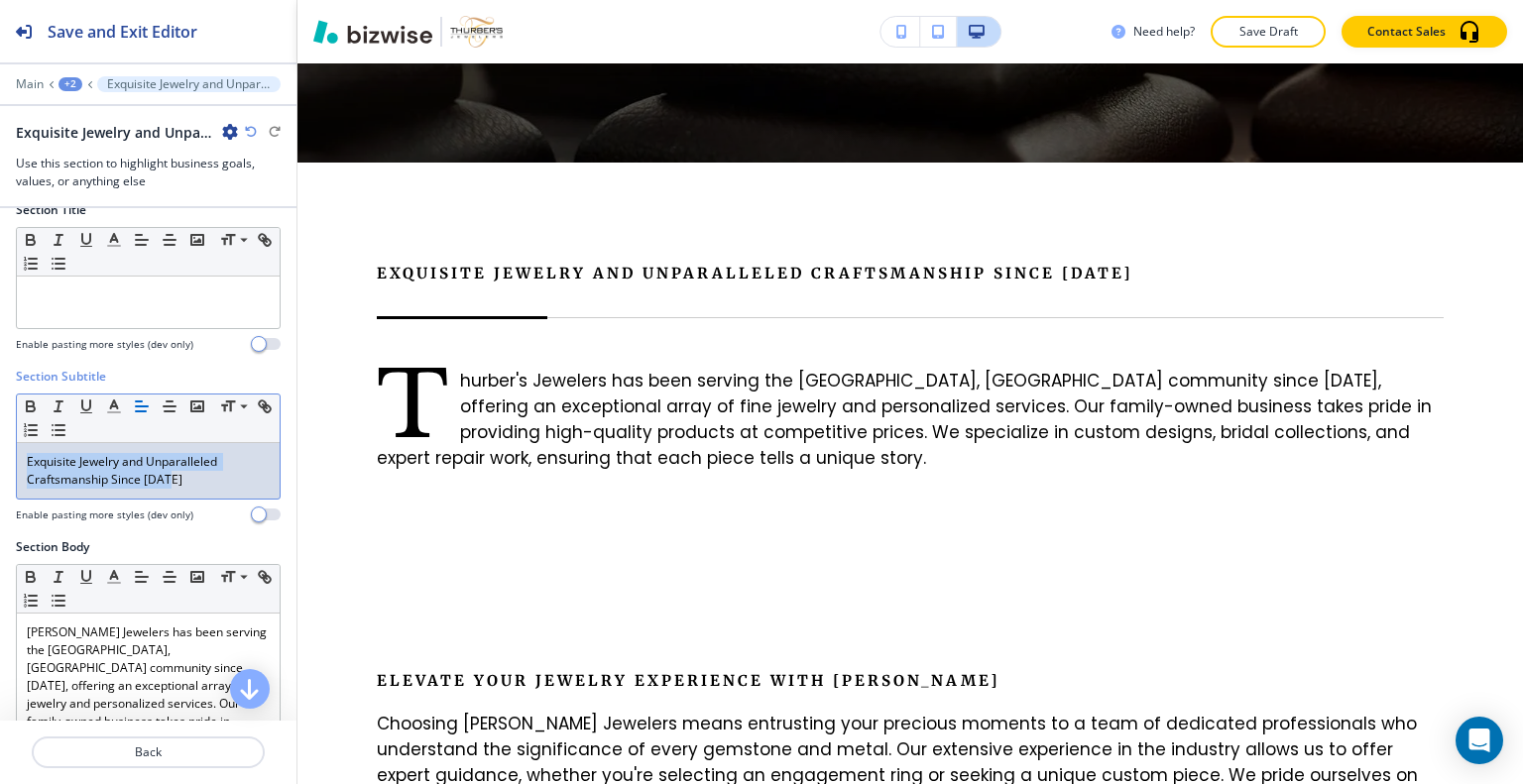 copy on "Exquisite Jewelry and Unparalleled Craftsmanship Since [DATE]" 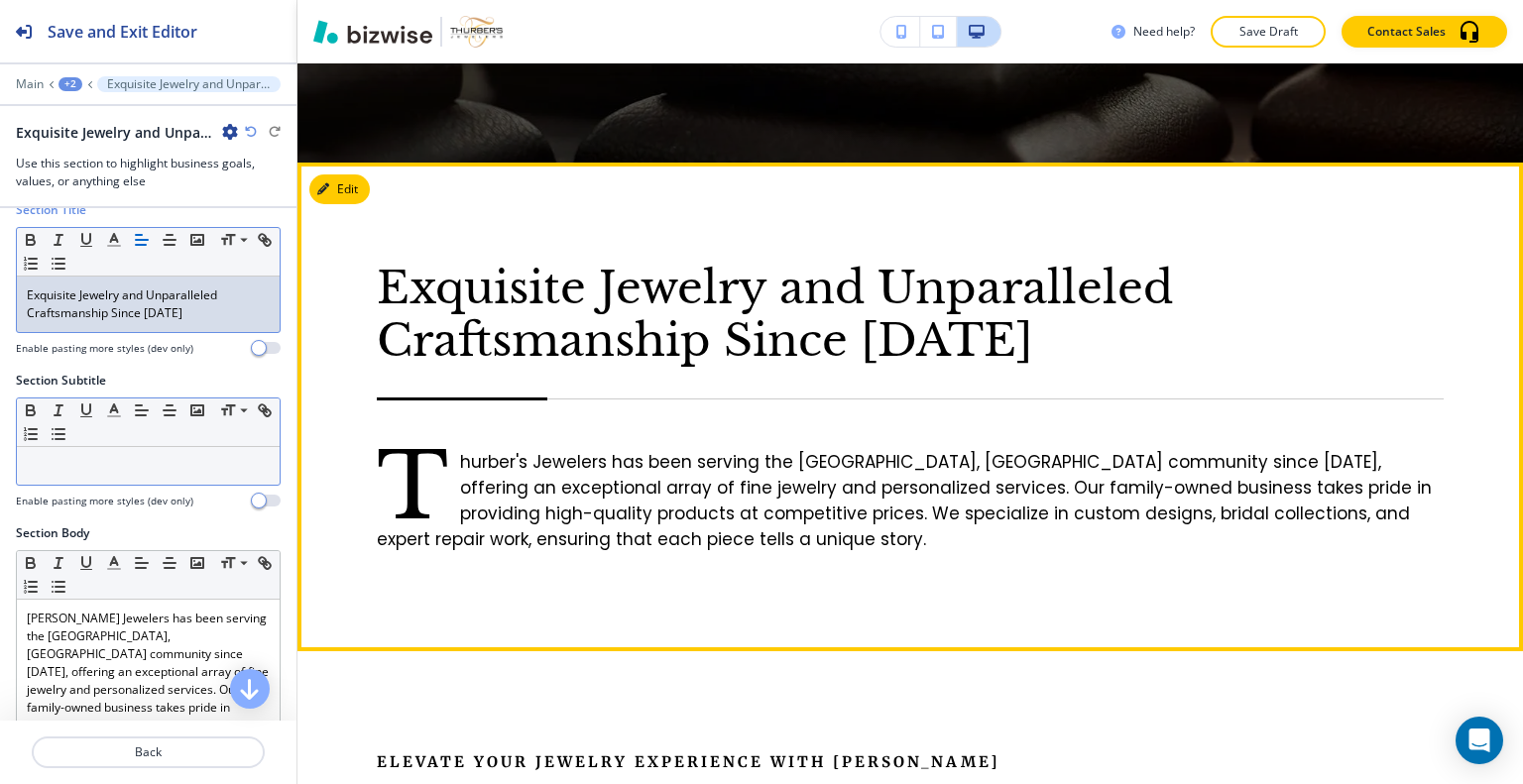 scroll, scrollTop: 0, scrollLeft: 0, axis: both 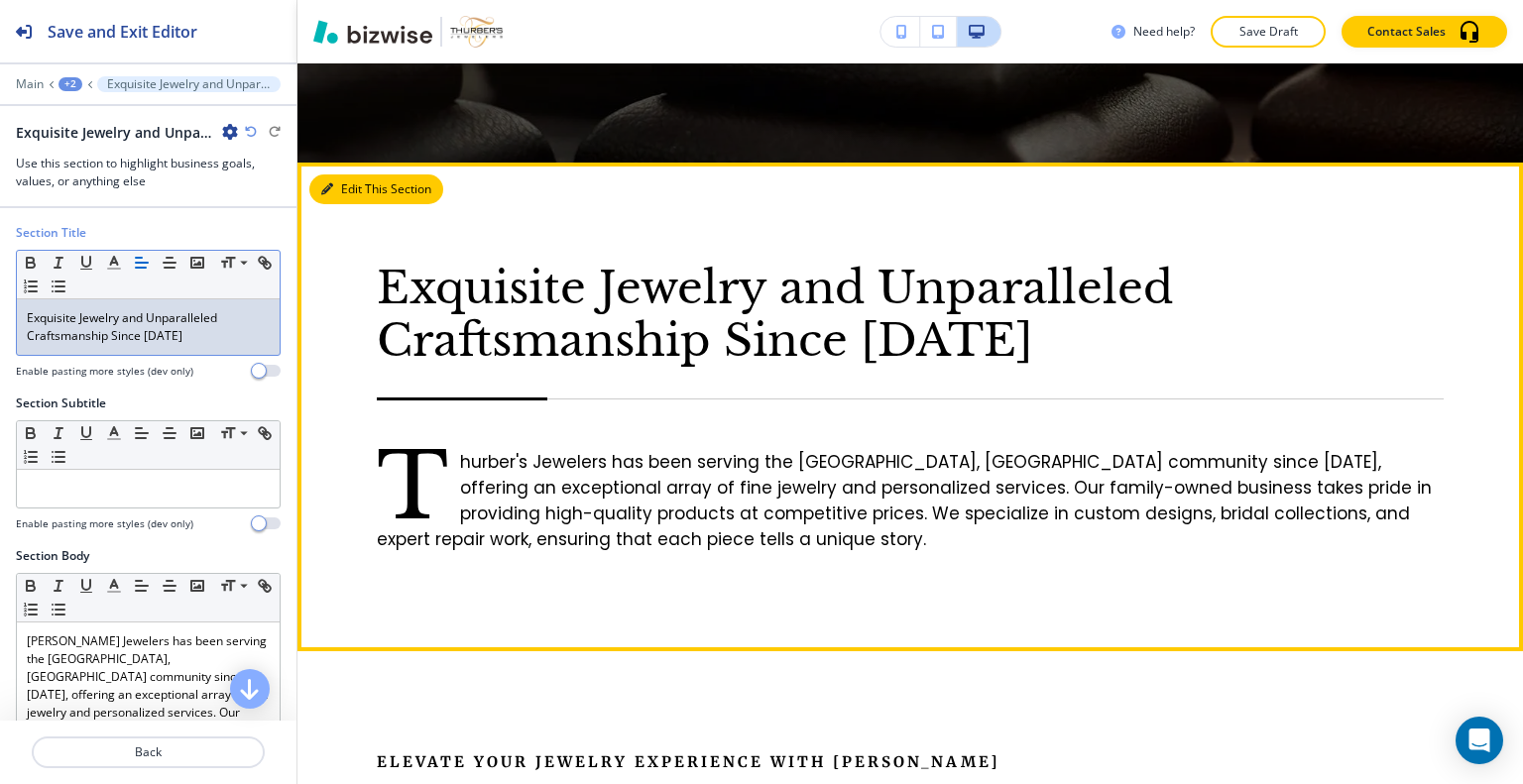 click on "Edit This Section" at bounding box center [376, 189] 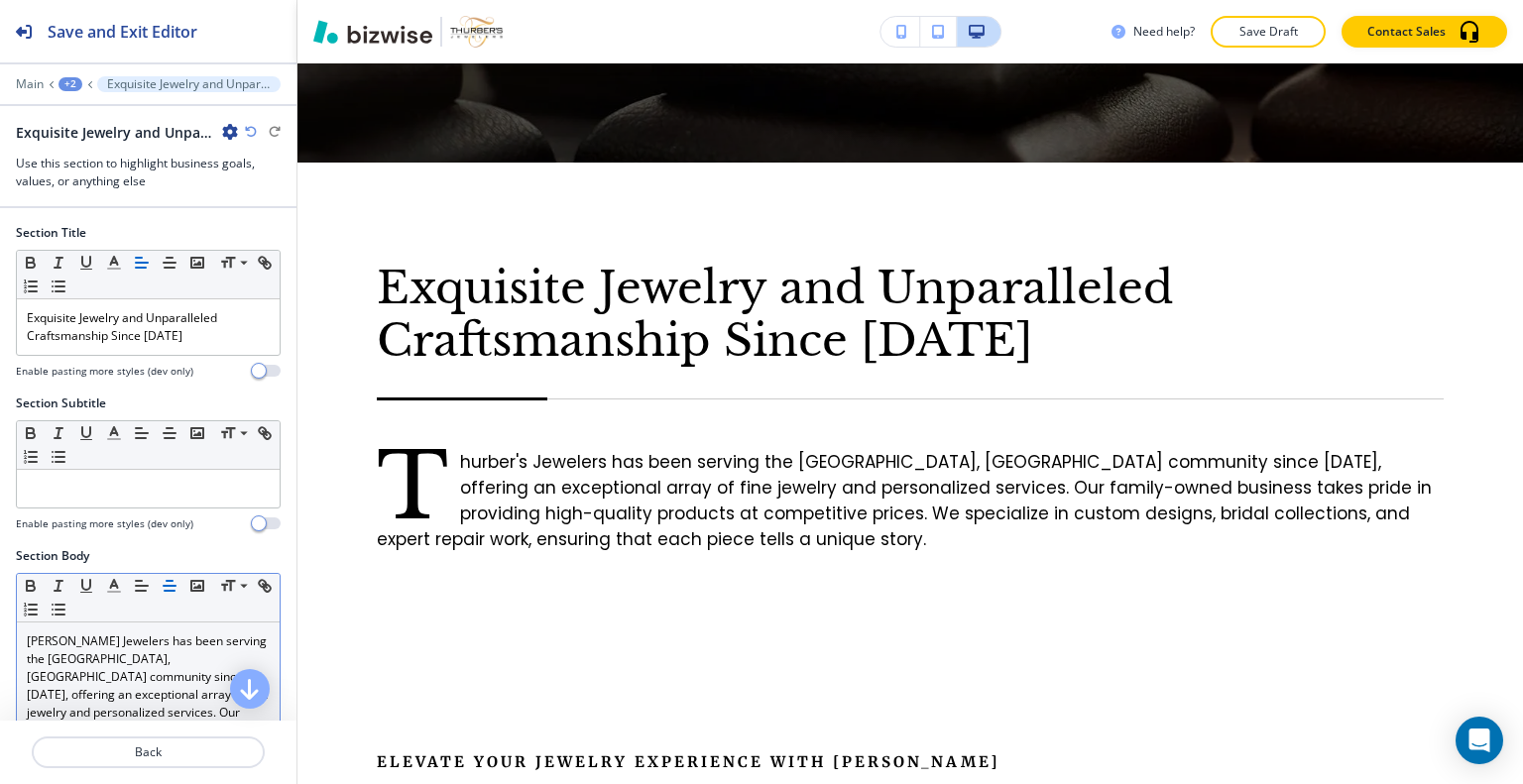 scroll, scrollTop: 297, scrollLeft: 0, axis: vertical 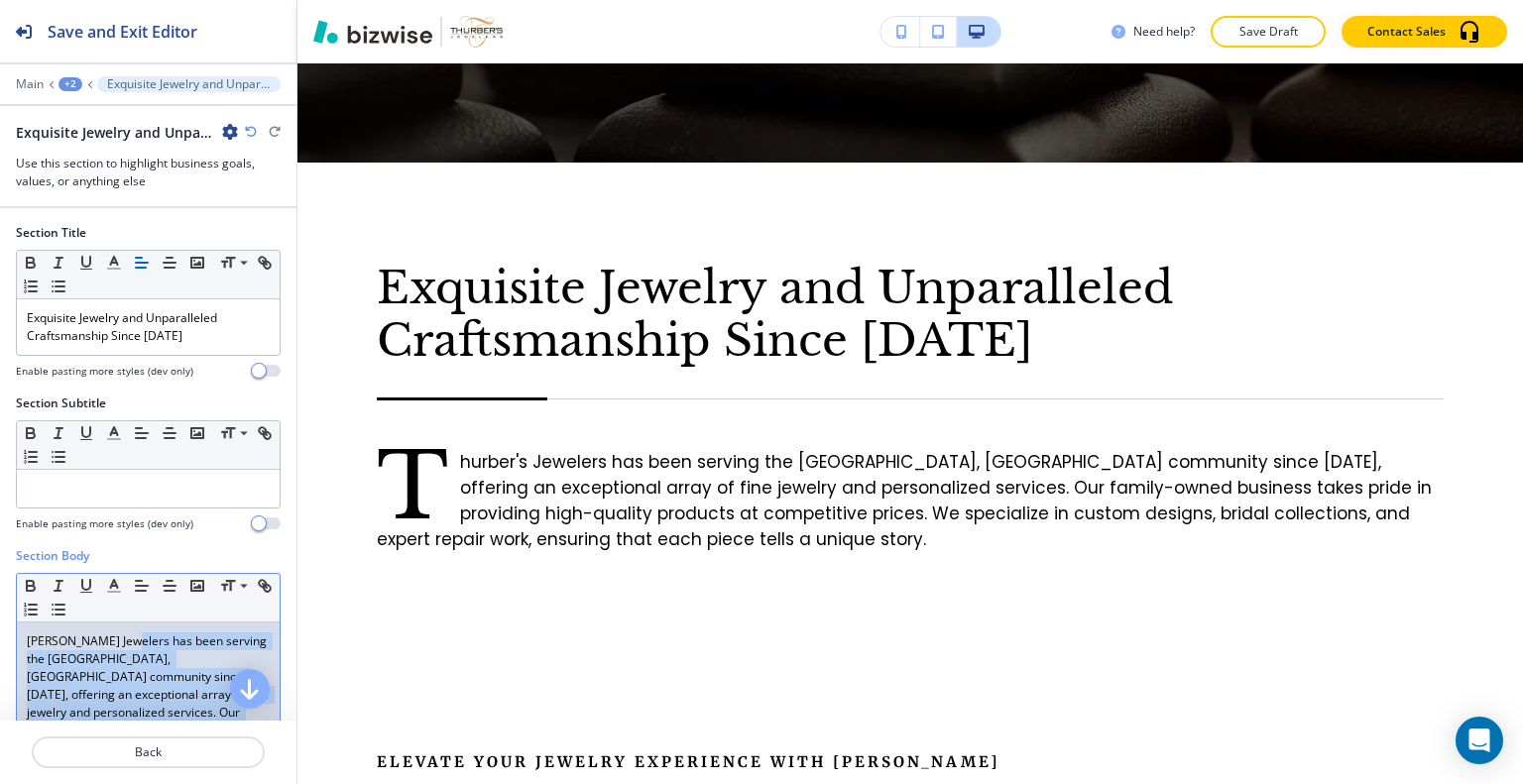 click on "Section Title                                                   Small Normal Large Huge                                       Exquisite Jewelry and Unparalleled Craftsmanship Since [DATE] Enable pasting more styles (dev only) Section Subtitle                                                   Small Normal Large Huge                                       Enable pasting more styles (dev only) Section Body                                                   Small Normal Large Huge                                       [PERSON_NAME] Jewelers has been serving the [GEOGRAPHIC_DATA], [GEOGRAPHIC_DATA] community since [DATE], offering an exceptional array of fine jewelry and personalized services. Our family-owned business takes pride in providing high-quality products at competitive prices. We specialize in custom designs, bridal collections, and expert repair work, ensuring that each piece tells a unique story. Enable pasting more styles (dev only) Contact Information Add new information Right Side Box Title" at bounding box center [148, 464] 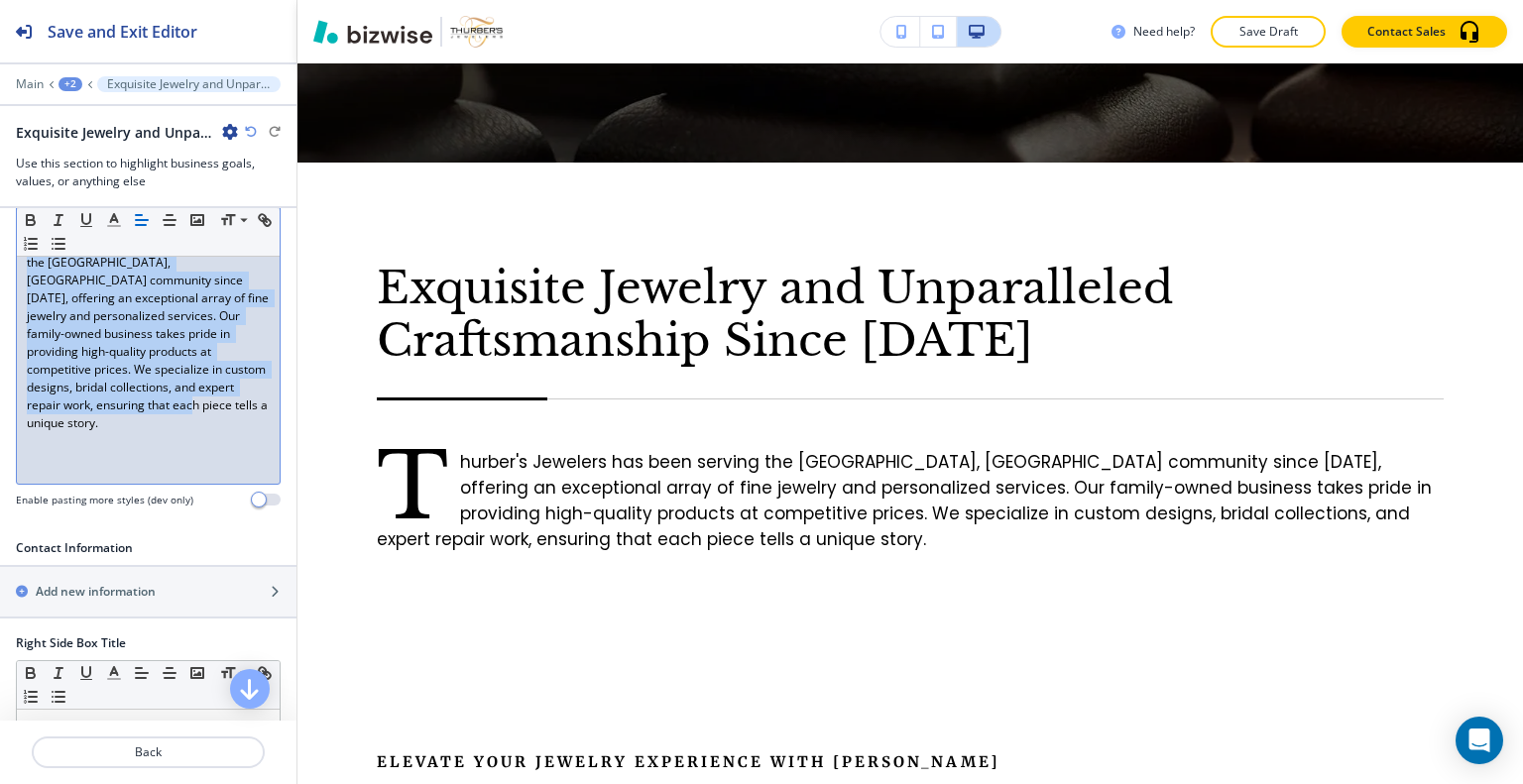 scroll, scrollTop: 198, scrollLeft: 0, axis: vertical 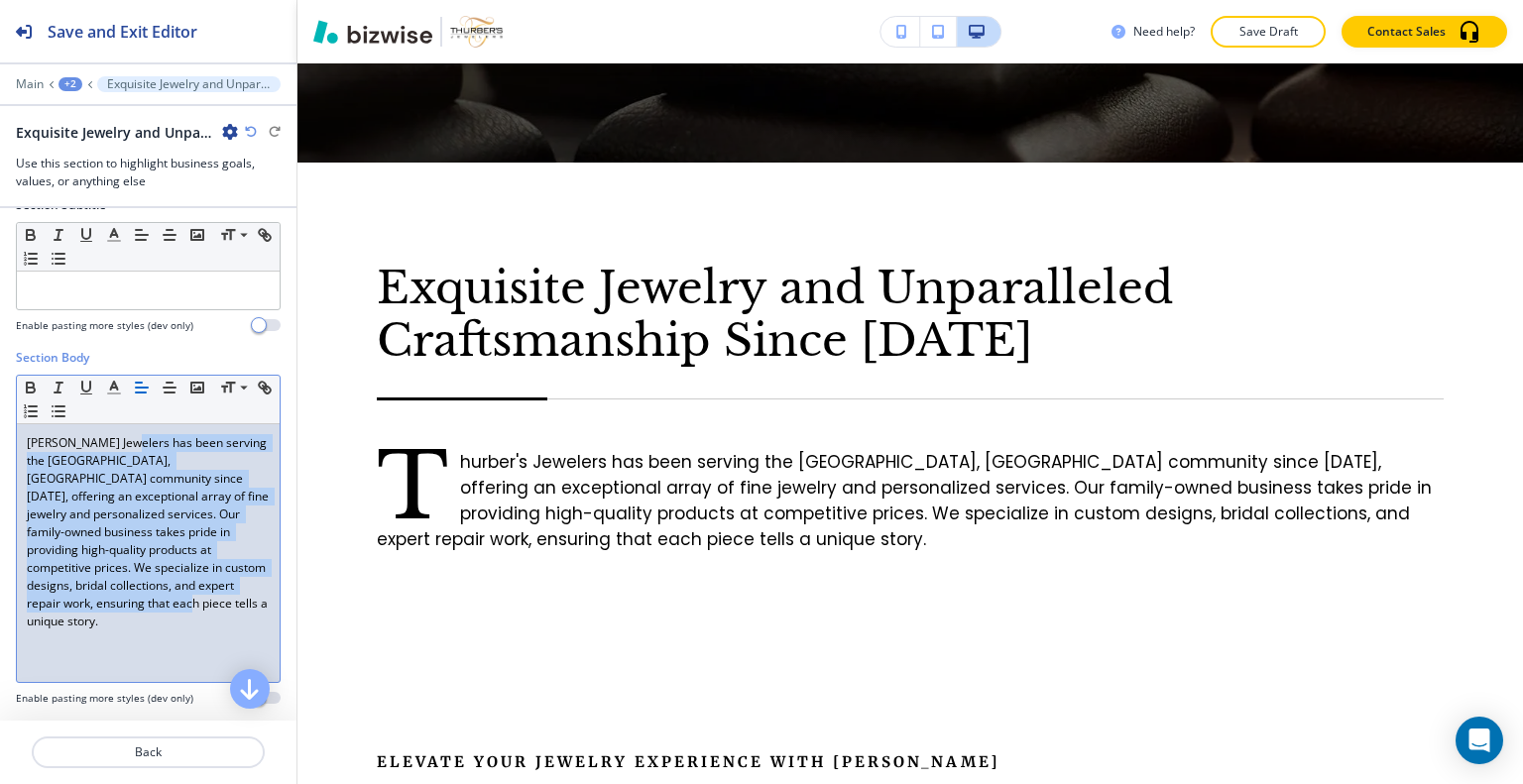 click on "[PERSON_NAME] Jewelers has been serving the [GEOGRAPHIC_DATA], [GEOGRAPHIC_DATA] community since [DATE], offering an exceptional array of fine jewelry and personalized services. Our family-owned business takes pride in providing high-quality products at competitive prices. We specialize in custom designs, bridal collections, and expert repair work, ensuring that each piece tells a unique story." at bounding box center [148, 532] 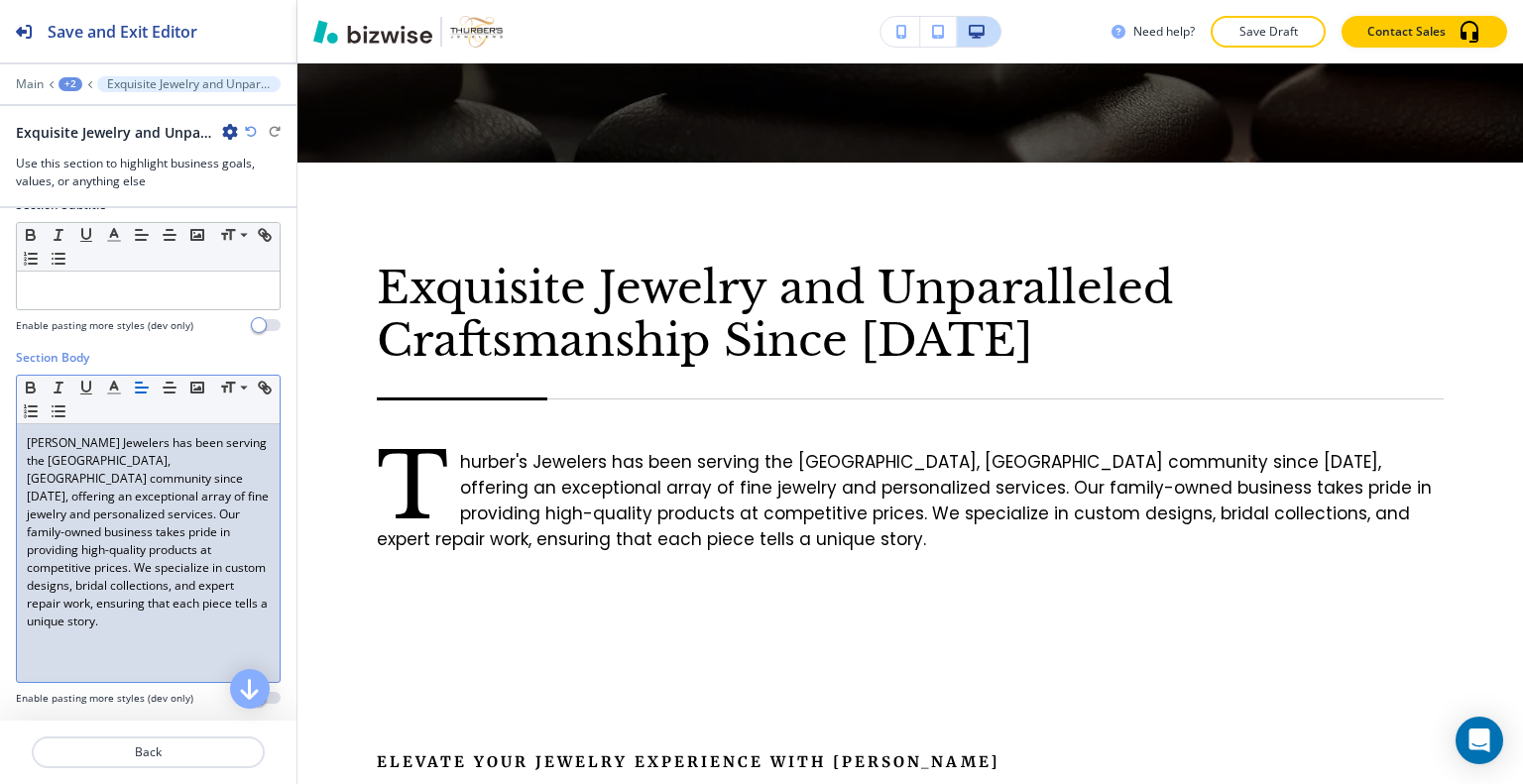 click on "[PERSON_NAME] Jewelers has been serving the [GEOGRAPHIC_DATA], [GEOGRAPHIC_DATA] community since [DATE], offering an exceptional array of fine jewelry and personalized services. Our family-owned business takes pride in providing high-quality products at competitive prices. We specialize in custom designs, bridal collections, and expert repair work, ensuring that each piece tells a unique story." at bounding box center [148, 532] 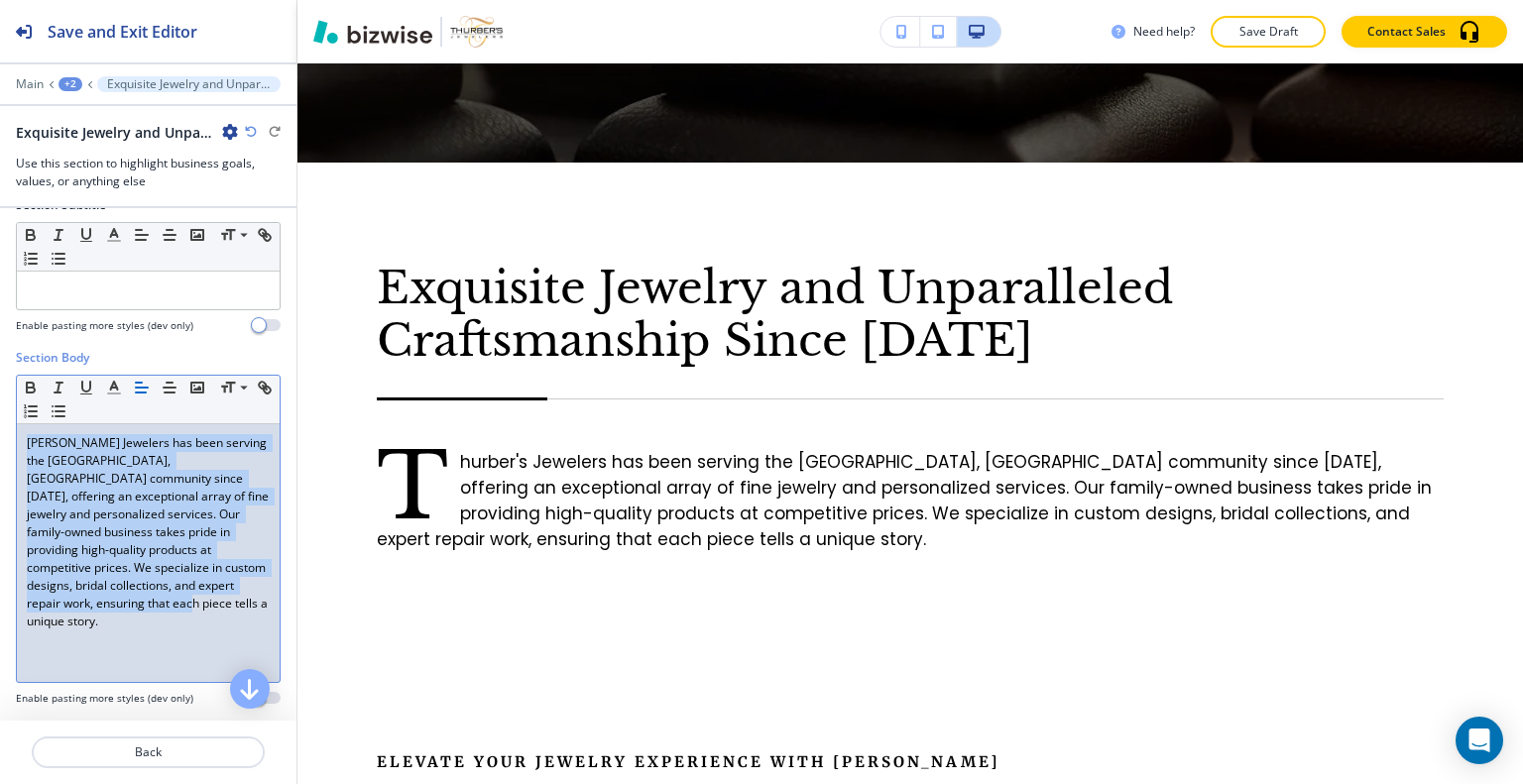 drag, startPoint x: 181, startPoint y: 607, endPoint x: 0, endPoint y: 444, distance: 243.5775 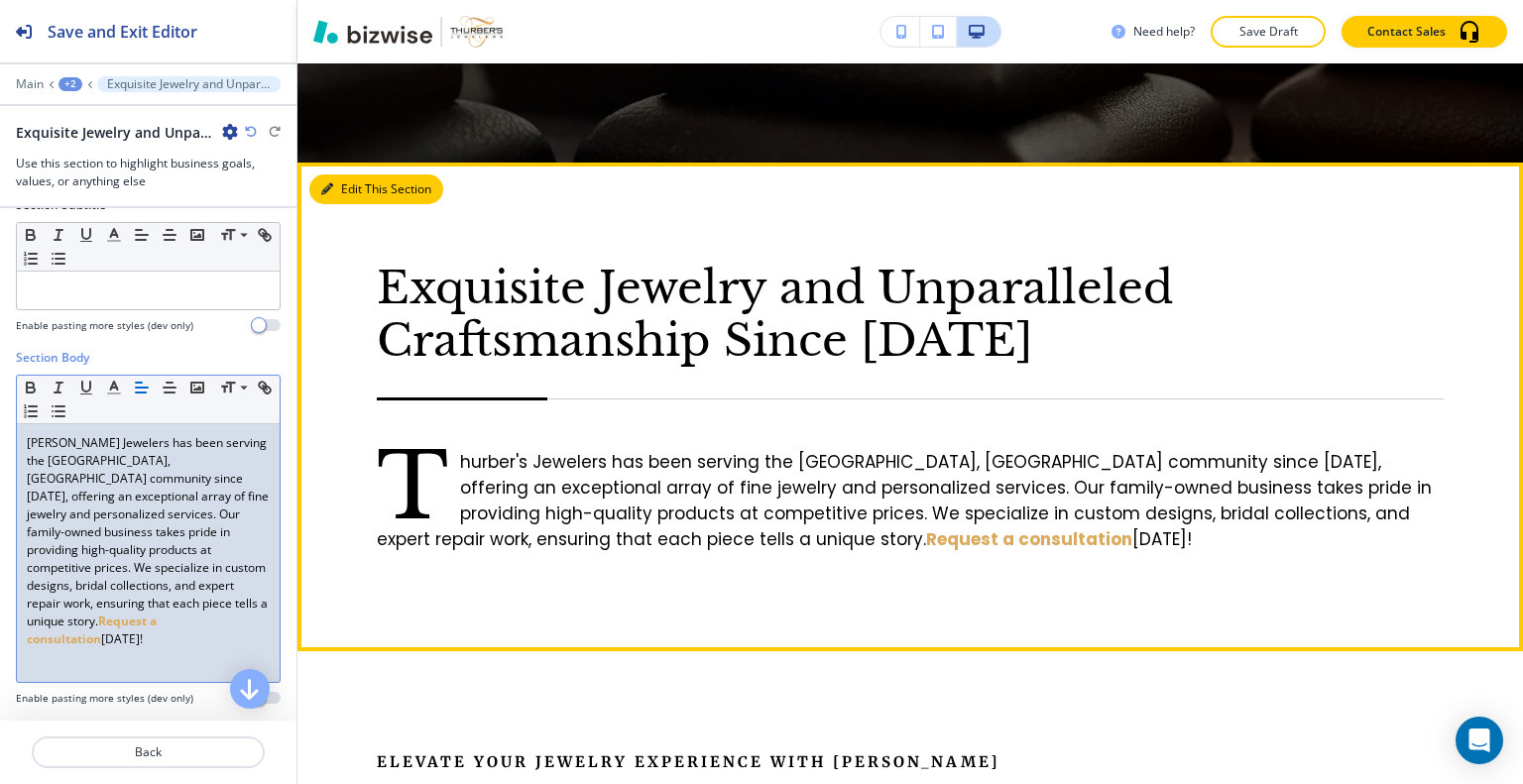 click on "Edit This Section" at bounding box center (376, 189) 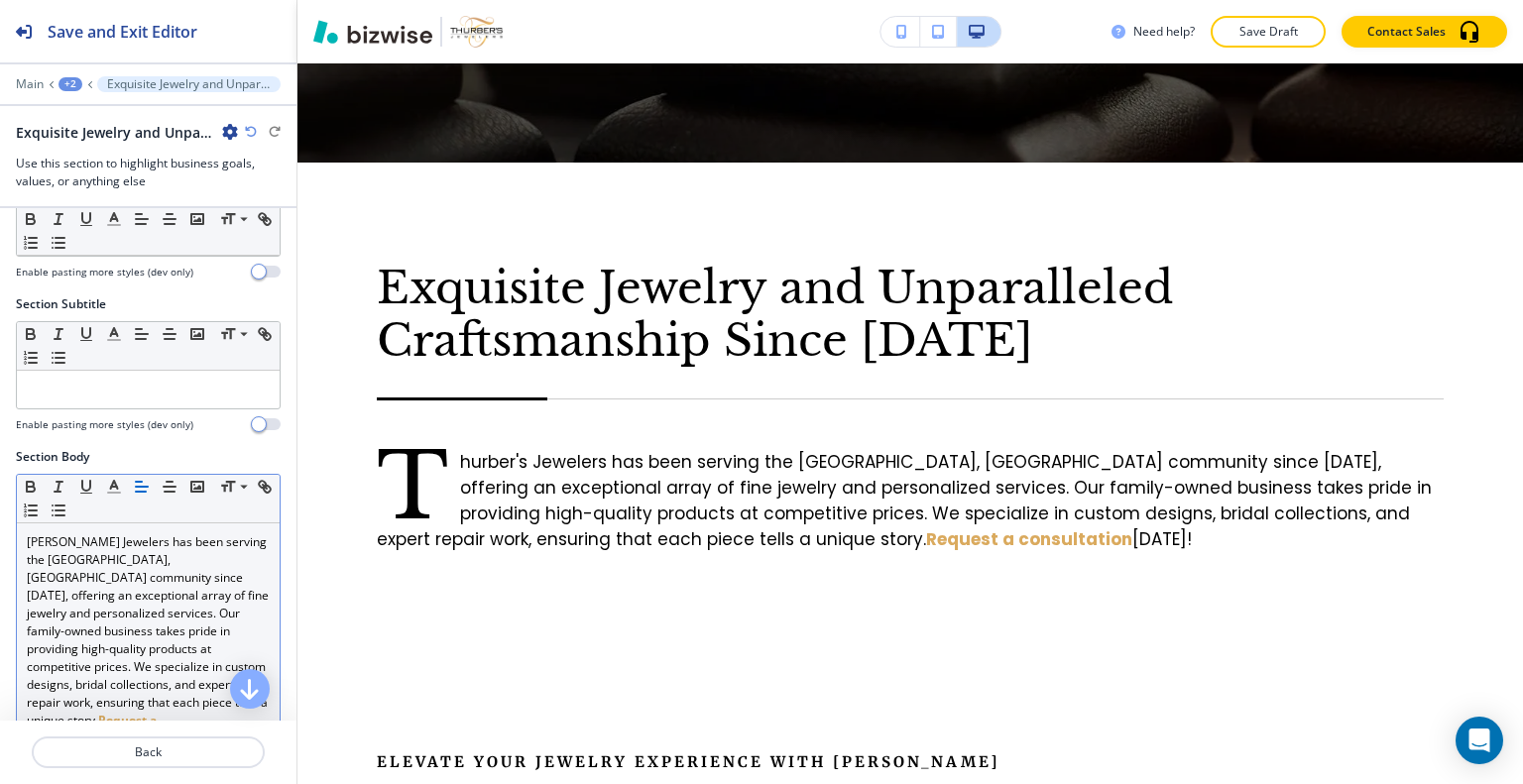 scroll, scrollTop: 198, scrollLeft: 0, axis: vertical 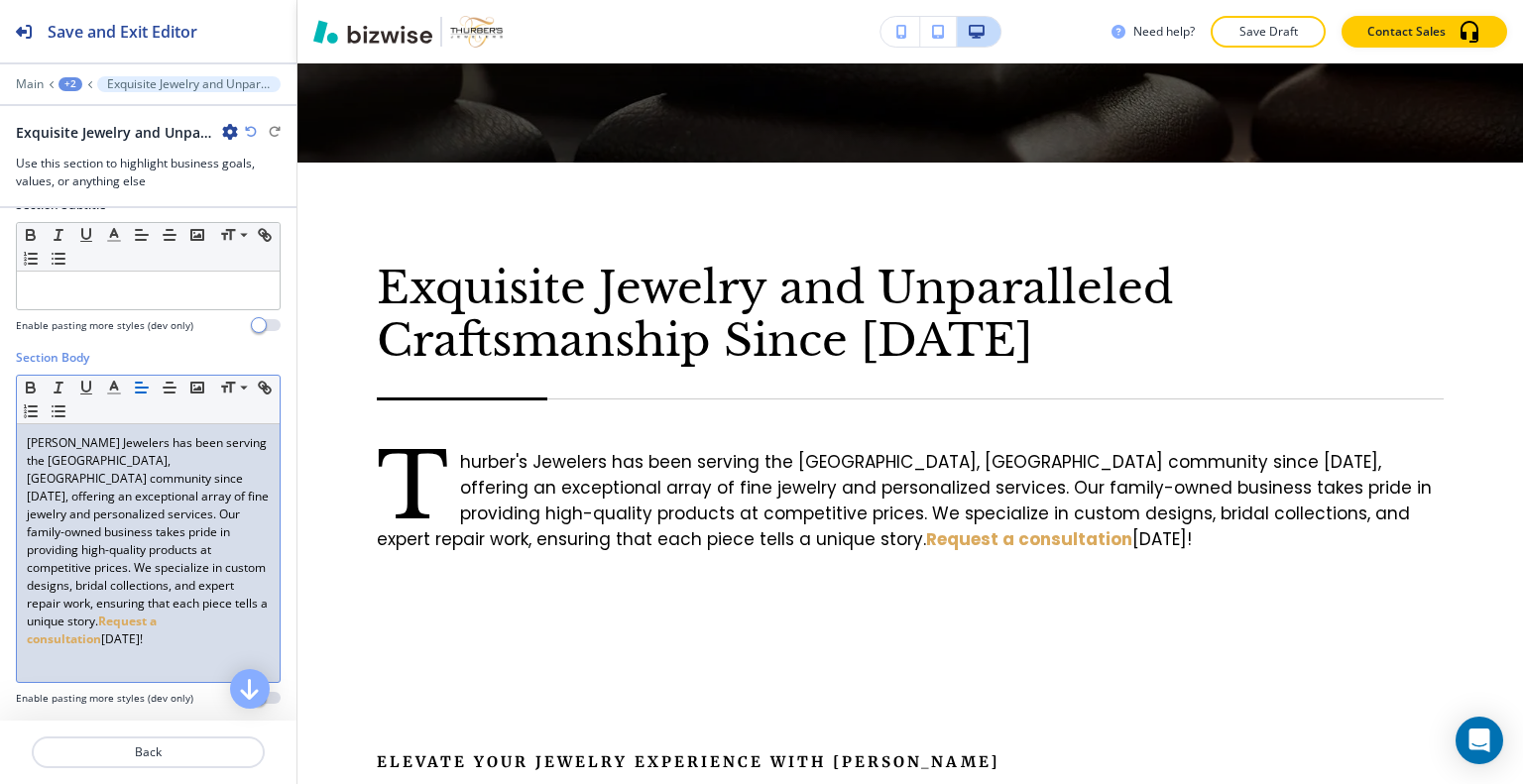 click on "[PERSON_NAME] Jewelers has been serving the [GEOGRAPHIC_DATA], [GEOGRAPHIC_DATA] community since [DATE], offering an exceptional array of fine jewelry and personalized services. Our family-owned business takes pride in providing high-quality products at competitive prices. We specialize in custom designs, bridal collections, and expert repair work, ensuring that each piece tells a unique story.  Request a consultation  [DATE]!" at bounding box center (148, 541) 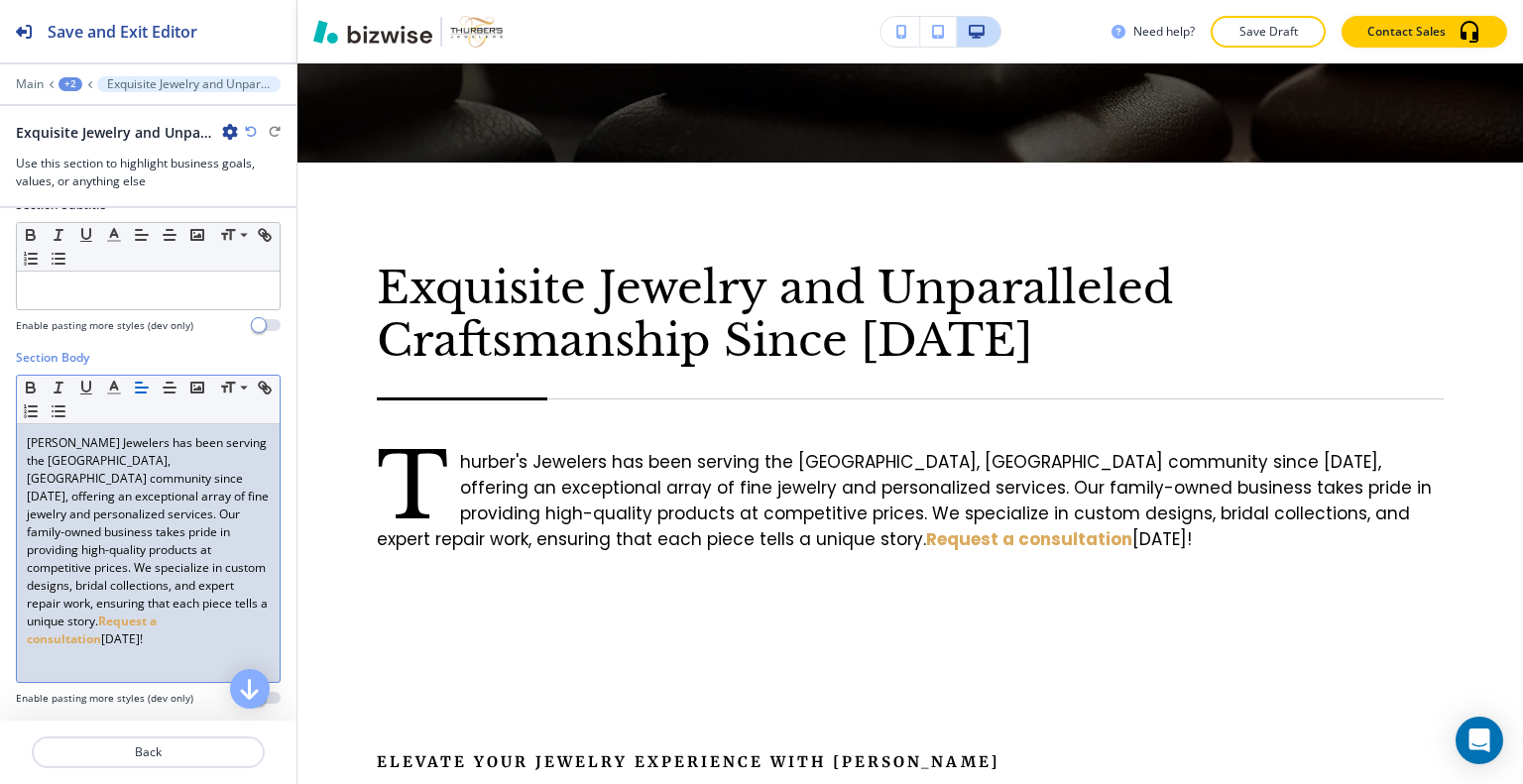 type 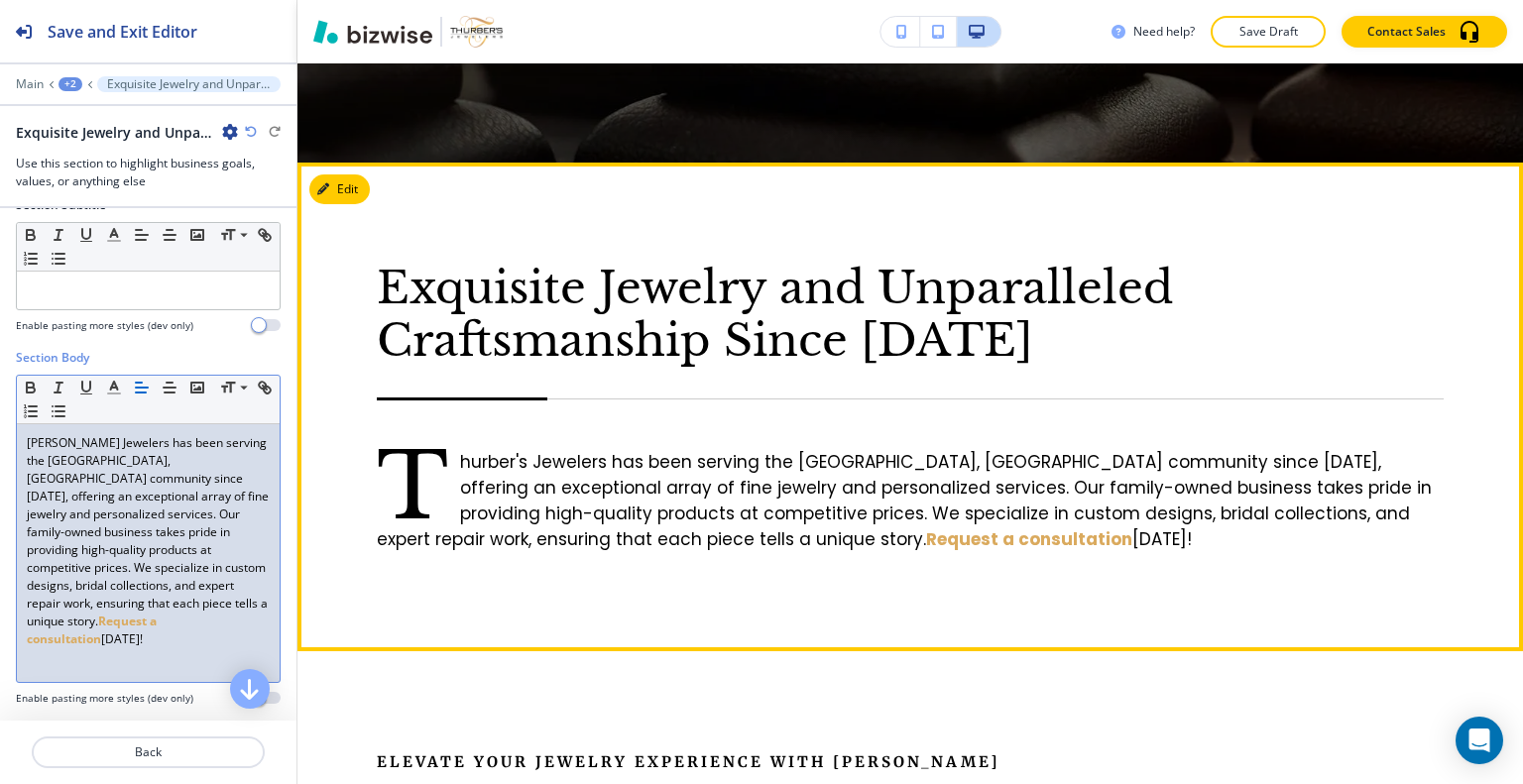 scroll, scrollTop: 912, scrollLeft: 0, axis: vertical 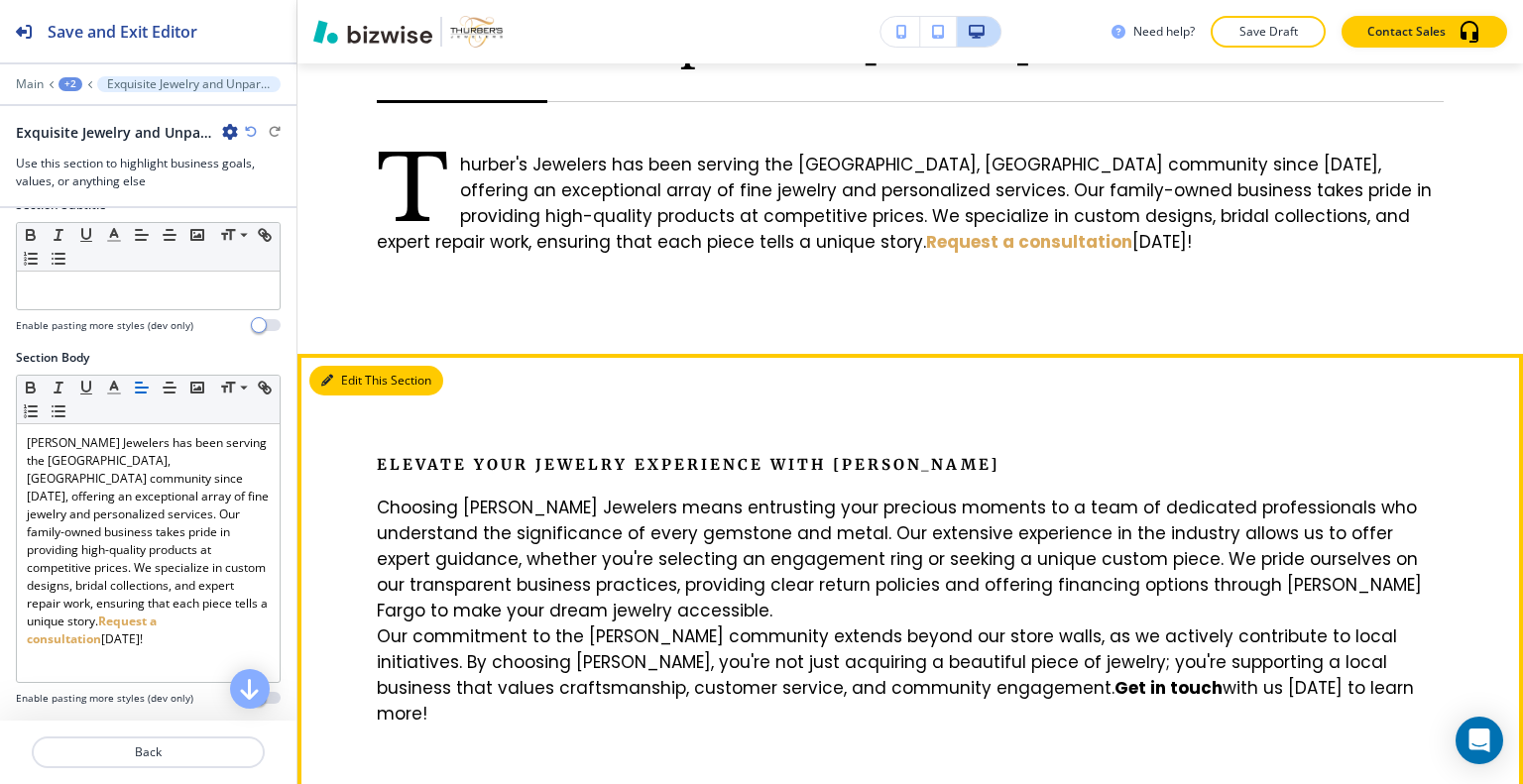click on "Edit This Section" at bounding box center [376, 381] 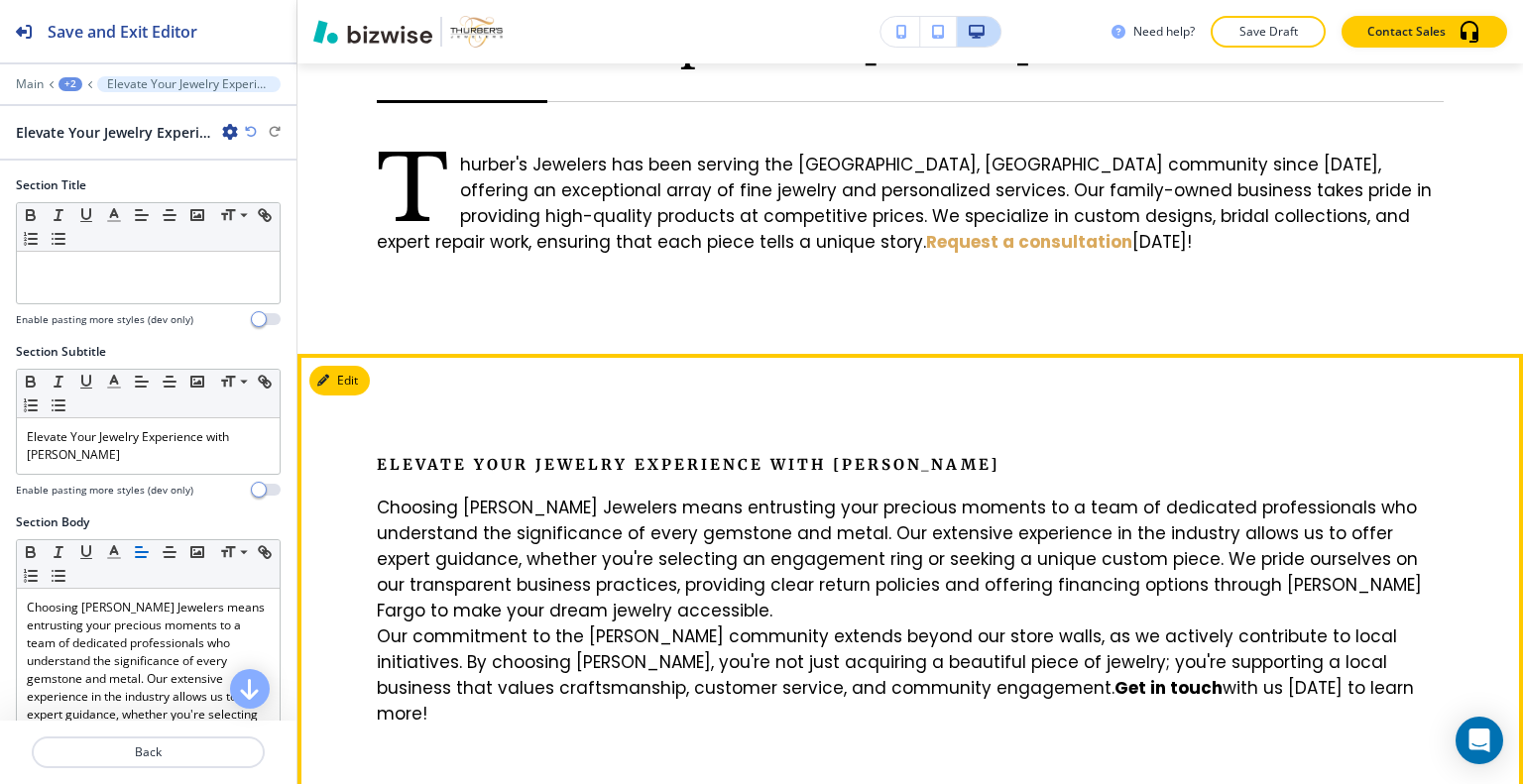 scroll, scrollTop: 1400, scrollLeft: 0, axis: vertical 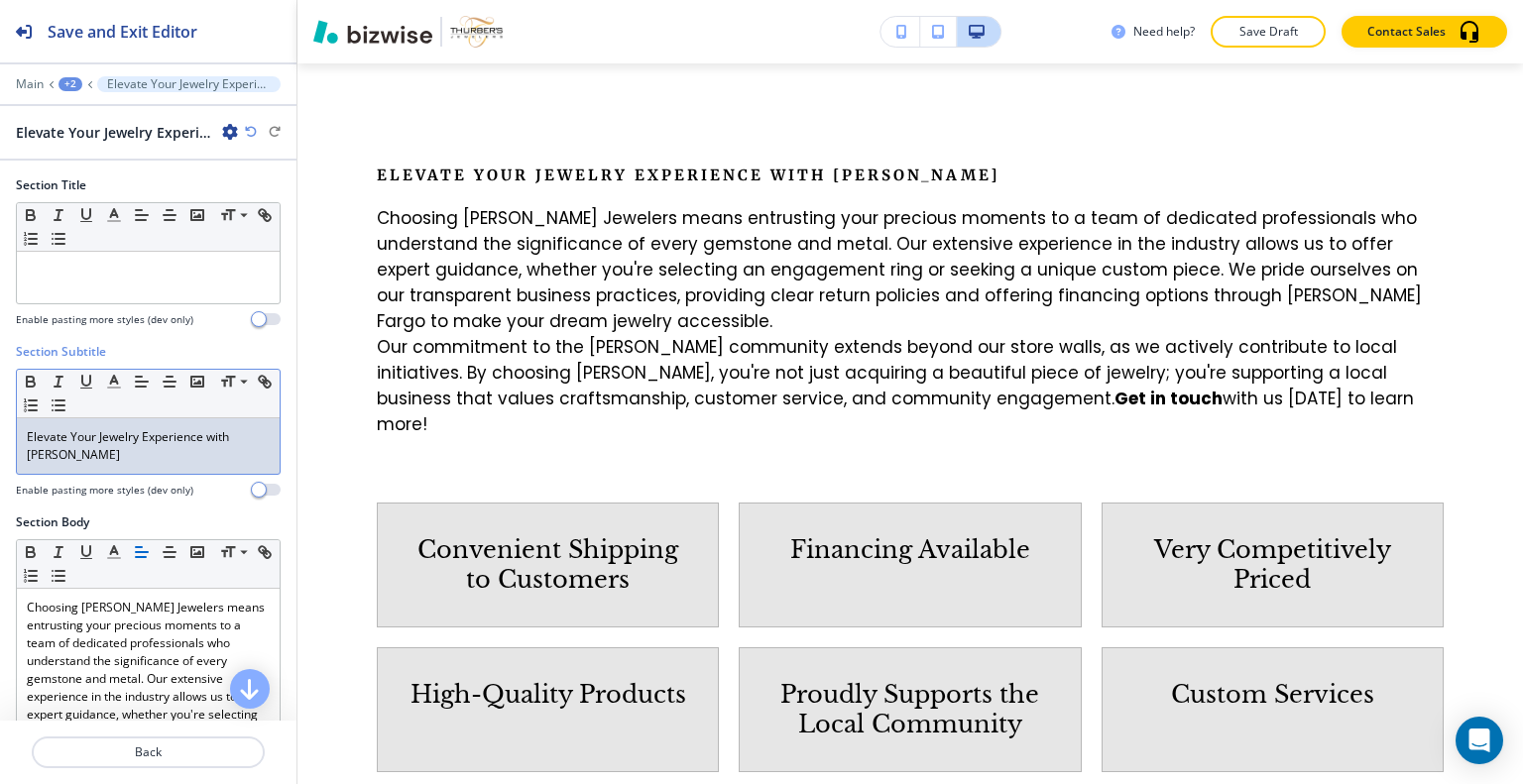 click on "Elevate Your Jewelry Experience with [PERSON_NAME]" at bounding box center [148, 446] 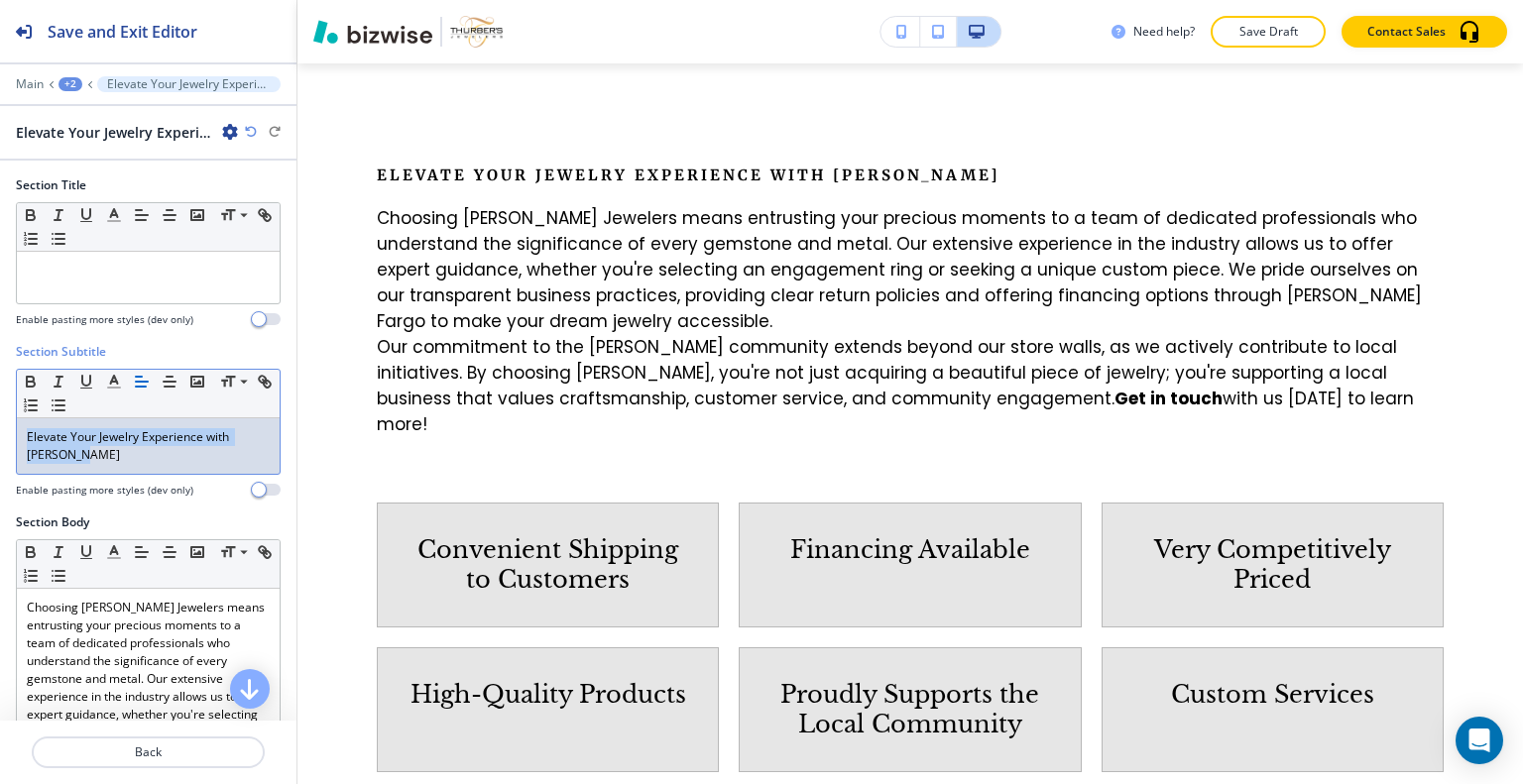 drag, startPoint x: 73, startPoint y: 452, endPoint x: 14, endPoint y: 431, distance: 62.62587 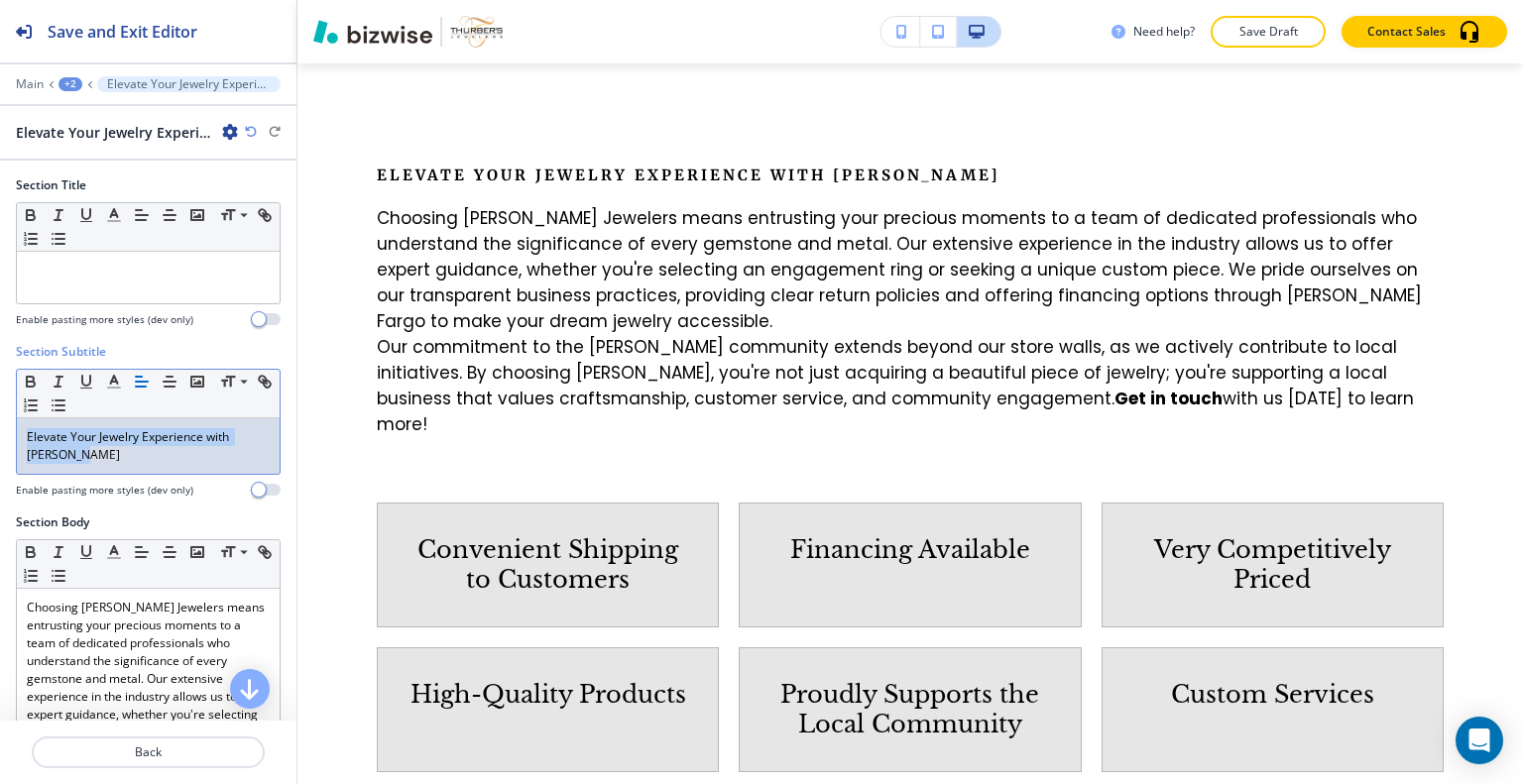 copy on "Elevate Your Jewelry Experience with [PERSON_NAME]" 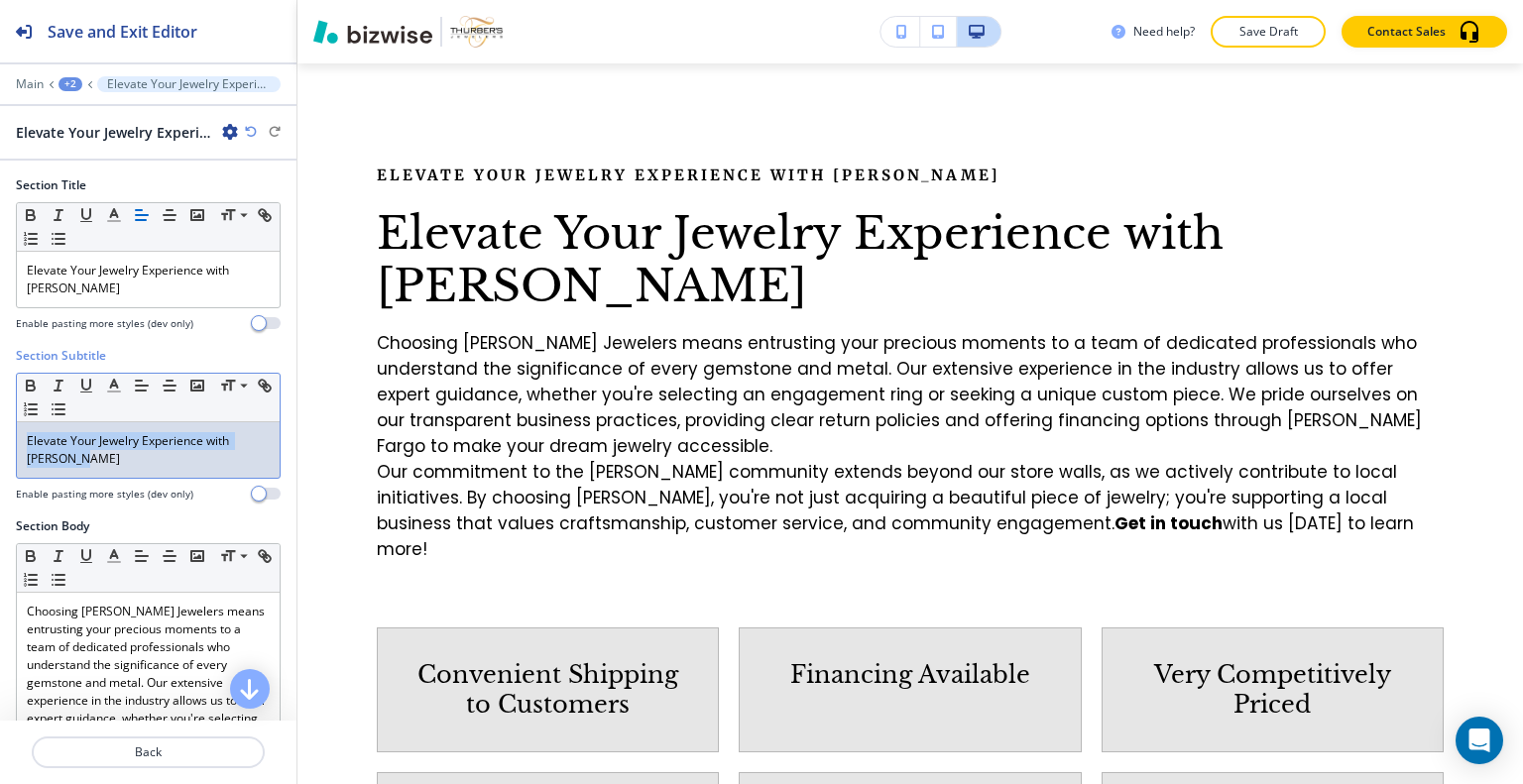 drag, startPoint x: 119, startPoint y: 464, endPoint x: 0, endPoint y: 420, distance: 126.87395 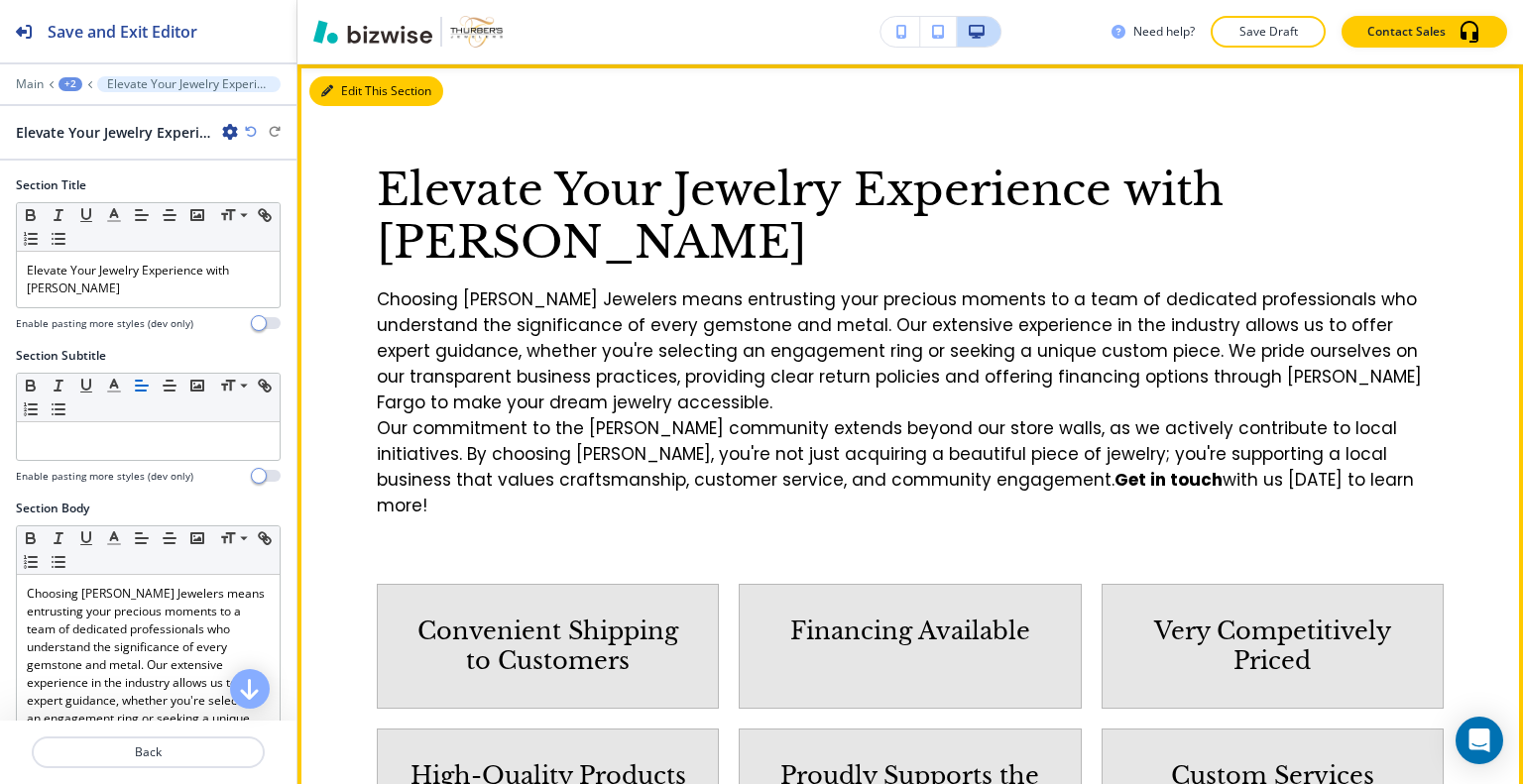 click on "Edit This Section" at bounding box center [376, 91] 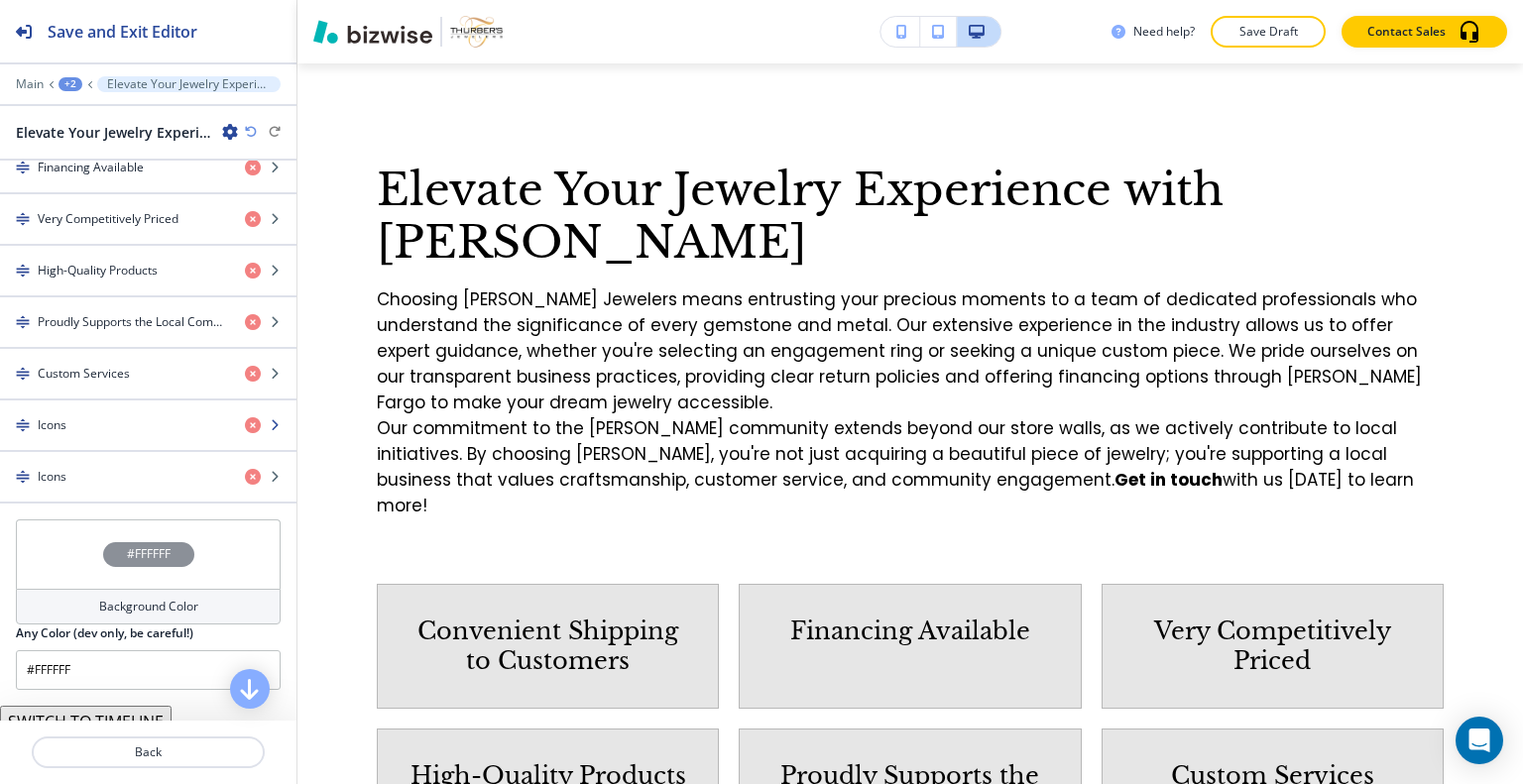 scroll, scrollTop: 1189, scrollLeft: 0, axis: vertical 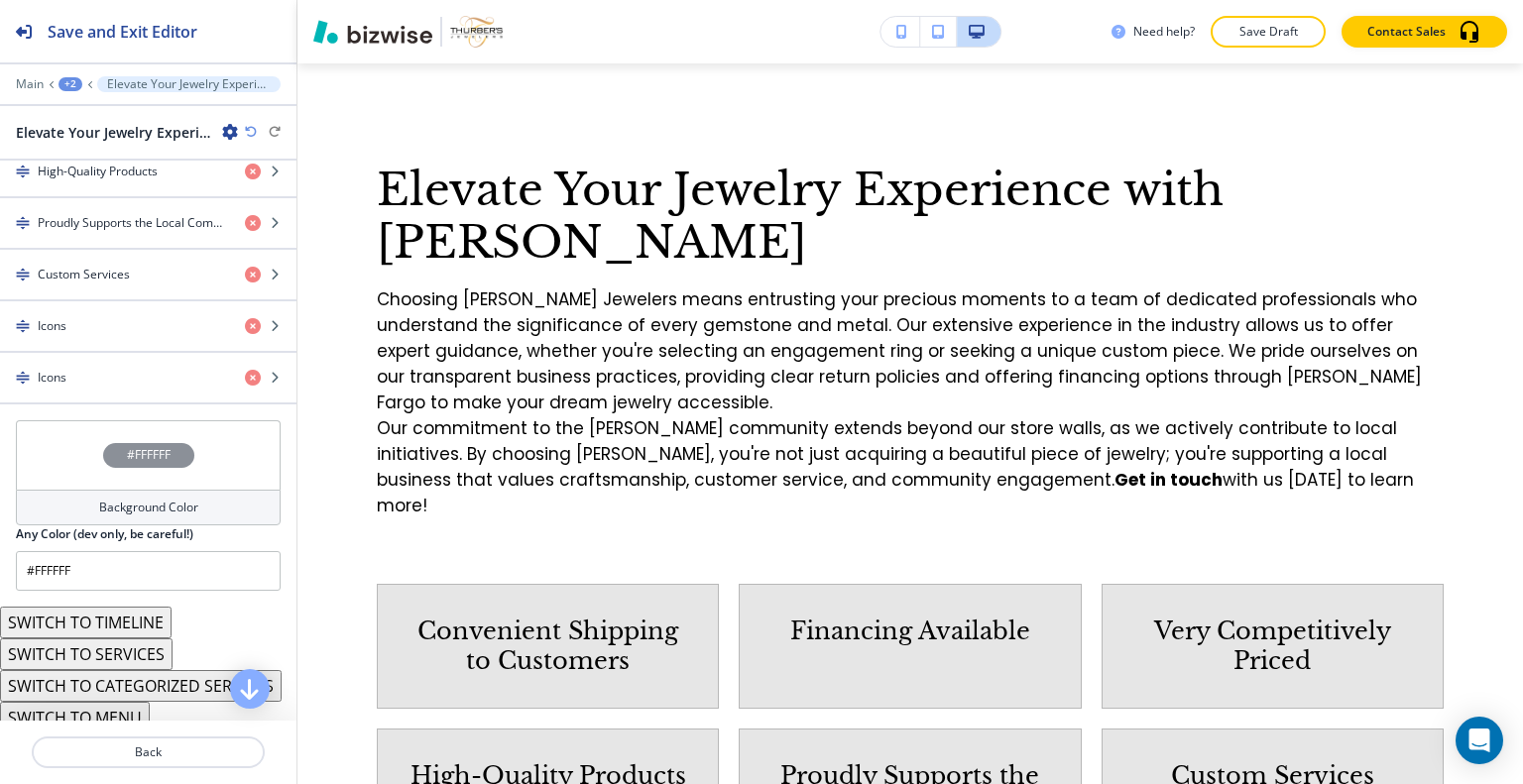 click on "#FFFFFF" at bounding box center [148, 455] 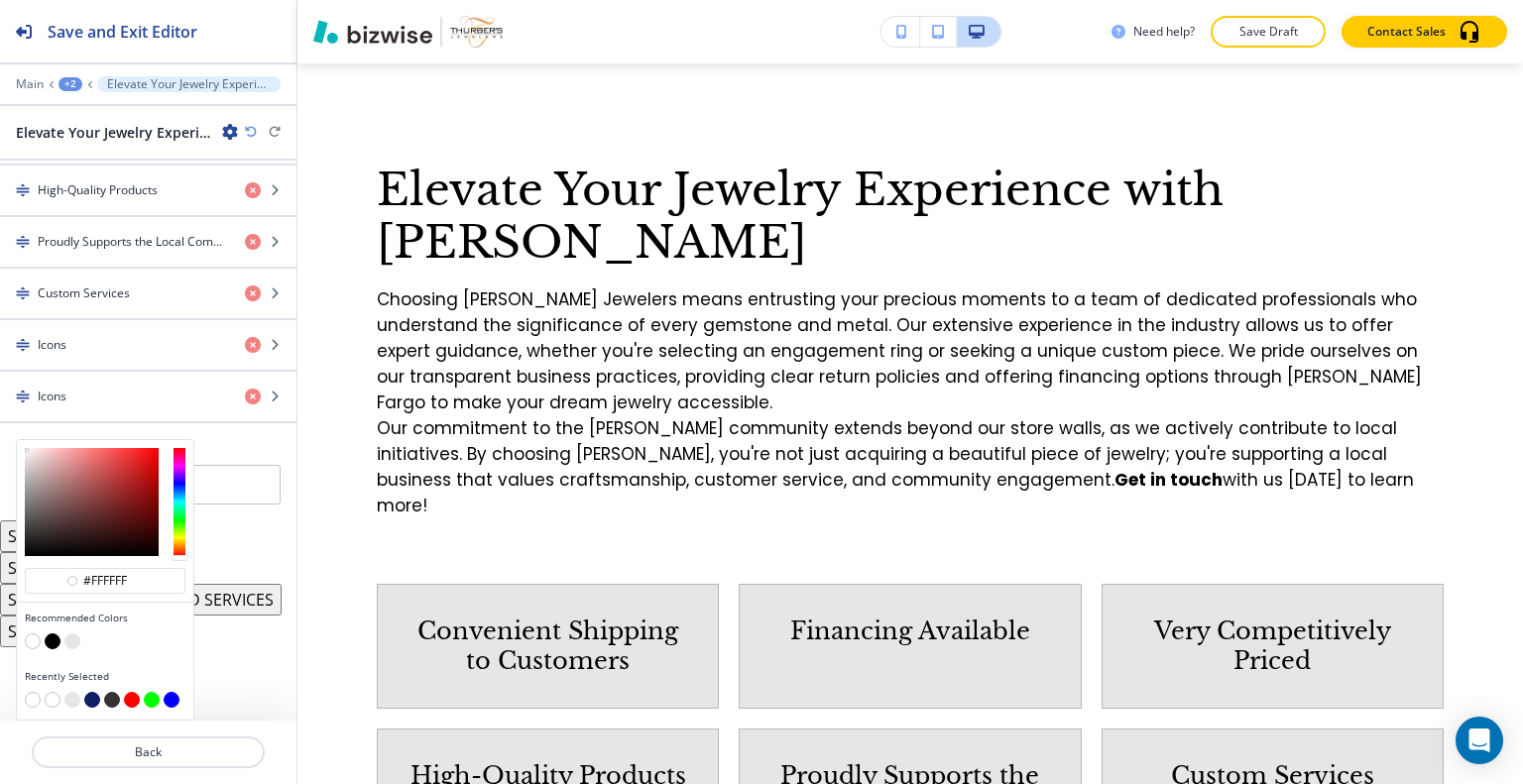 scroll, scrollTop: 1197, scrollLeft: 0, axis: vertical 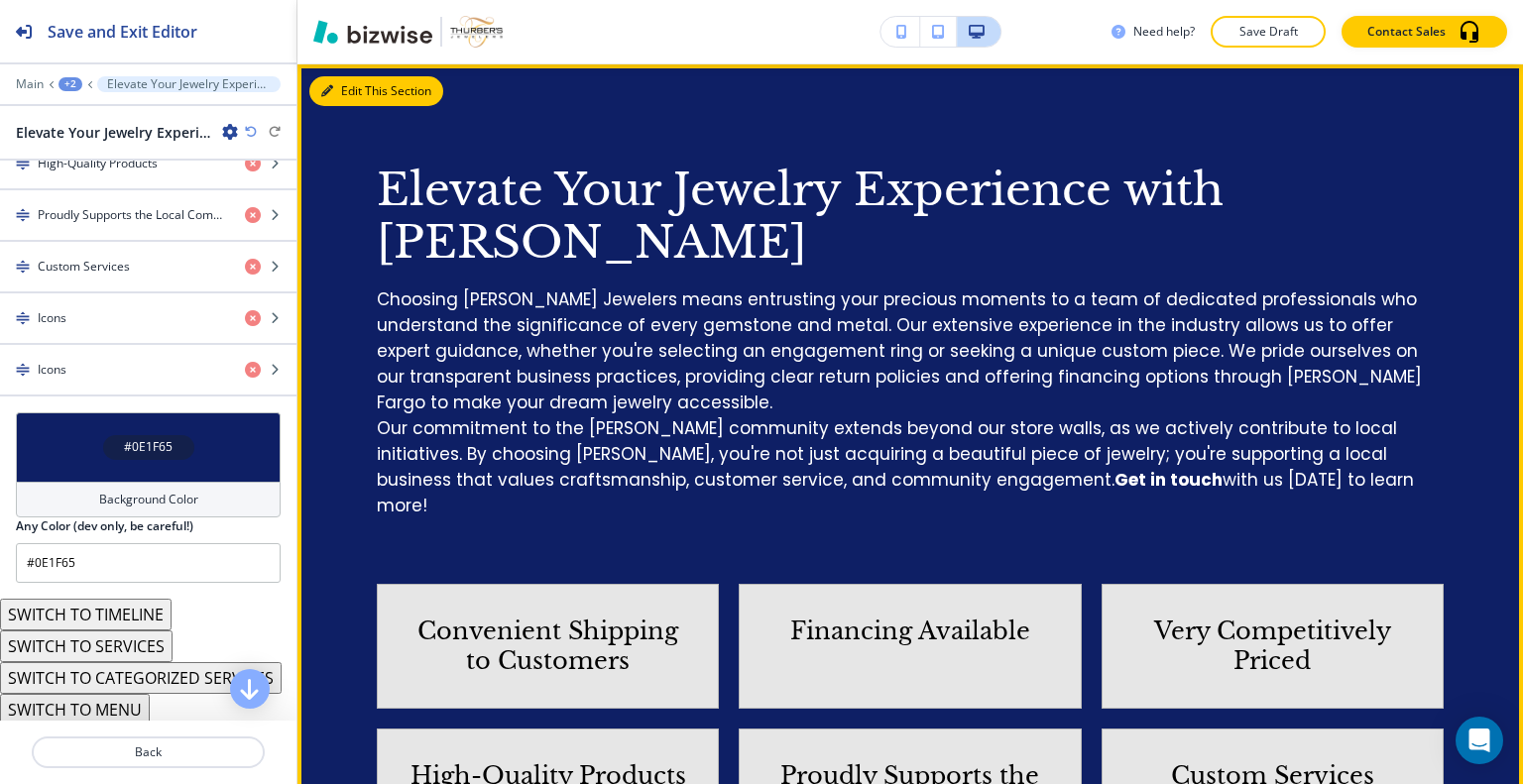 click on "Edit This Section" at bounding box center (376, 91) 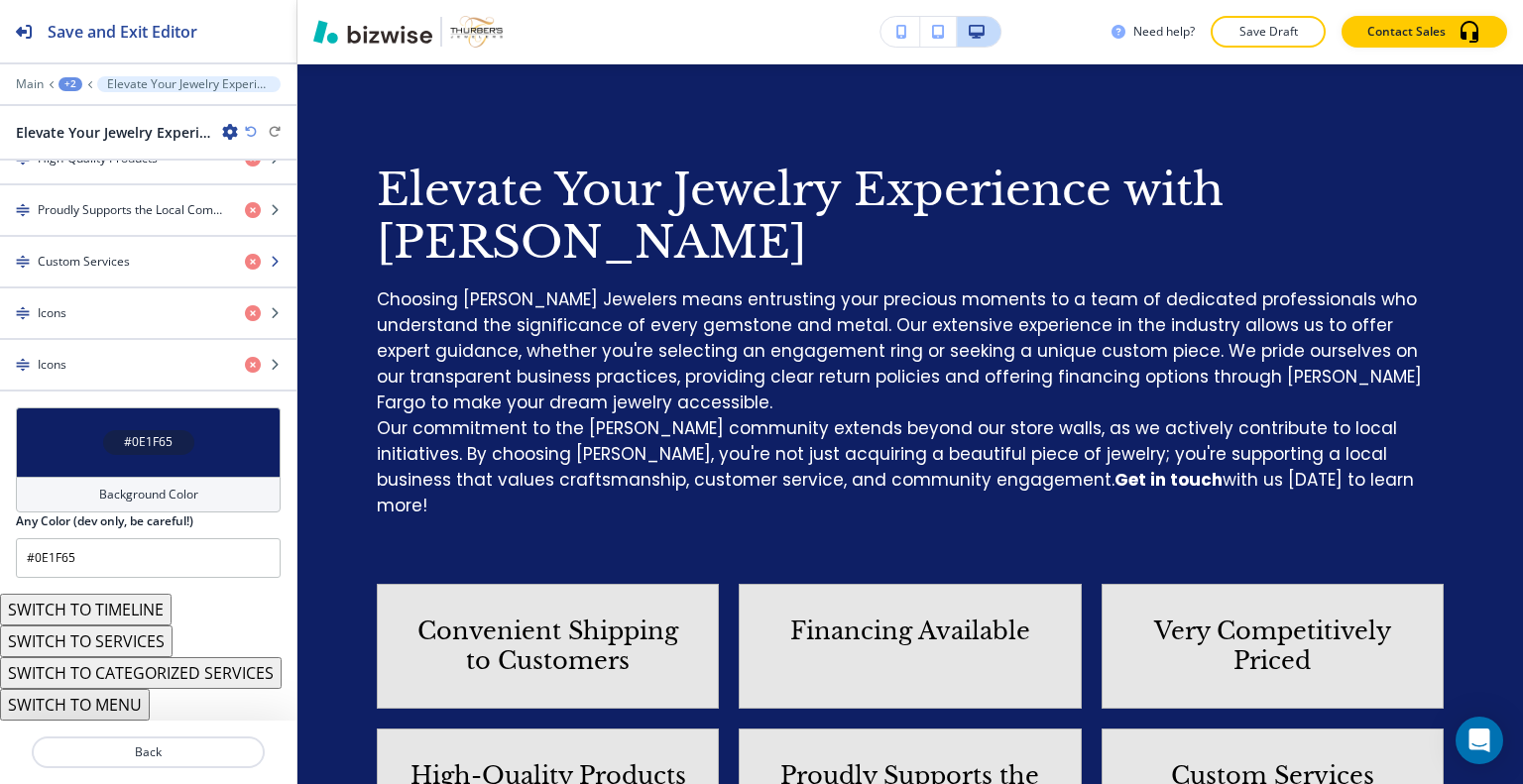 scroll, scrollTop: 932, scrollLeft: 0, axis: vertical 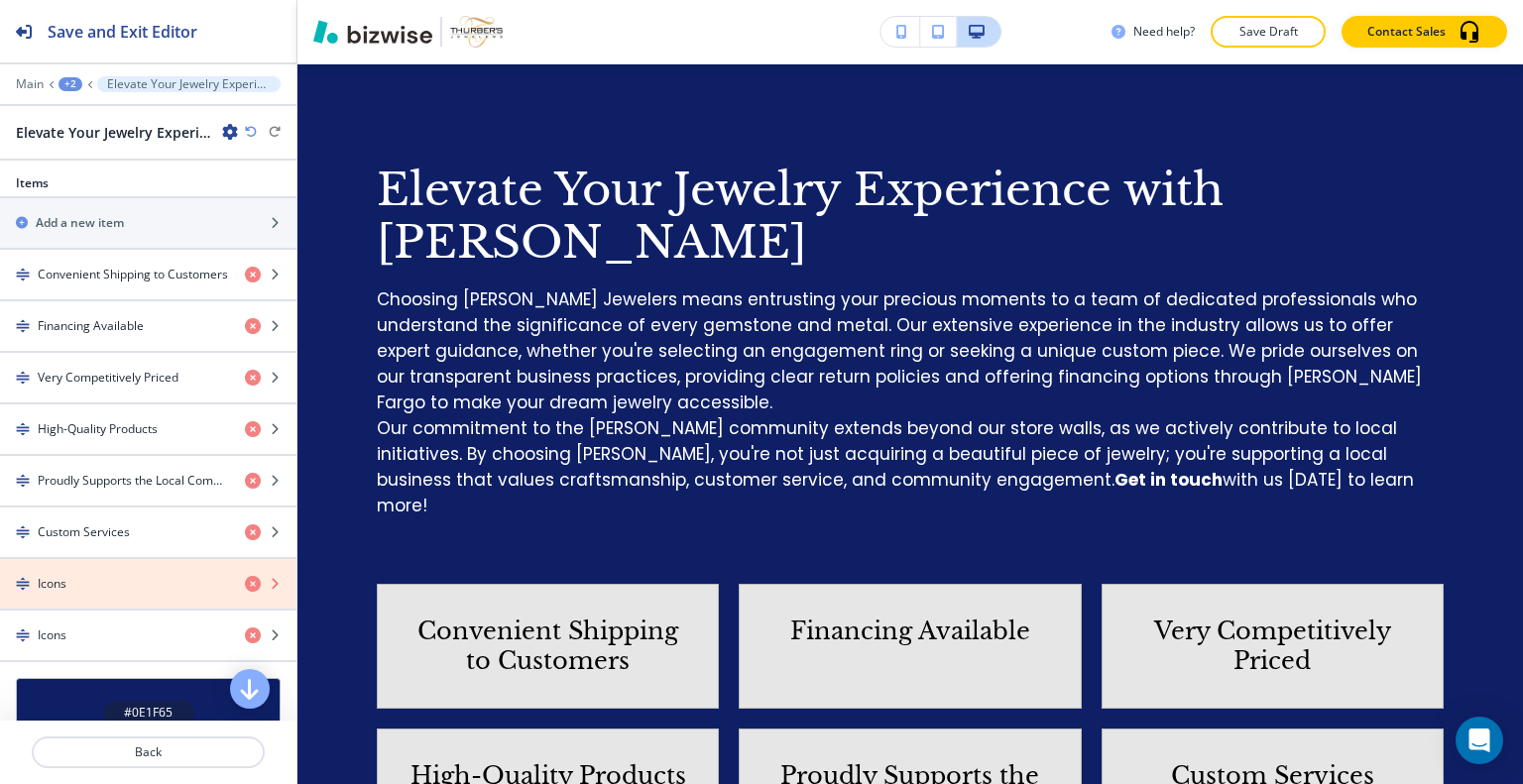 click at bounding box center (253, 584) 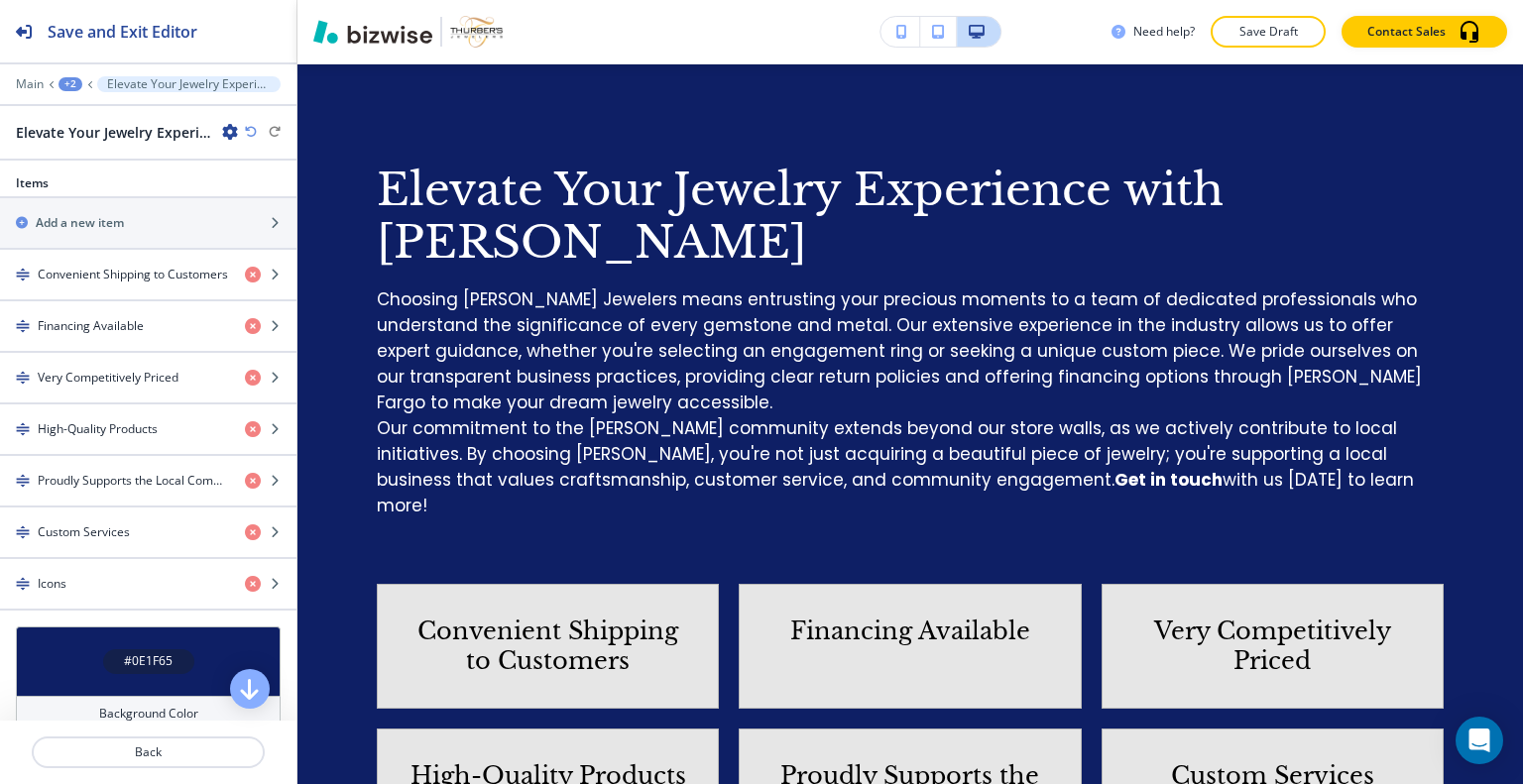 scroll, scrollTop: 1130, scrollLeft: 0, axis: vertical 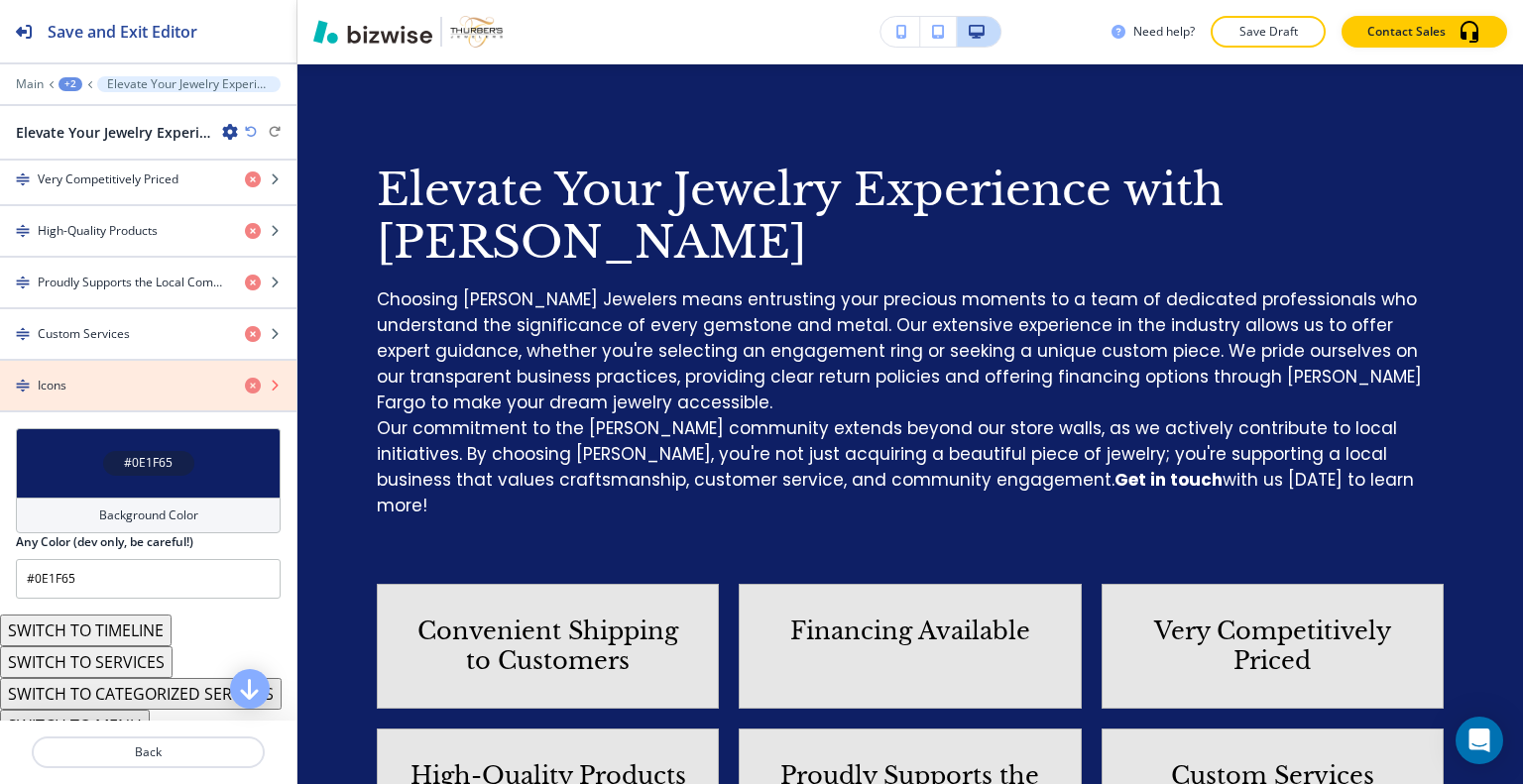 click at bounding box center [253, 386] 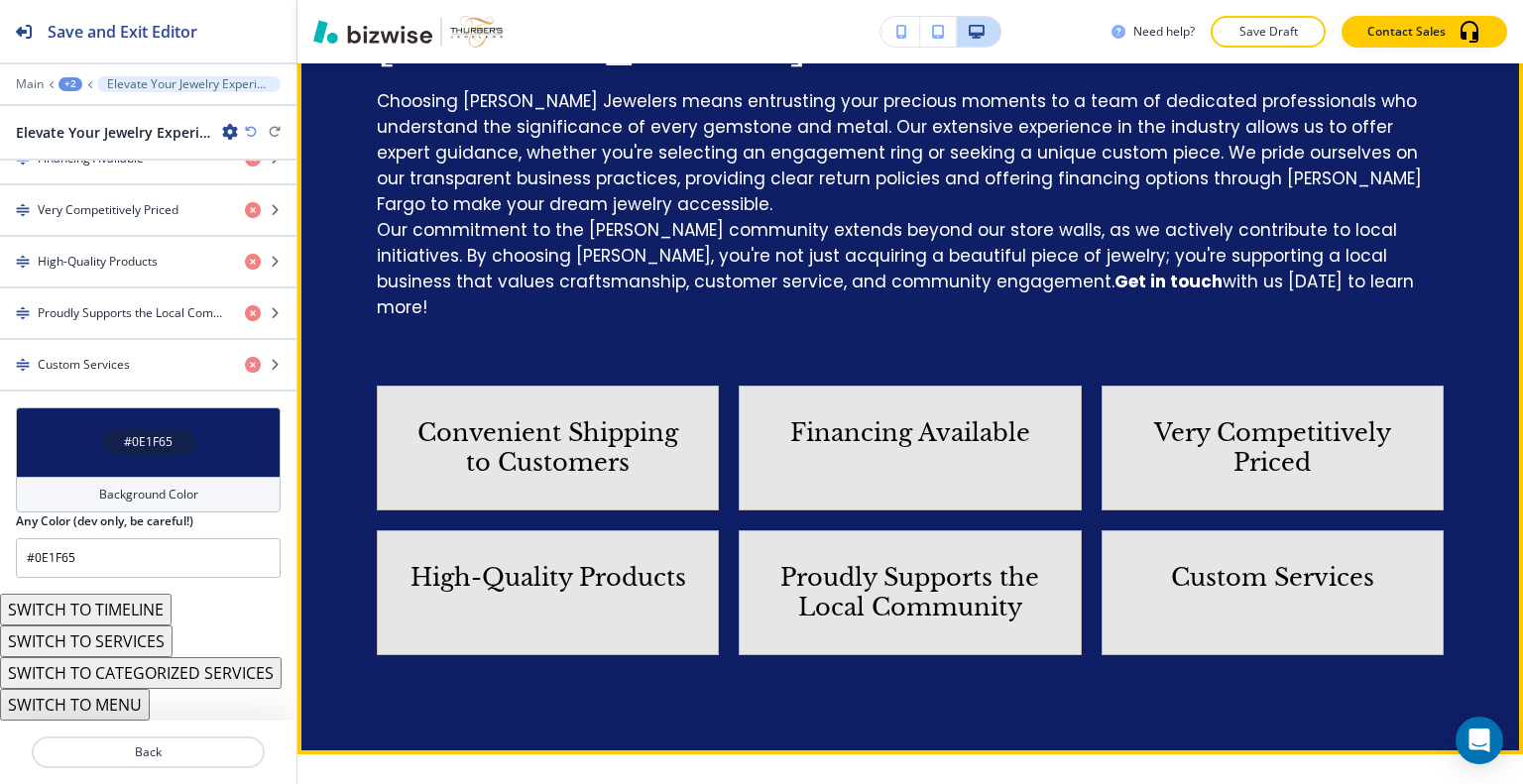 scroll, scrollTop: 1400, scrollLeft: 0, axis: vertical 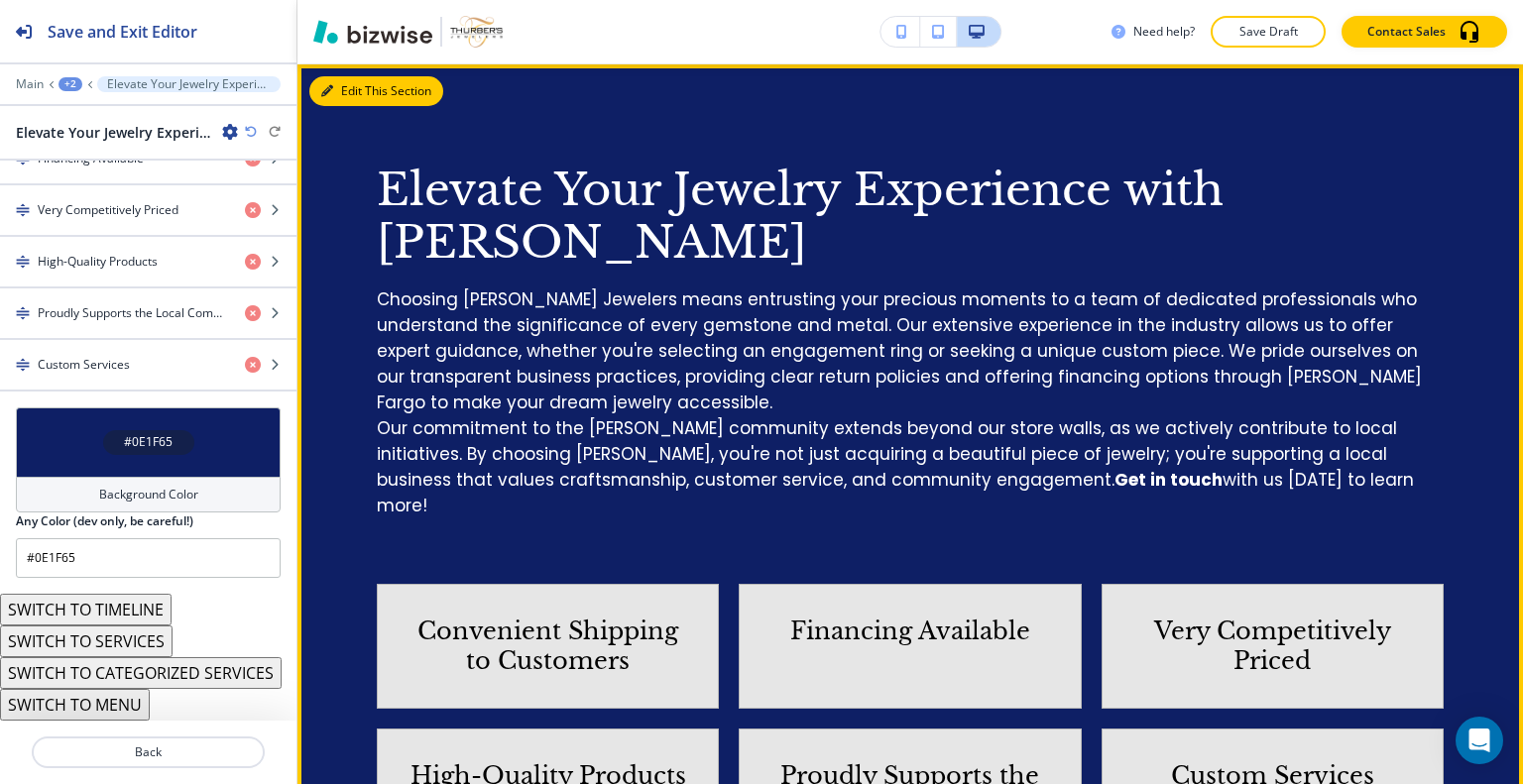 click on "Edit This Section" at bounding box center [376, 91] 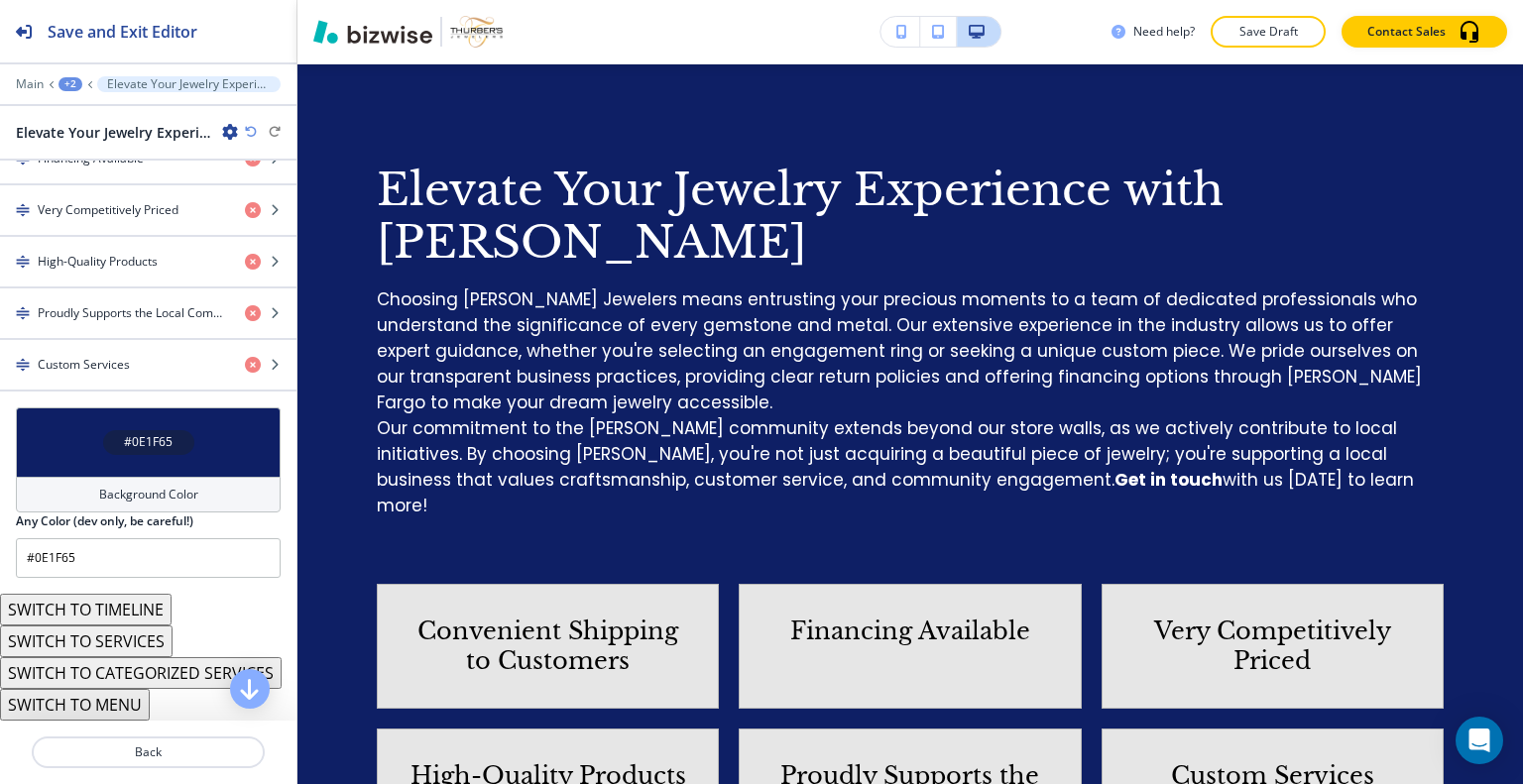 scroll, scrollTop: 830, scrollLeft: 0, axis: vertical 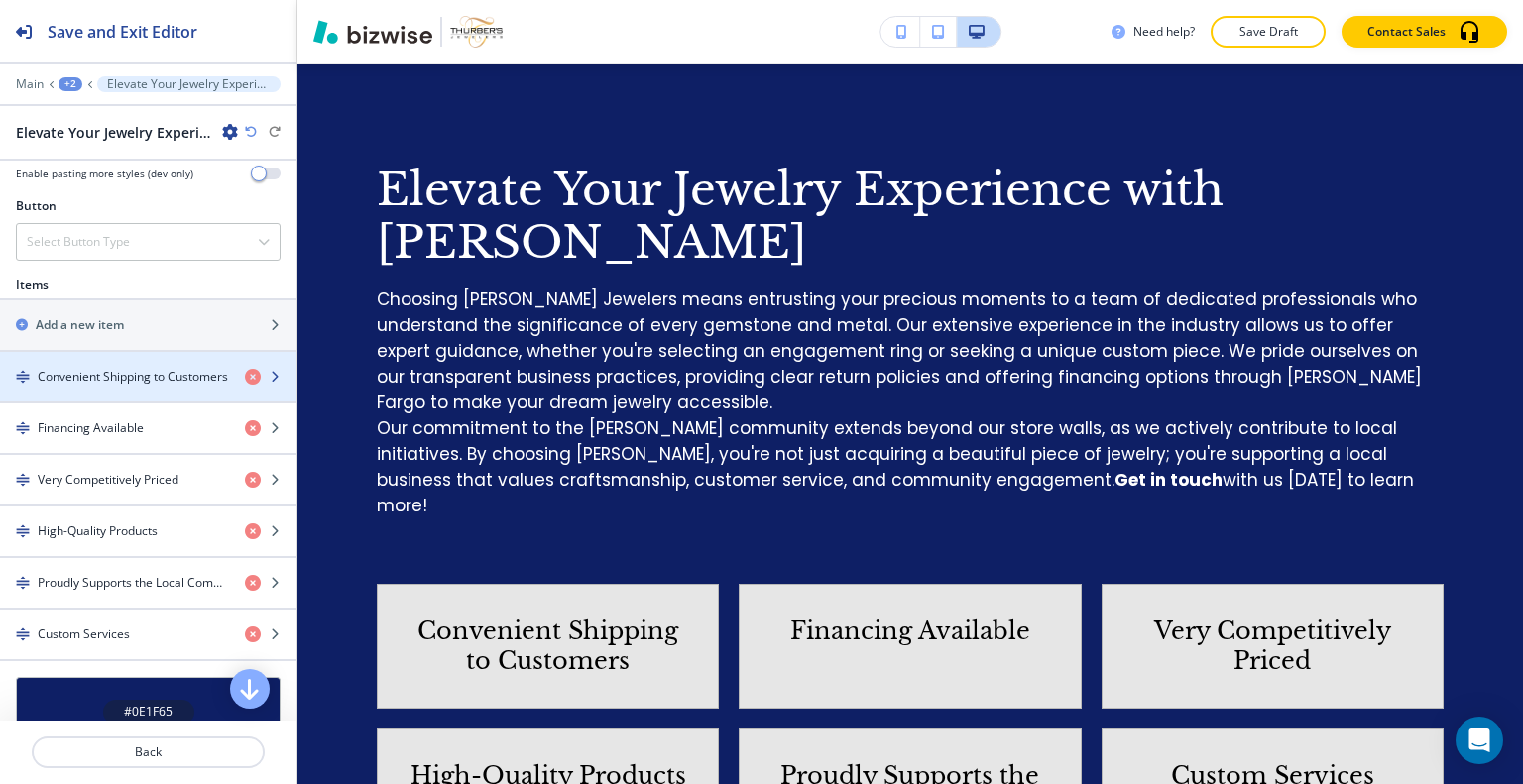 click at bounding box center (148, 393) 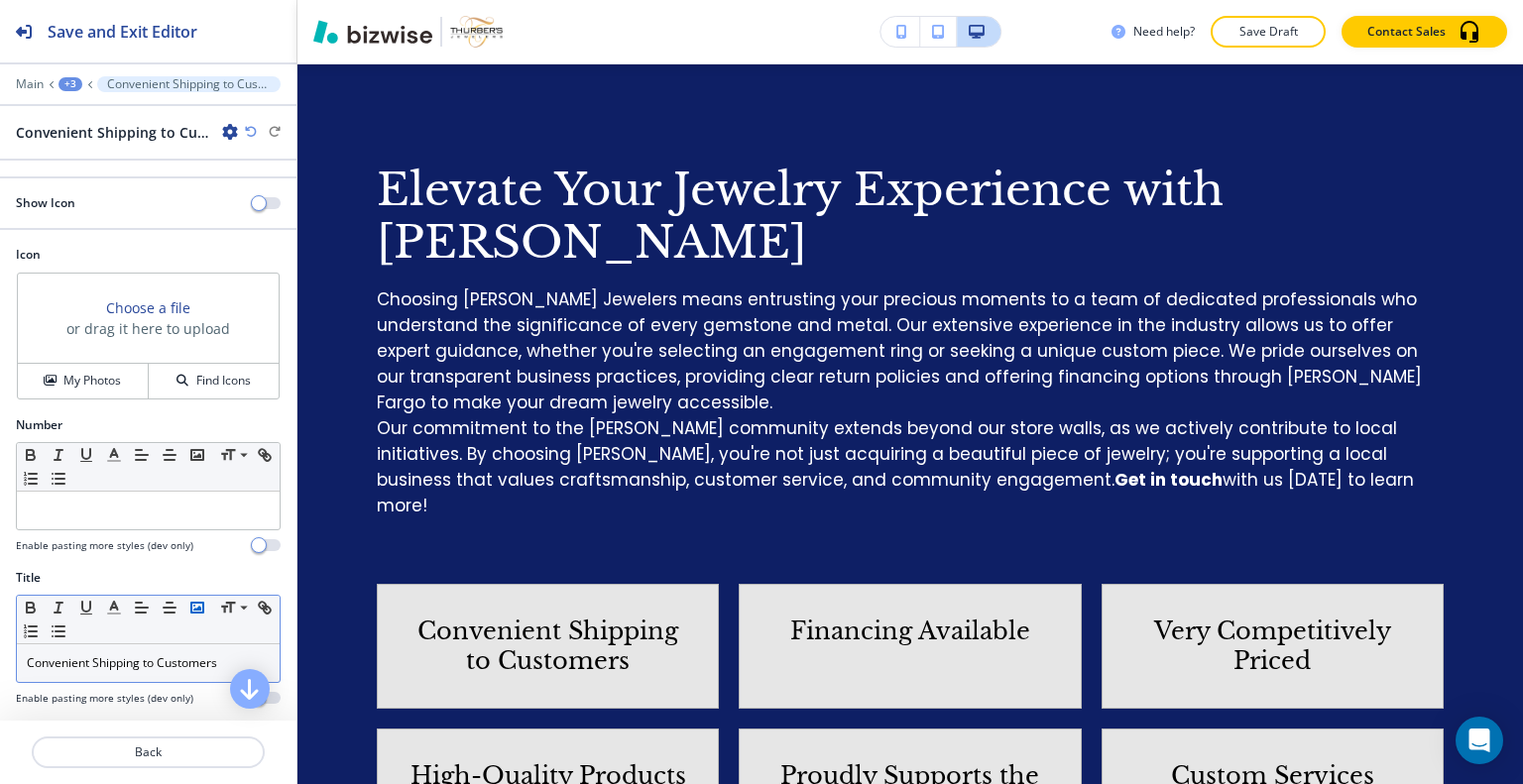 scroll, scrollTop: 99, scrollLeft: 0, axis: vertical 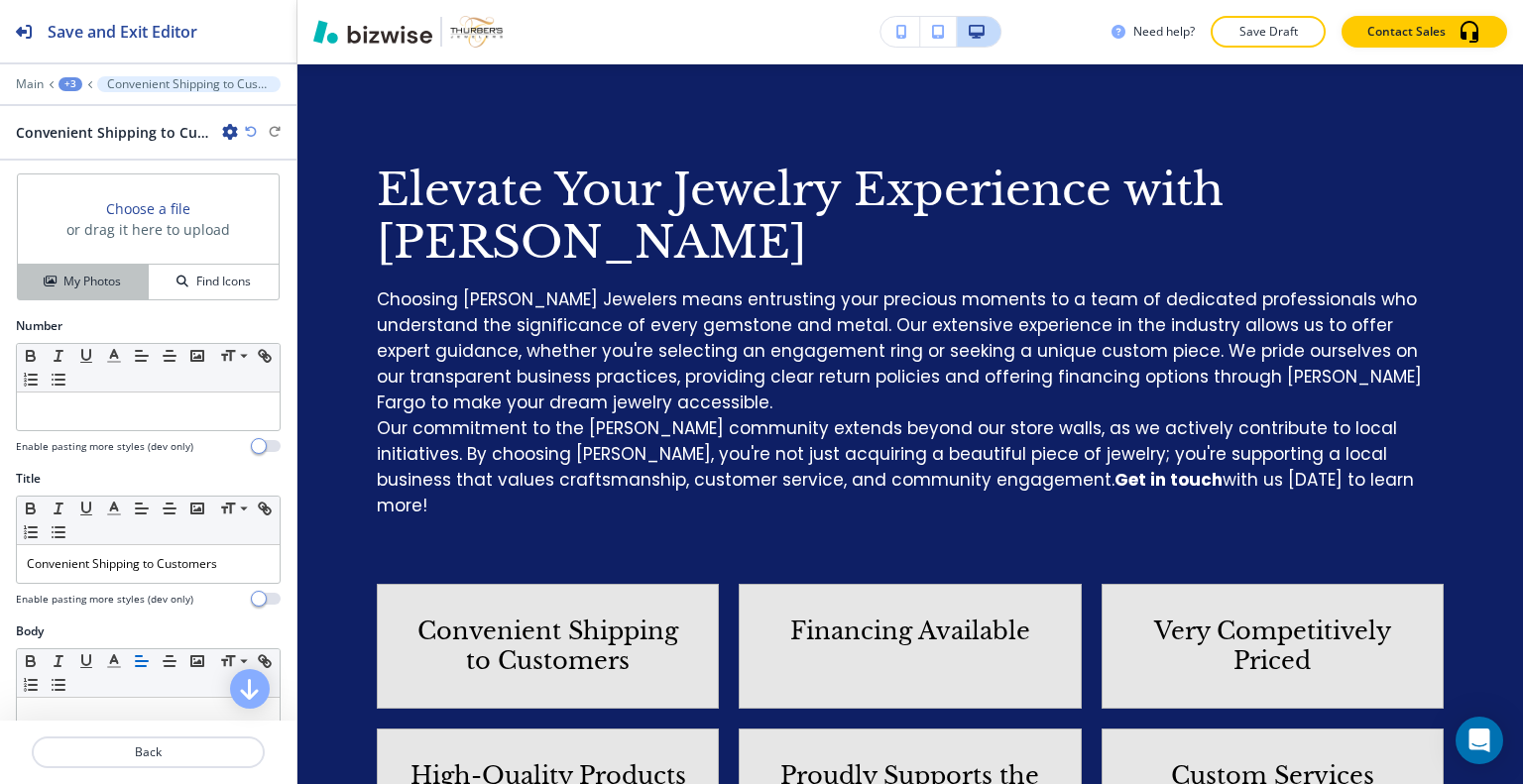 click on "My Photos" at bounding box center [82, 281] 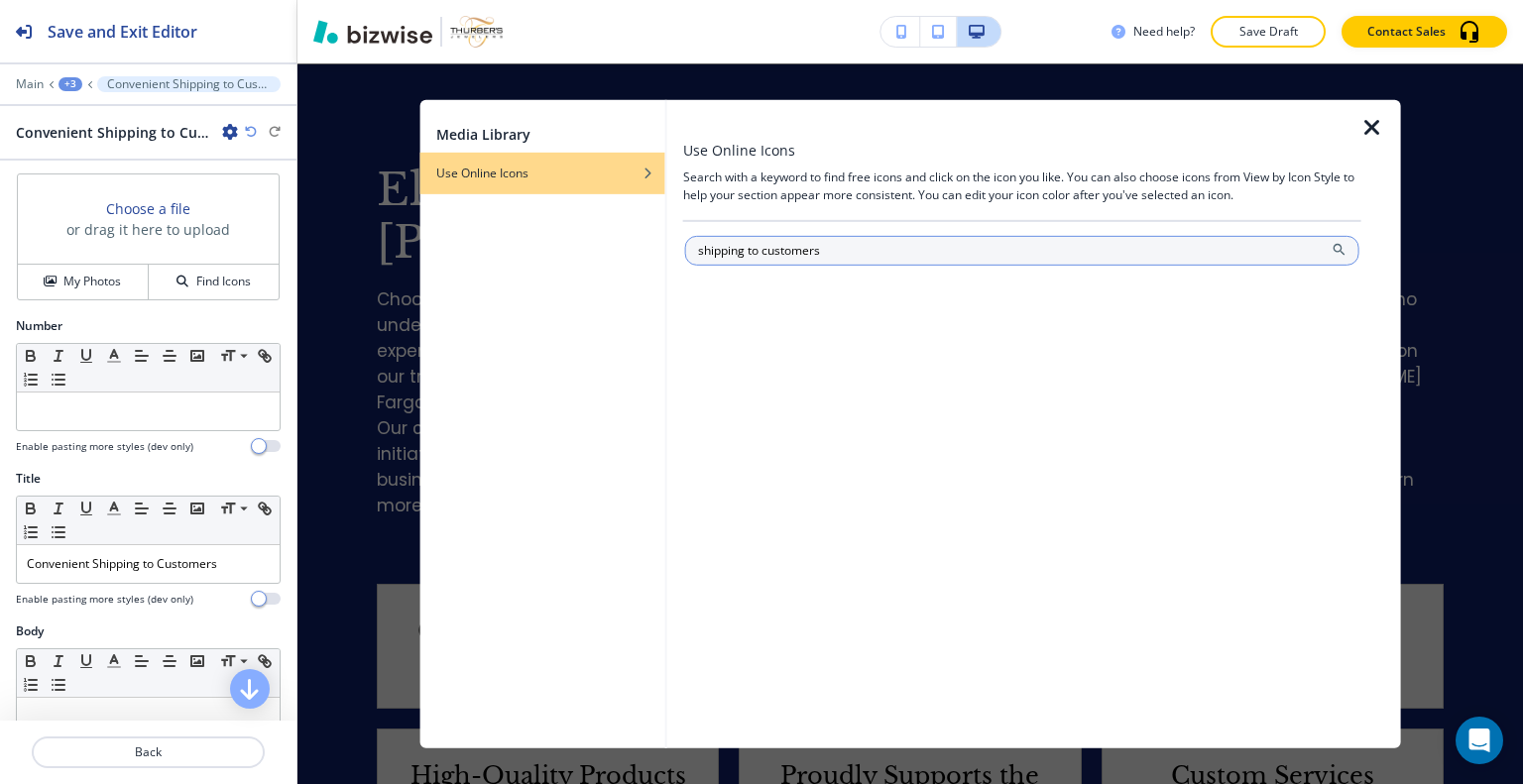 type on "shipping to customers" 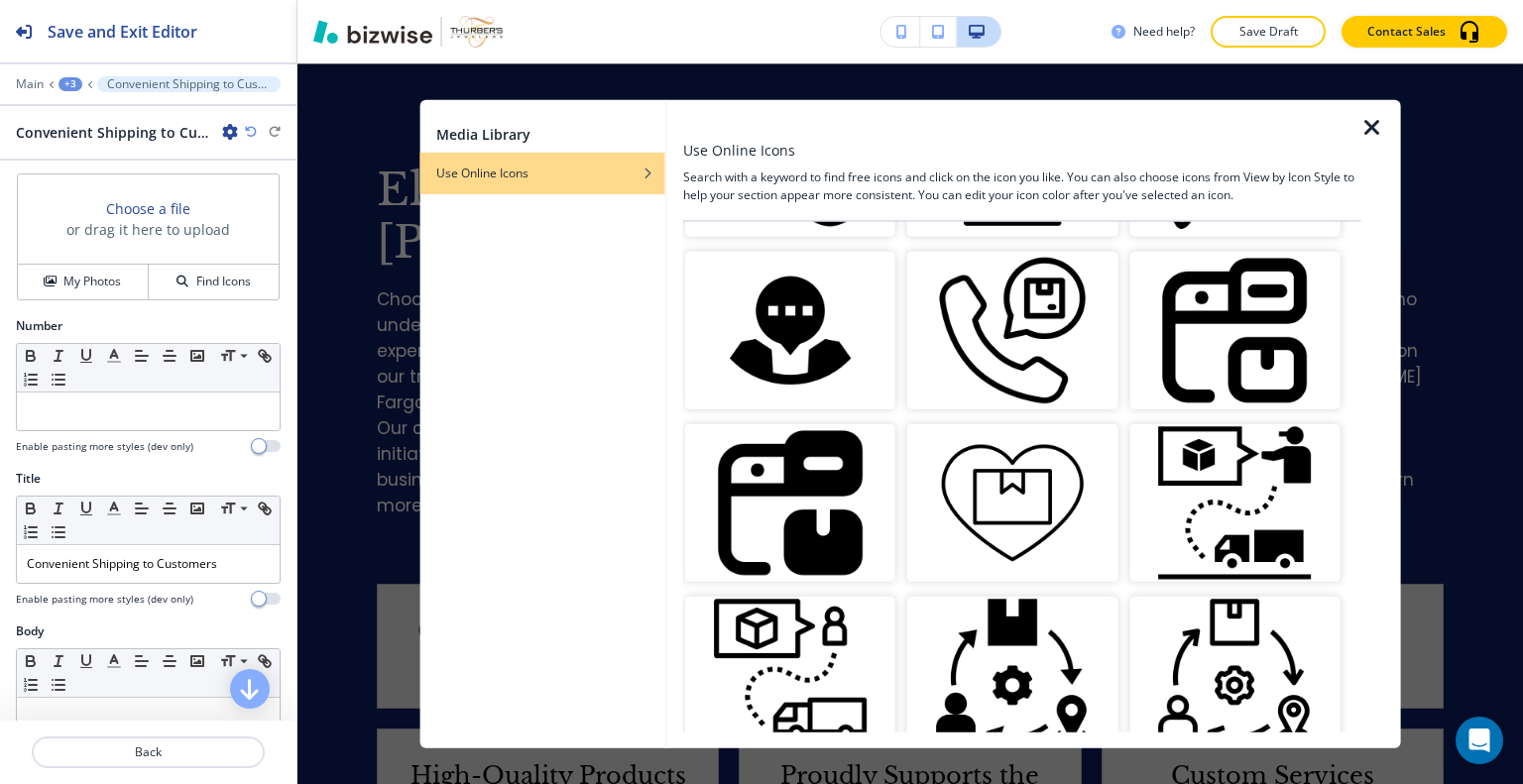 scroll, scrollTop: 396, scrollLeft: 0, axis: vertical 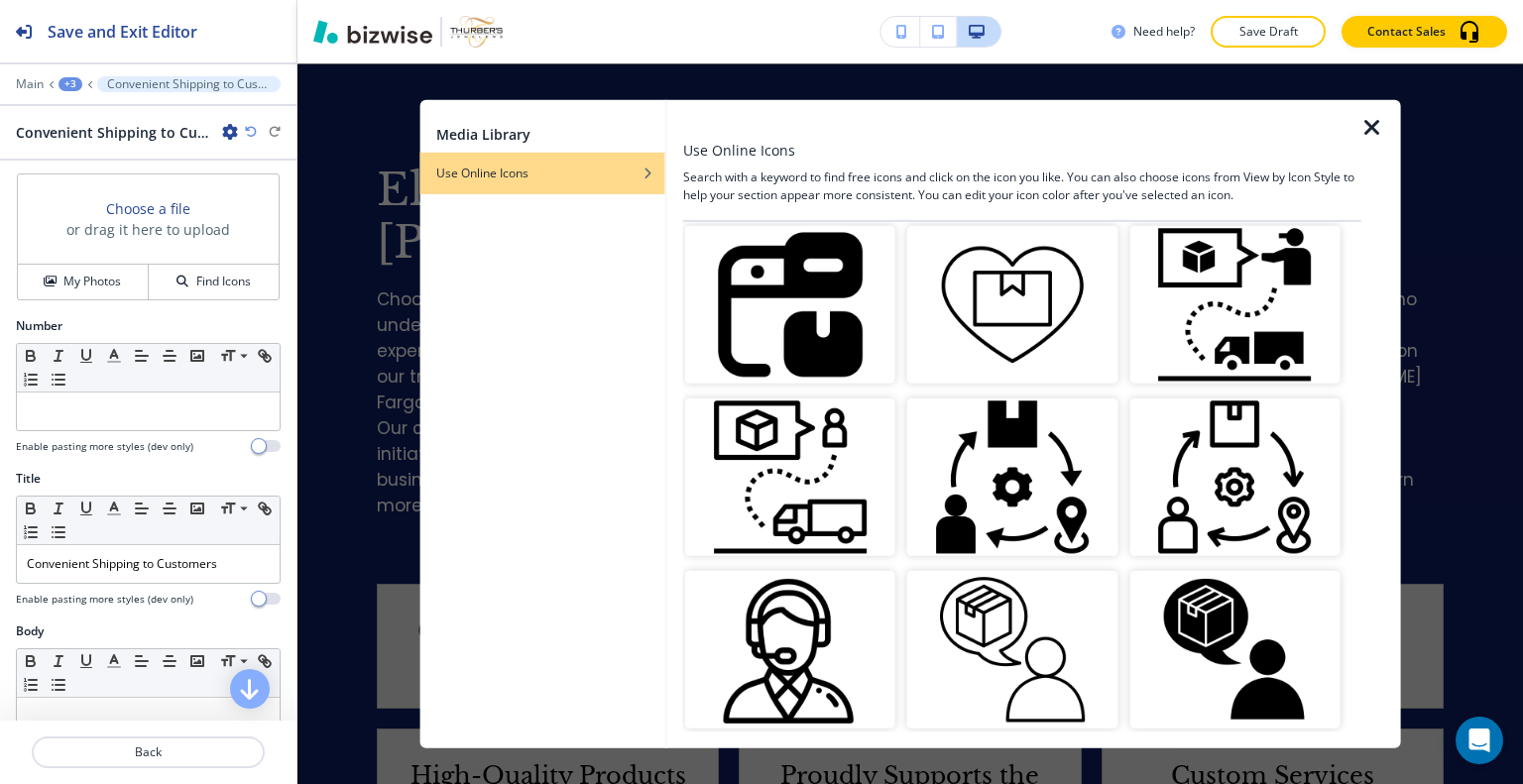 click at bounding box center [1234, 304] 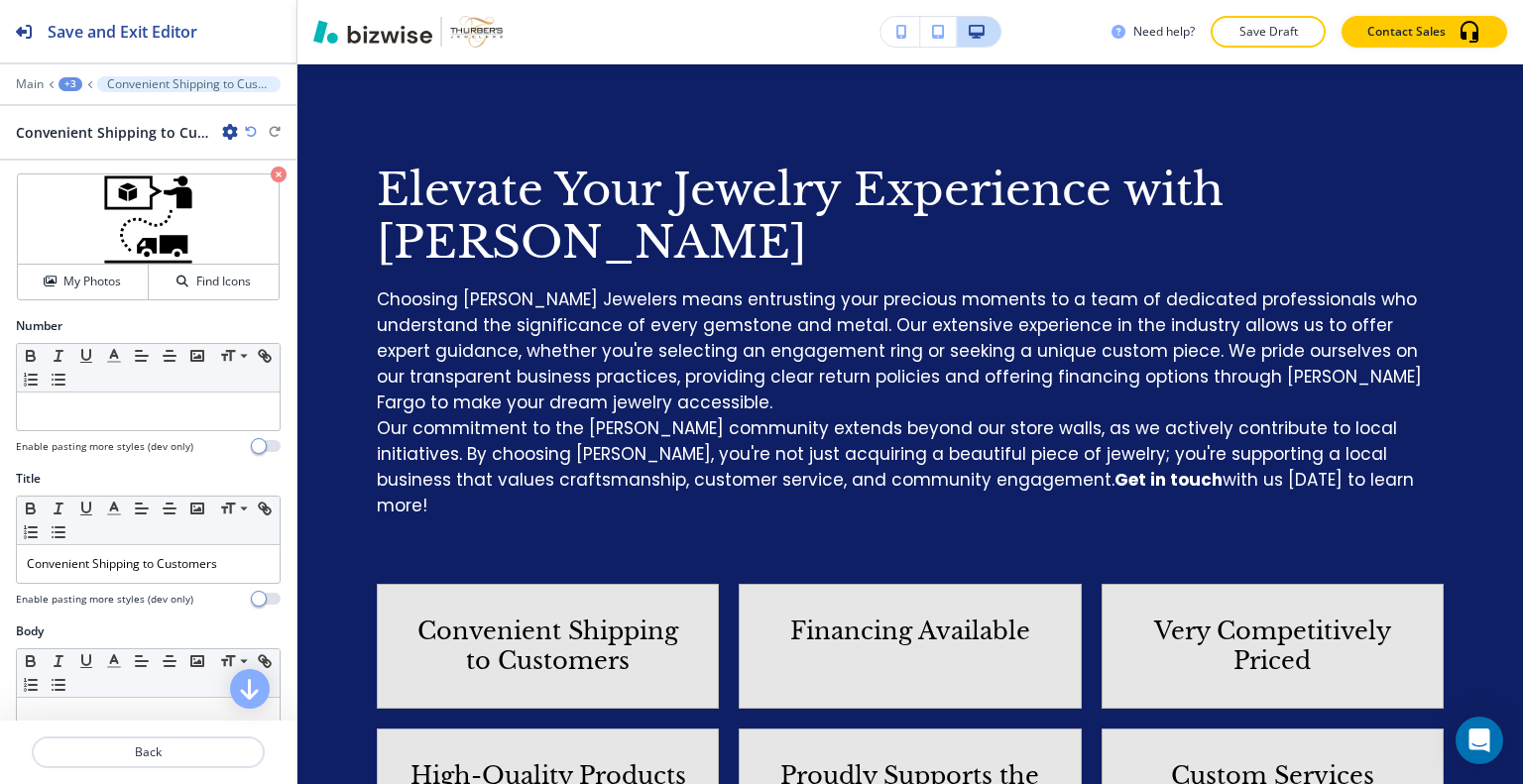 scroll, scrollTop: 0, scrollLeft: 0, axis: both 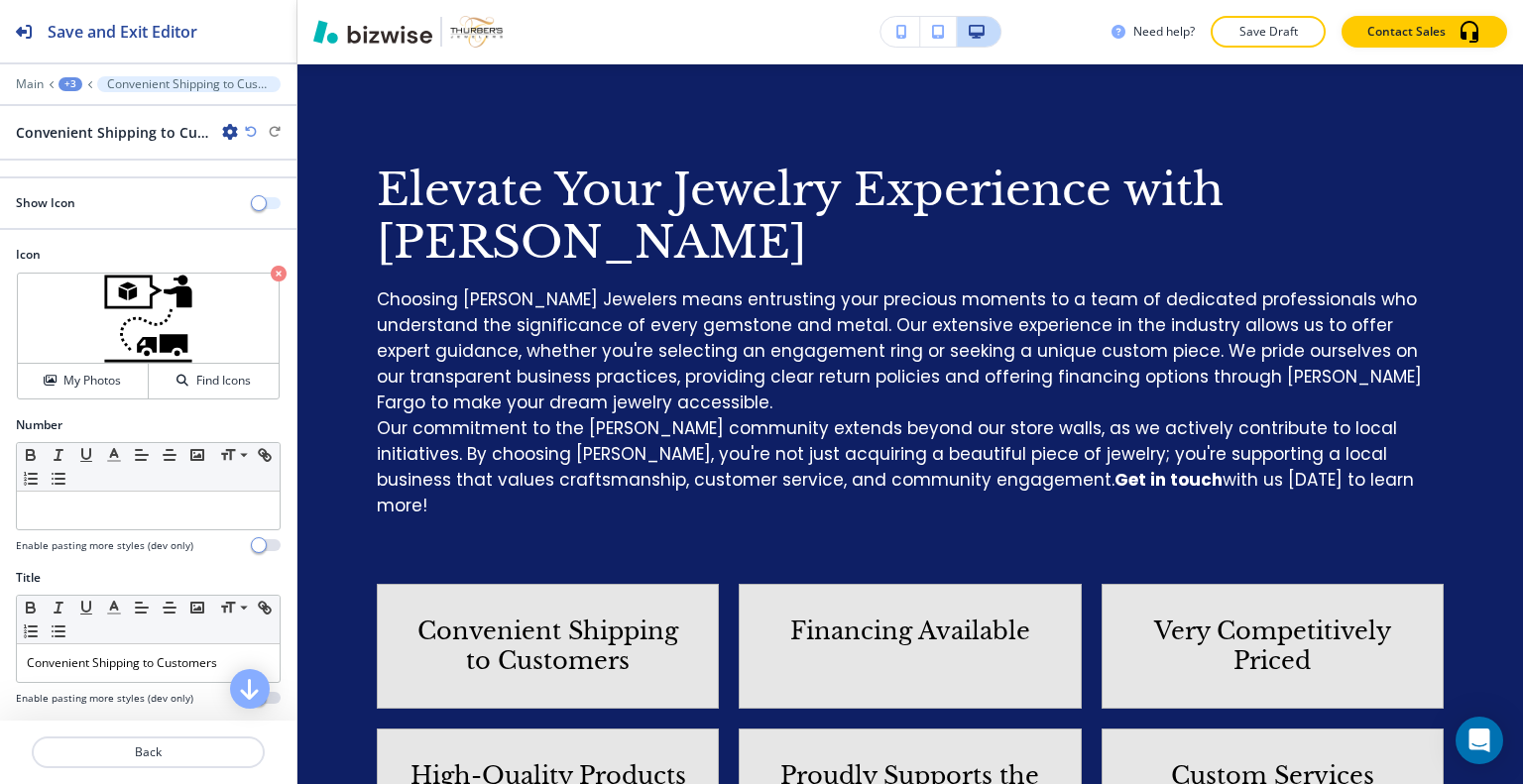 click at bounding box center (259, 203) 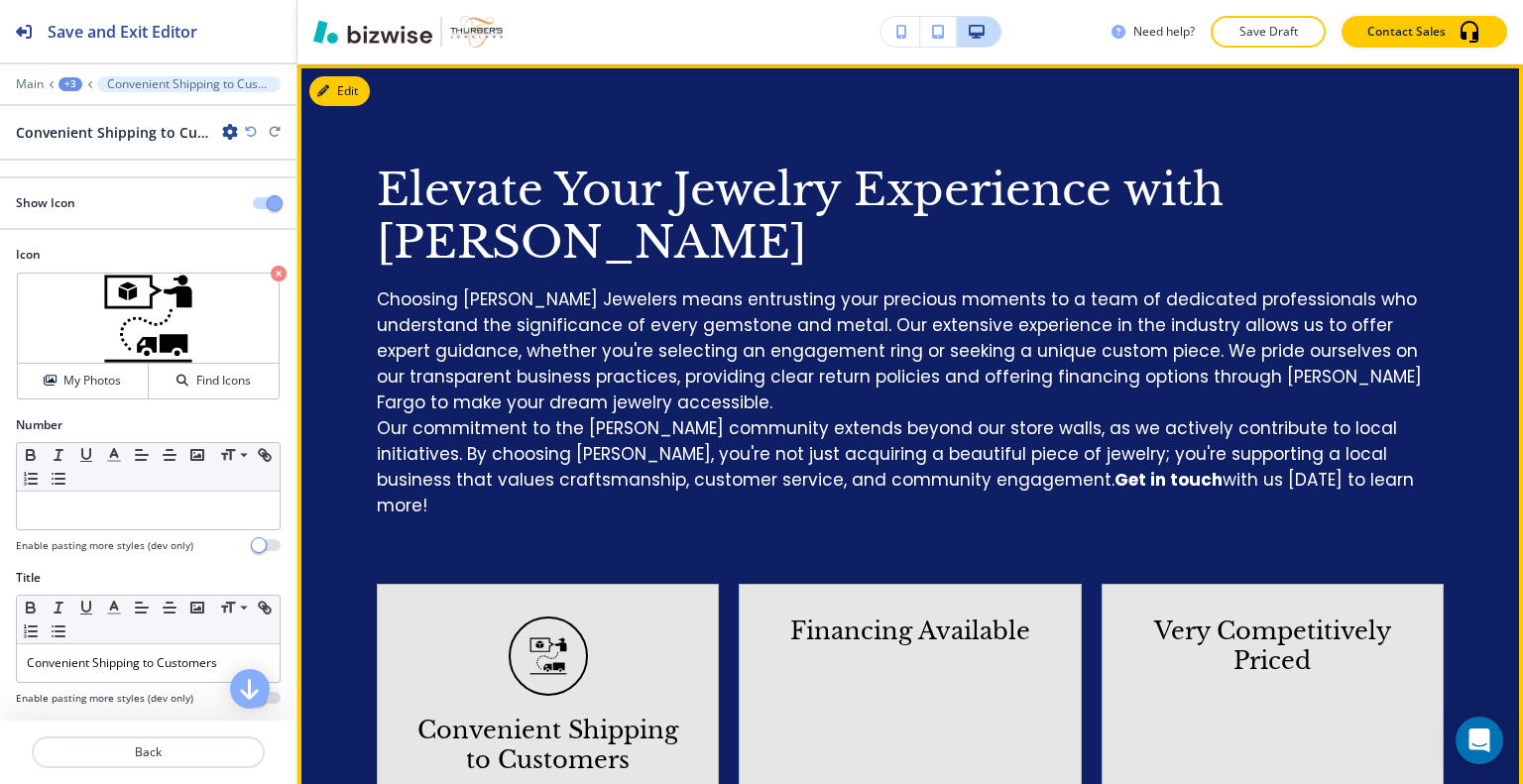 scroll, scrollTop: 1598, scrollLeft: 0, axis: vertical 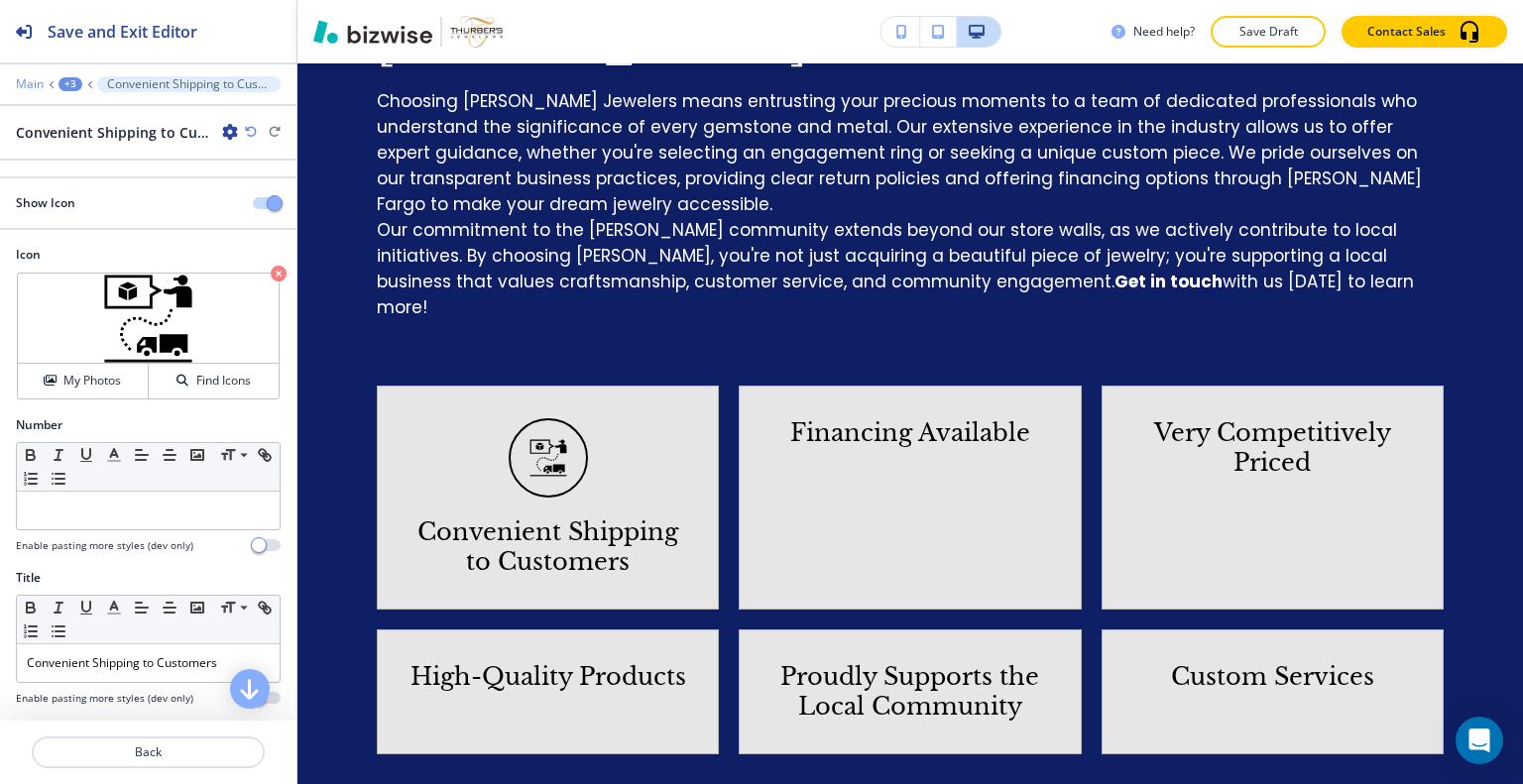 click on "Main" at bounding box center (30, 84) 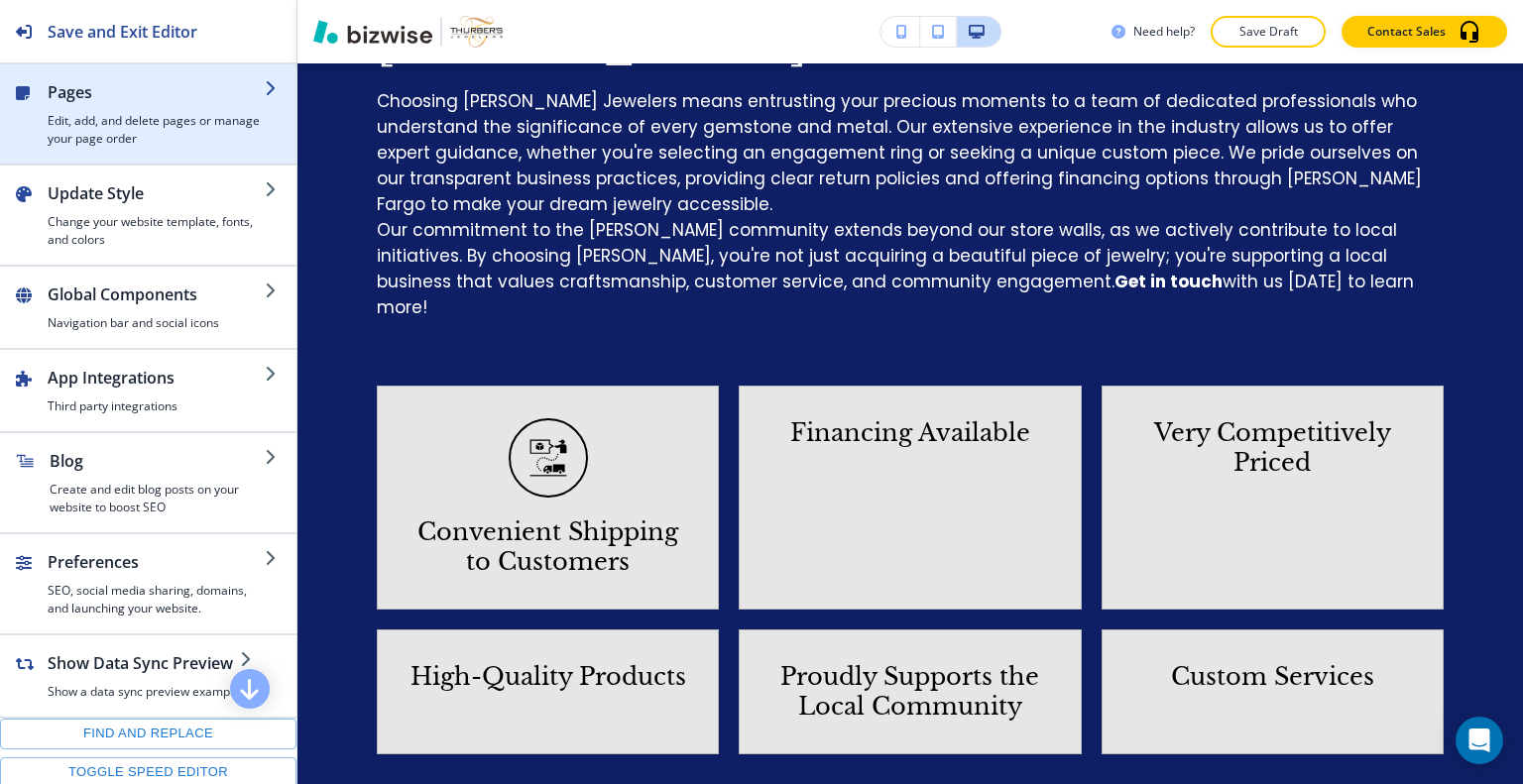 click on "Pages" at bounding box center (156, 92) 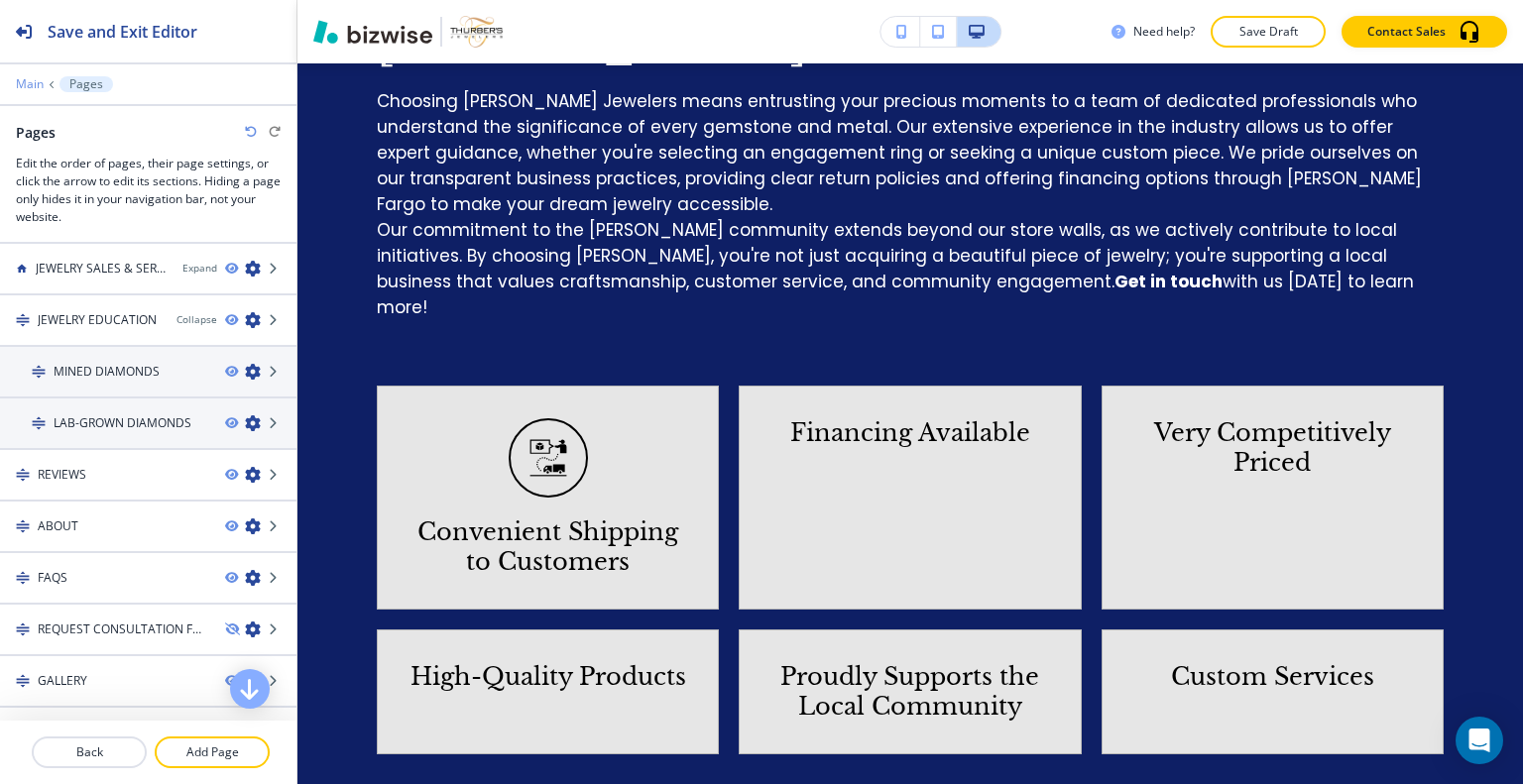 click on "Main" at bounding box center (30, 84) 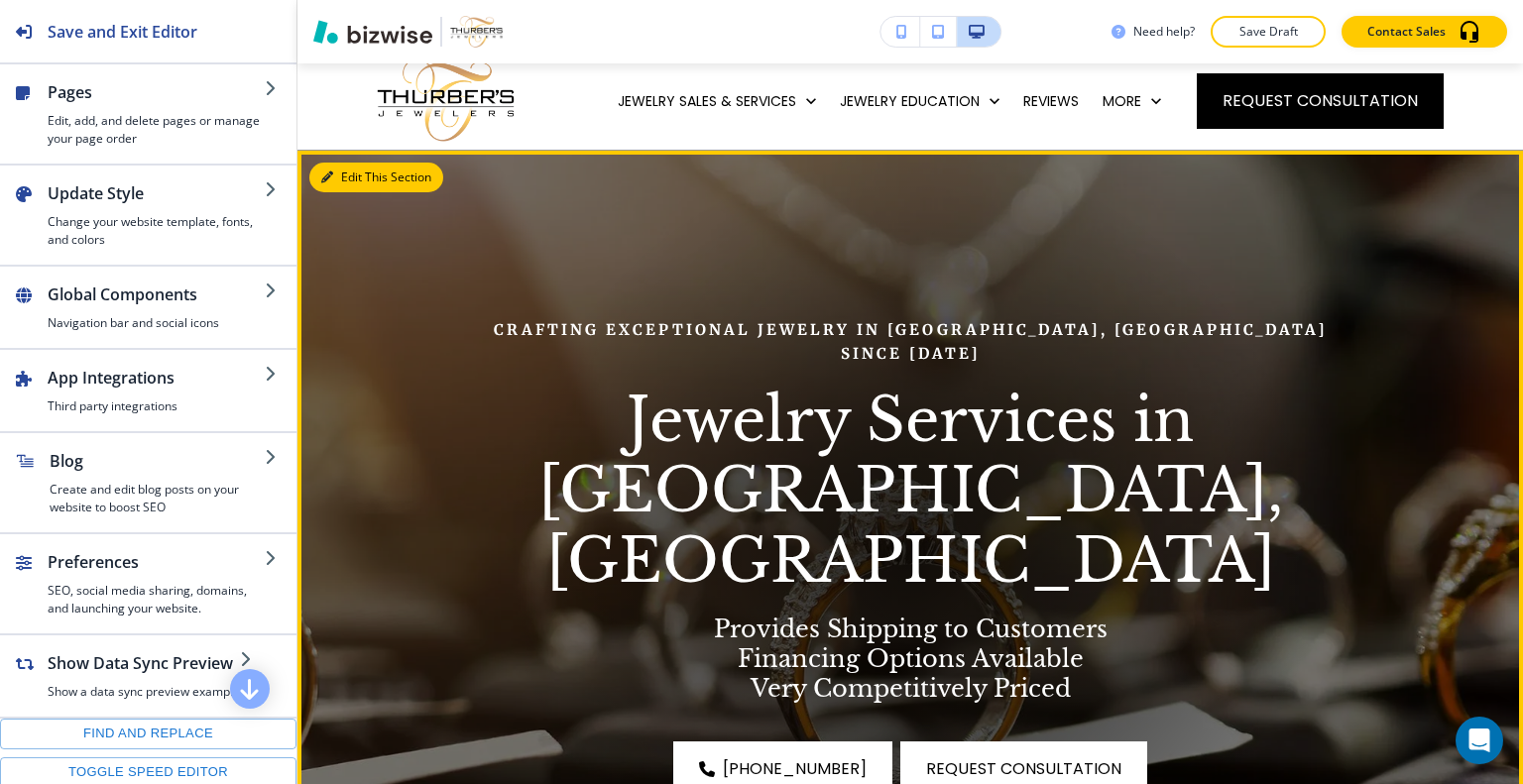 scroll, scrollTop: 0, scrollLeft: 0, axis: both 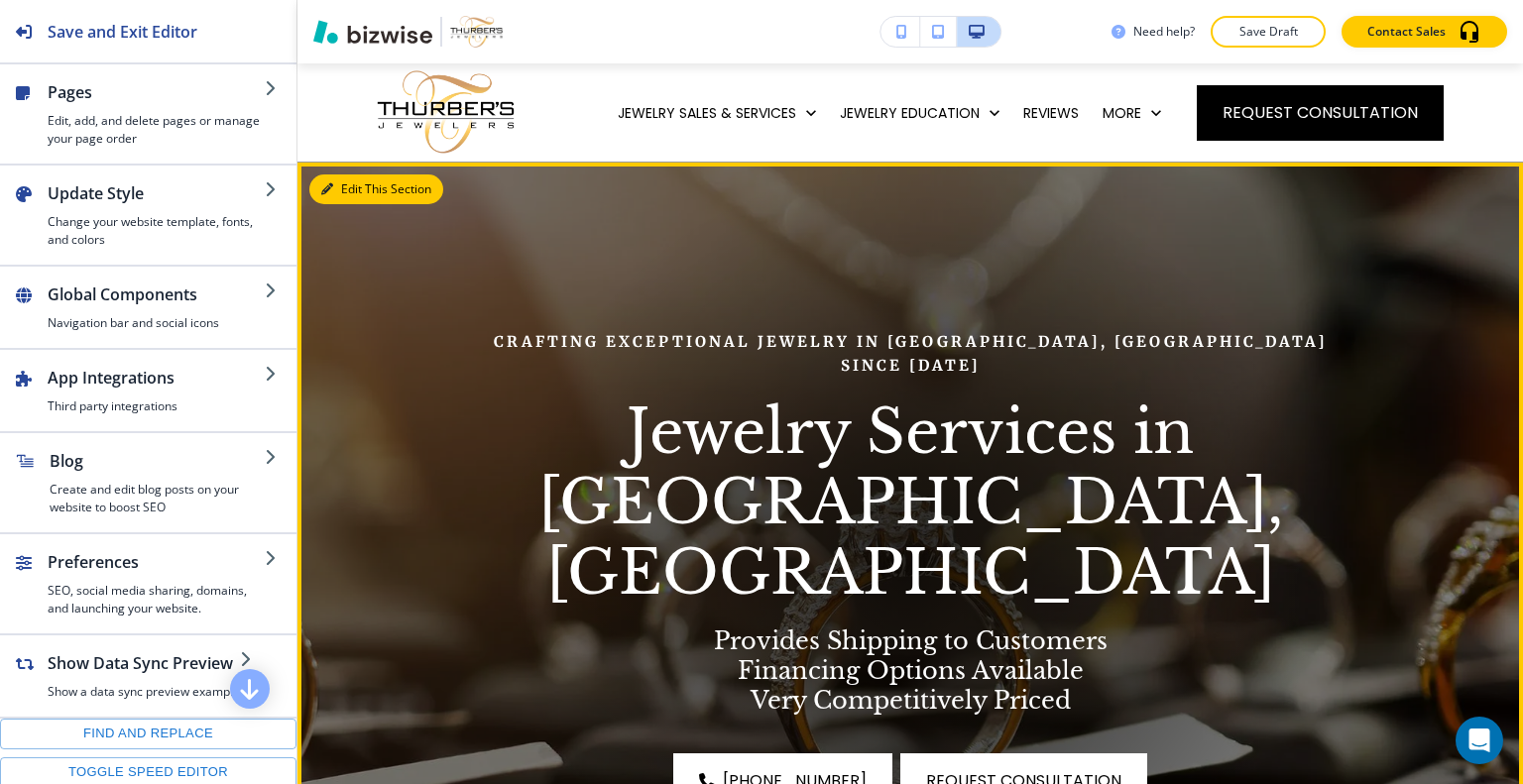 click on "Edit This Section" at bounding box center (376, 189) 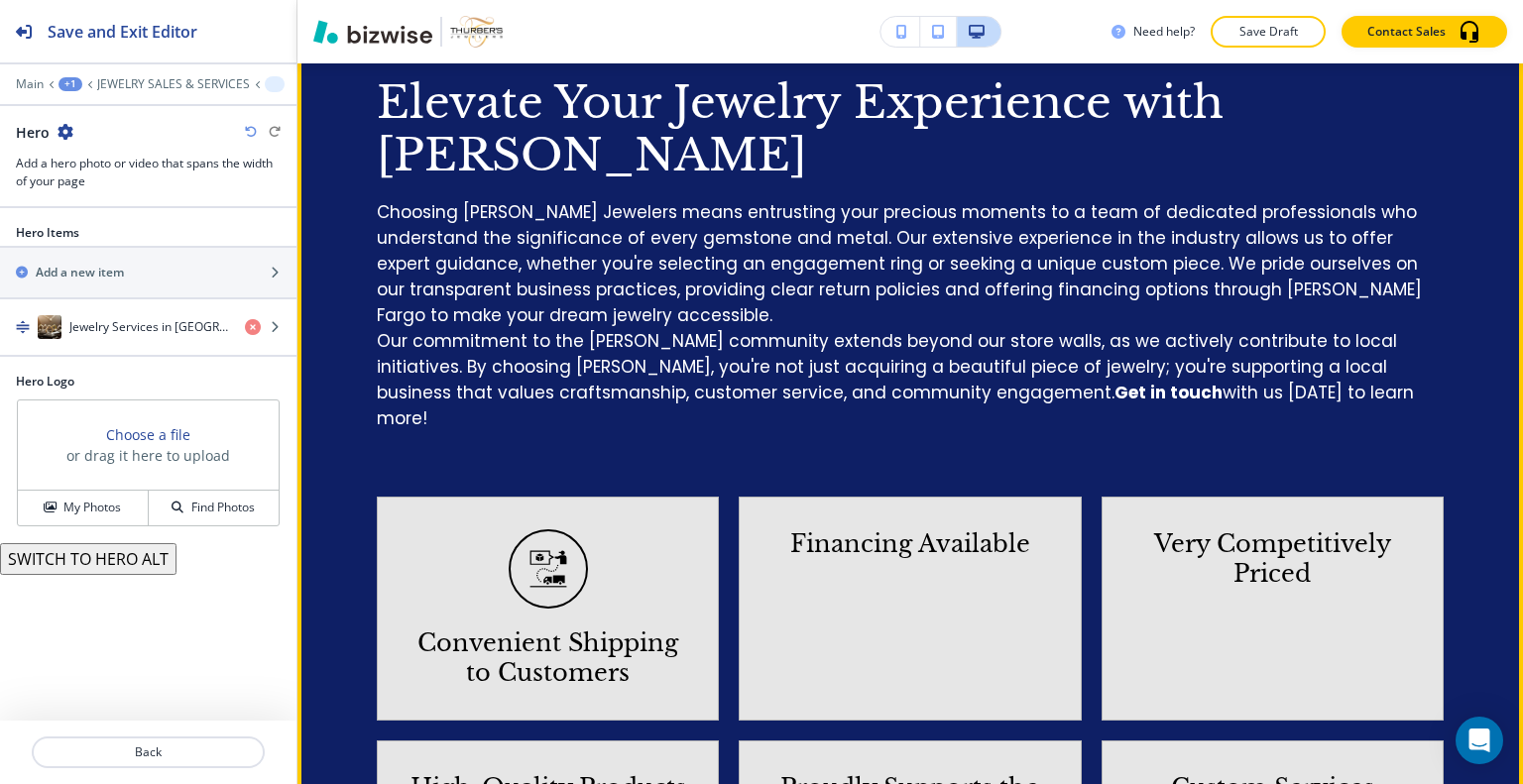 scroll, scrollTop: 1388, scrollLeft: 0, axis: vertical 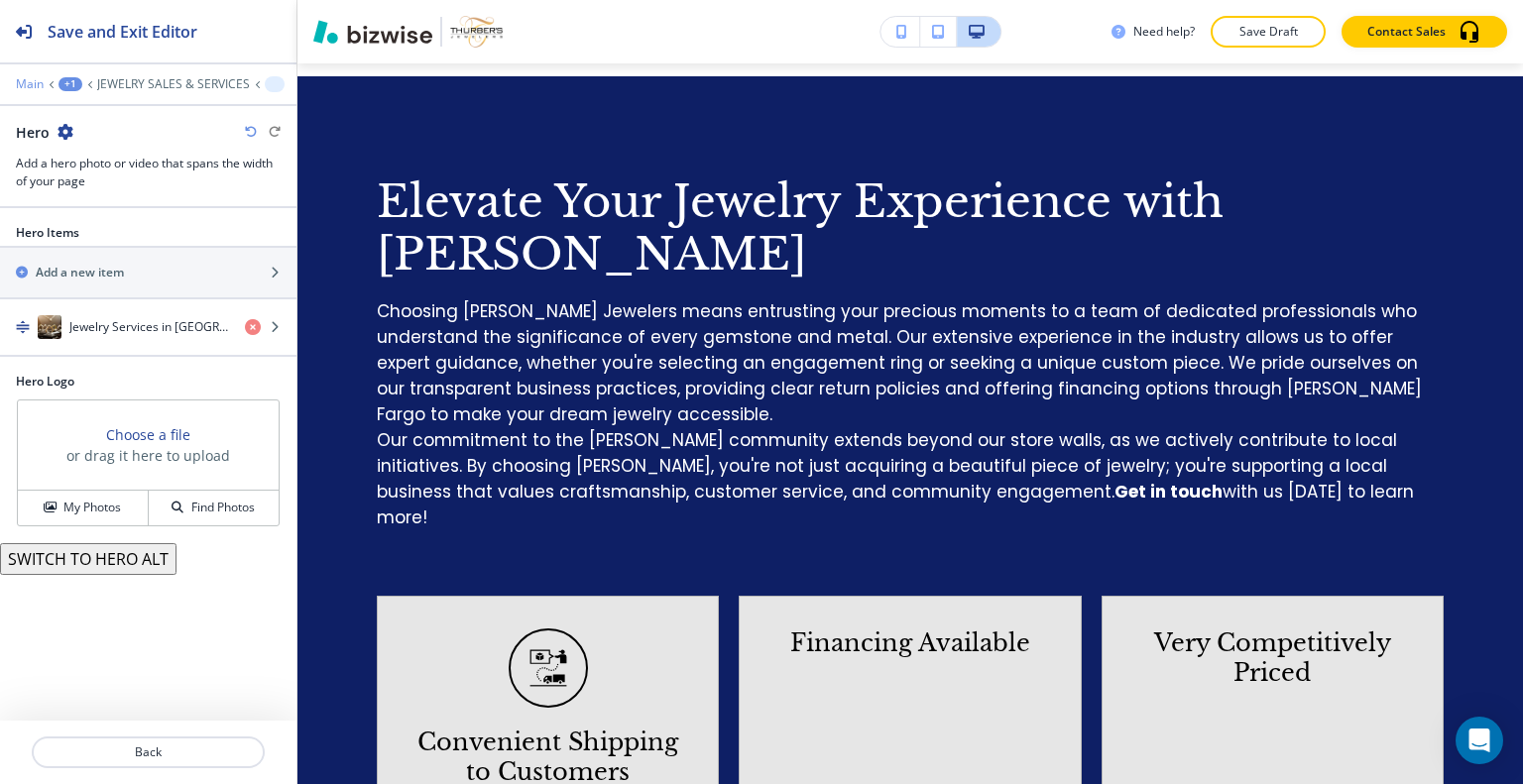 click on "Main" at bounding box center (30, 84) 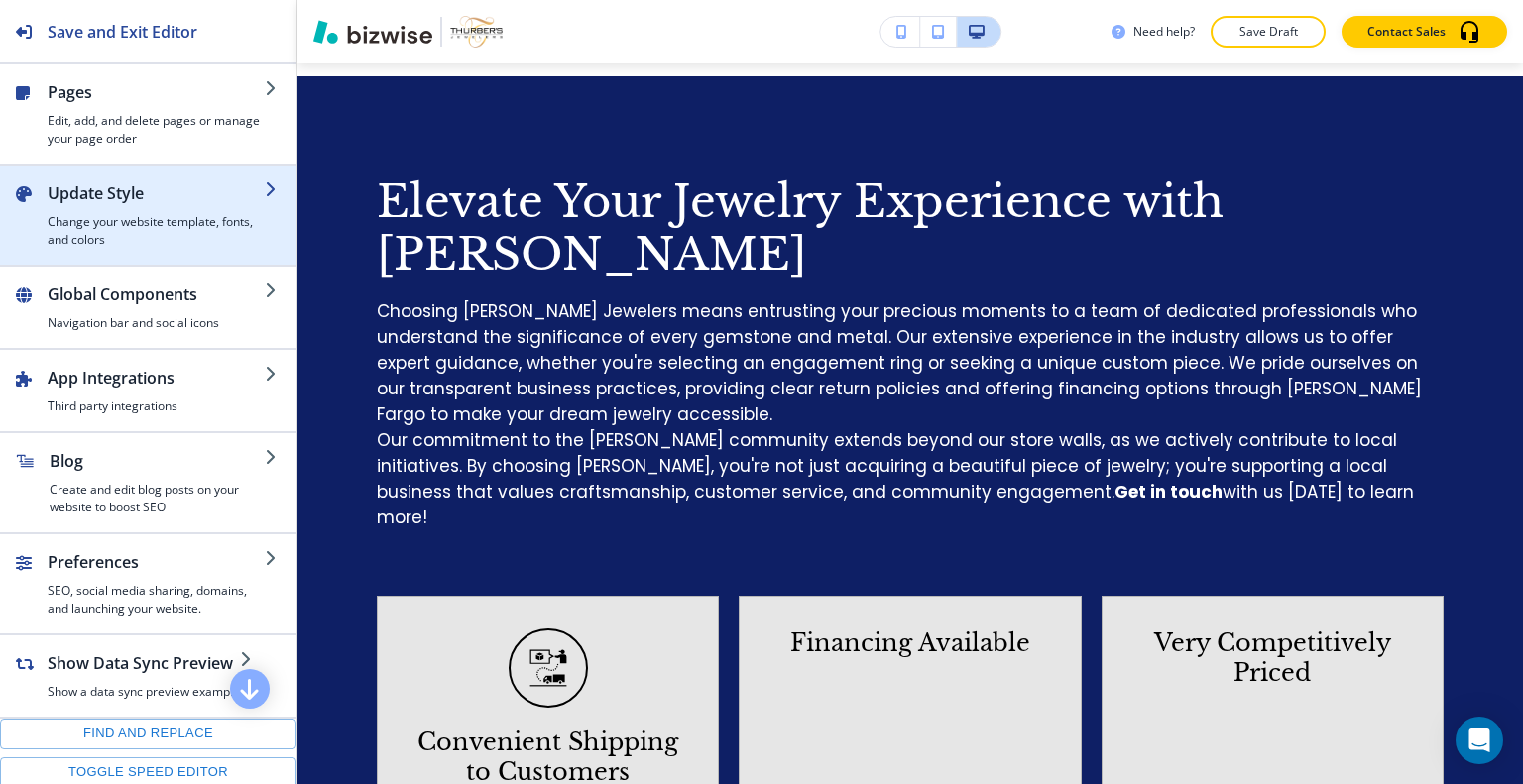 click on "Update Style" at bounding box center [156, 193] 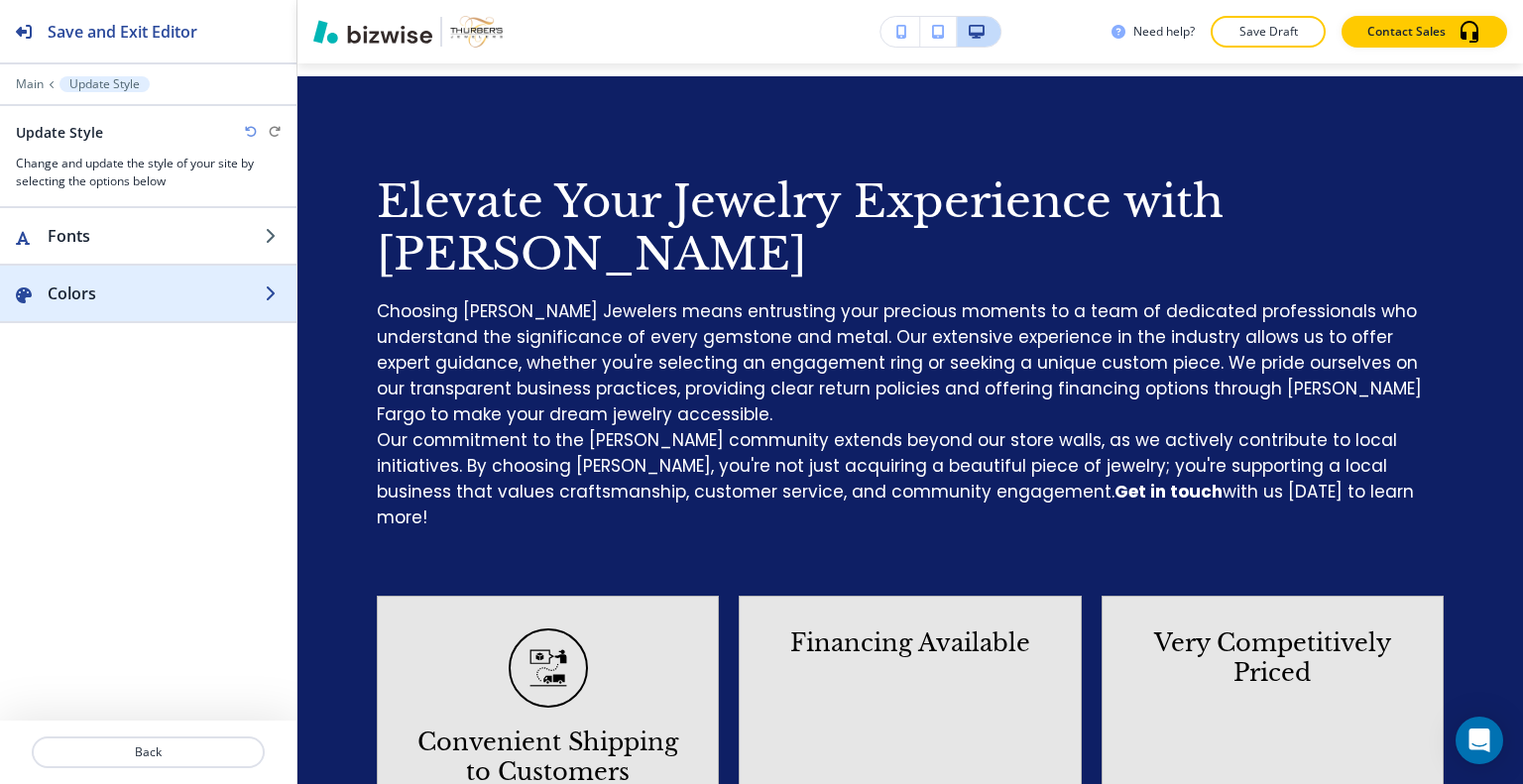 click on "Colors" at bounding box center (156, 293) 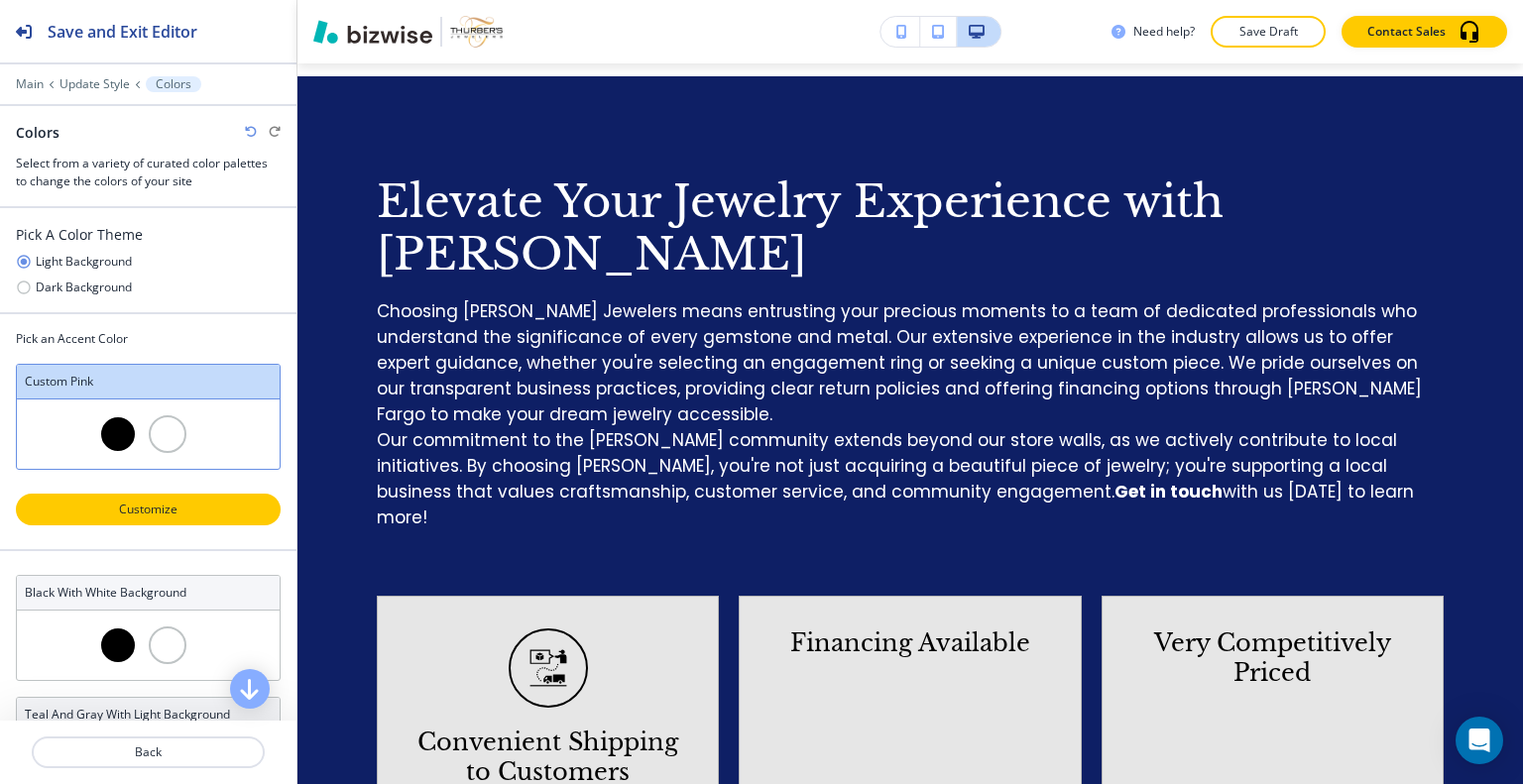 click on "Customize" at bounding box center (148, 509) 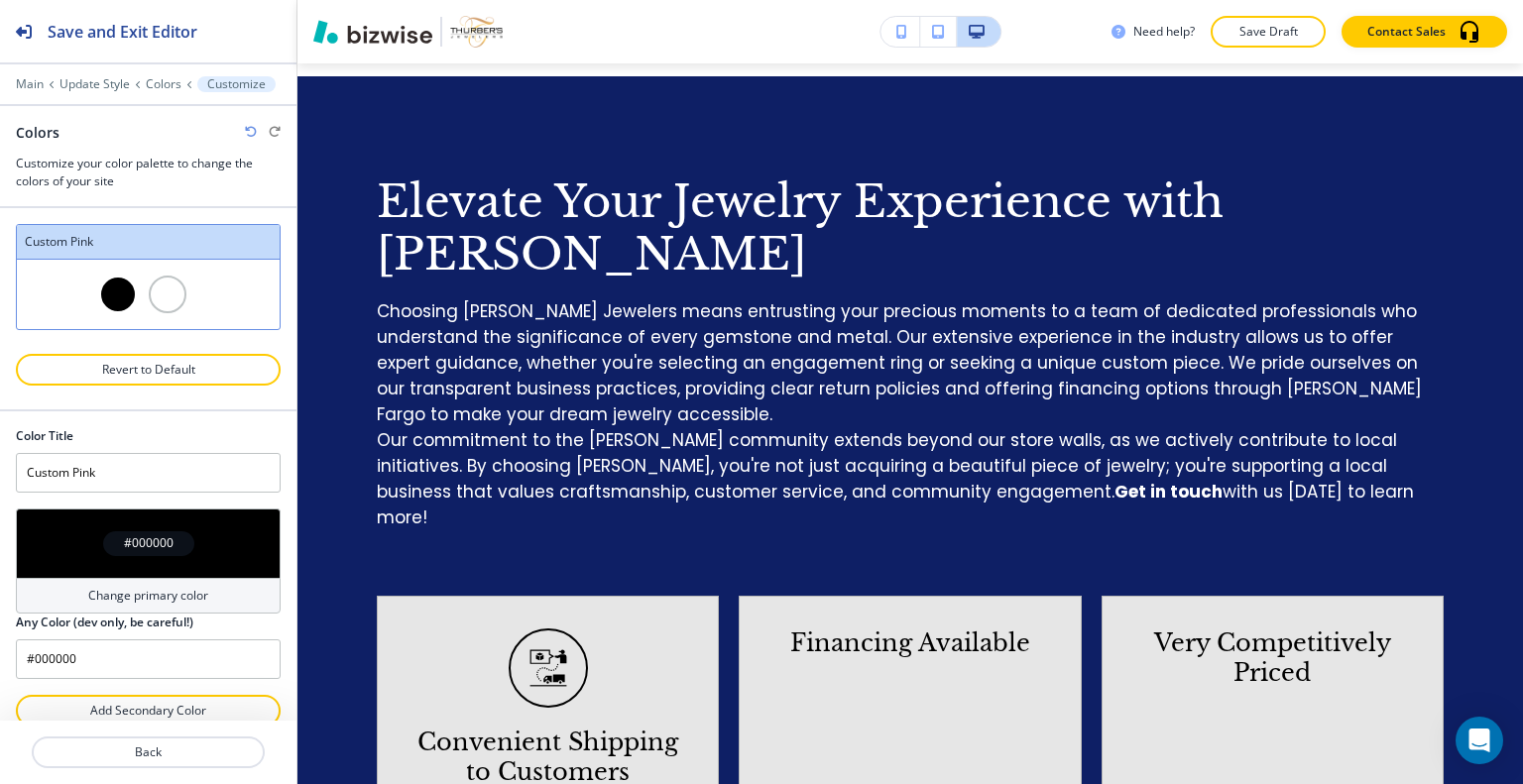 scroll, scrollTop: 18, scrollLeft: 0, axis: vertical 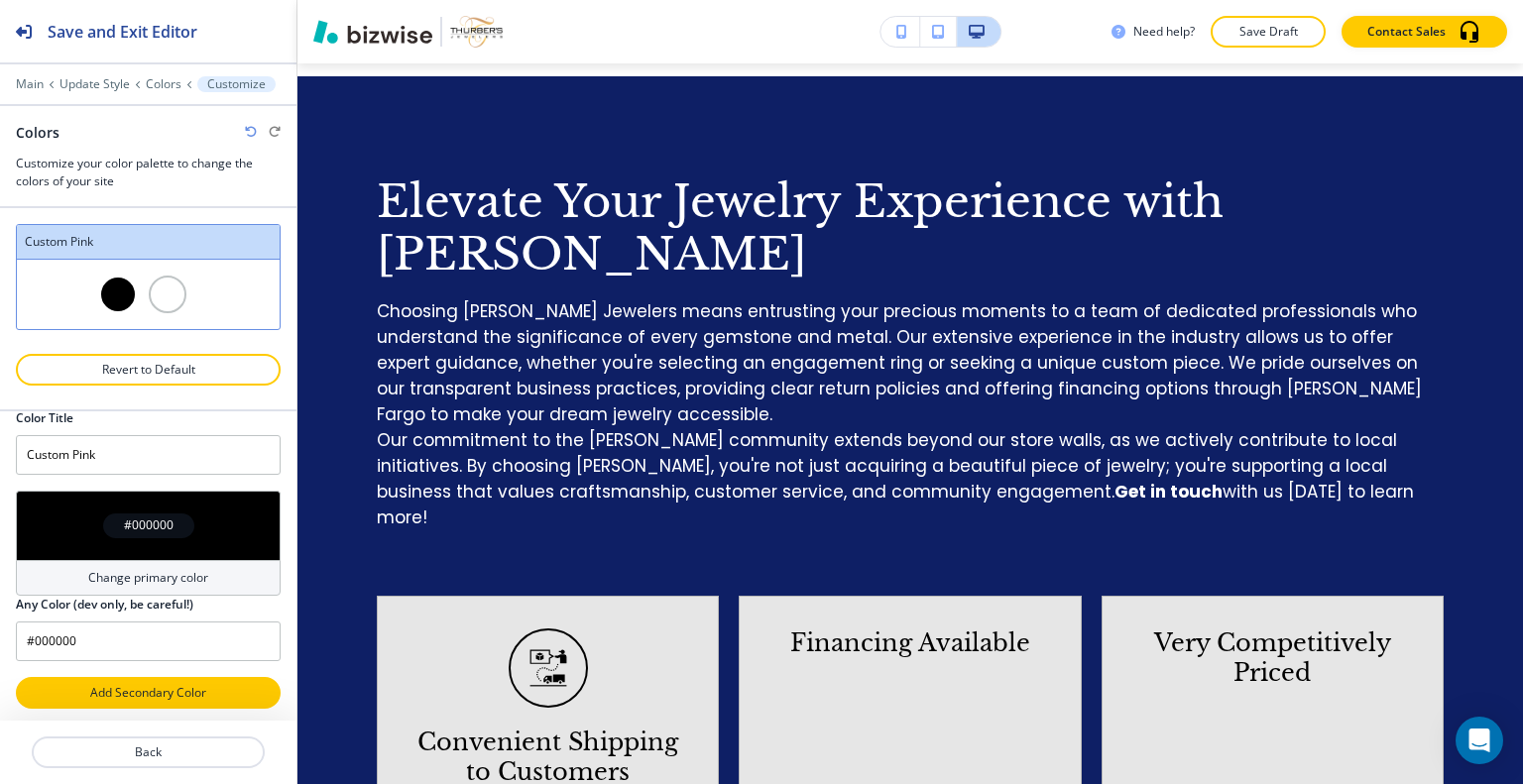 click on "Add Secondary Color" at bounding box center (148, 693) 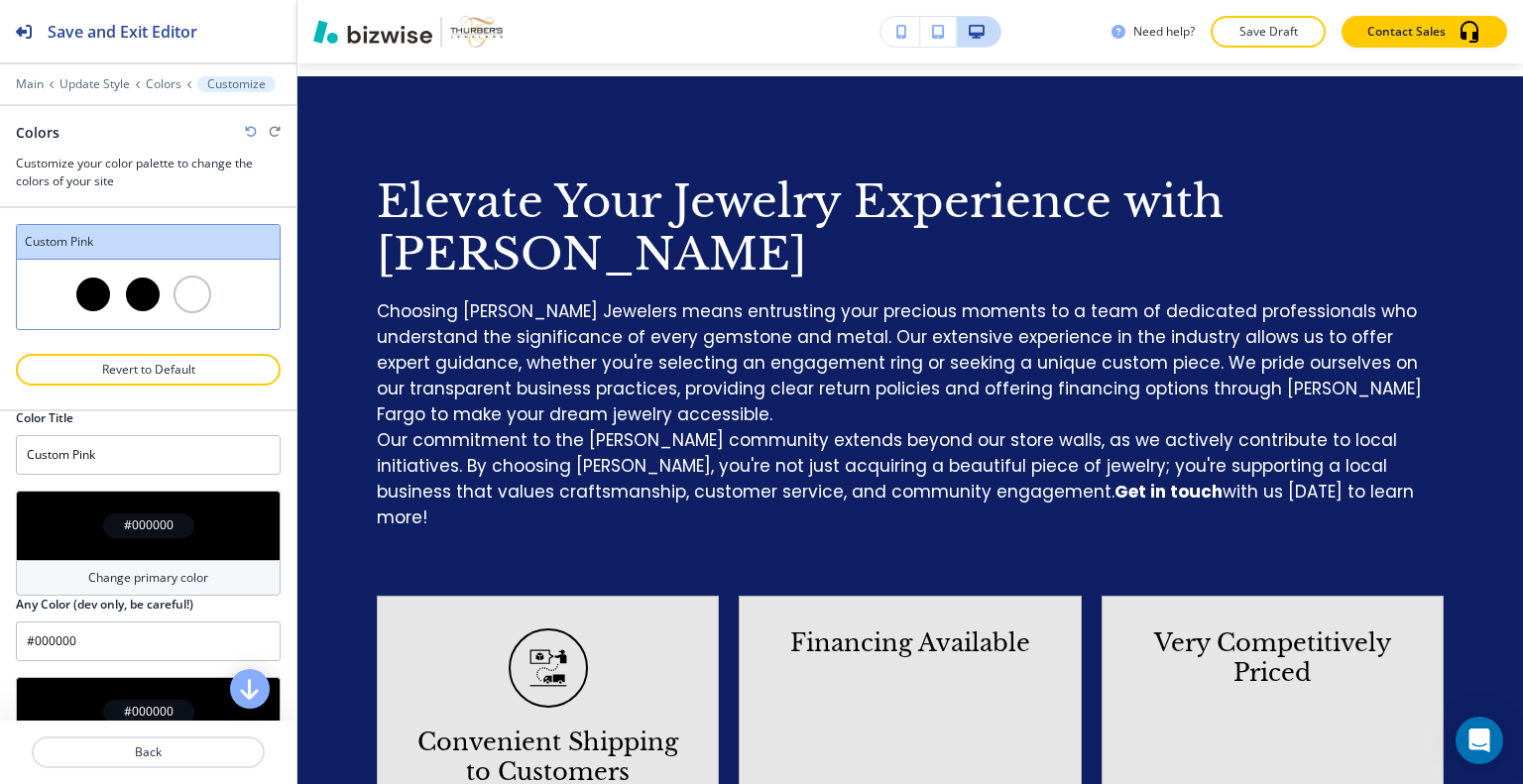 scroll, scrollTop: 364, scrollLeft: 0, axis: vertical 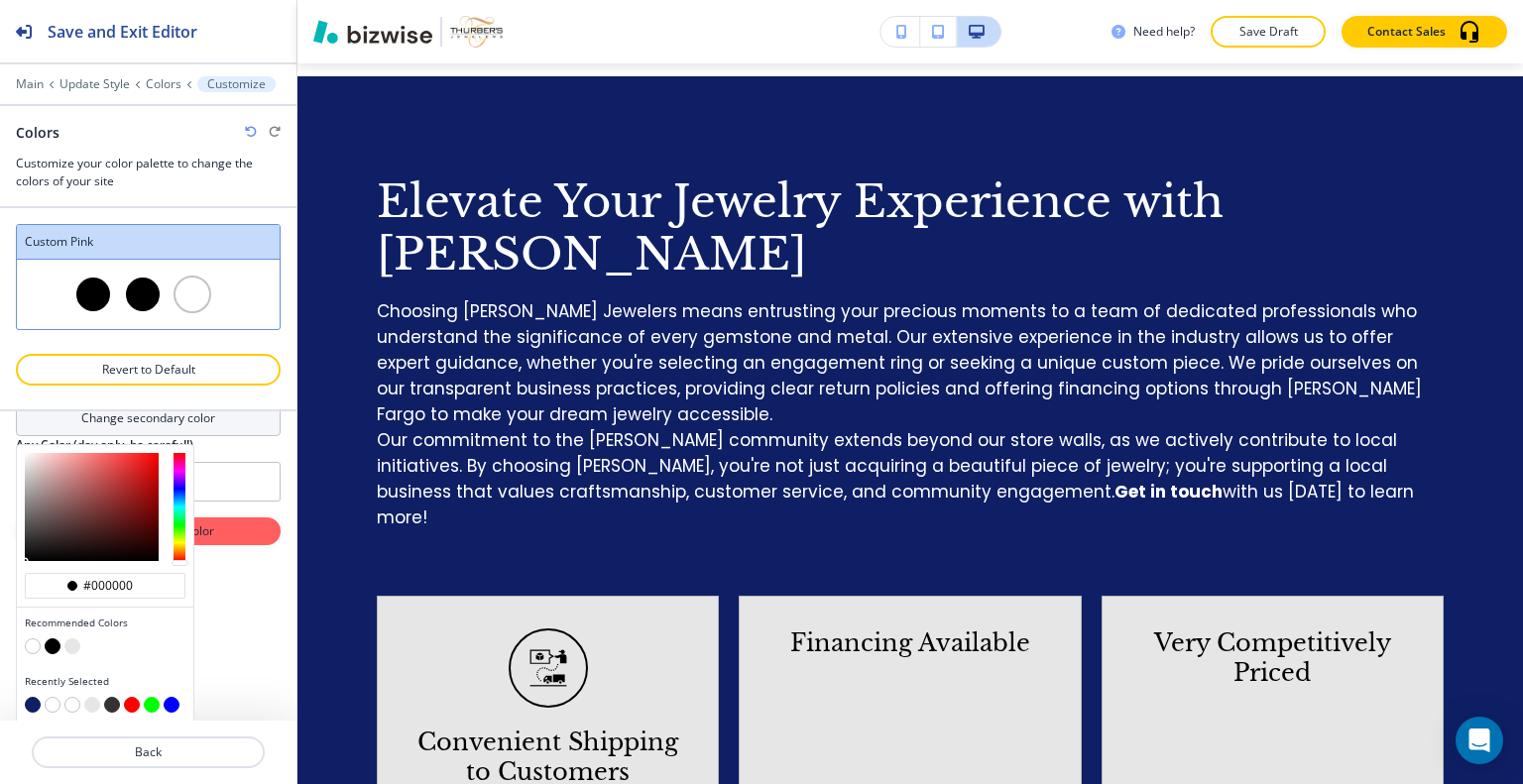 click at bounding box center [33, 705] 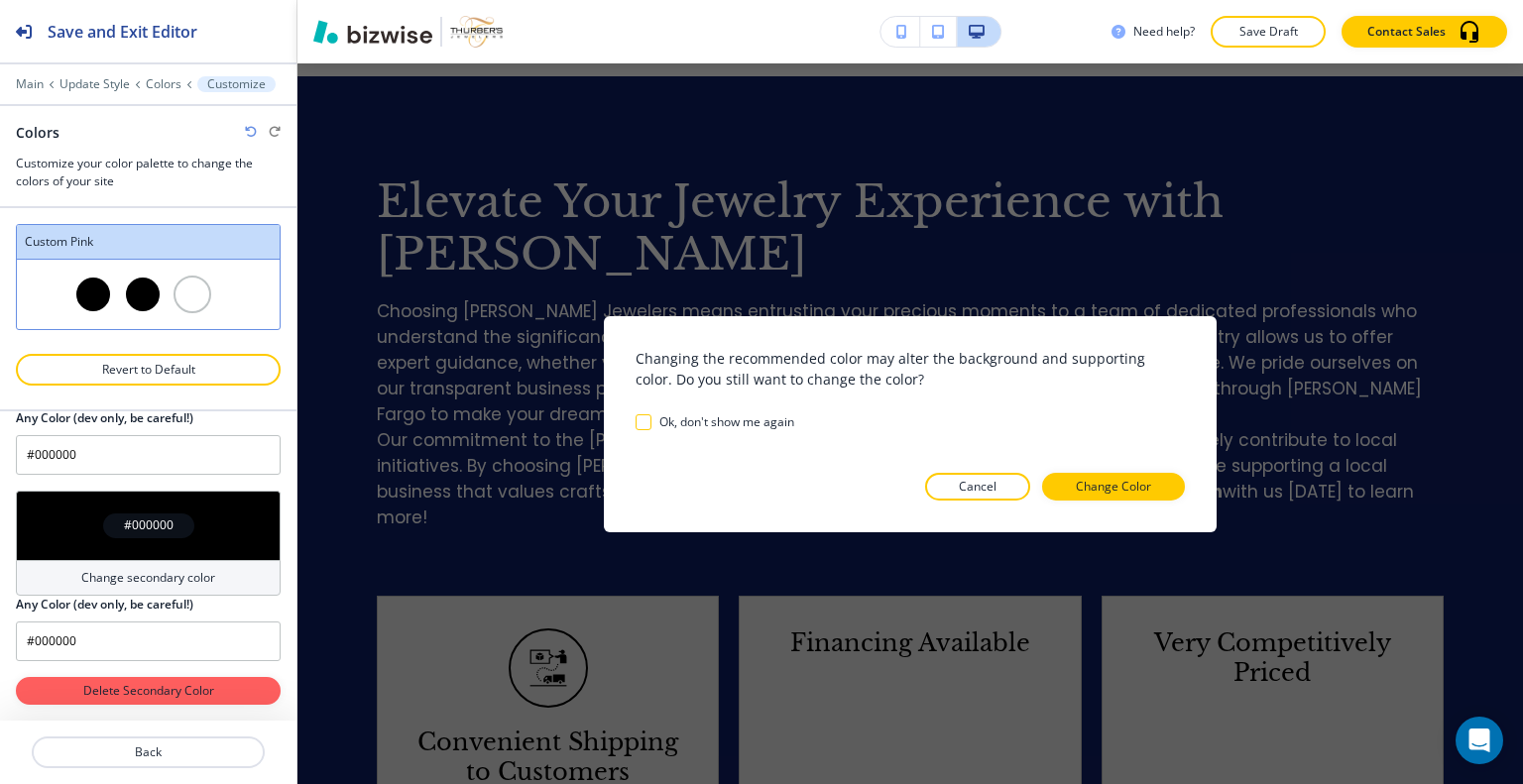 scroll, scrollTop: 200, scrollLeft: 0, axis: vertical 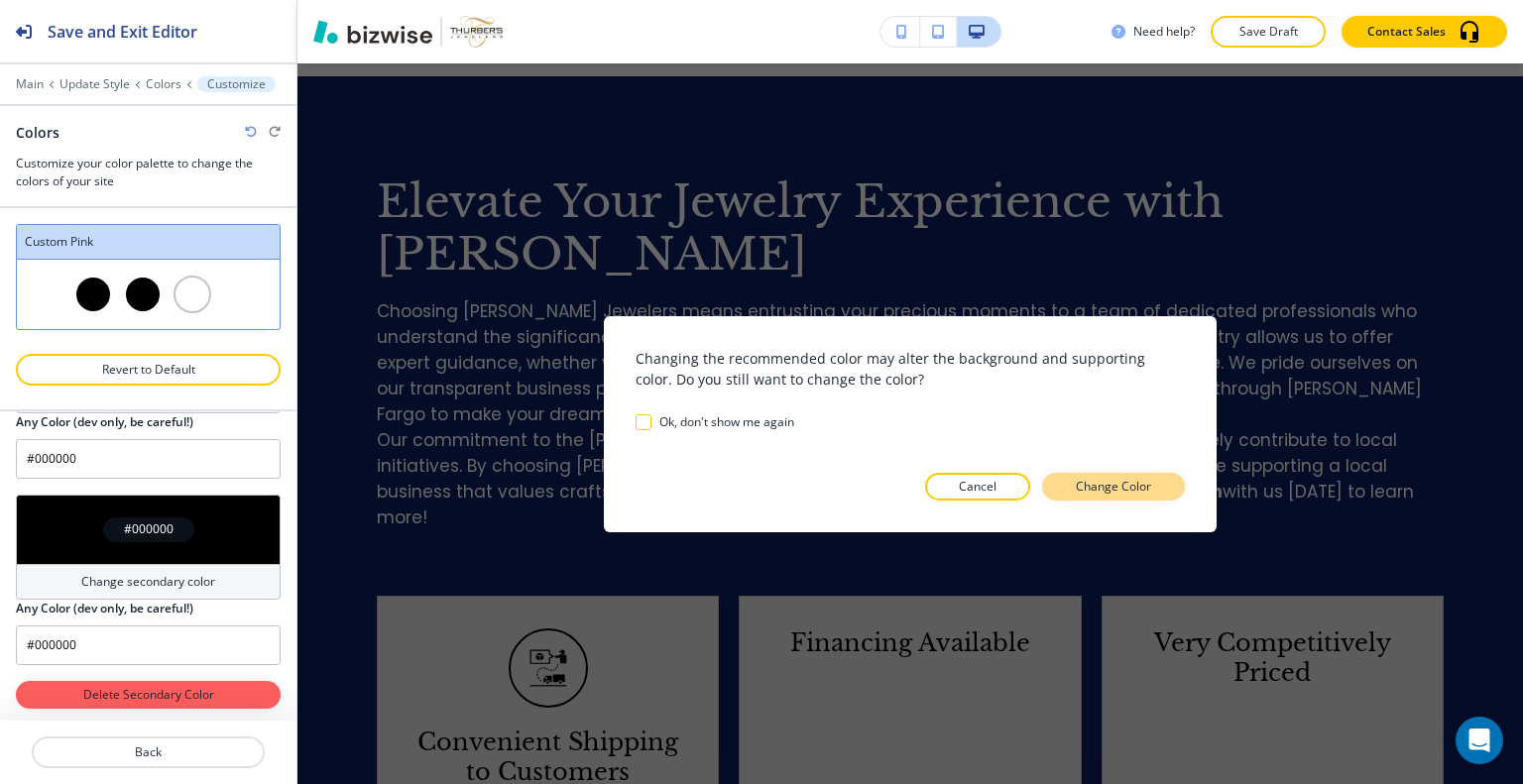 click on "Change Color" at bounding box center [1113, 487] 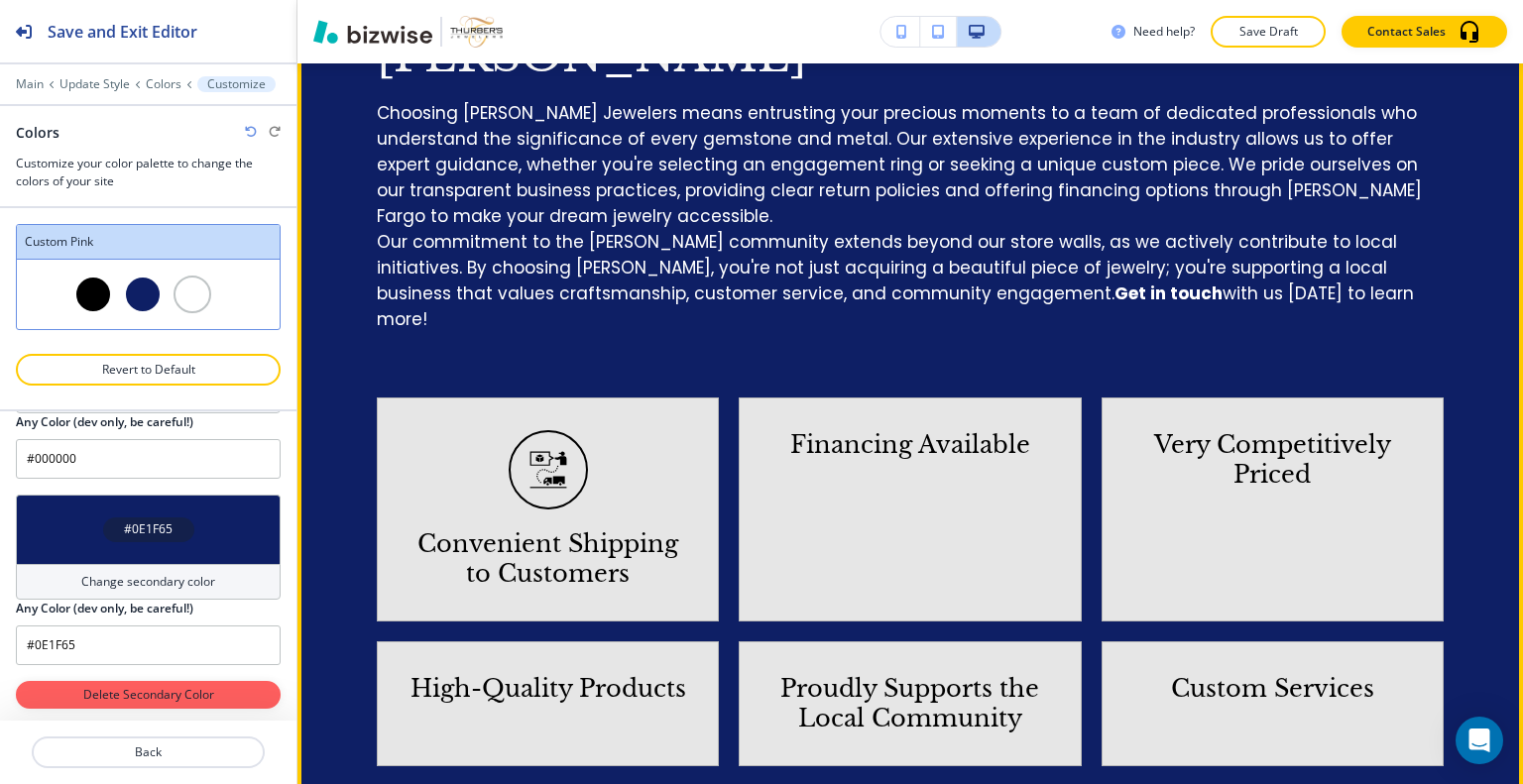 scroll, scrollTop: 1388, scrollLeft: 0, axis: vertical 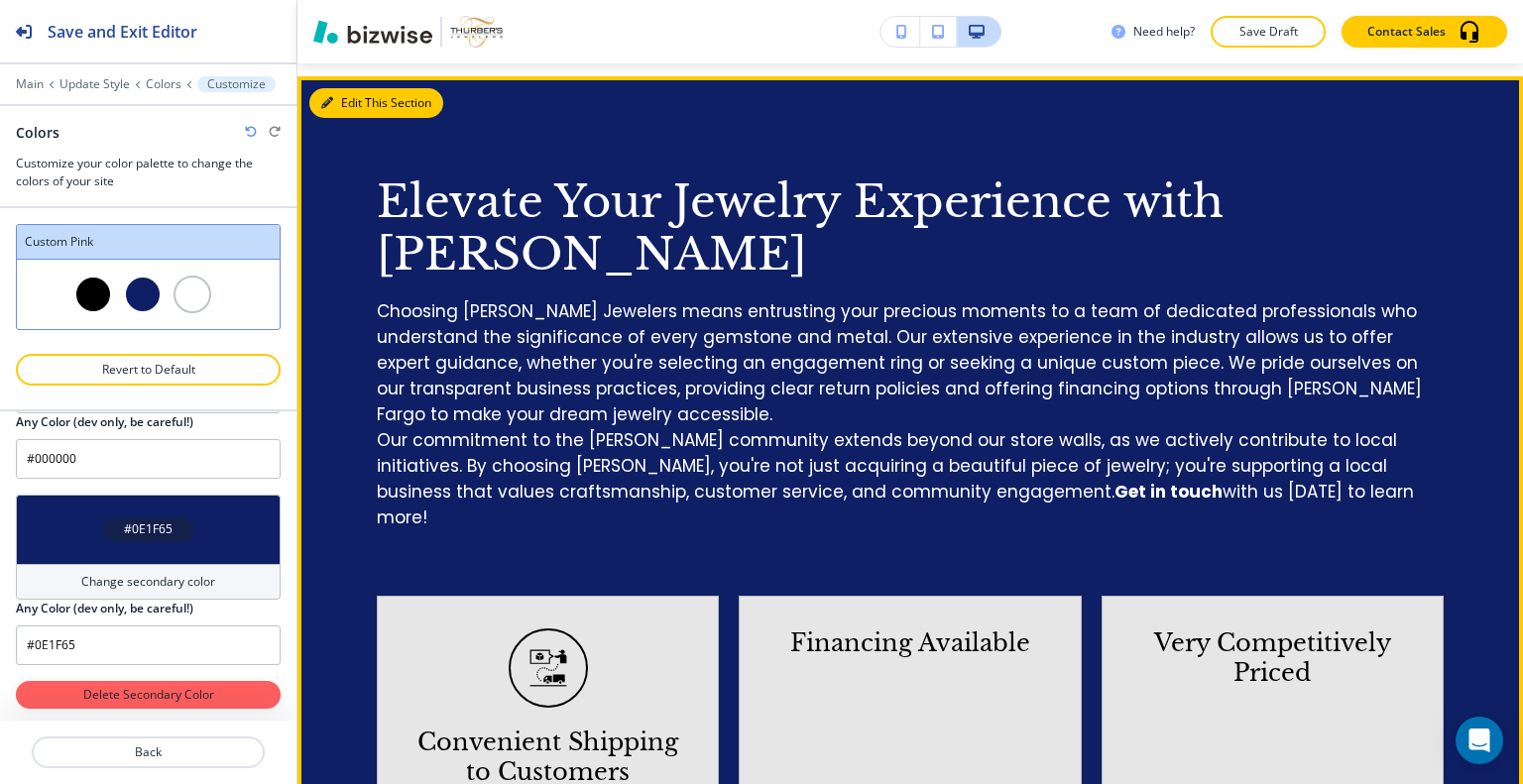 click on "Edit This Section" at bounding box center [376, 103] 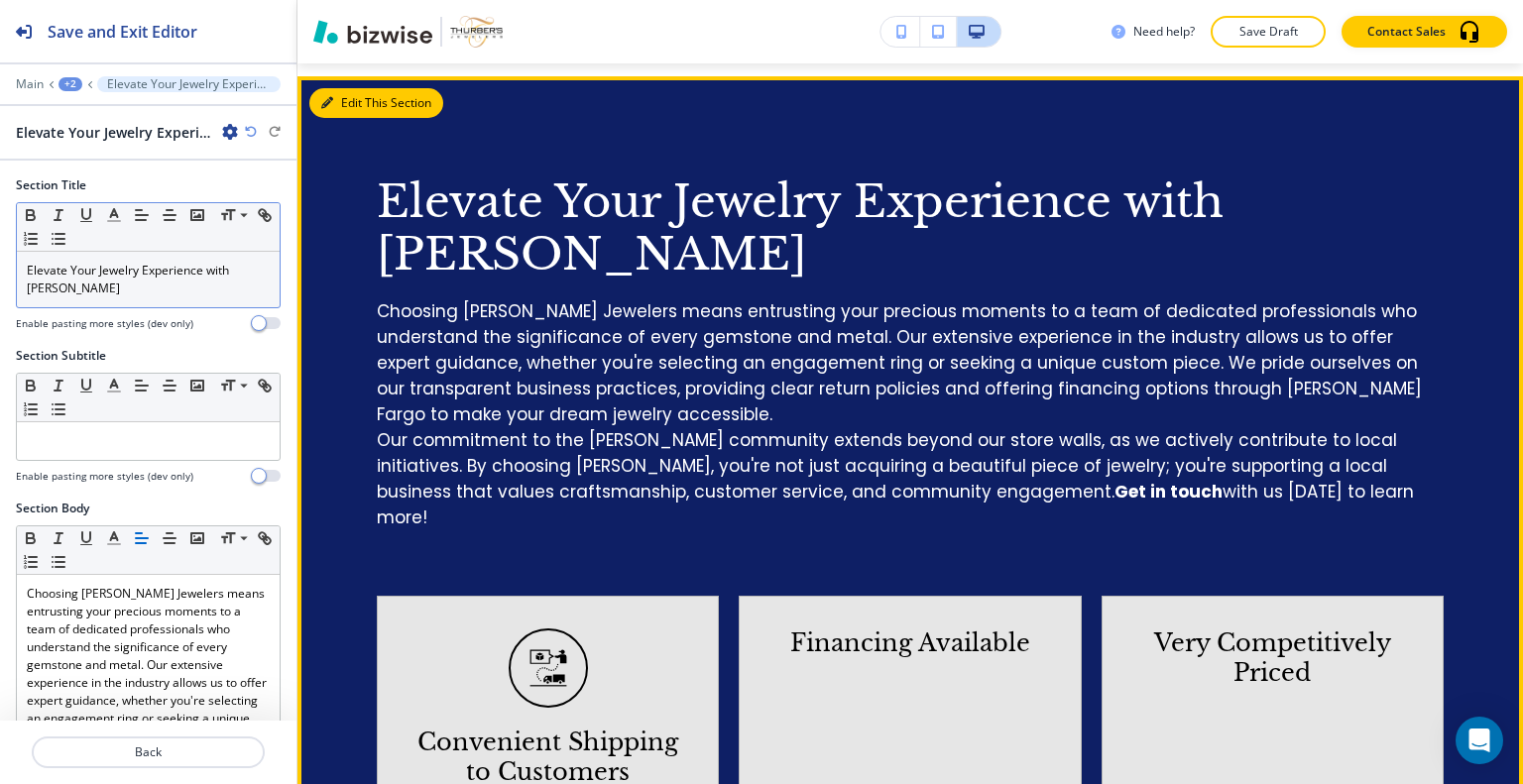 scroll, scrollTop: 1400, scrollLeft: 0, axis: vertical 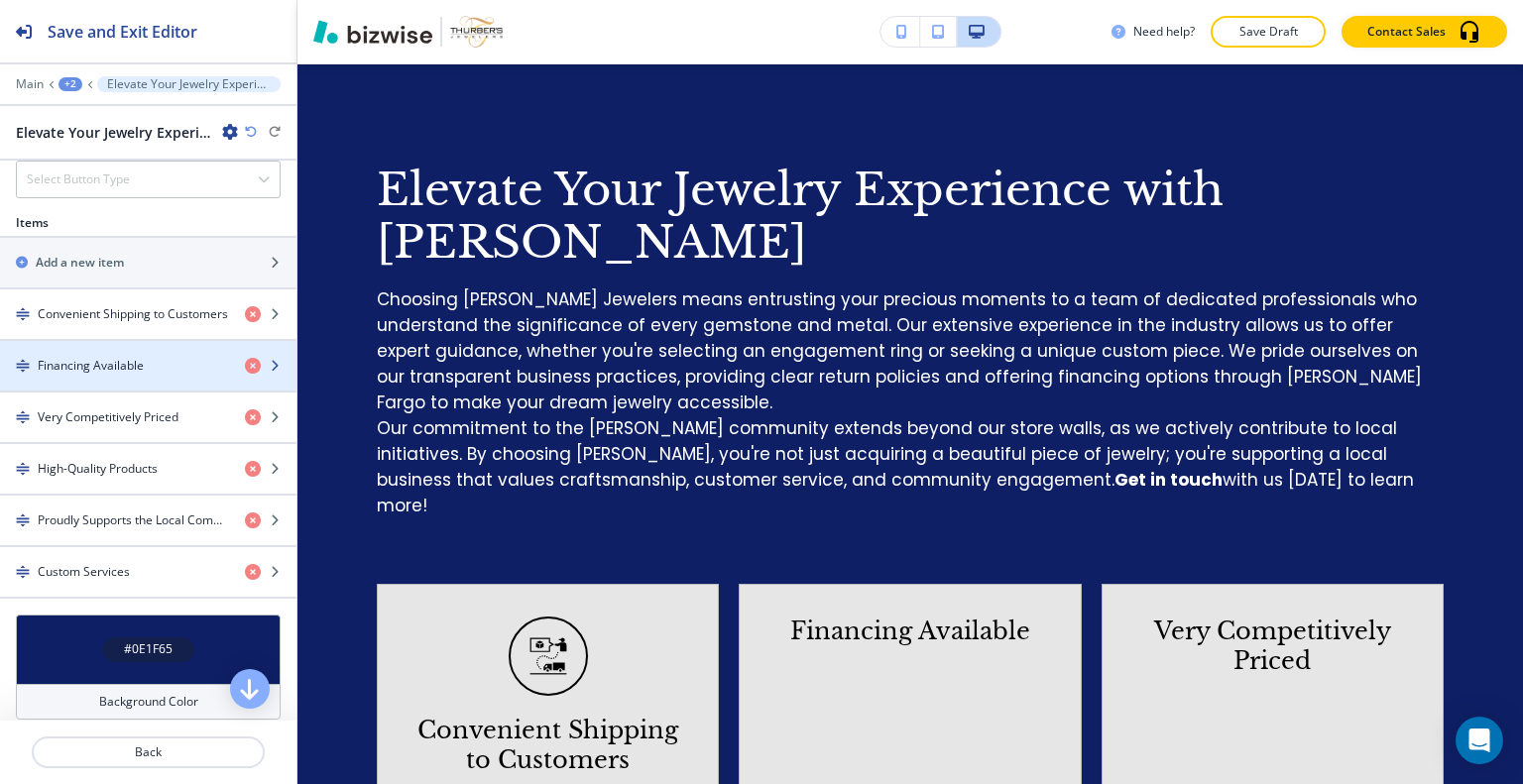 click at bounding box center [148, 349] 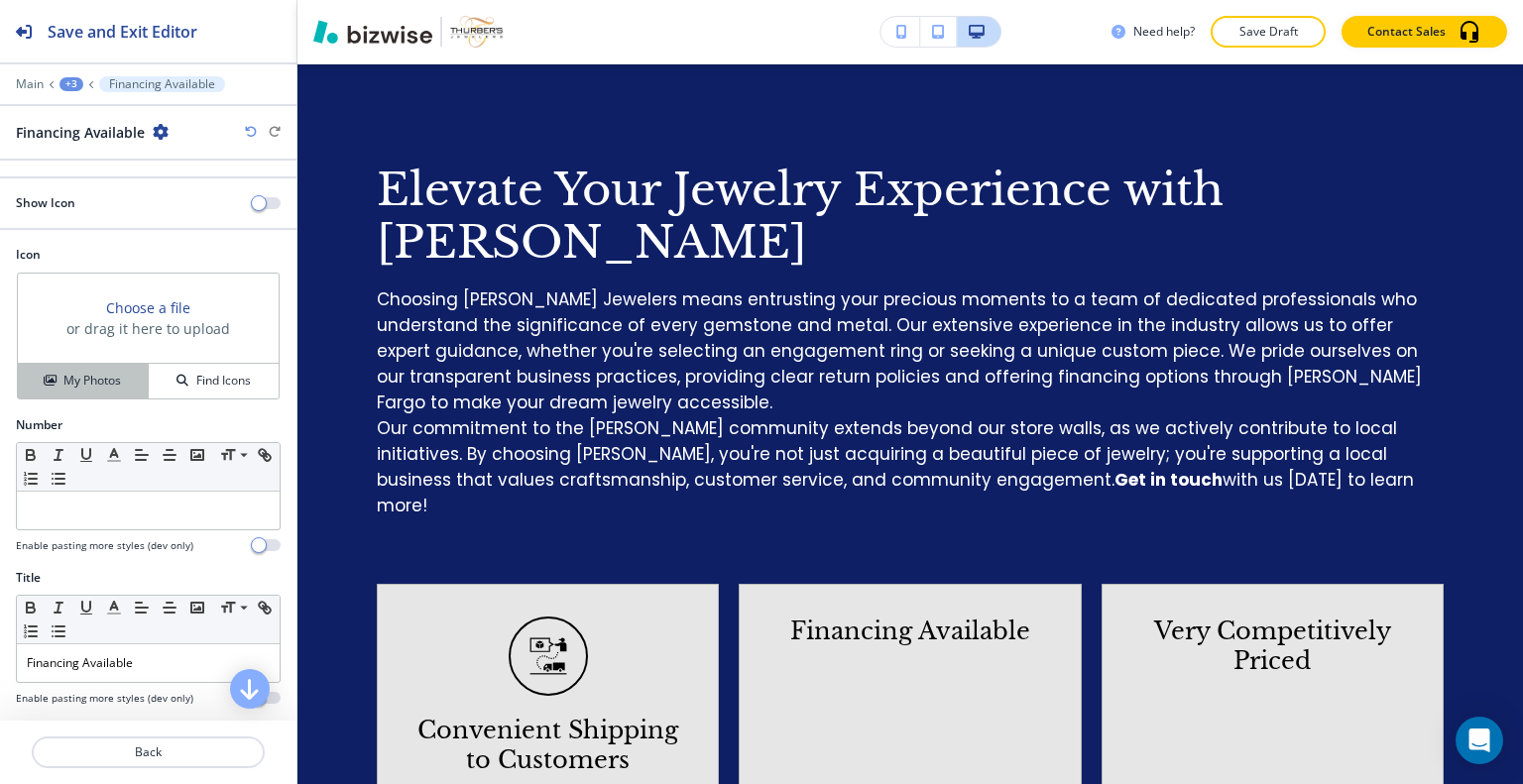 click on "My Photos" at bounding box center (92, 381) 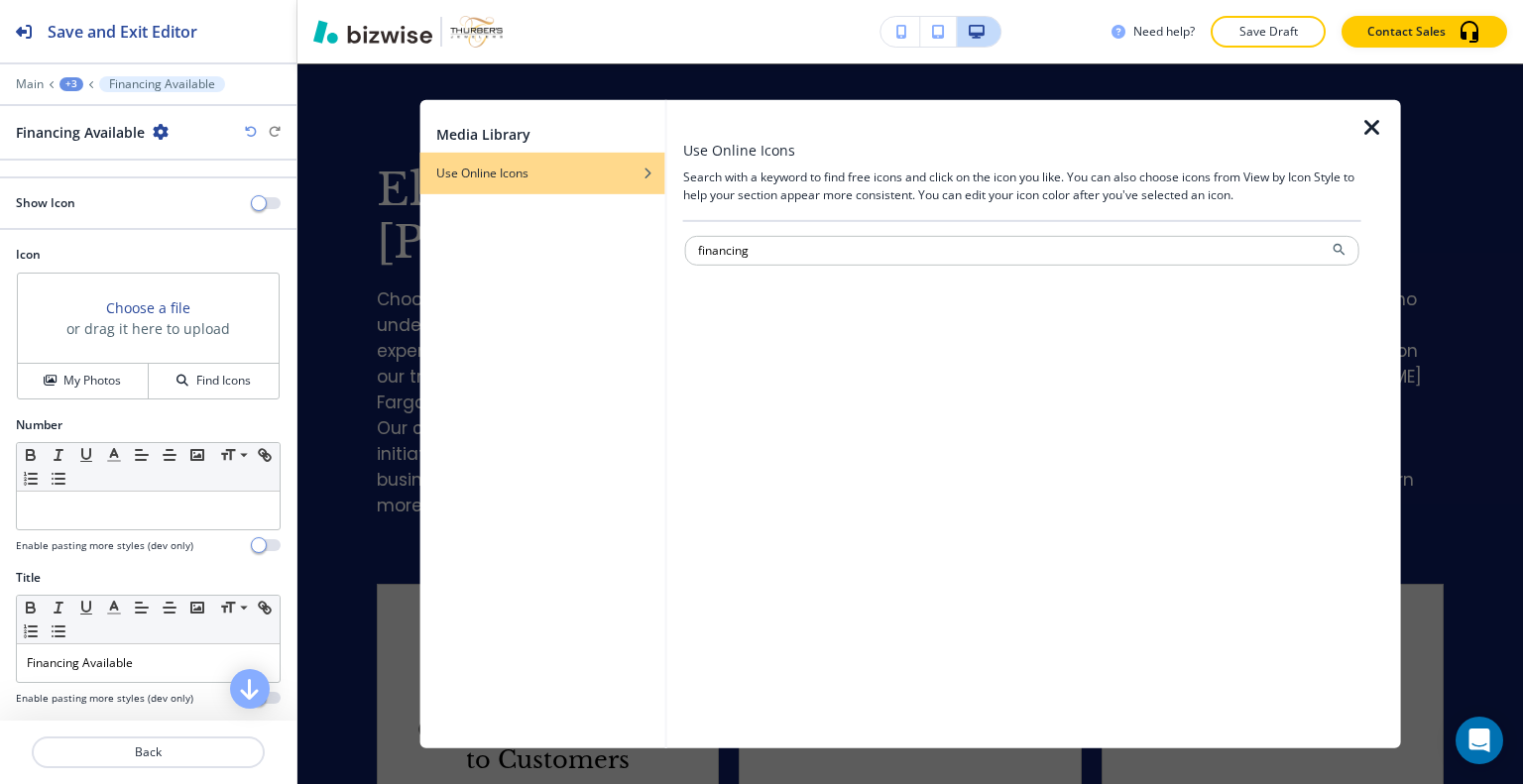 type on "financing" 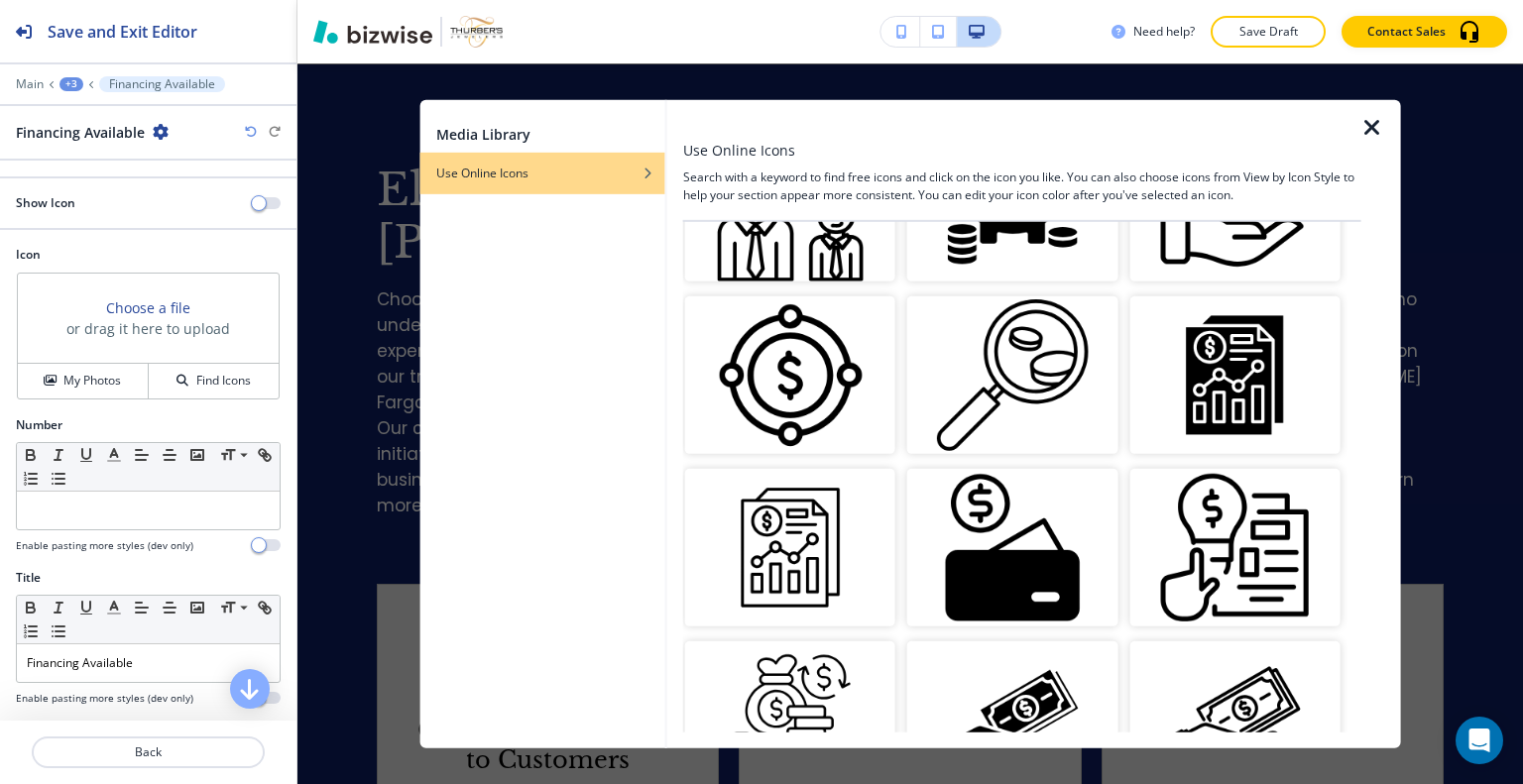 scroll, scrollTop: 1288, scrollLeft: 0, axis: vertical 